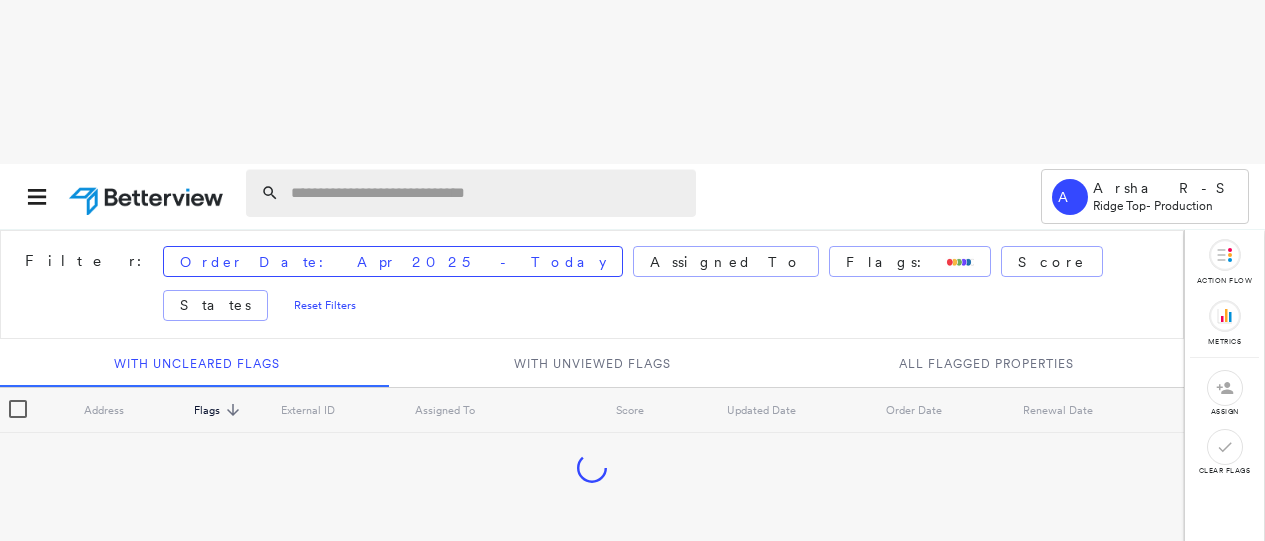 scroll, scrollTop: 0, scrollLeft: 0, axis: both 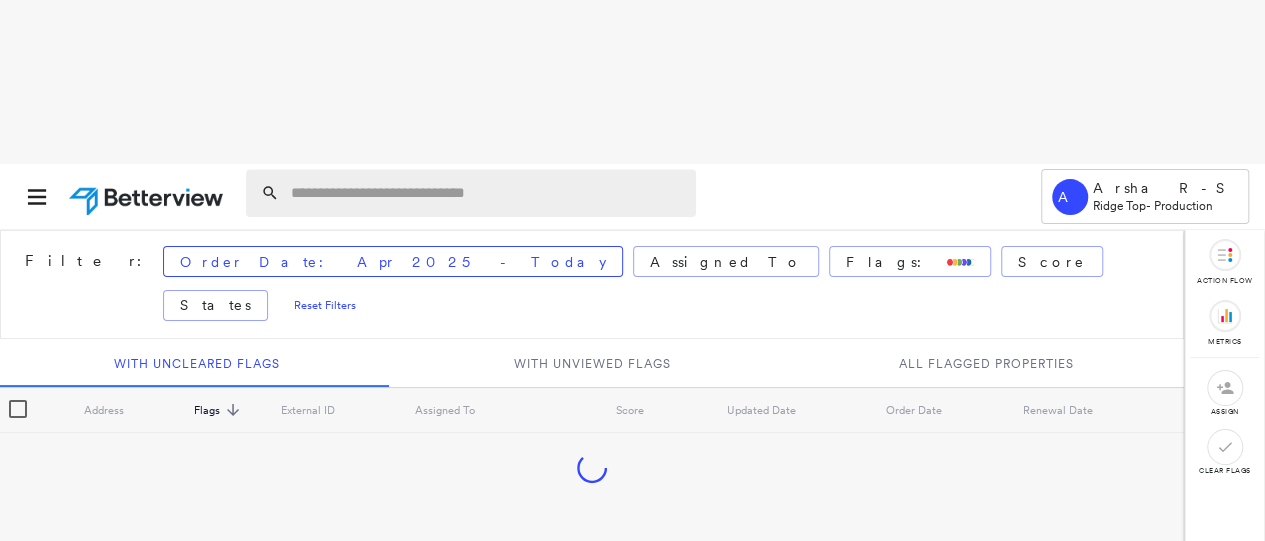 click at bounding box center [487, 193] 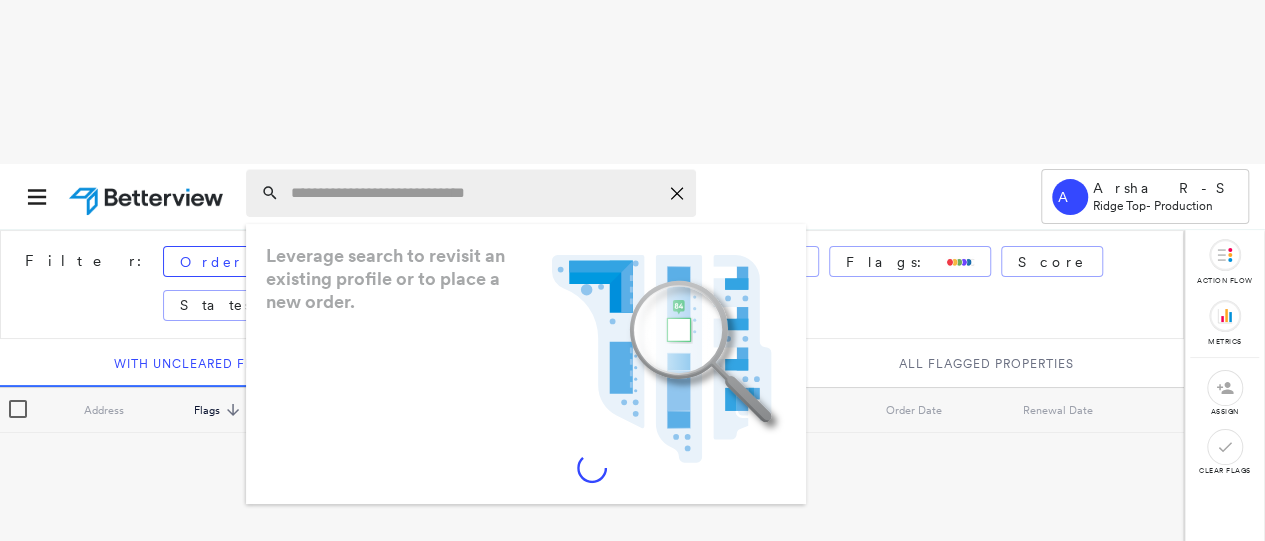paste on "**********" 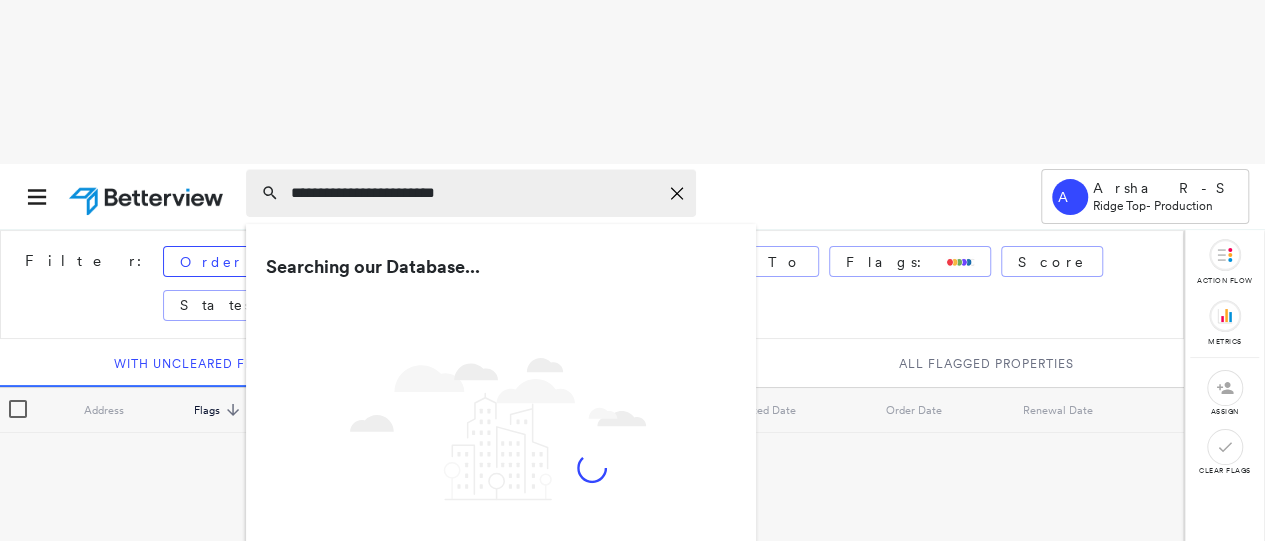 type on "**********" 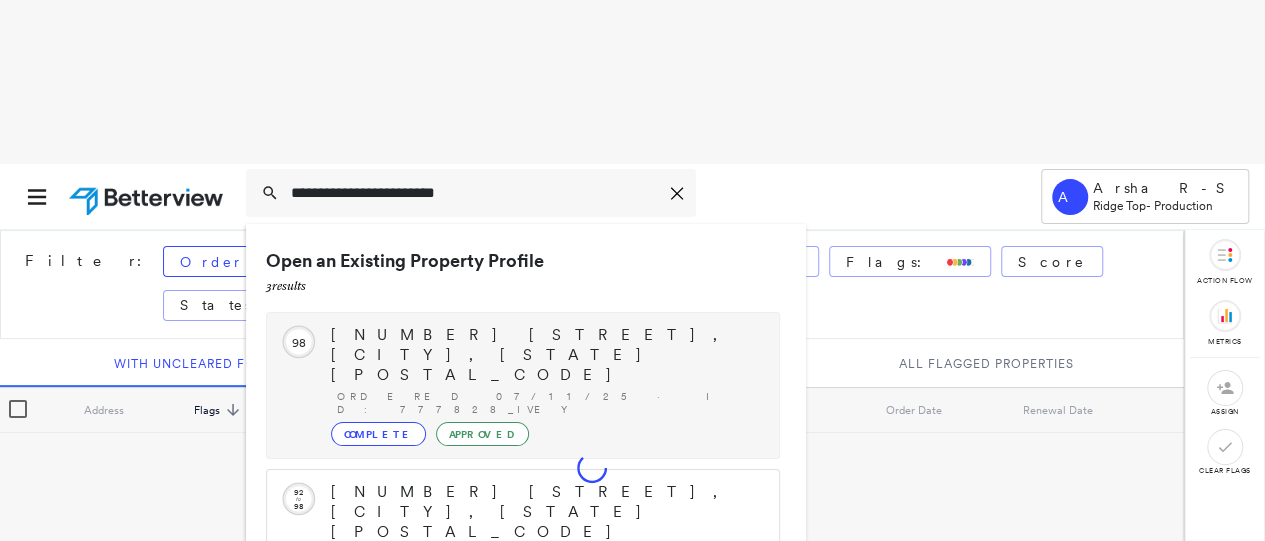 scroll, scrollTop: 84, scrollLeft: 0, axis: vertical 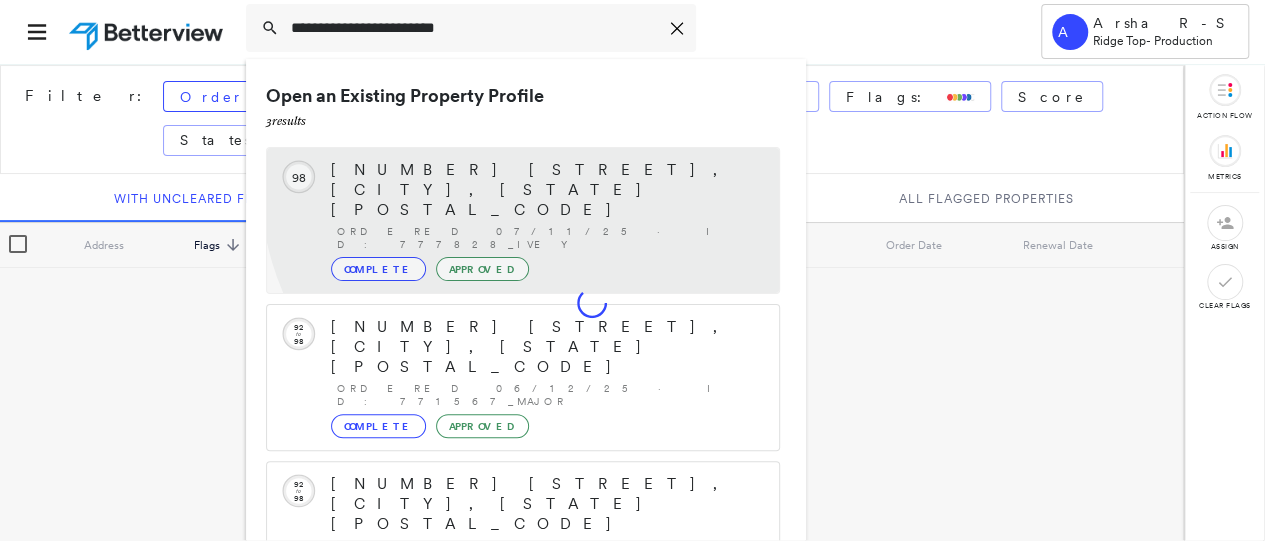 click on "[NUMBER] [STREET], [CITY], [STATE] [POSTAL_CODE] Ordered [DATE] · ID: 777828_IVEY Complete Approved" at bounding box center [545, 220] 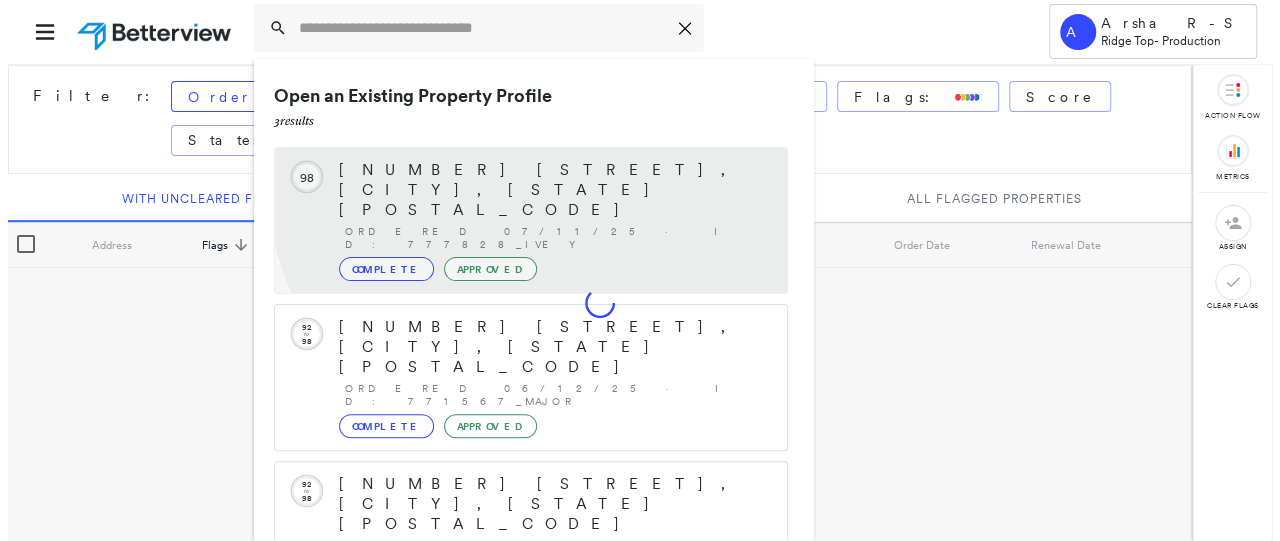 scroll, scrollTop: 0, scrollLeft: 0, axis: both 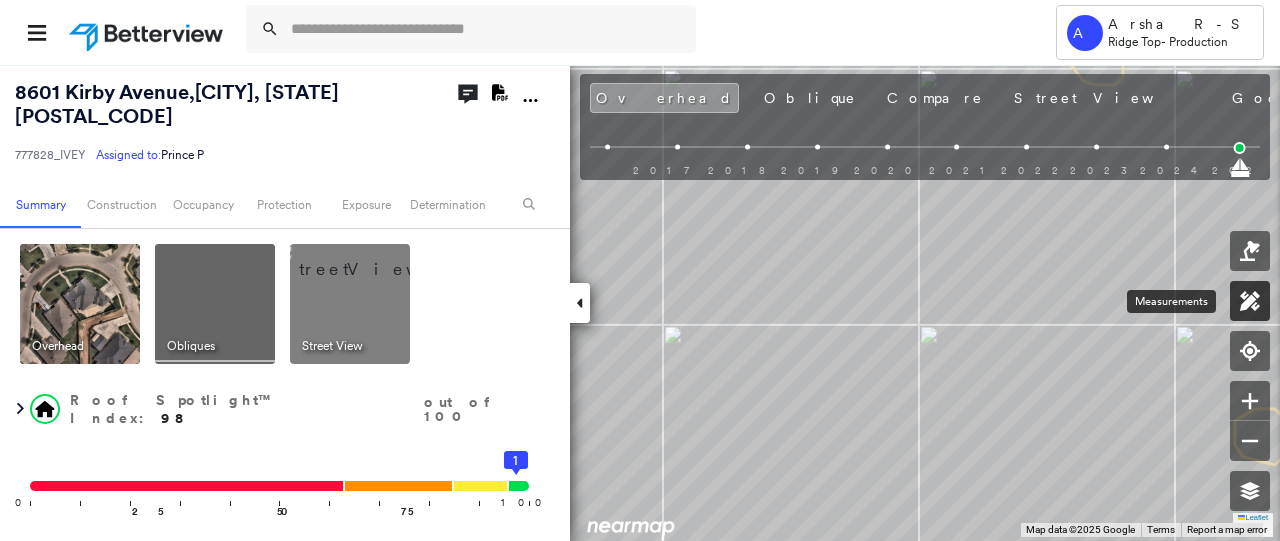 click 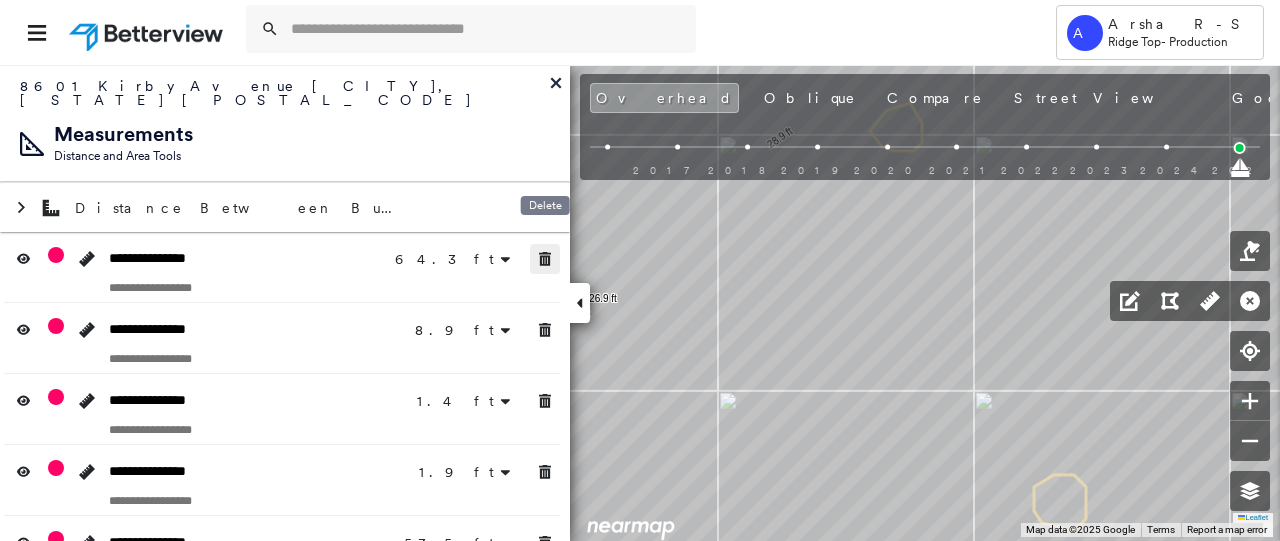 click 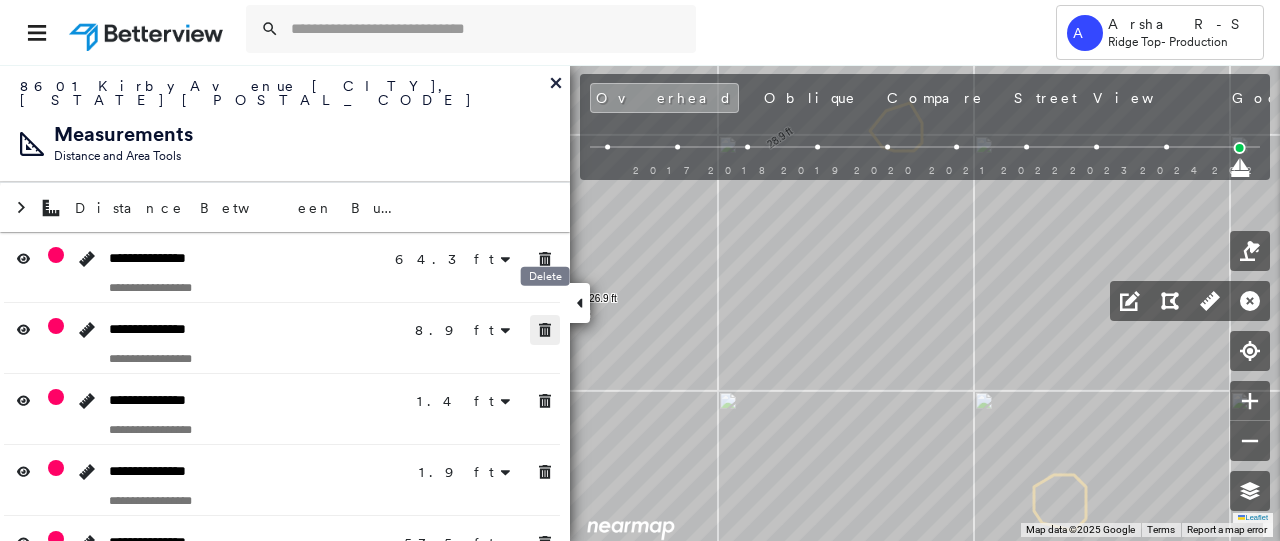 click 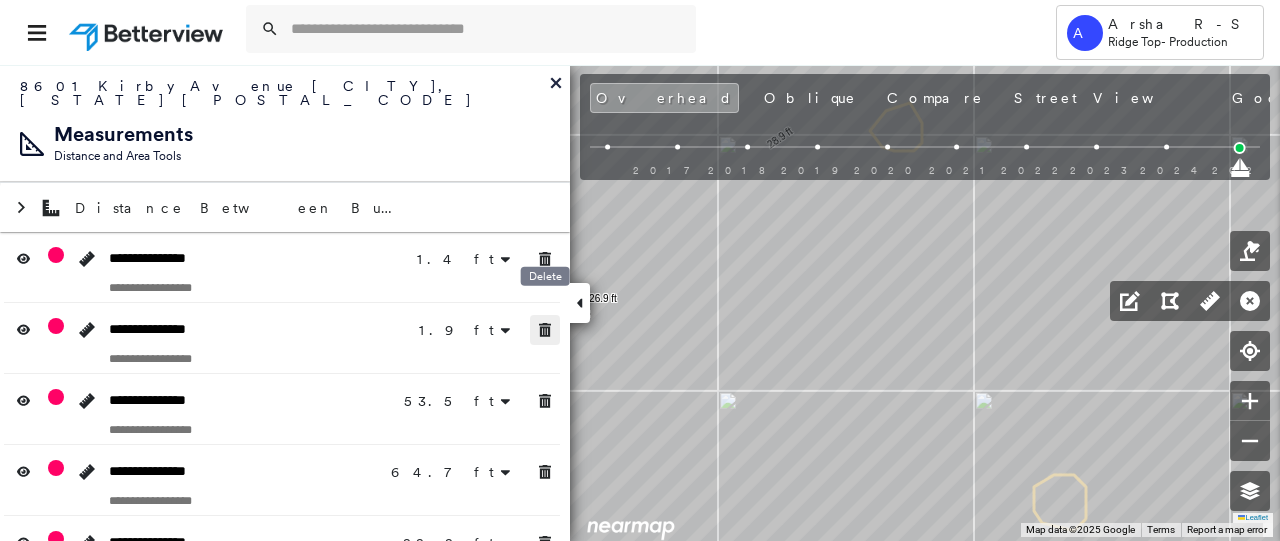 drag, startPoint x: 548, startPoint y: 321, endPoint x: 548, endPoint y: 391, distance: 70 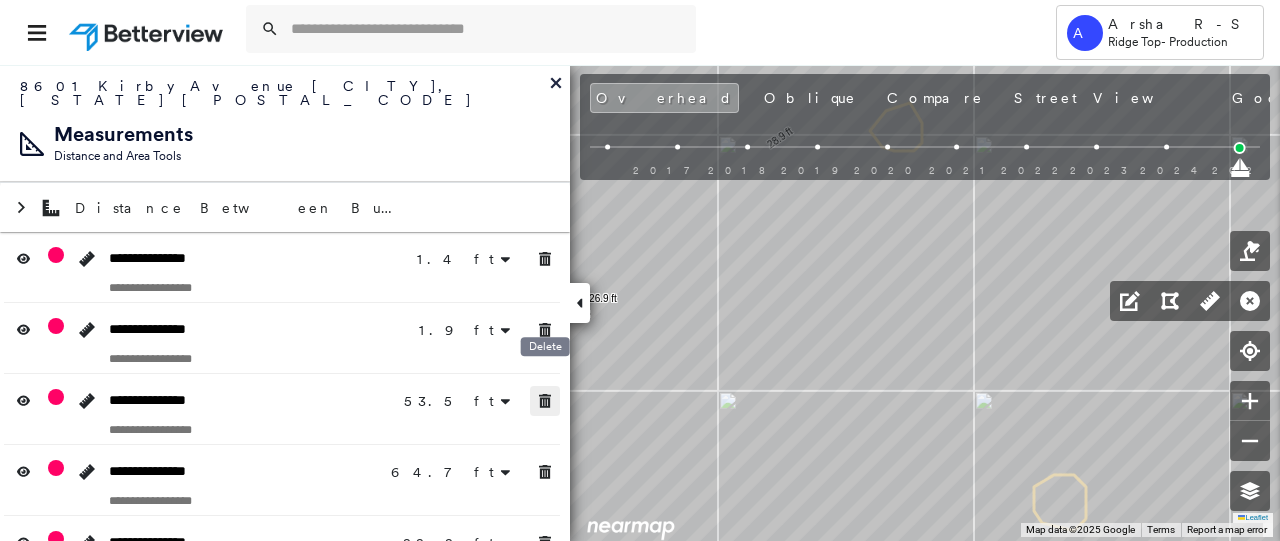 drag, startPoint x: 544, startPoint y: 387, endPoint x: 544, endPoint y: 411, distance: 24 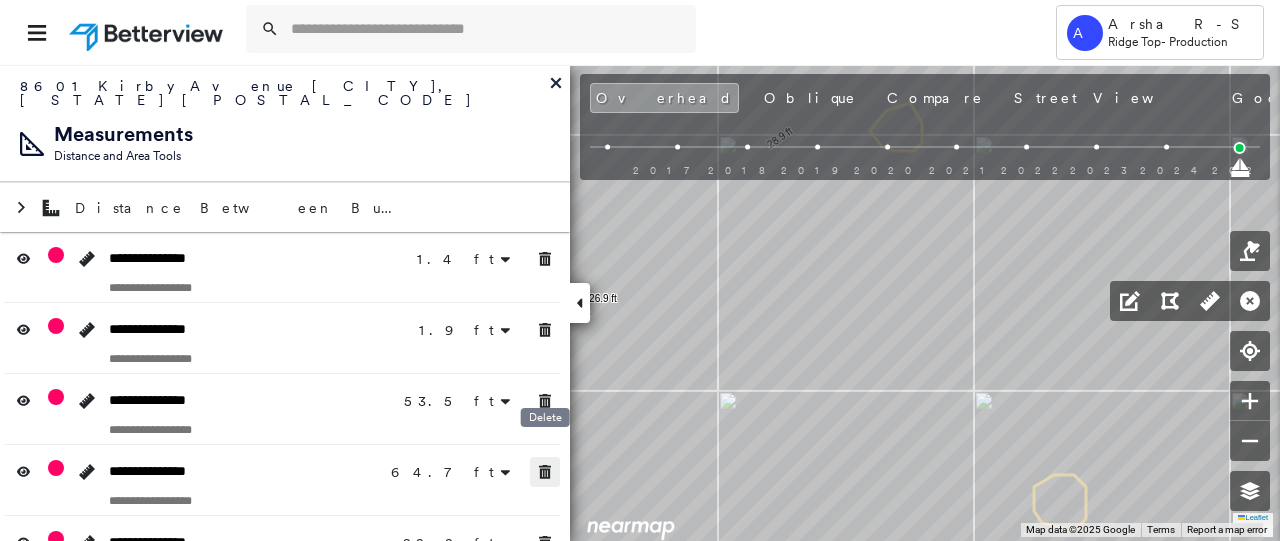 drag, startPoint x: 542, startPoint y: 447, endPoint x: 538, endPoint y: 508, distance: 61.13101 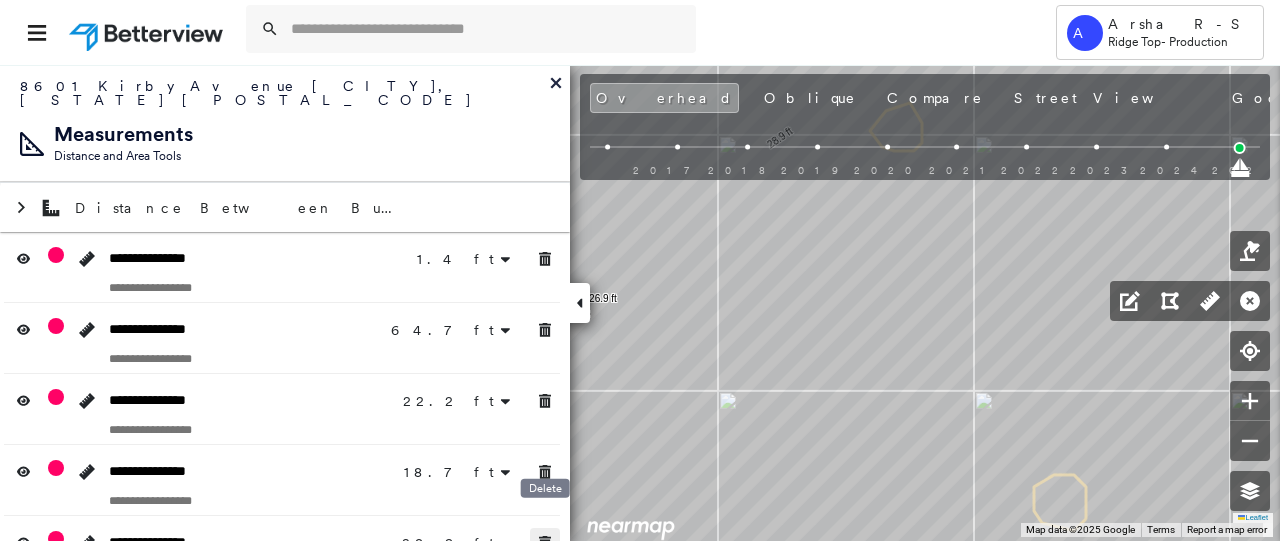 click at bounding box center [545, 543] 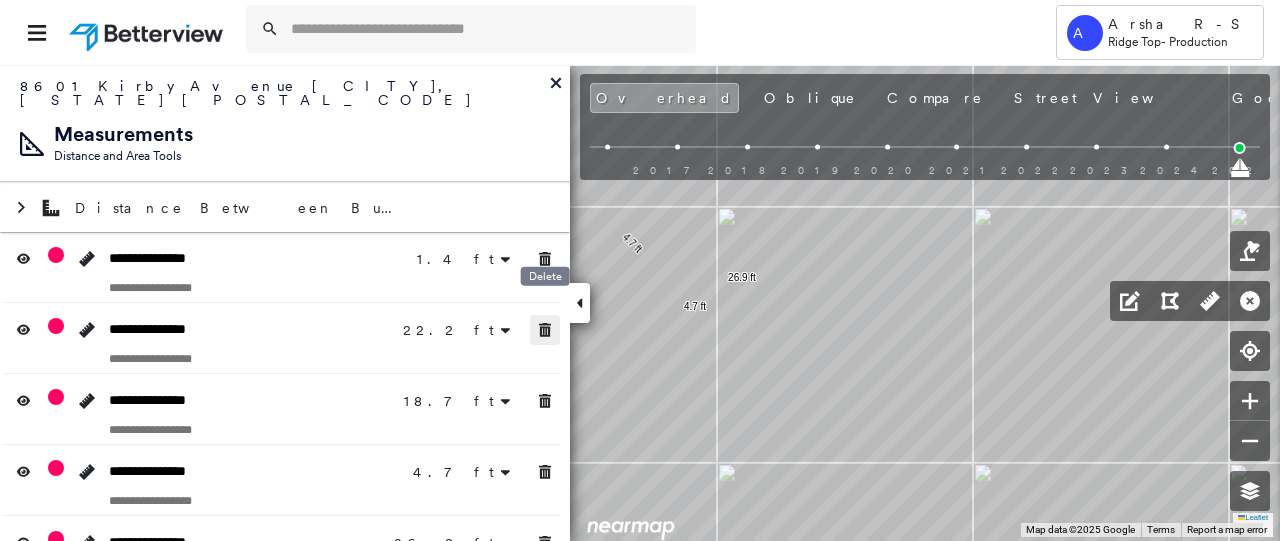 click at bounding box center [545, 330] 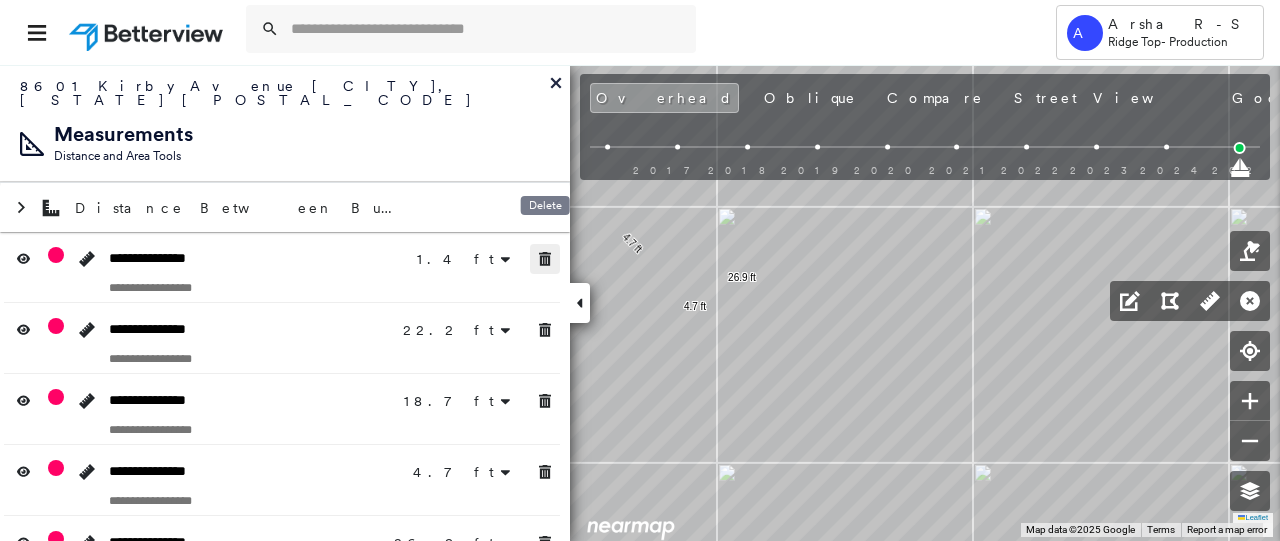 drag, startPoint x: 548, startPoint y: 240, endPoint x: 546, endPoint y: 351, distance: 111.01801 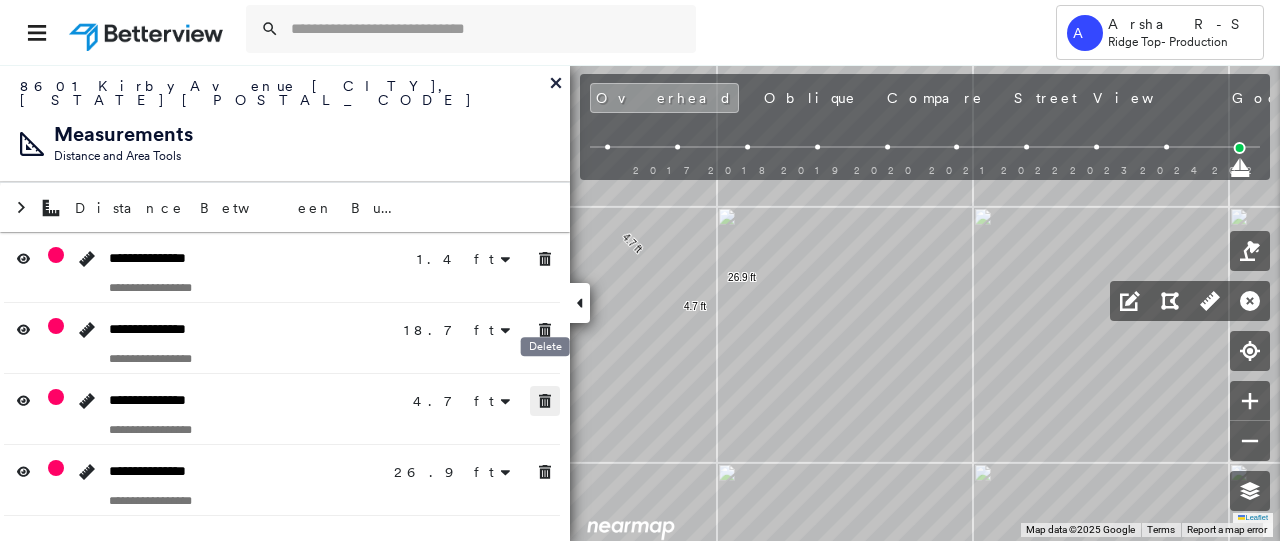click 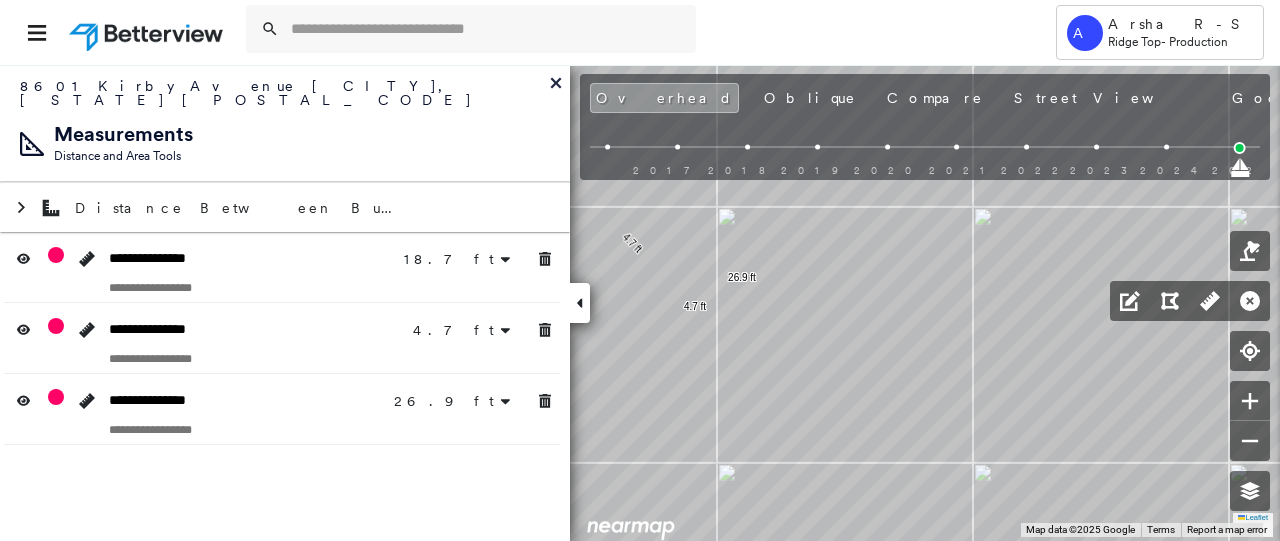 click on "**********" at bounding box center [285, 302] 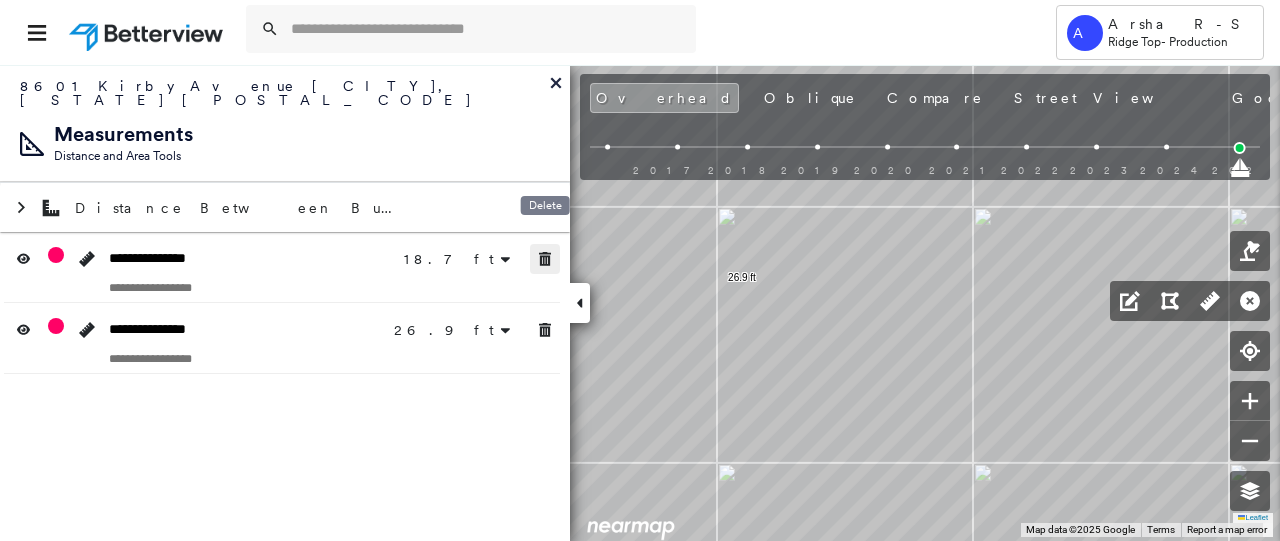 click at bounding box center [545, 259] 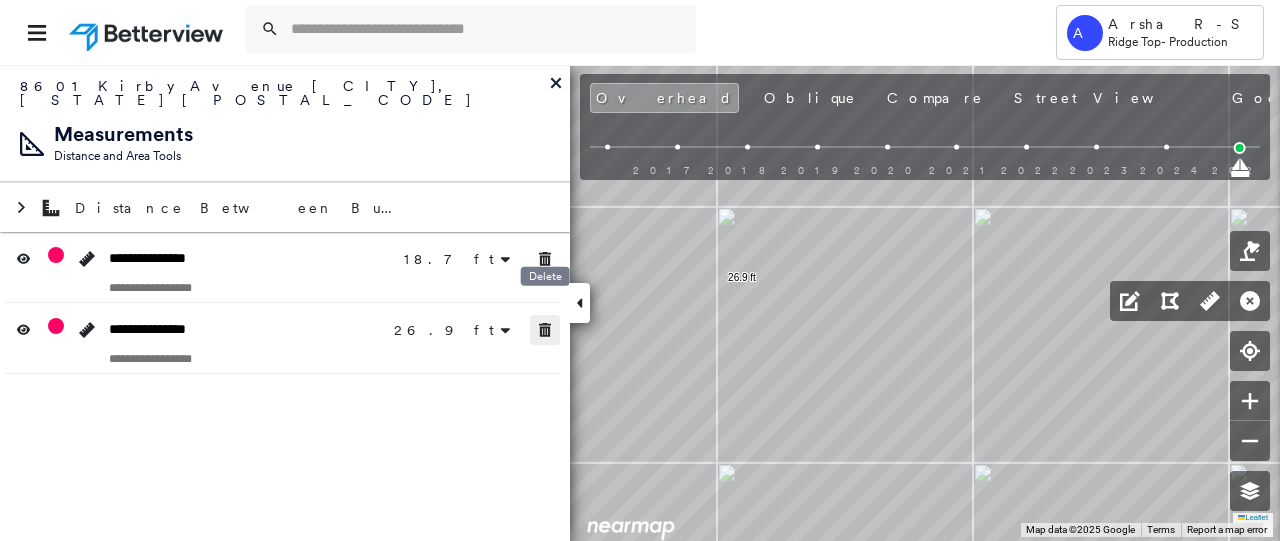 click 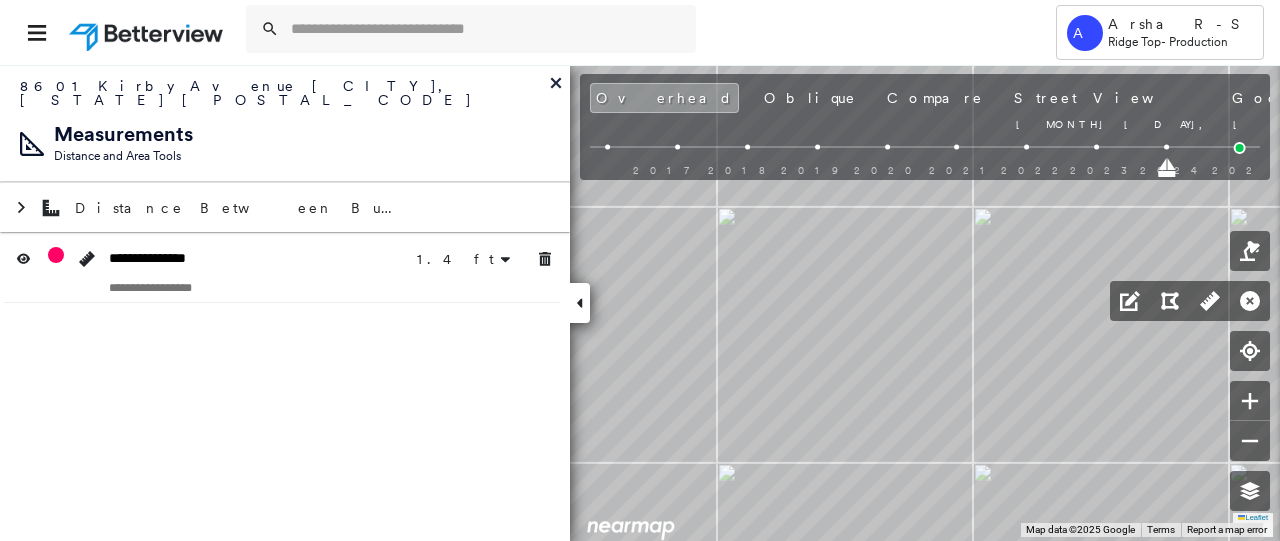 click on "[MONTH] [DAY], [YEAR] [MONTH] [DAY], [YEAR]" at bounding box center (925, 166) 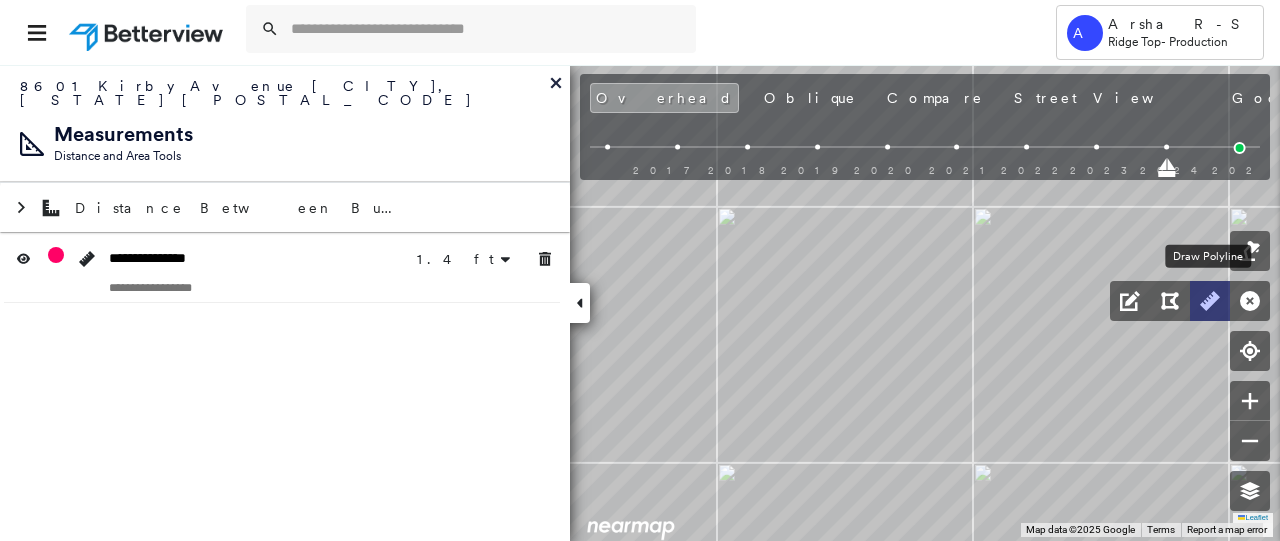 drag, startPoint x: 1217, startPoint y: 302, endPoint x: 540, endPoint y: 203, distance: 684.20026 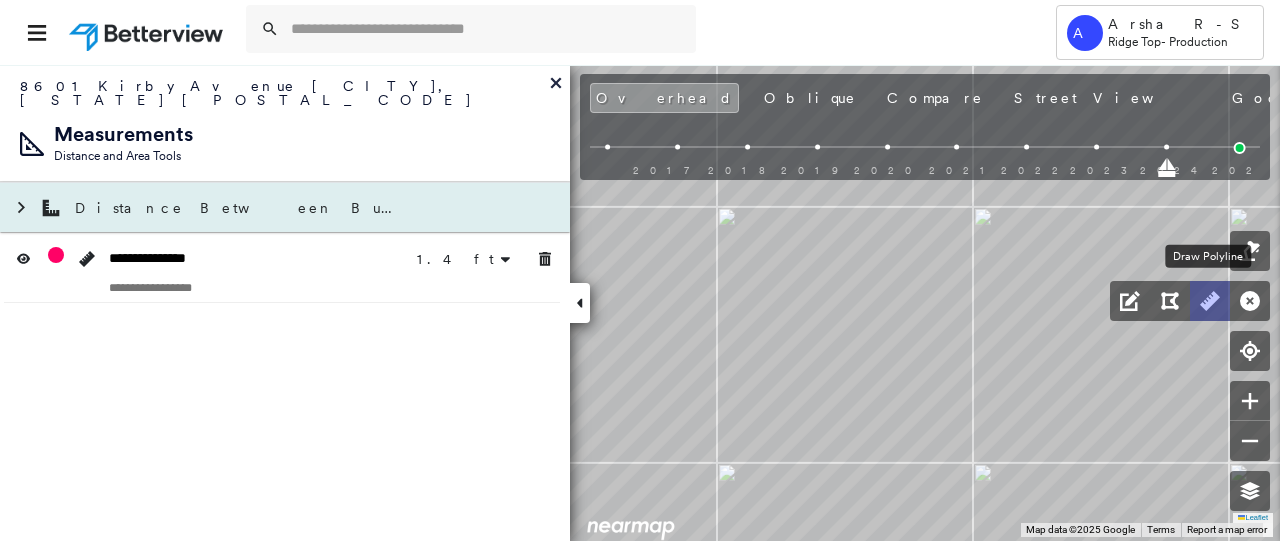 click 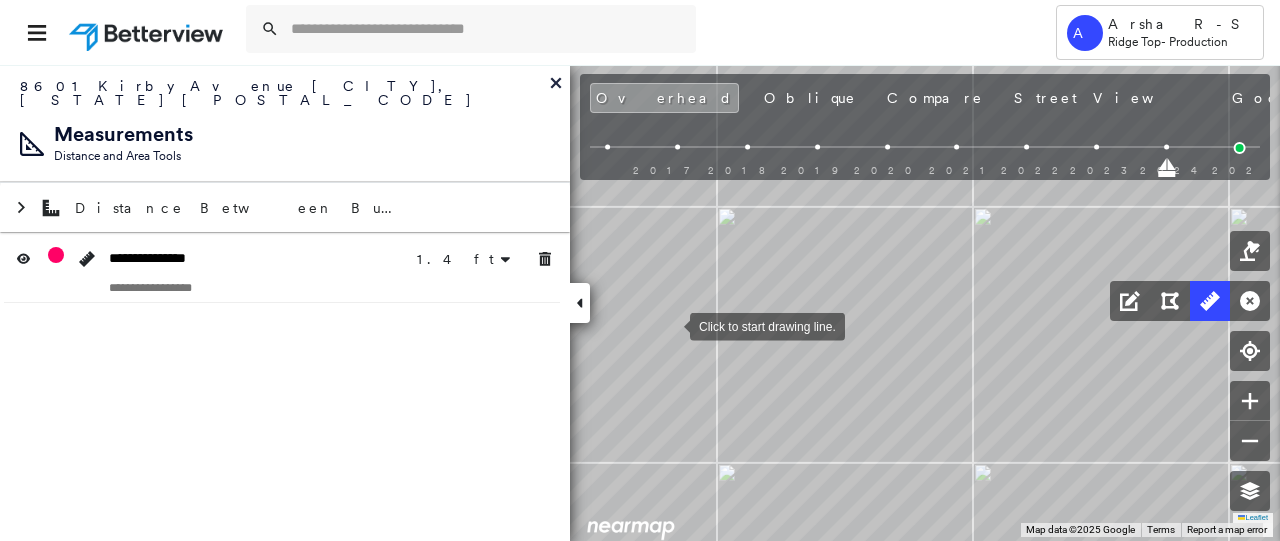 click at bounding box center [670, 325] 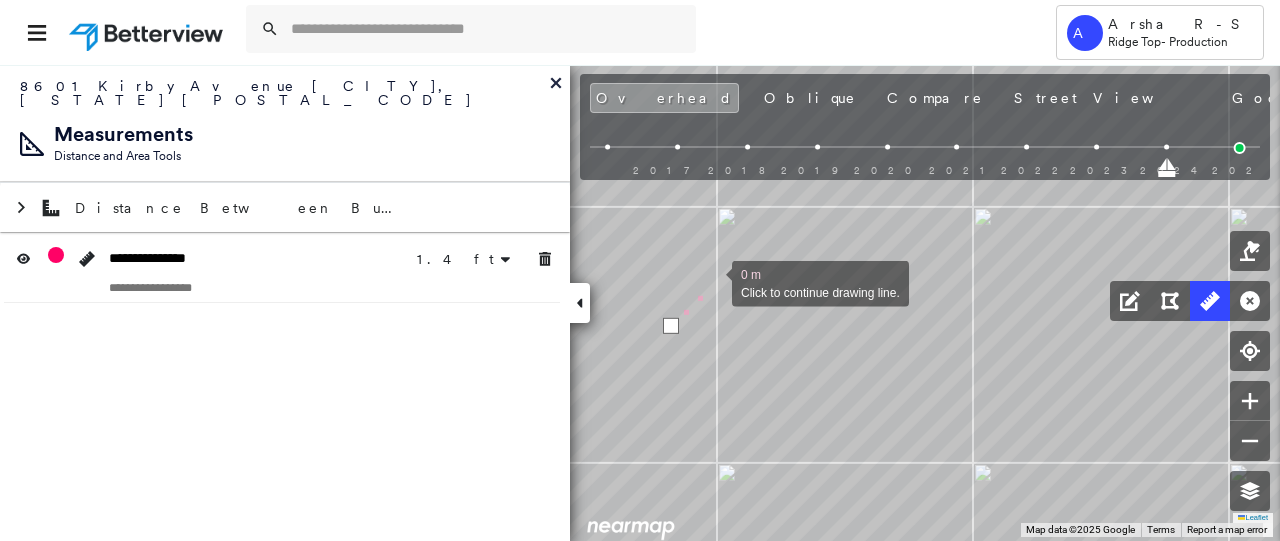 click at bounding box center [712, 282] 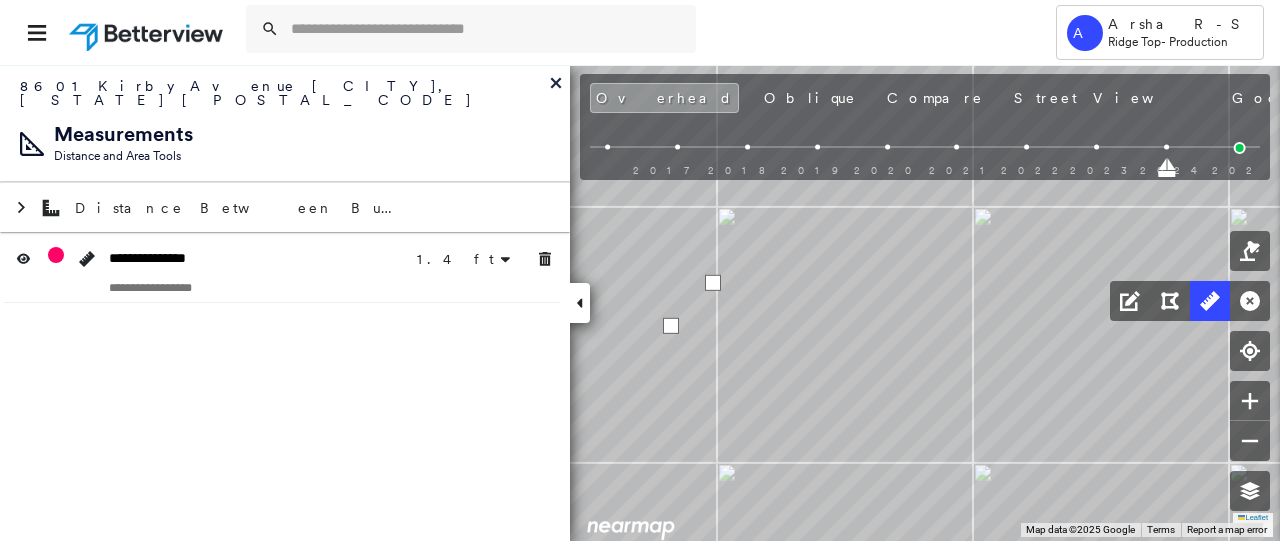 click at bounding box center [713, 283] 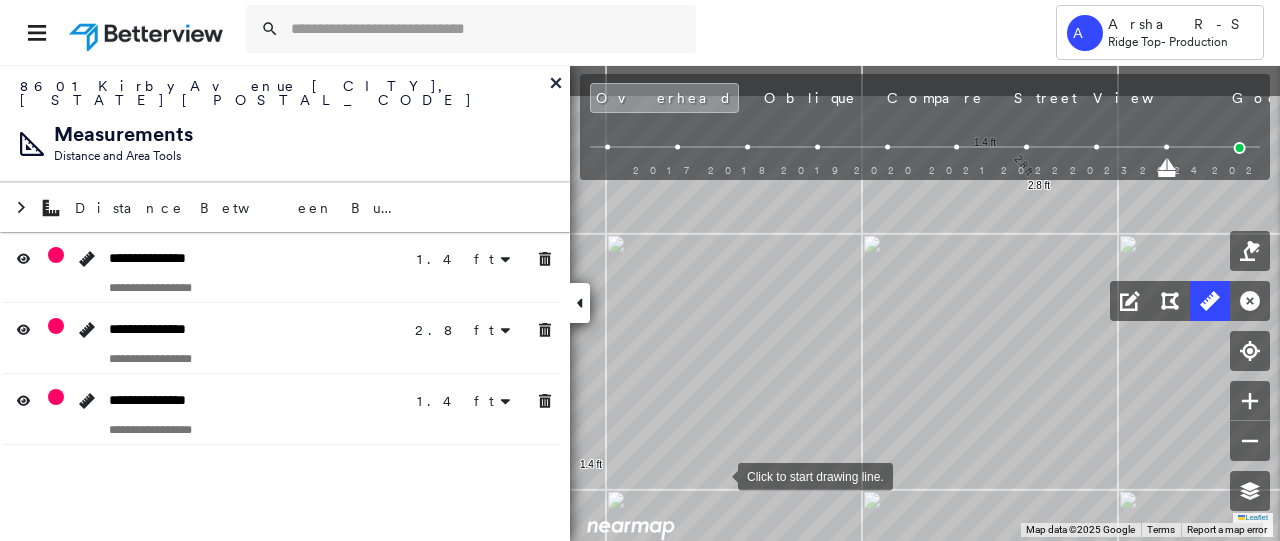 drag, startPoint x: 737, startPoint y: 463, endPoint x: 616, endPoint y: 527, distance: 136.88316 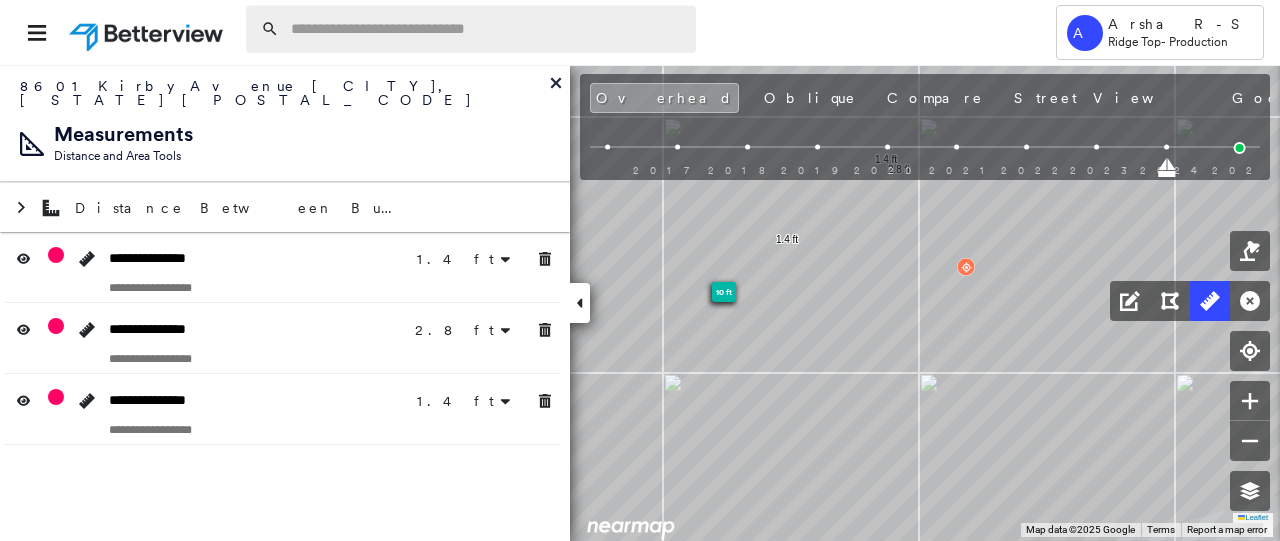 click at bounding box center (487, 29) 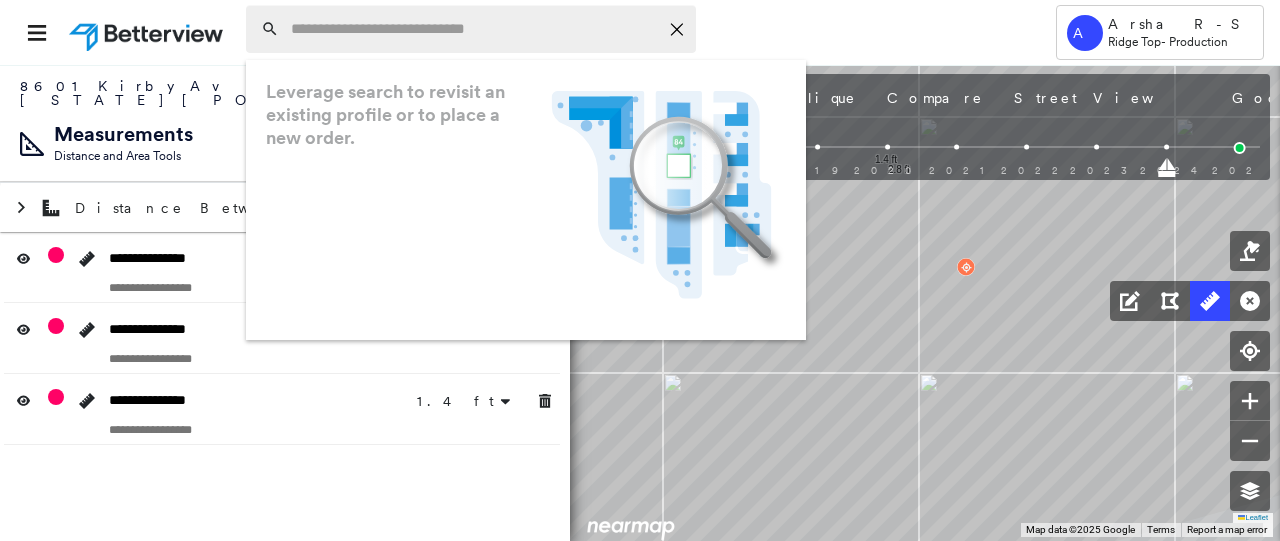 paste on "**********" 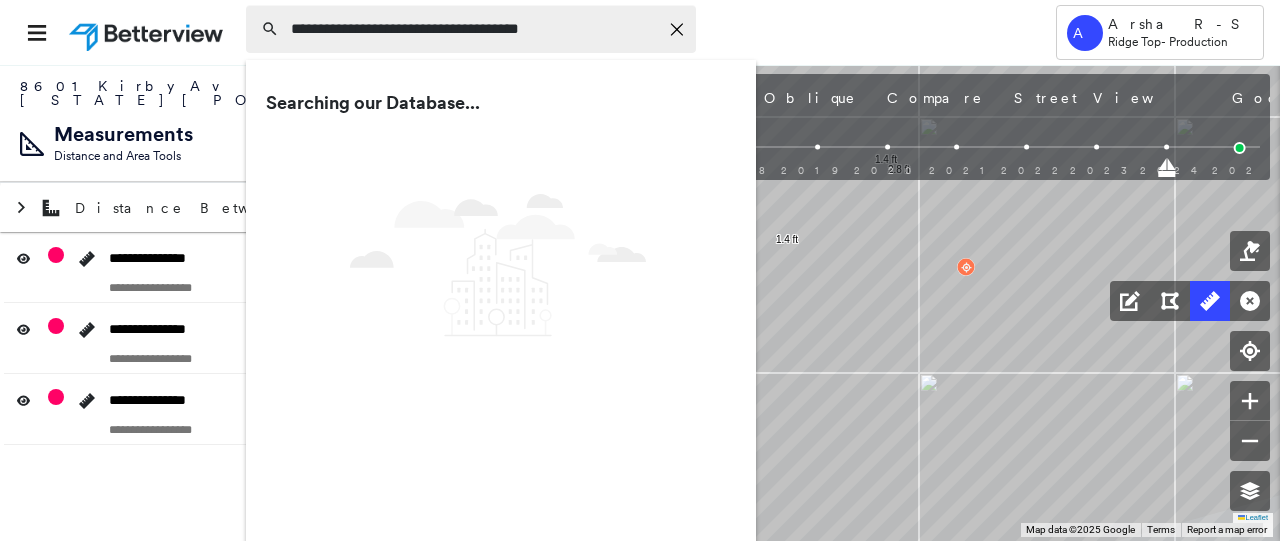 type on "**********" 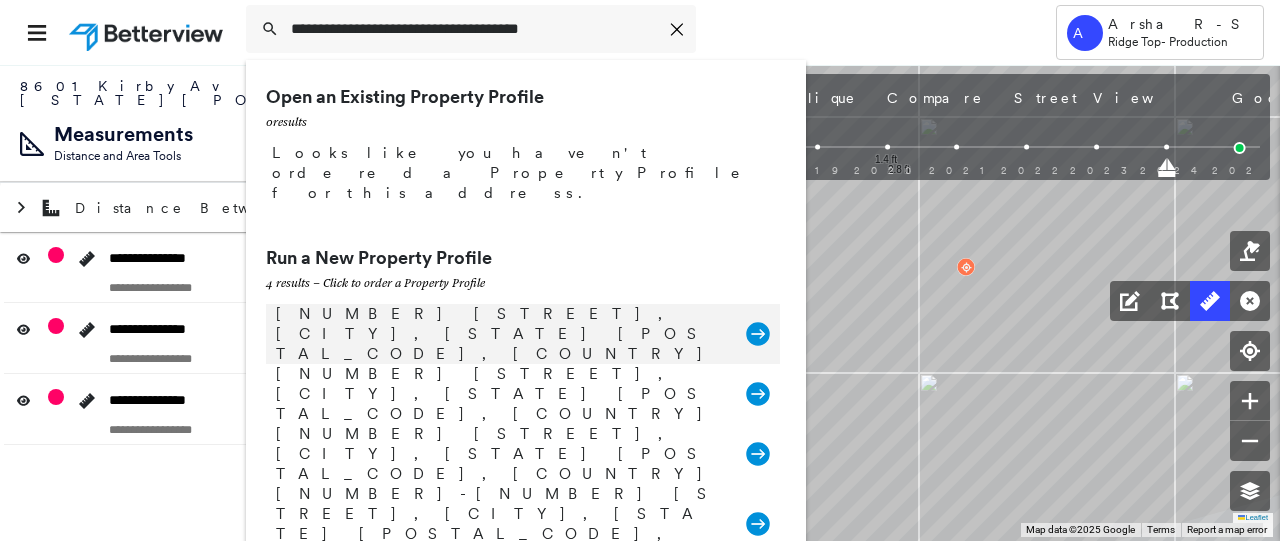 click on "[NUMBER] [STREET], [CITY], [STATE] [POSTAL_CODE], [COUNTRY]" at bounding box center [501, 334] 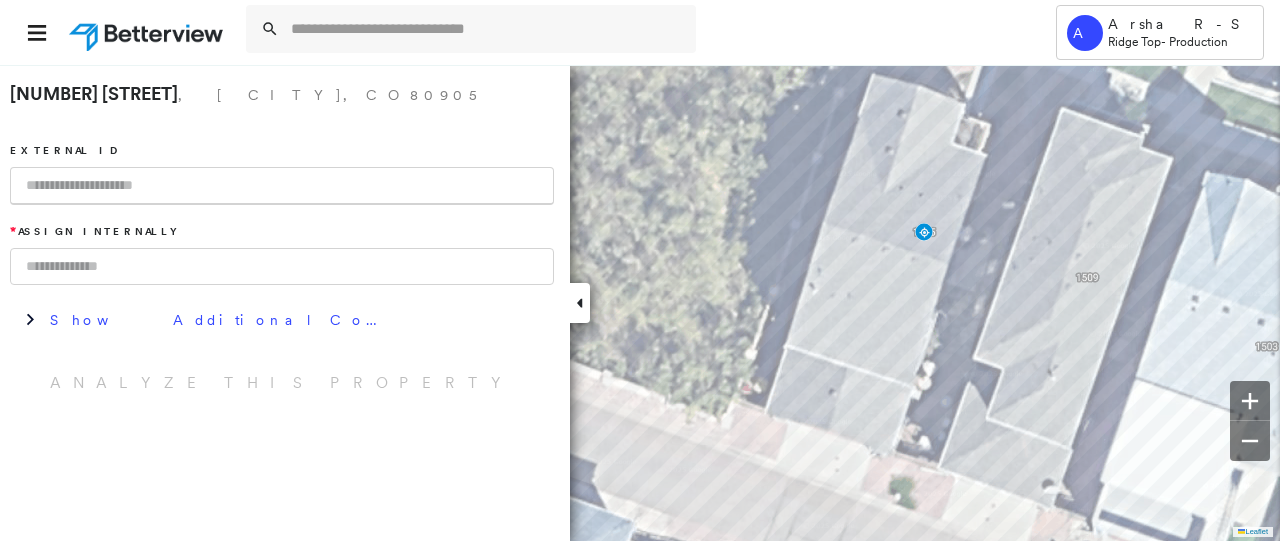 click at bounding box center (282, 186) 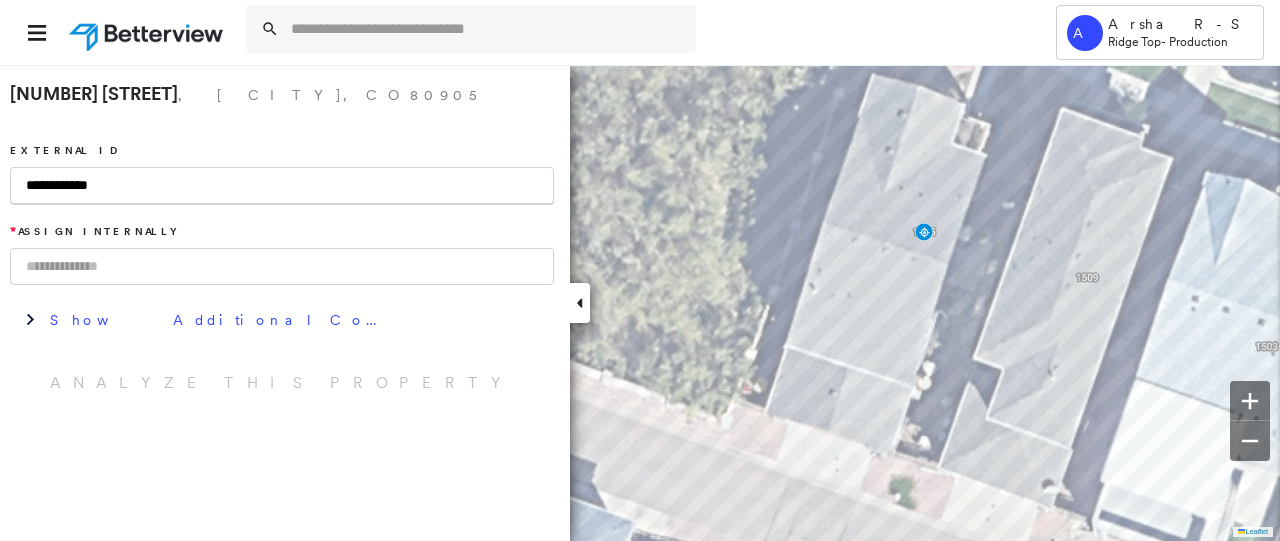 type on "**********" 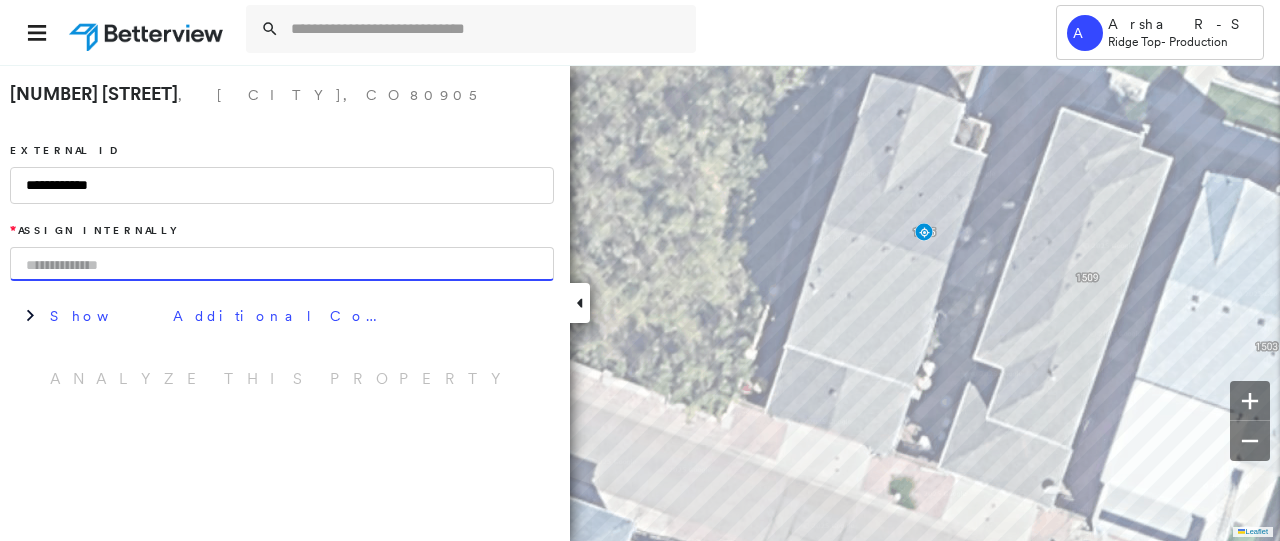 click at bounding box center [282, 264] 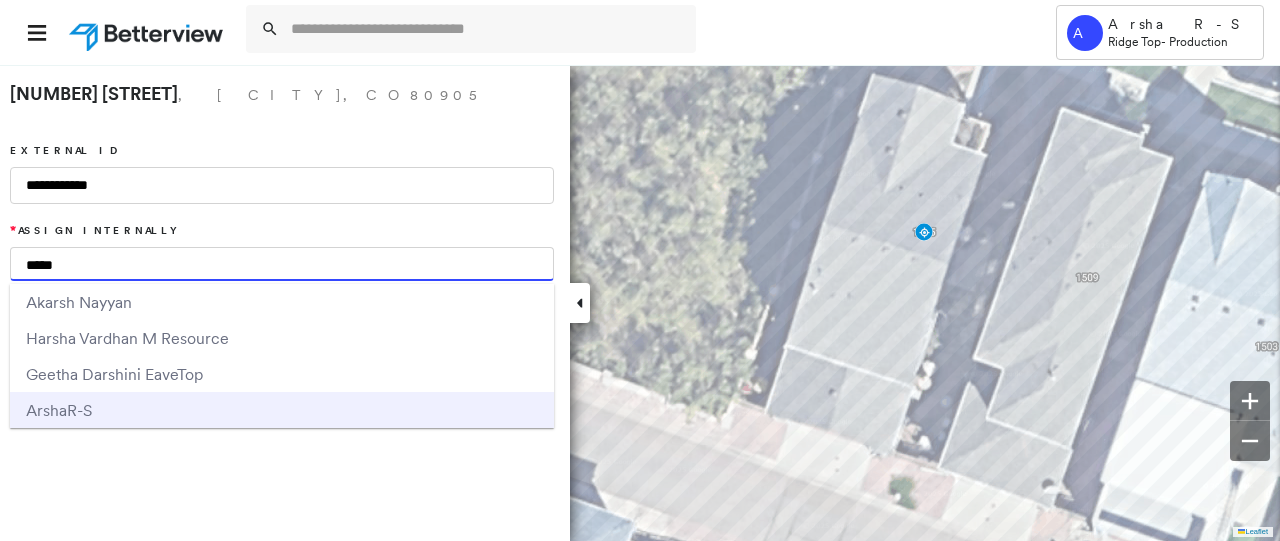 type on "*****" 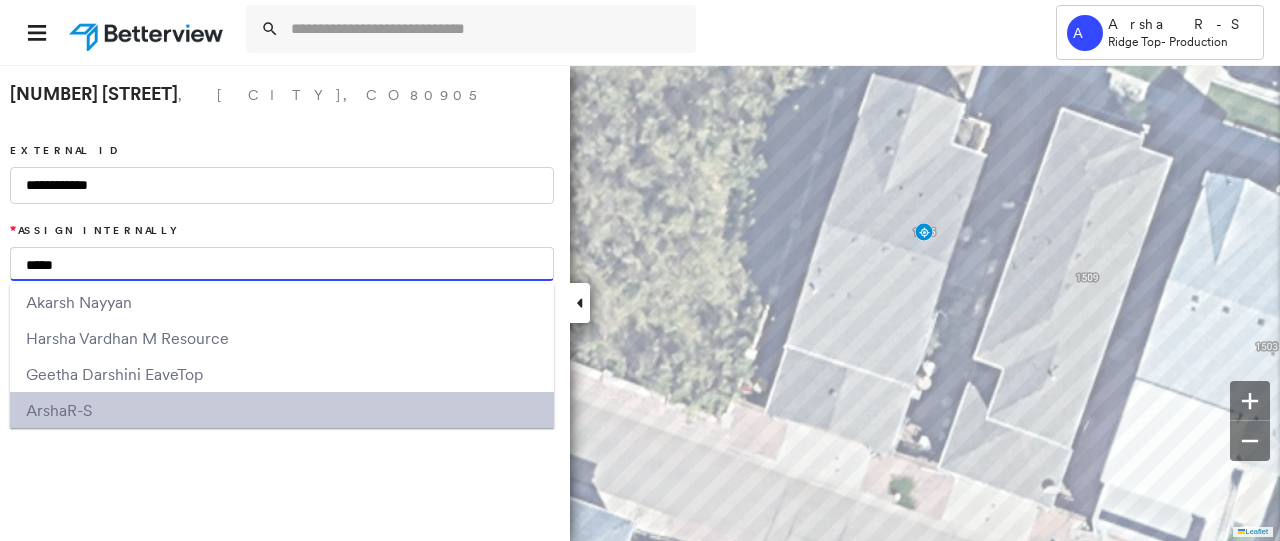 click on "Arsha  R-S" at bounding box center [282, 410] 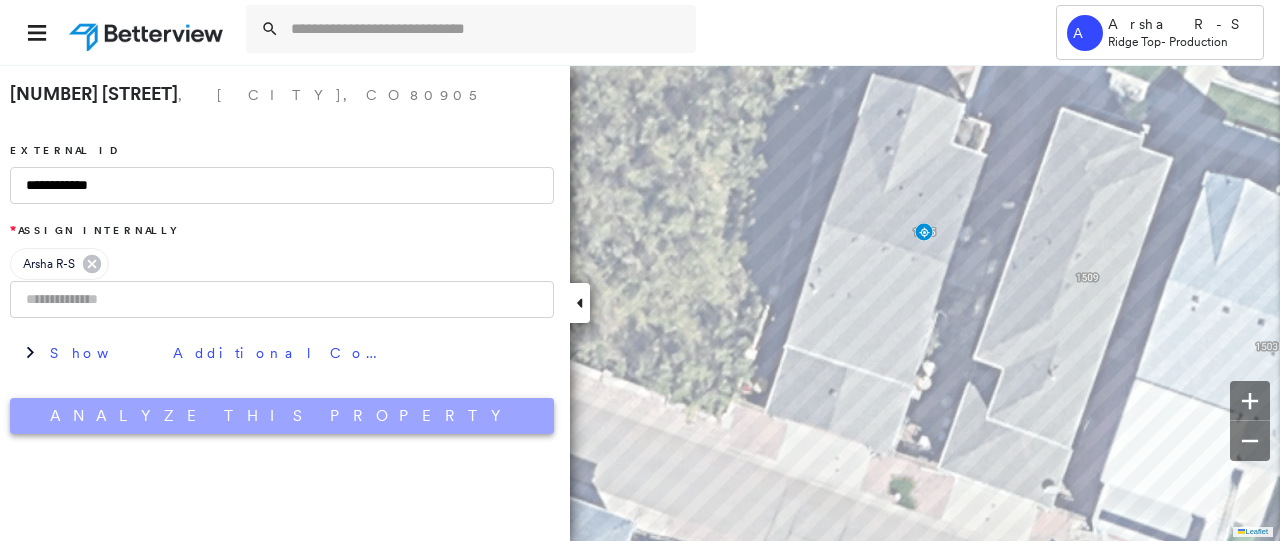 click on "Analyze This Property" at bounding box center [282, 416] 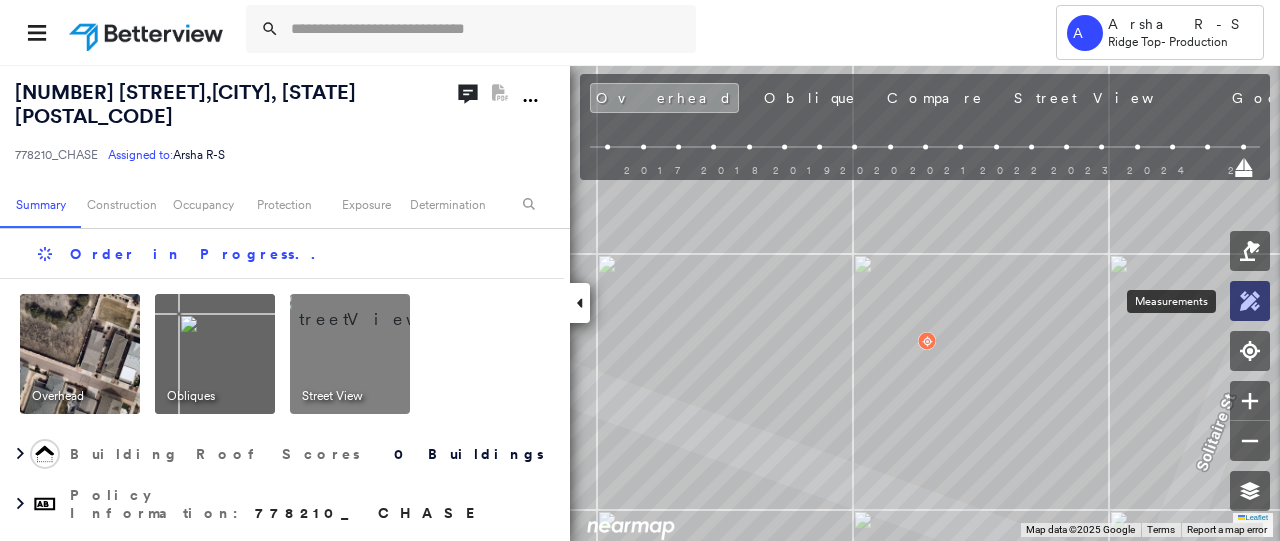 click 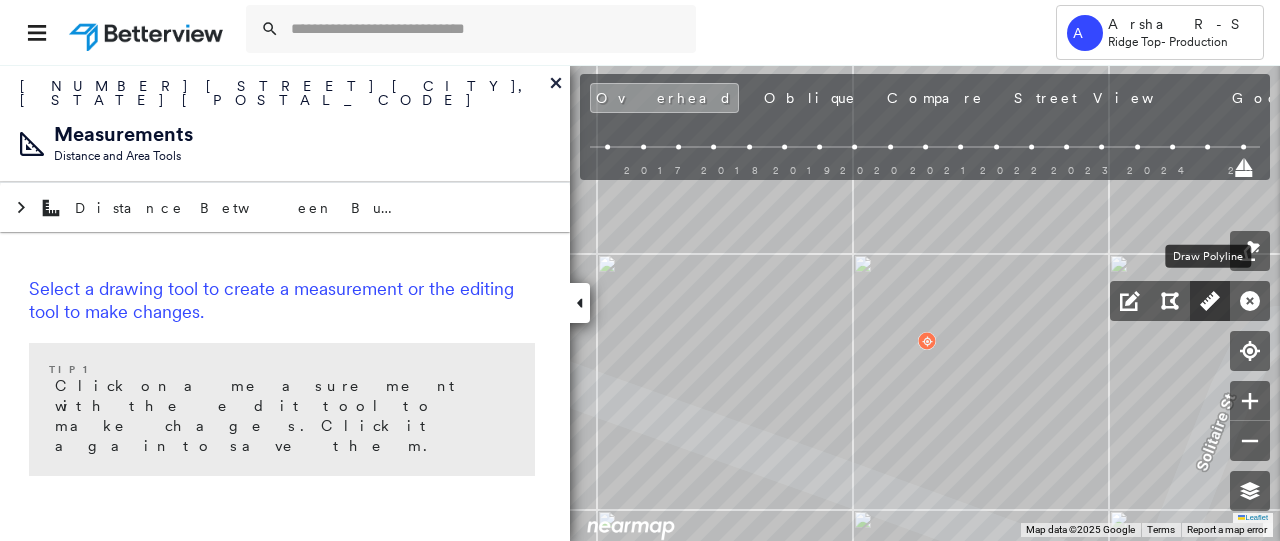 click 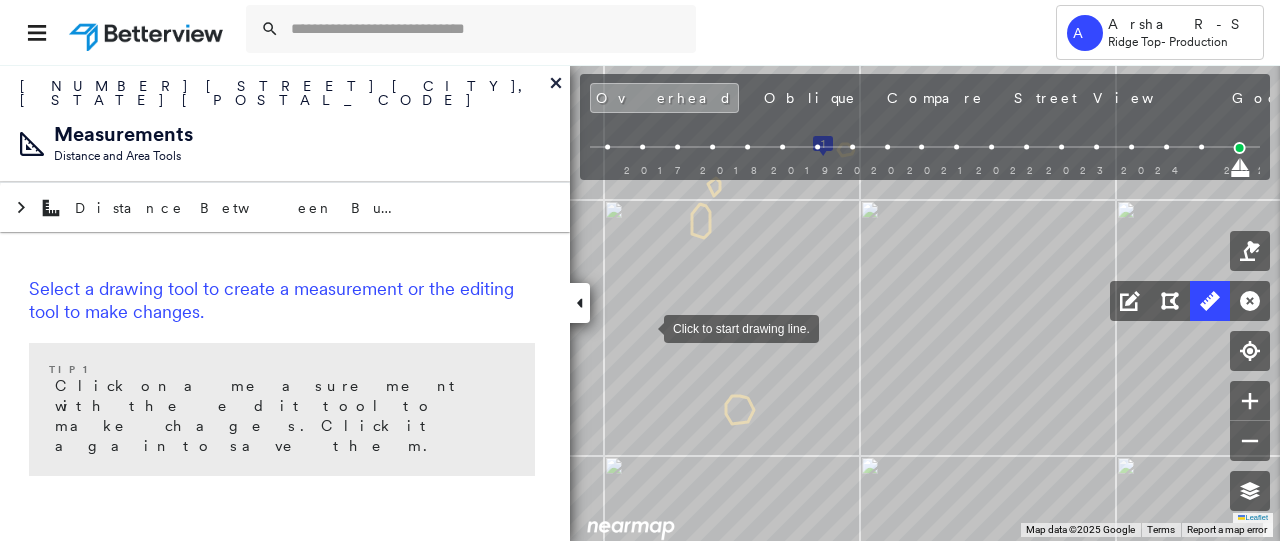click at bounding box center (644, 327) 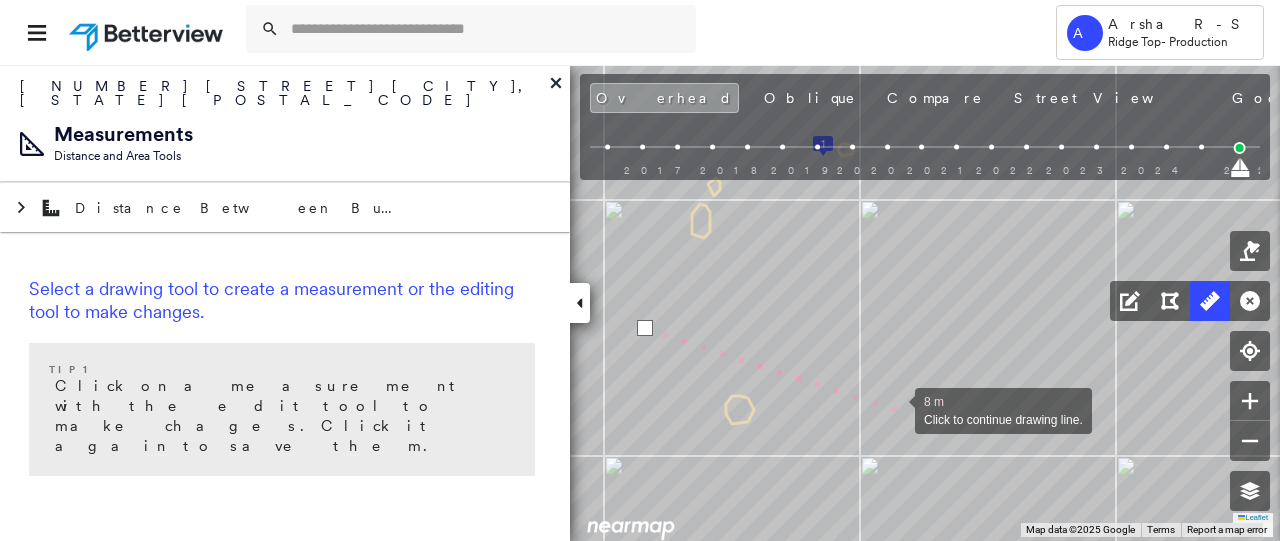 click at bounding box center (895, 409) 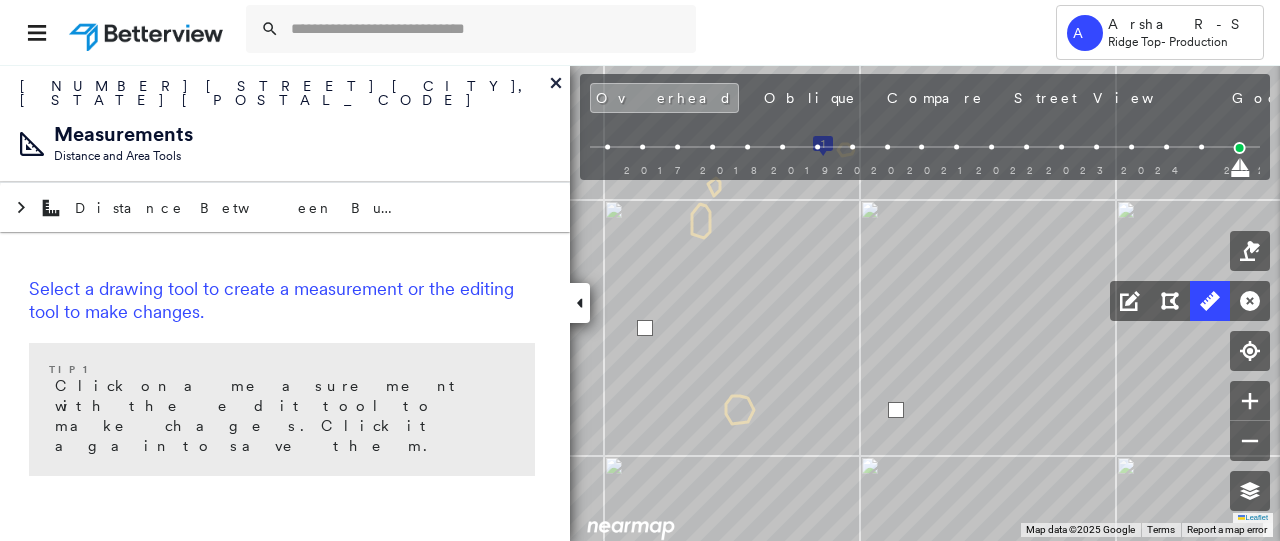 click at bounding box center [896, 410] 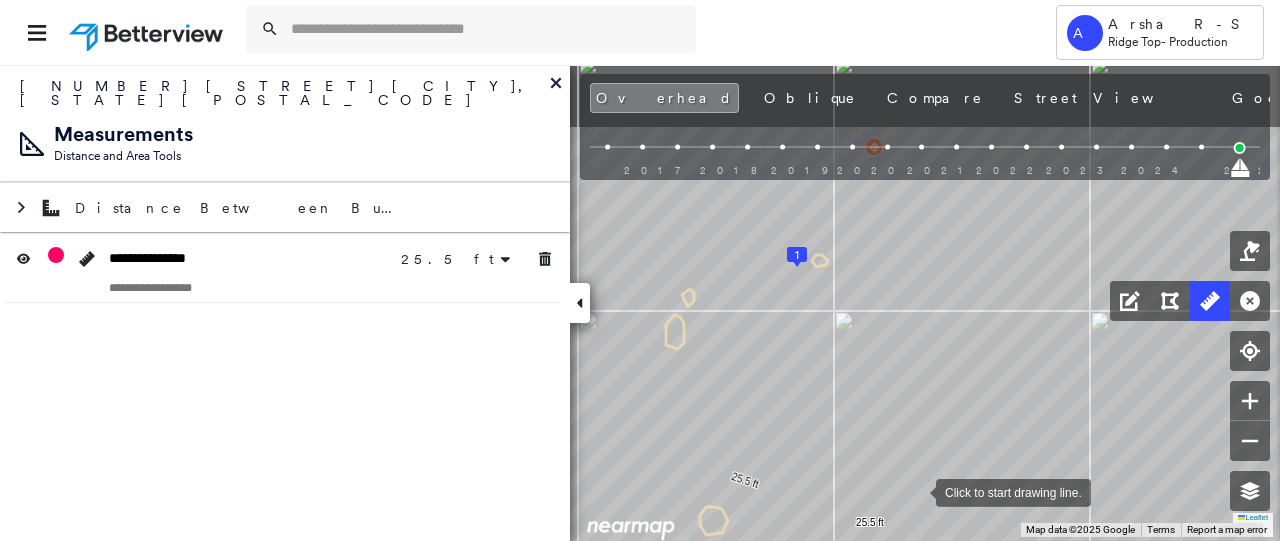 drag, startPoint x: 924, startPoint y: 465, endPoint x: 906, endPoint y: 467, distance: 18.110771 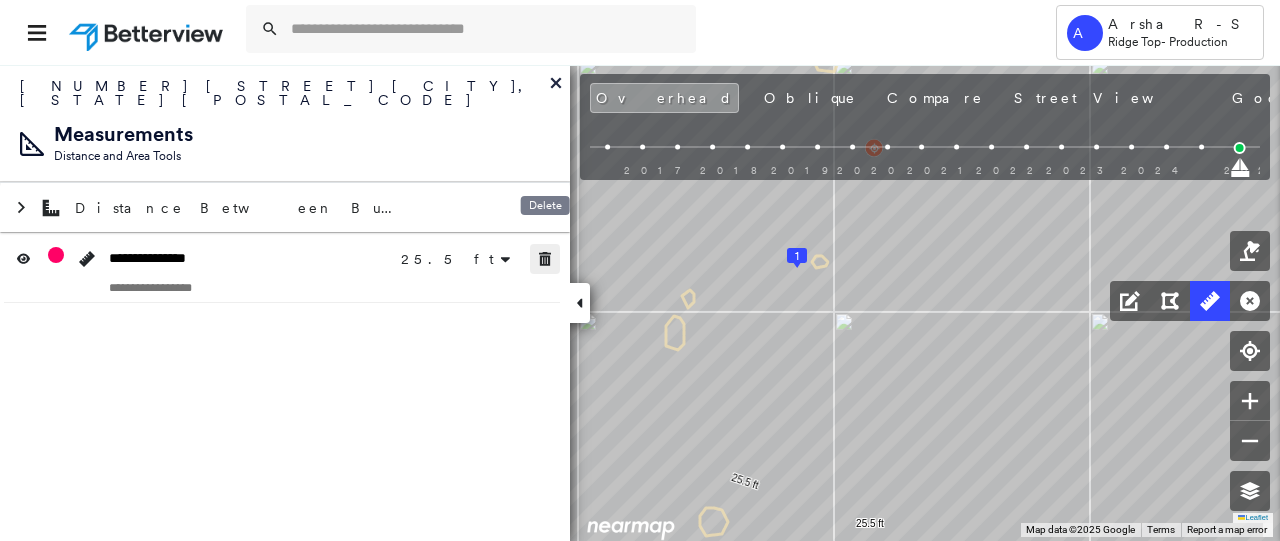 click 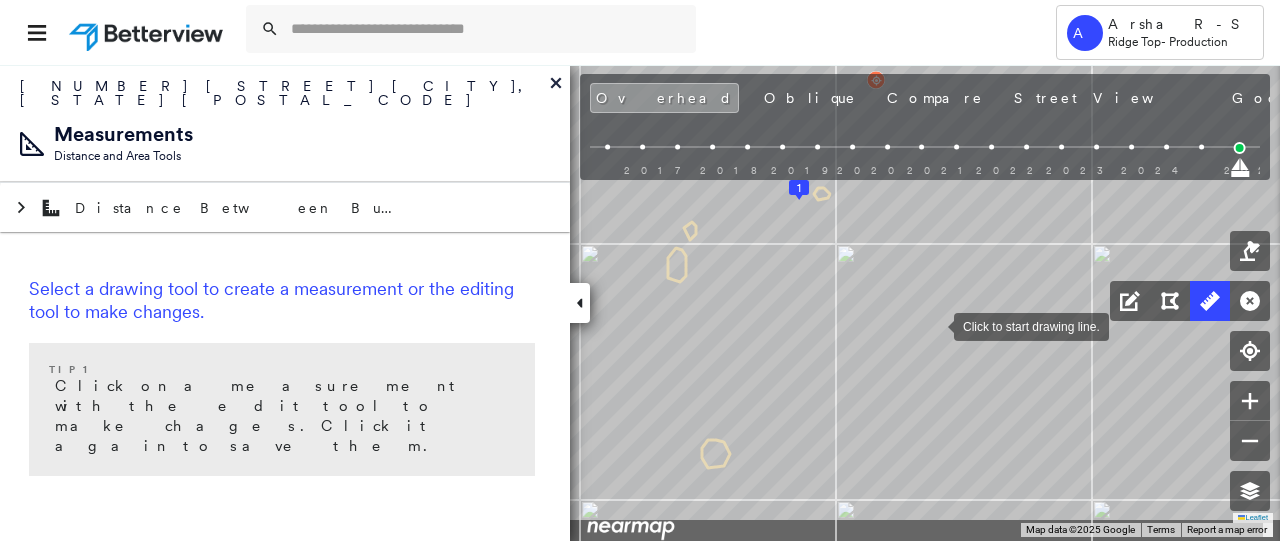 drag, startPoint x: 931, startPoint y: 396, endPoint x: 933, endPoint y: 323, distance: 73.02739 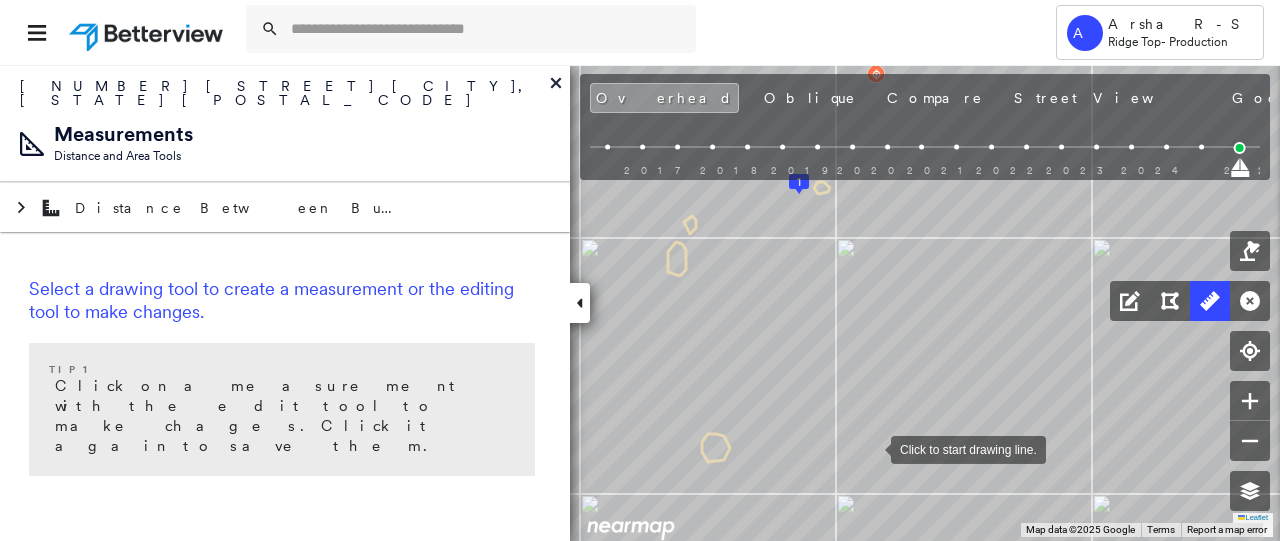 click at bounding box center [871, 448] 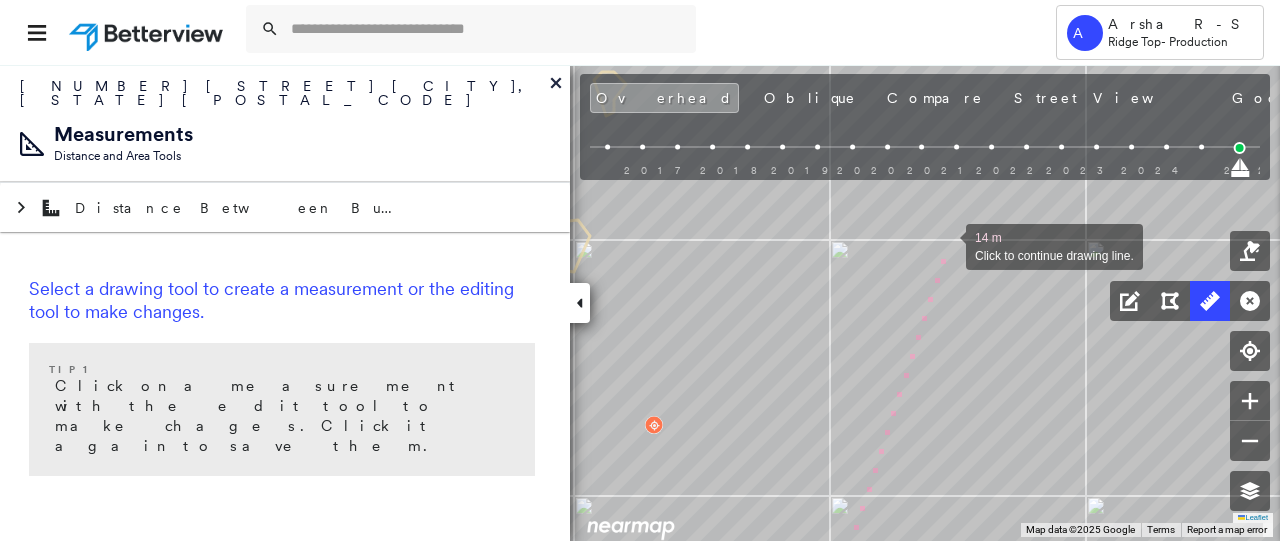 click at bounding box center [946, 245] 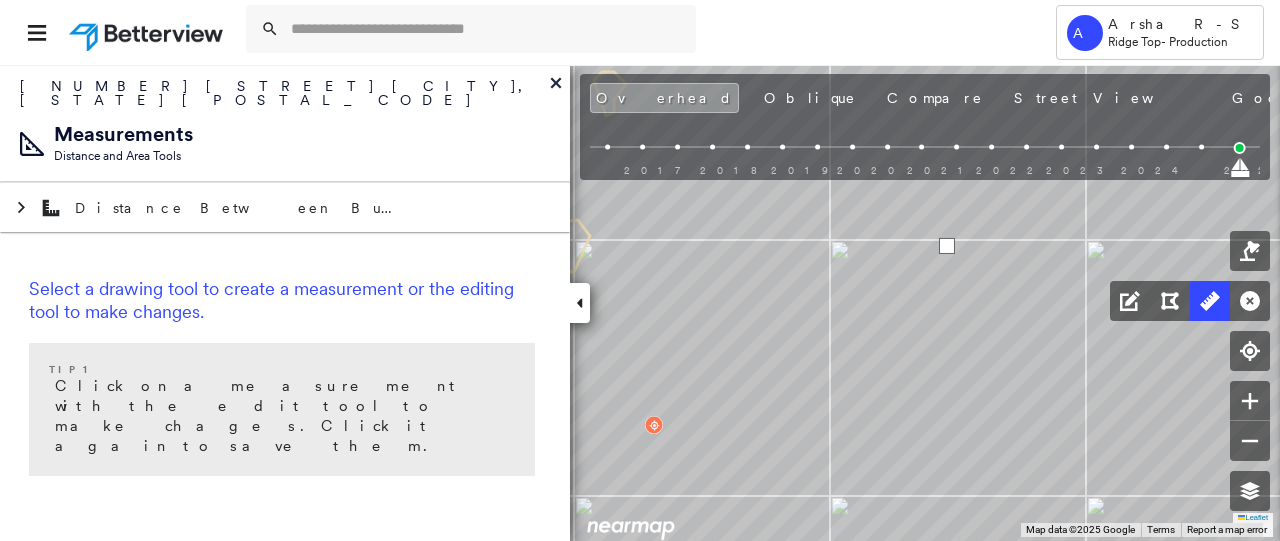 click at bounding box center [947, 246] 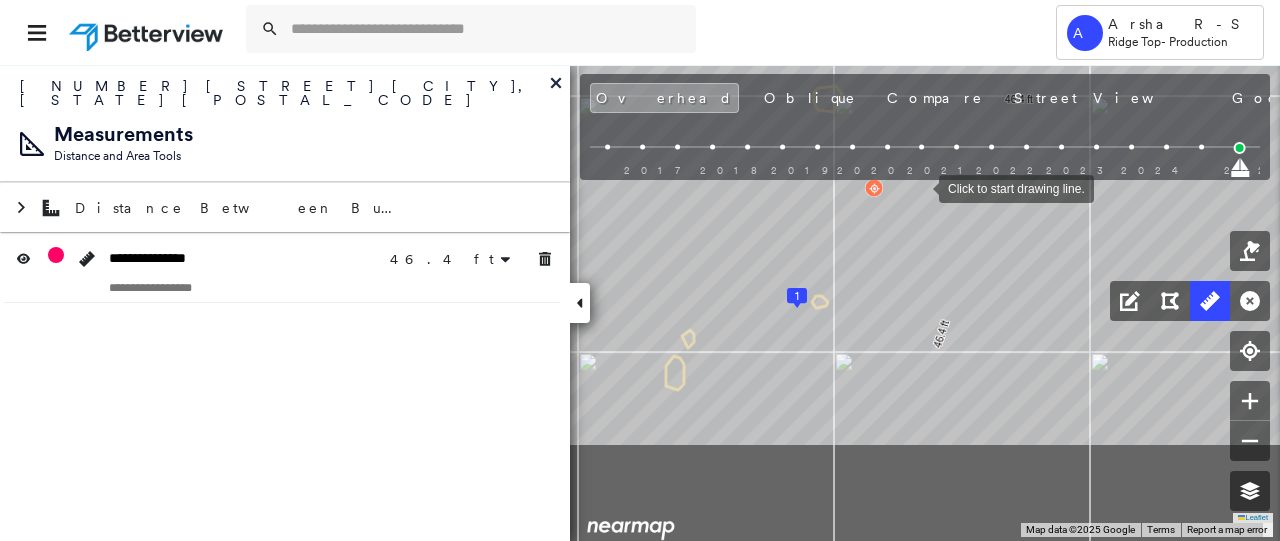 drag, startPoint x: 913, startPoint y: 203, endPoint x: 924, endPoint y: 223, distance: 22.825424 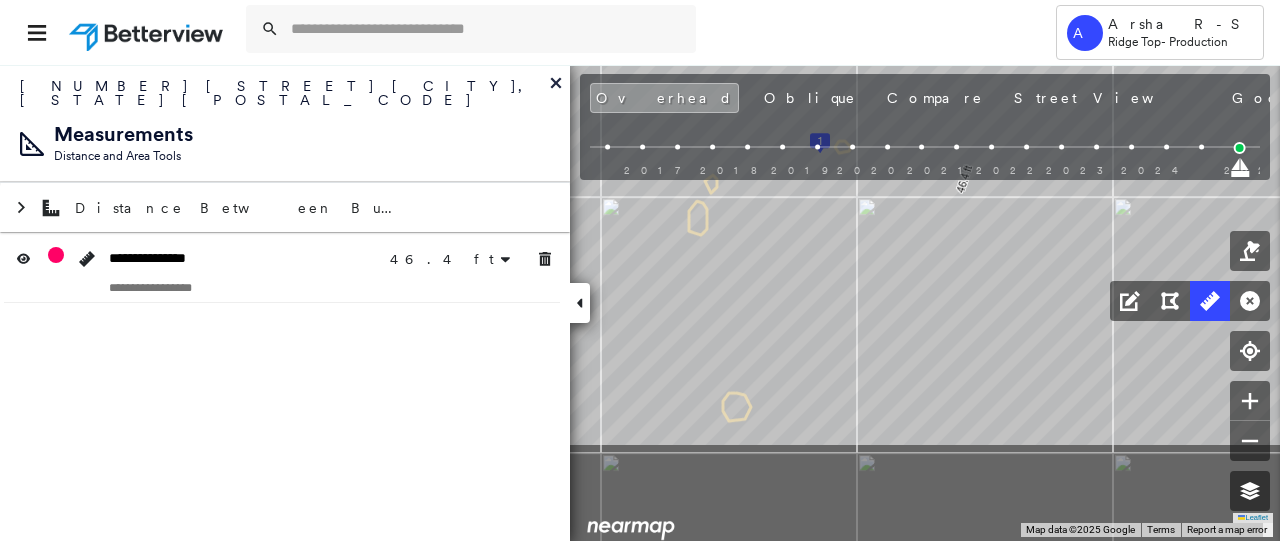 click on "1
46.4 ft 46.4 ft Click to start drawing line." at bounding box center [-65, -51] 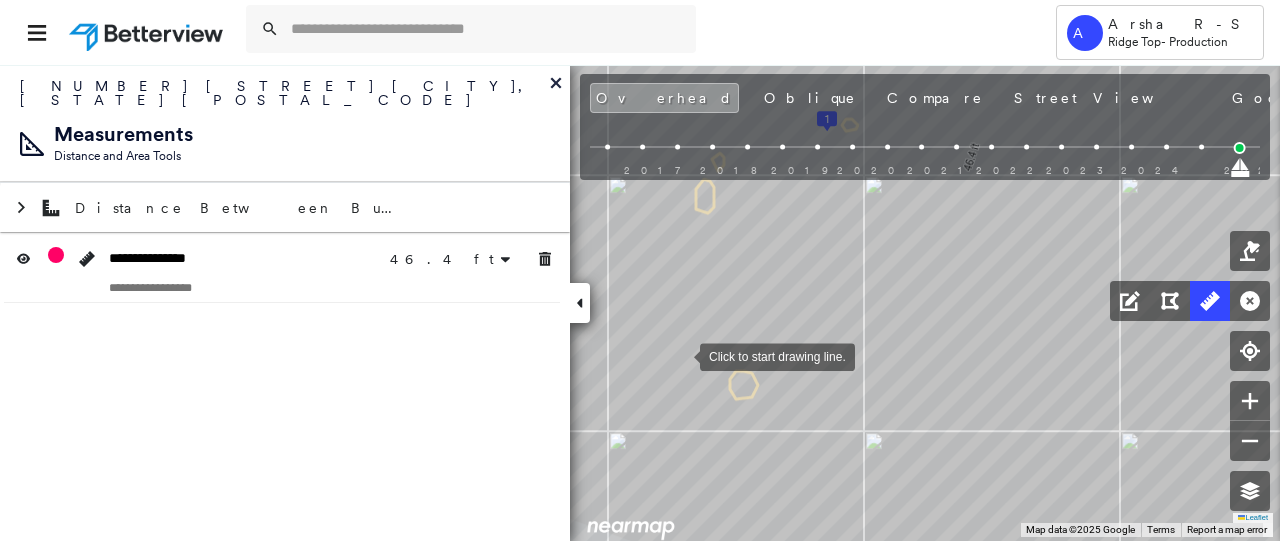 drag, startPoint x: 674, startPoint y: 384, endPoint x: 670, endPoint y: 327, distance: 57.14018 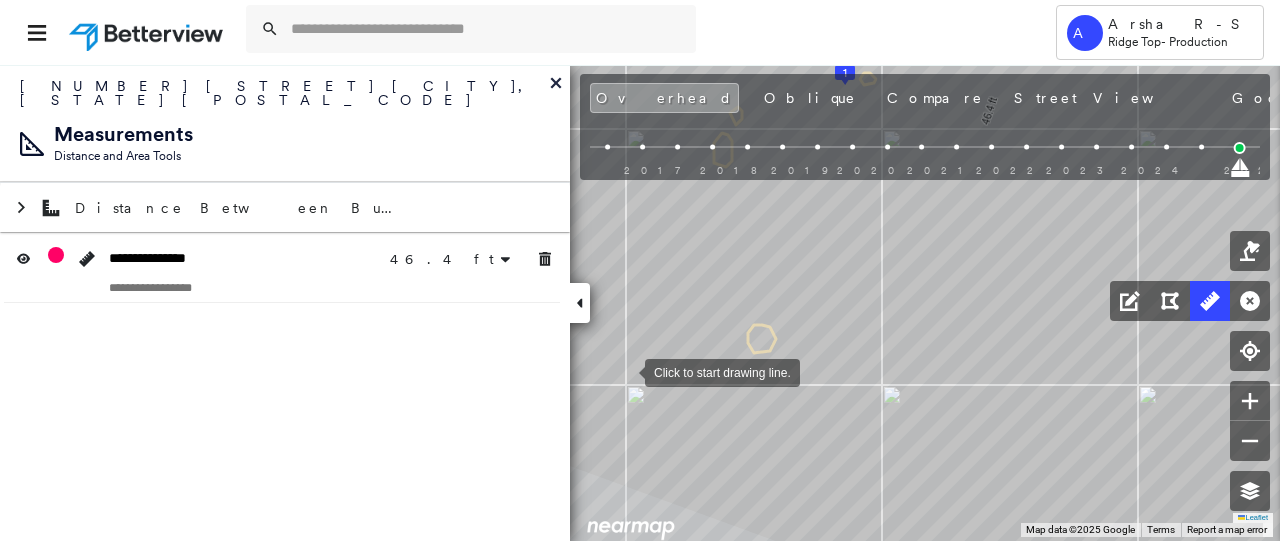 click at bounding box center [625, 371] 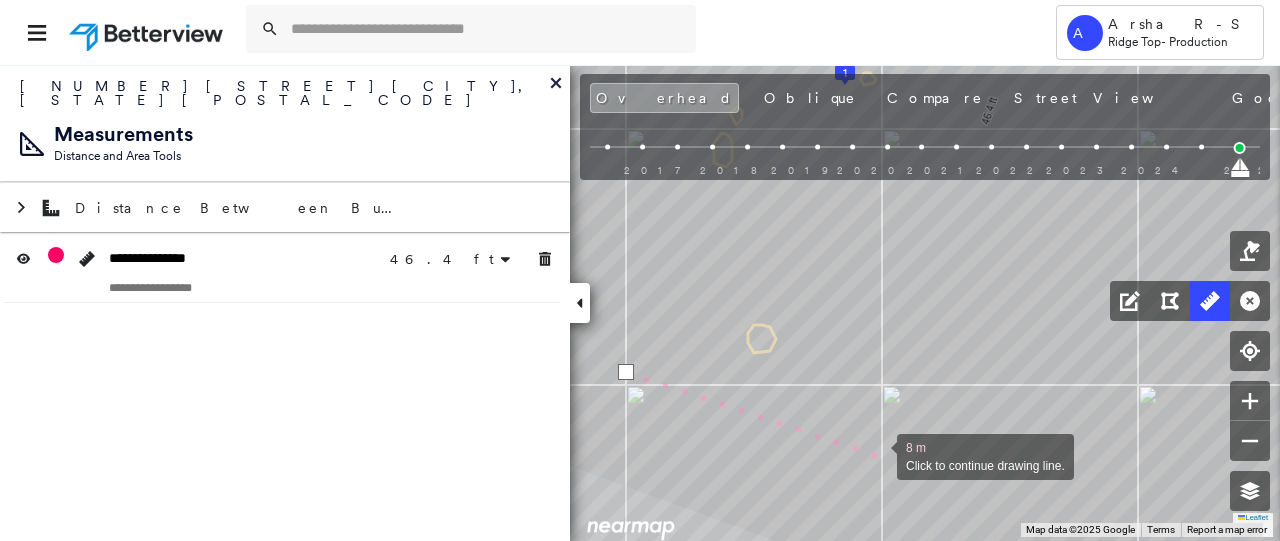 click at bounding box center [877, 455] 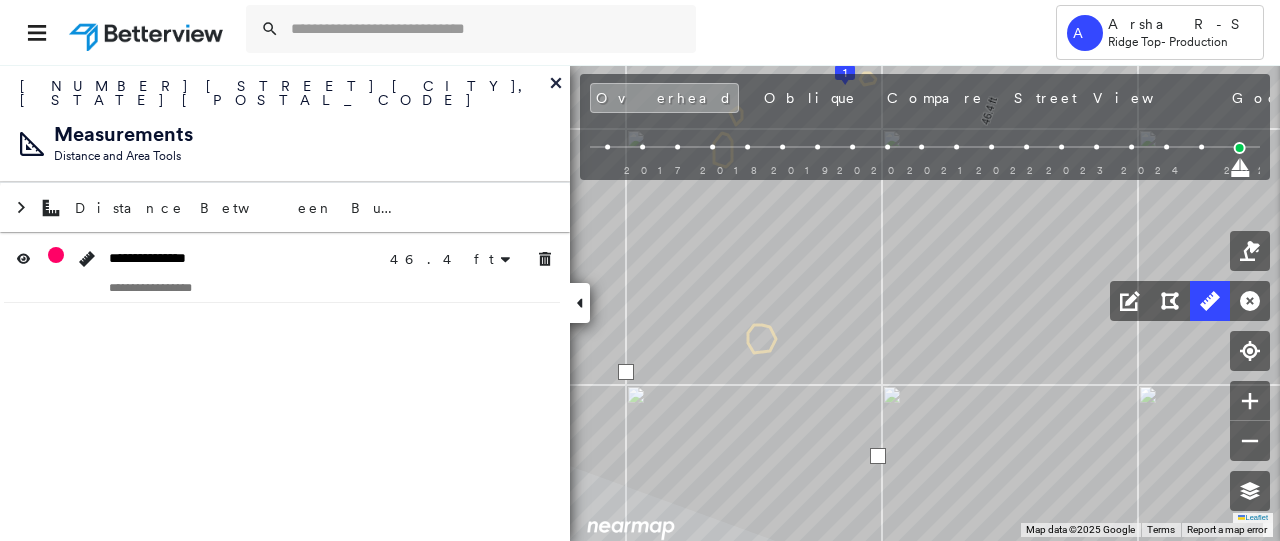 click at bounding box center [878, 456] 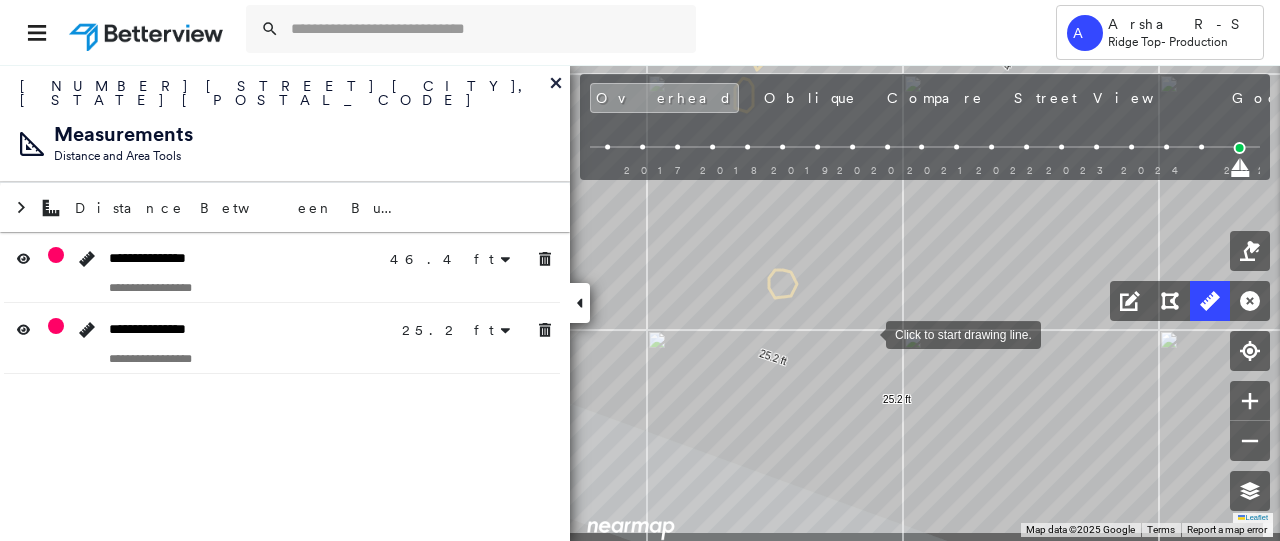 click at bounding box center (866, 333) 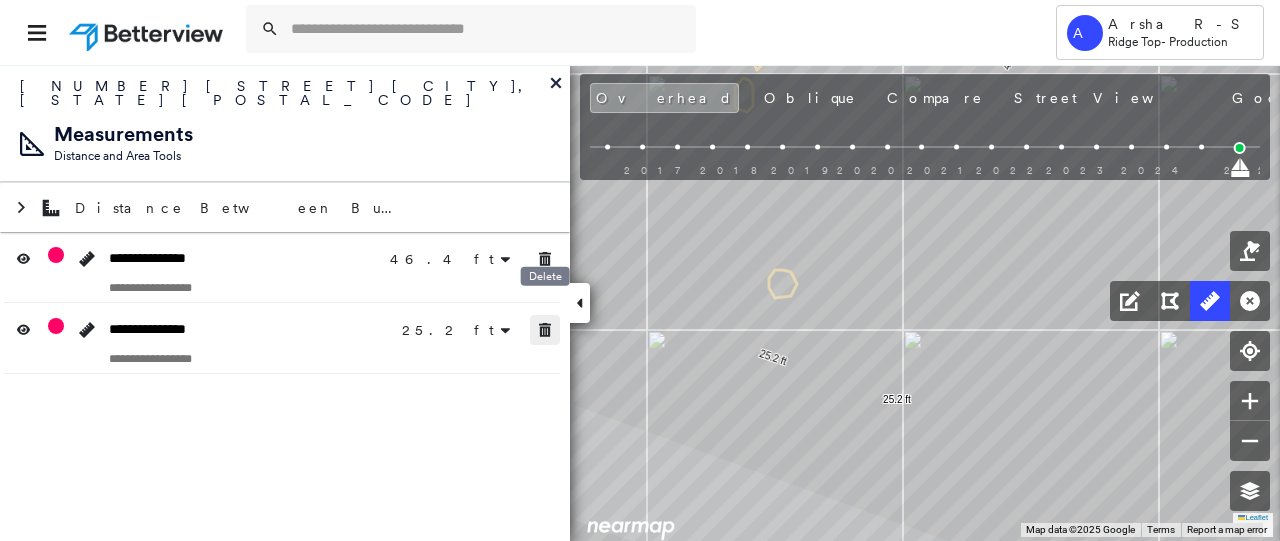 click at bounding box center [545, 330] 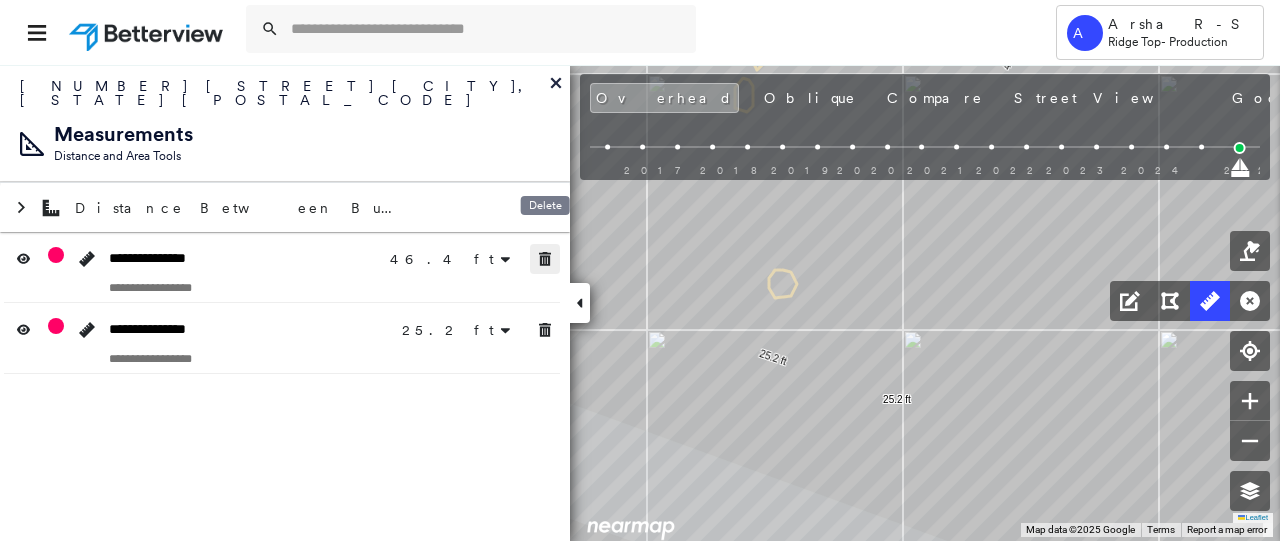 click 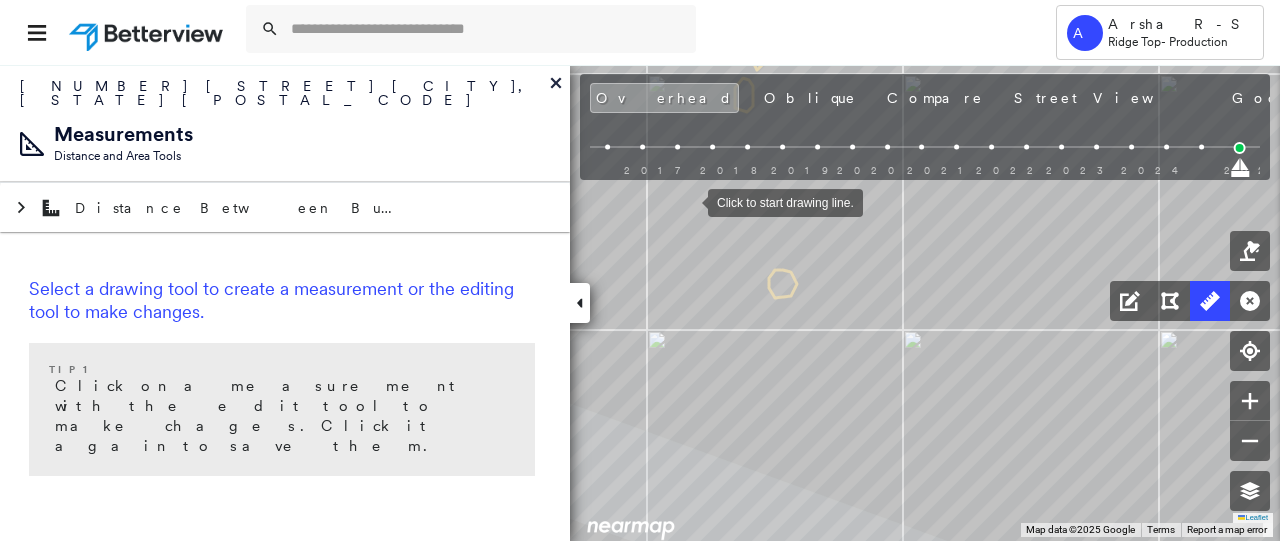 click at bounding box center [688, 201] 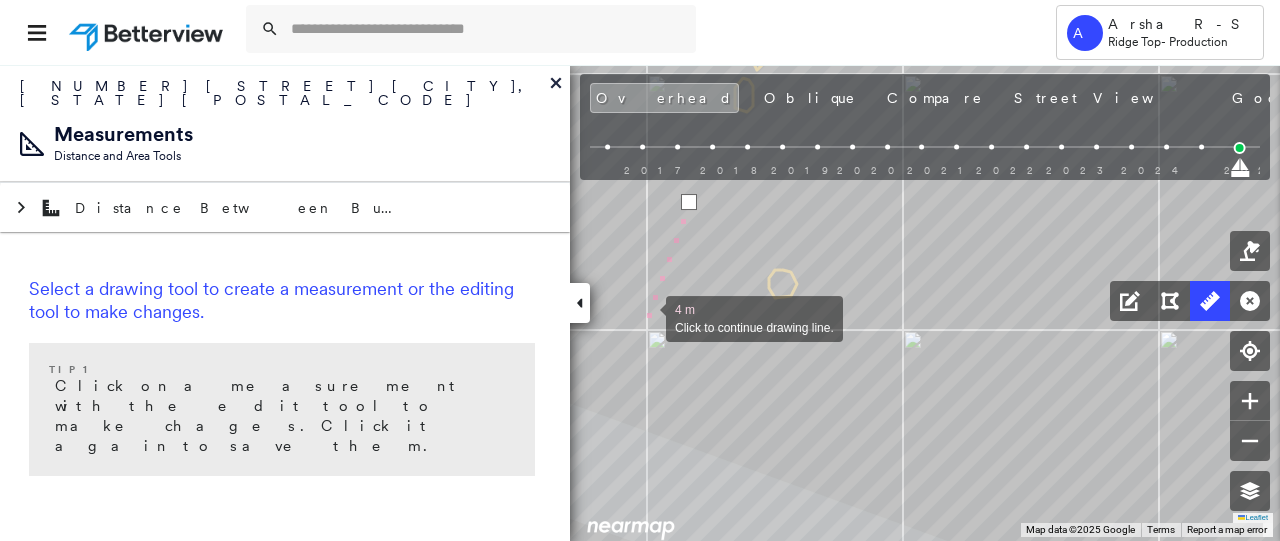 click at bounding box center [646, 317] 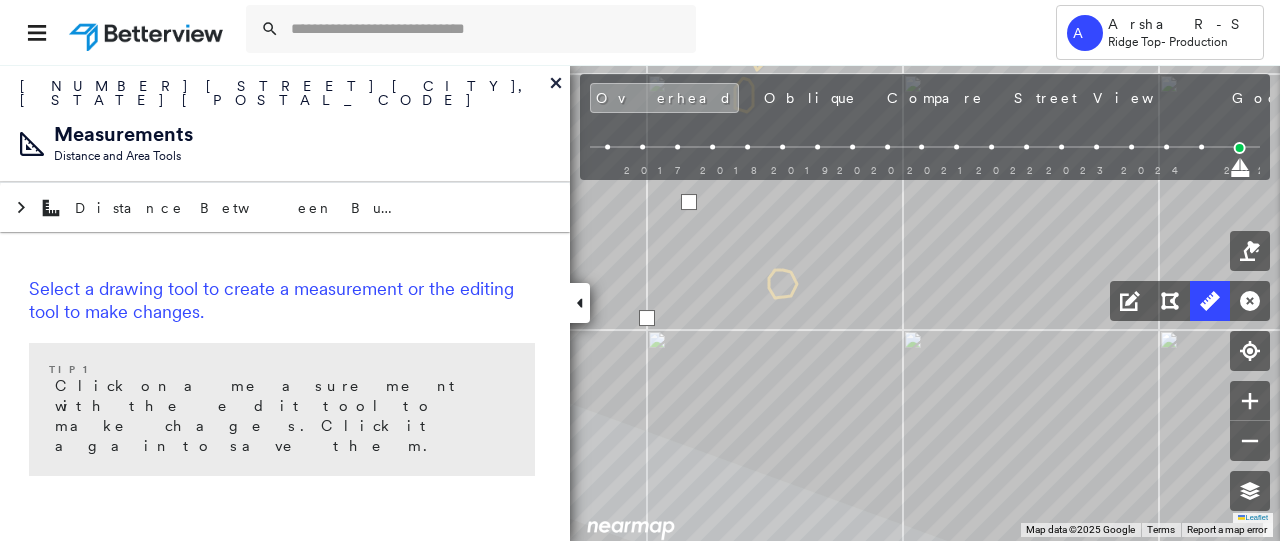 click at bounding box center (647, 318) 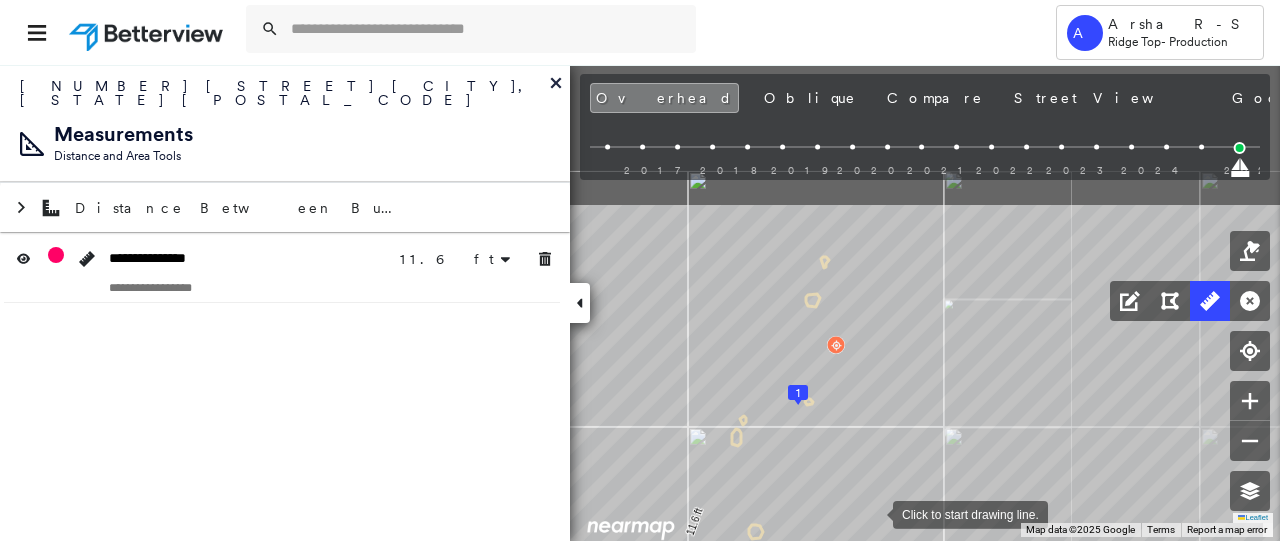 drag, startPoint x: 916, startPoint y: 321, endPoint x: 860, endPoint y: 455, distance: 145.23085 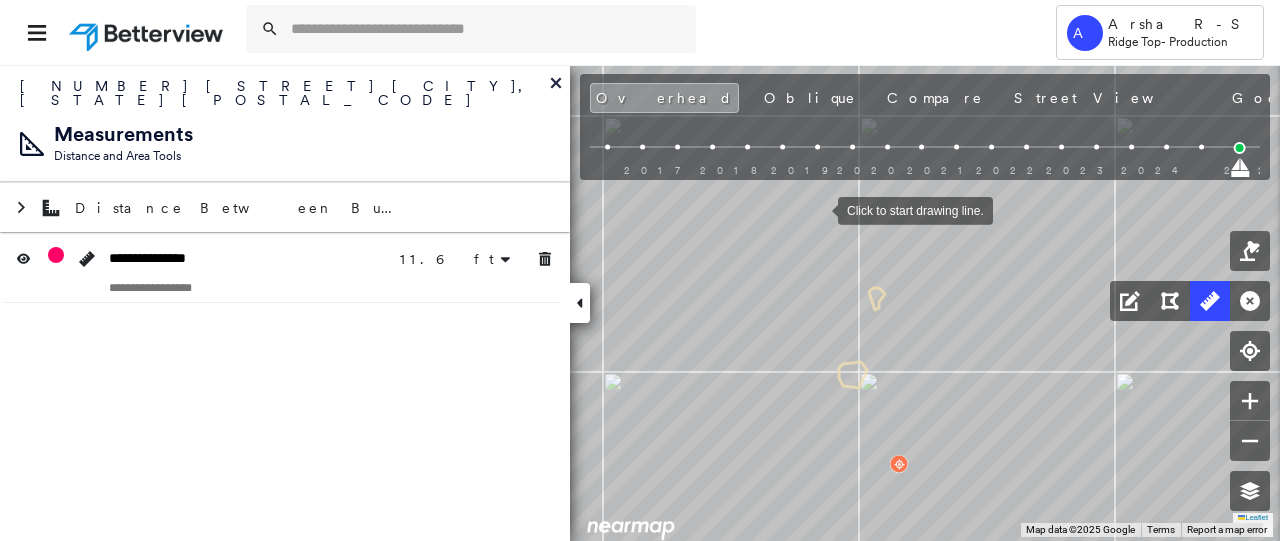 click at bounding box center (818, 209) 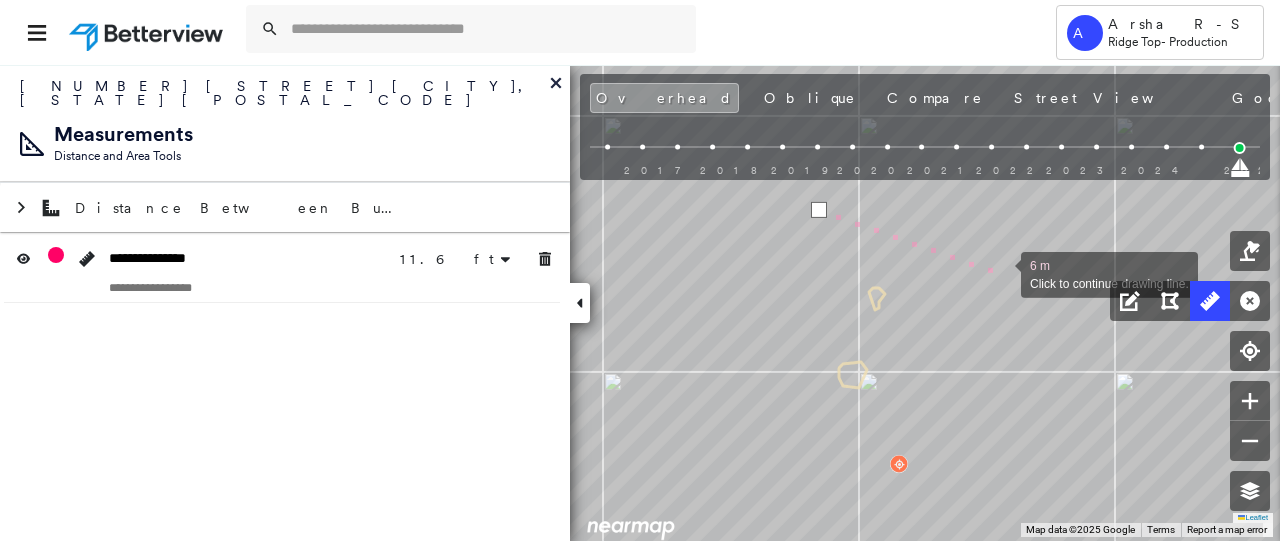 click at bounding box center [1001, 273] 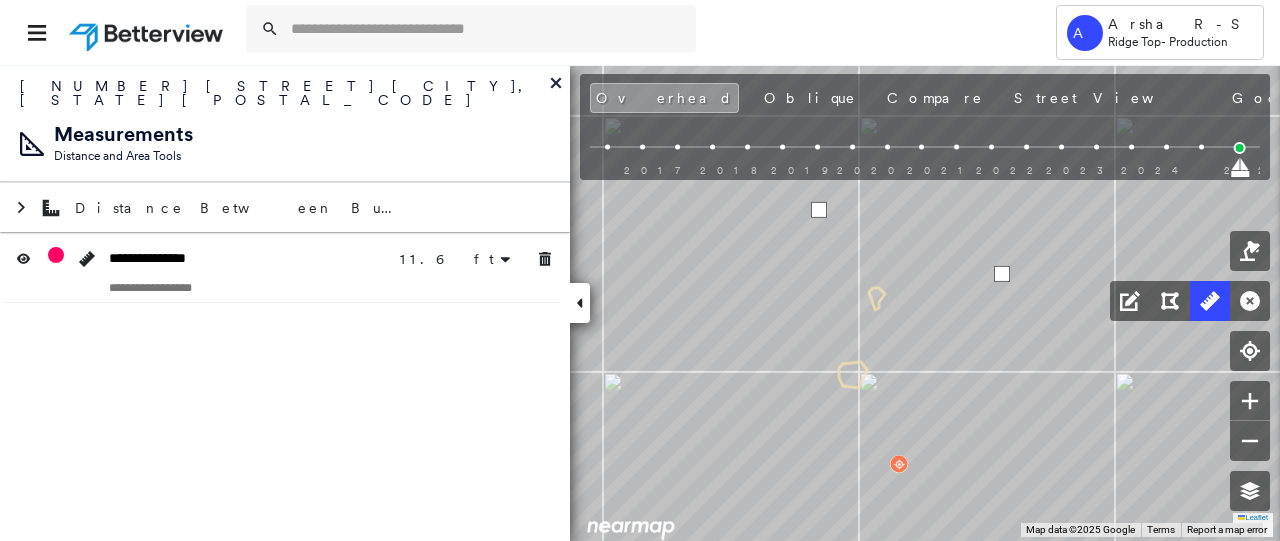 click at bounding box center (1002, 274) 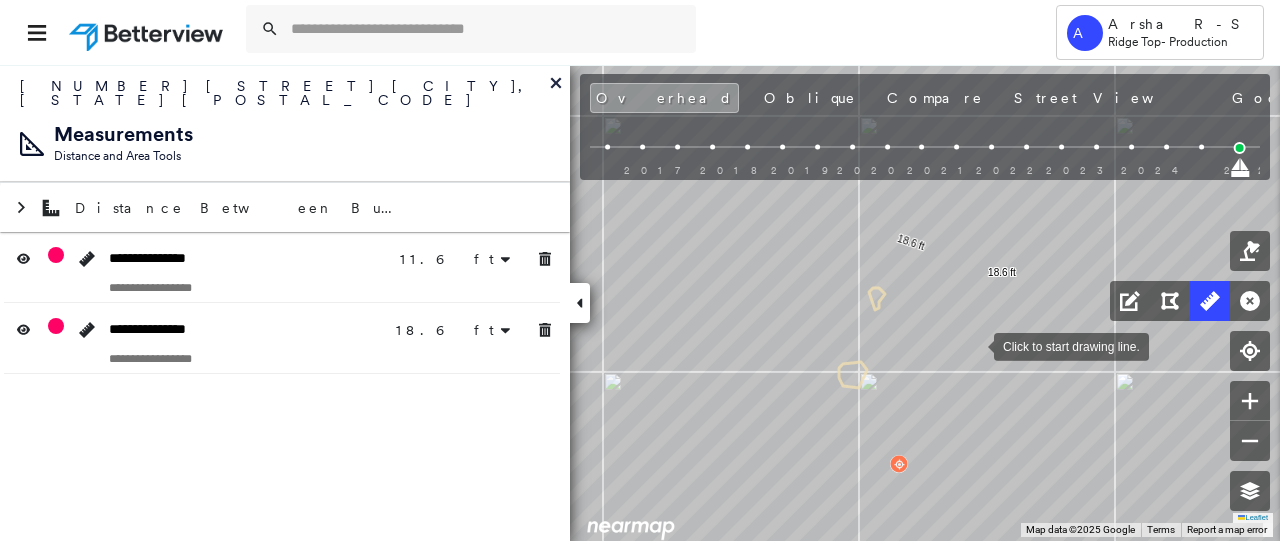 click at bounding box center (974, 345) 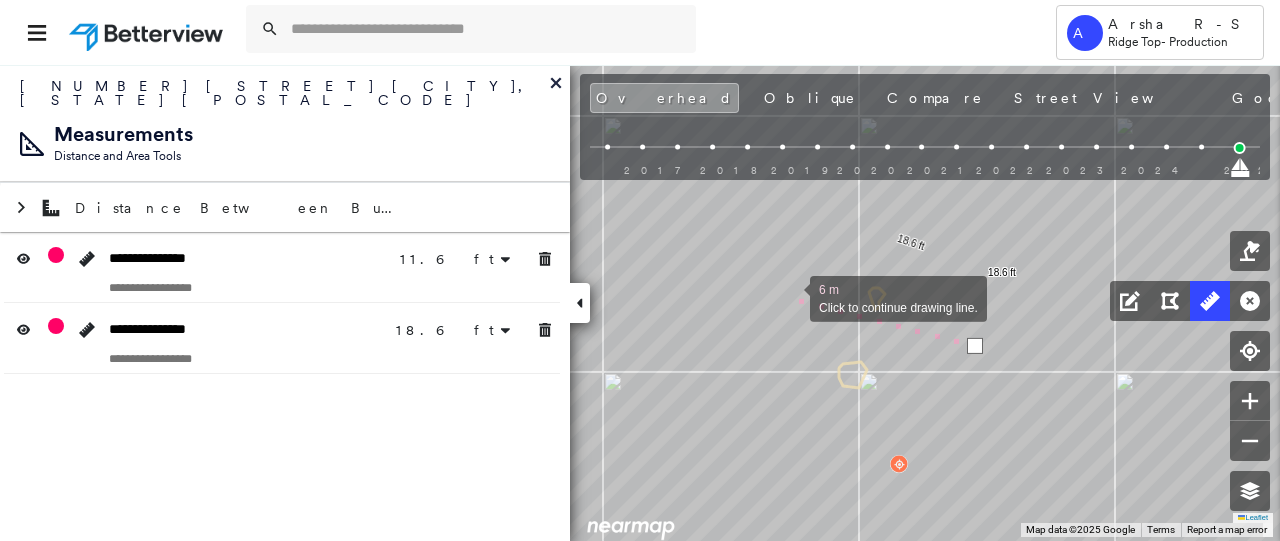 click at bounding box center (790, 297) 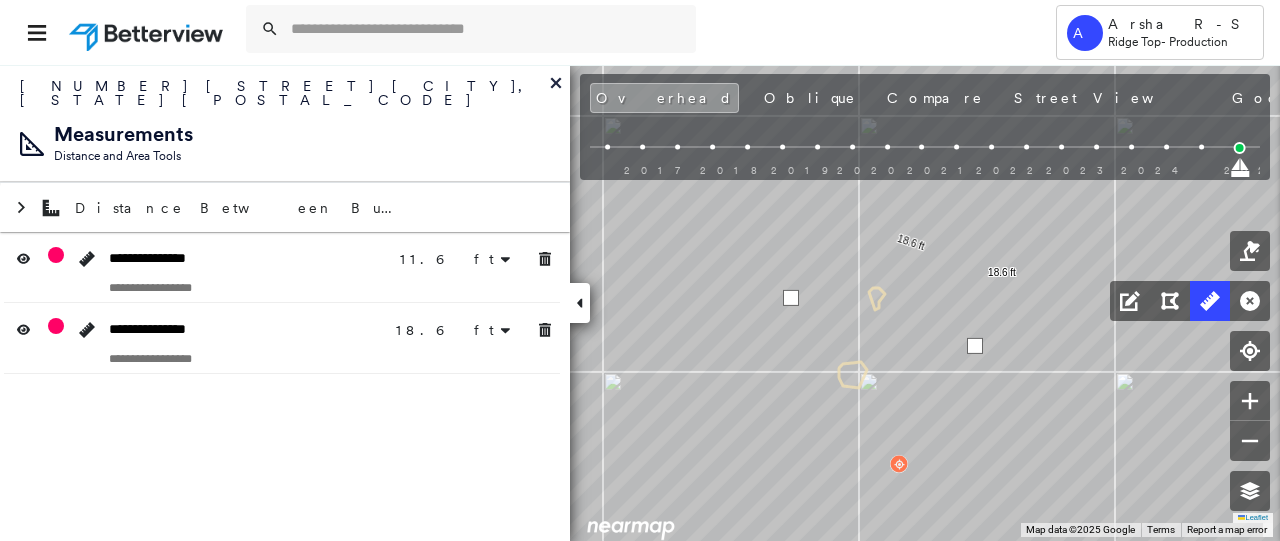 click at bounding box center [791, 298] 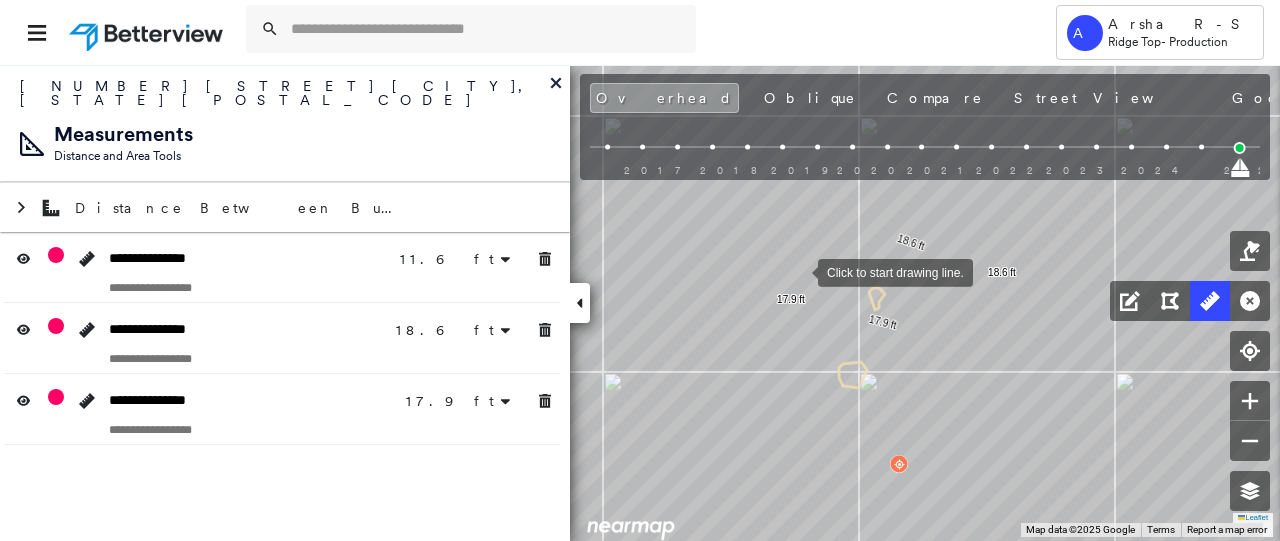 click at bounding box center [798, 271] 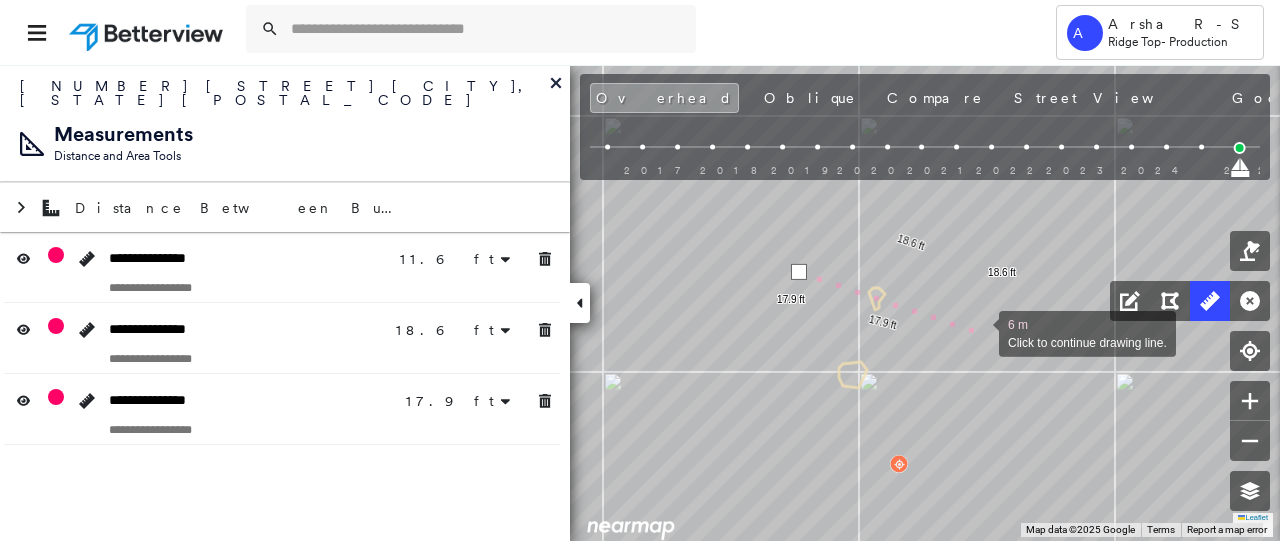 click at bounding box center [979, 332] 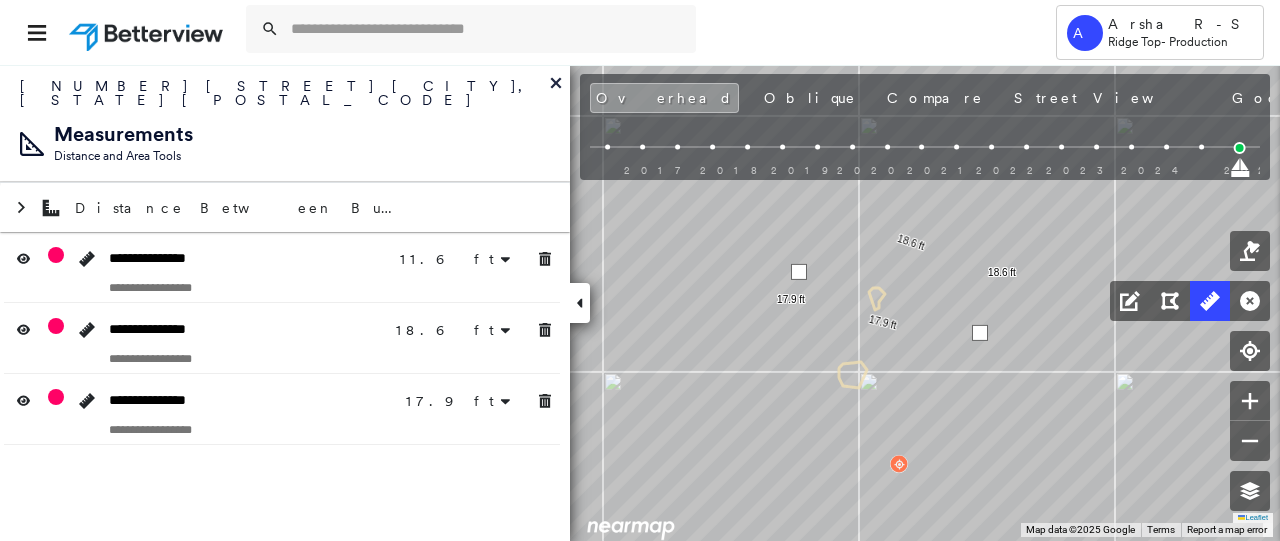 click at bounding box center [980, 333] 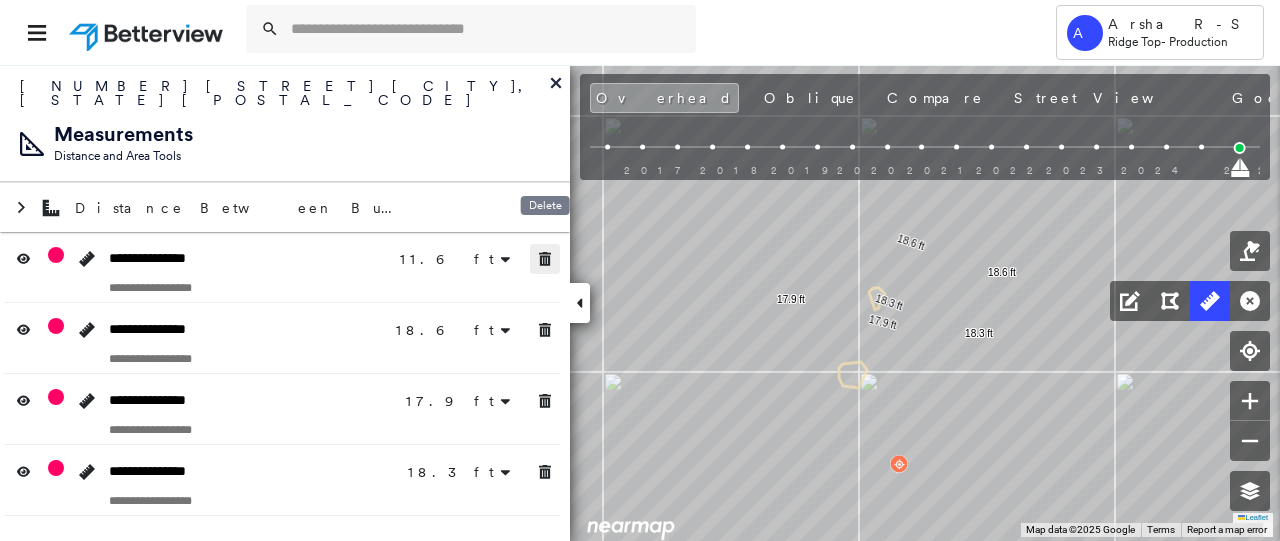 click 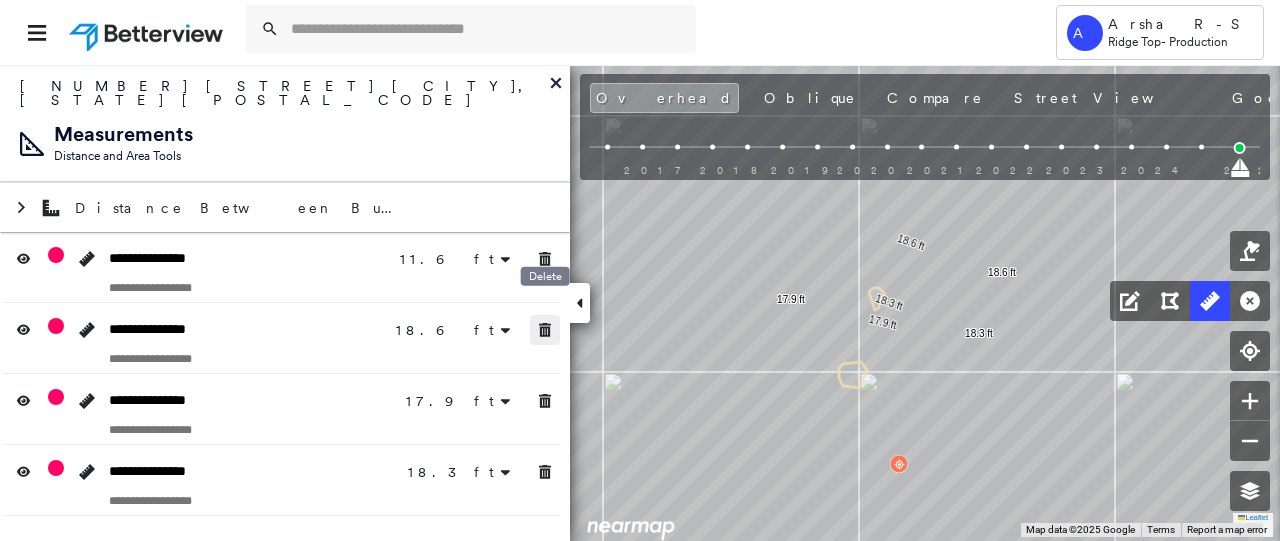 click at bounding box center [545, 330] 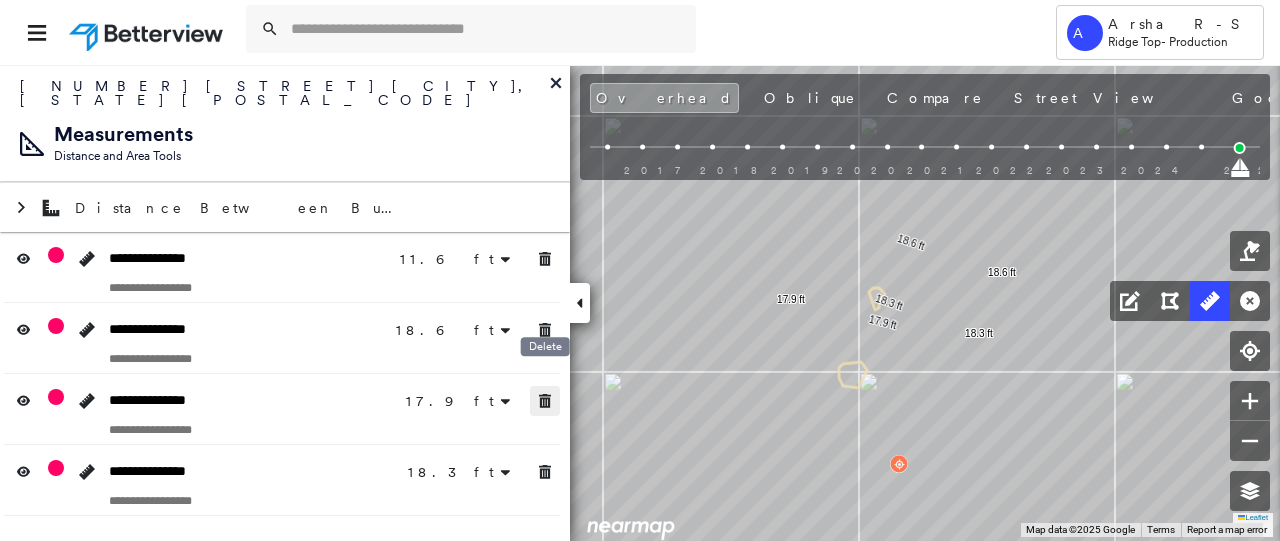 click 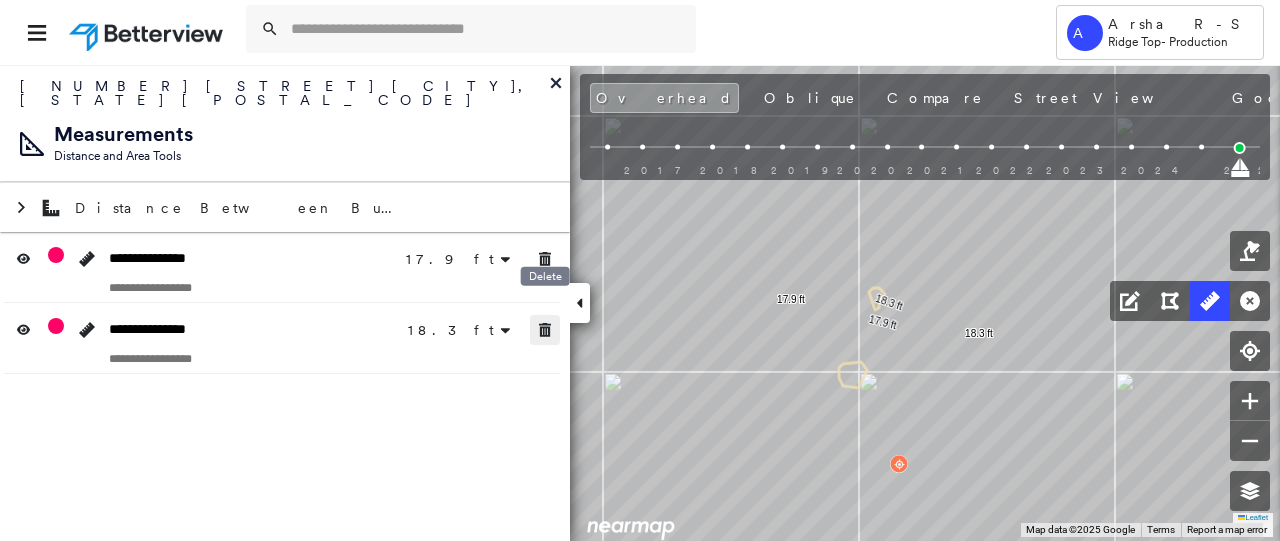 click 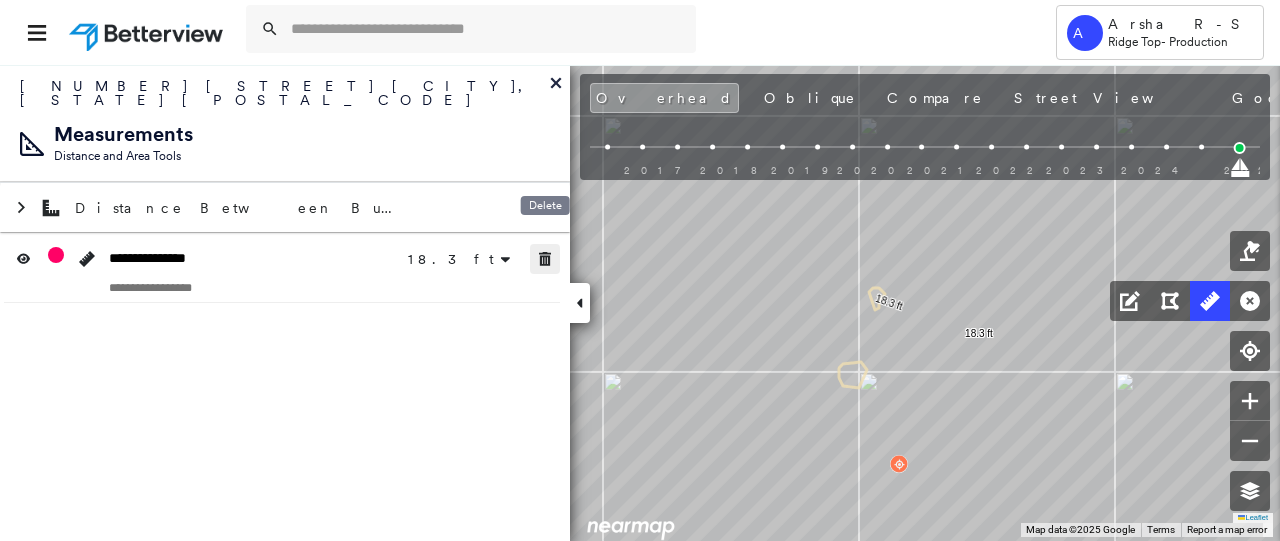 click at bounding box center [545, 259] 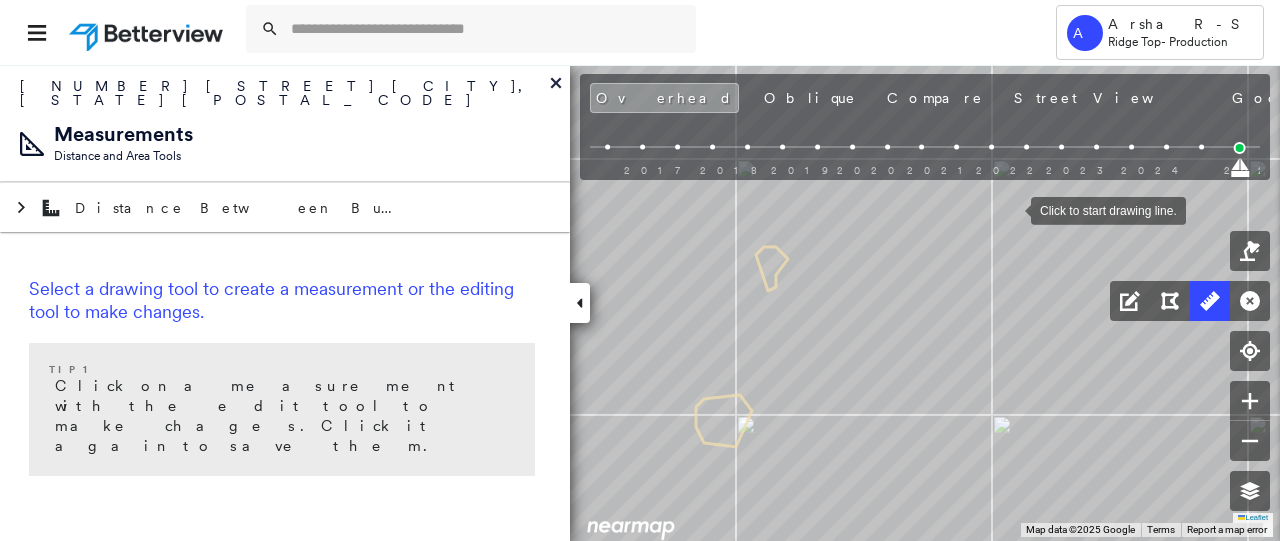 click at bounding box center [1011, 209] 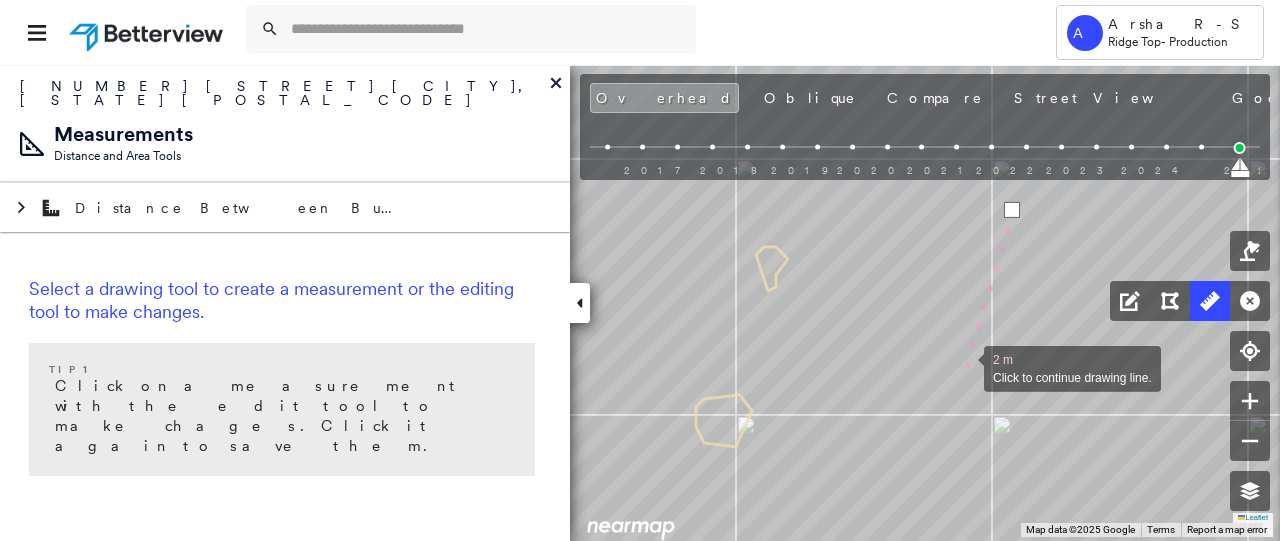 click at bounding box center (964, 367) 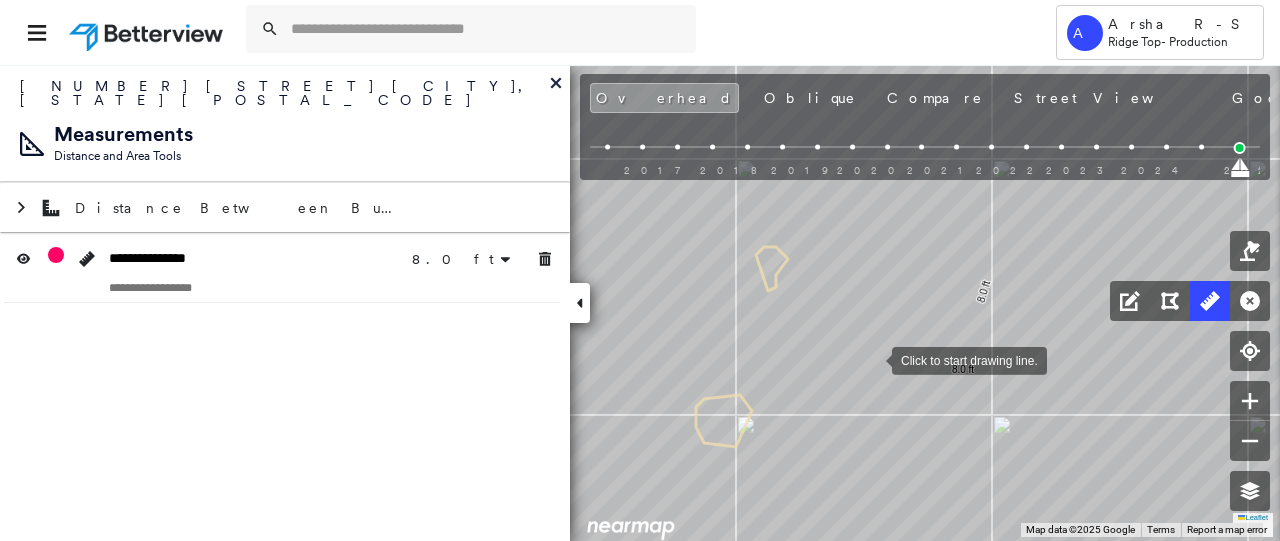 drag, startPoint x: 871, startPoint y: 359, endPoint x: 900, endPoint y: 265, distance: 98.37174 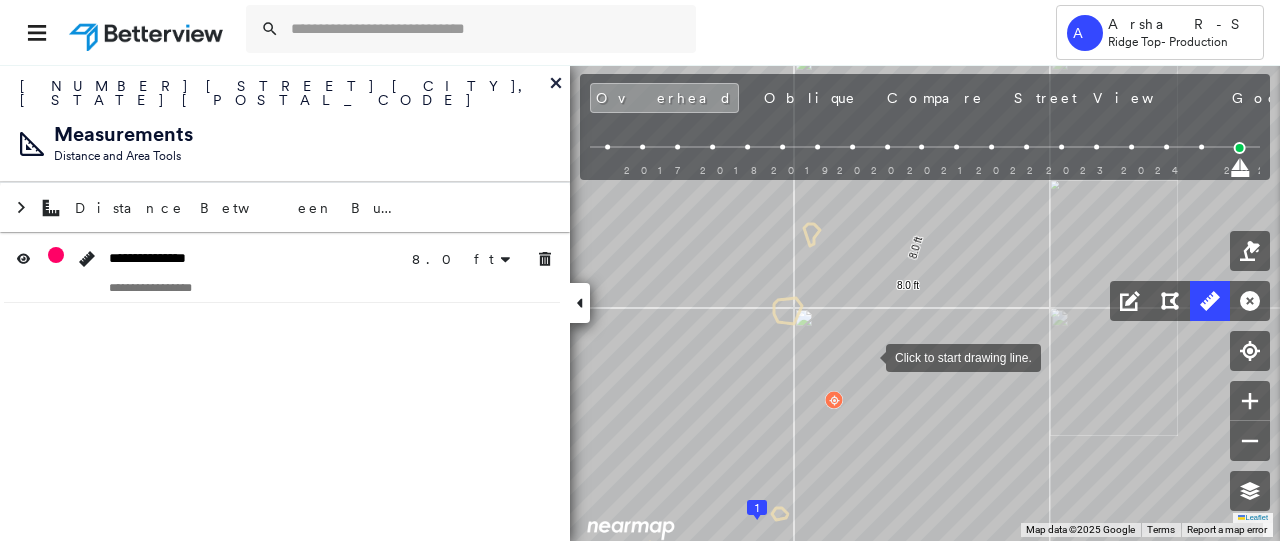 click at bounding box center (866, 356) 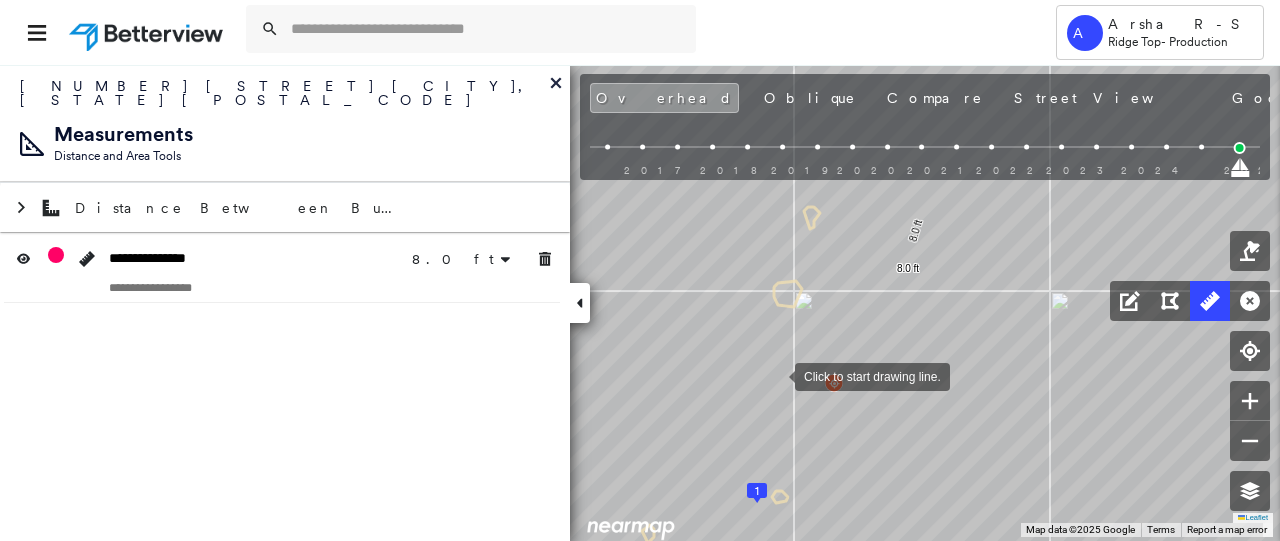 click at bounding box center [775, 375] 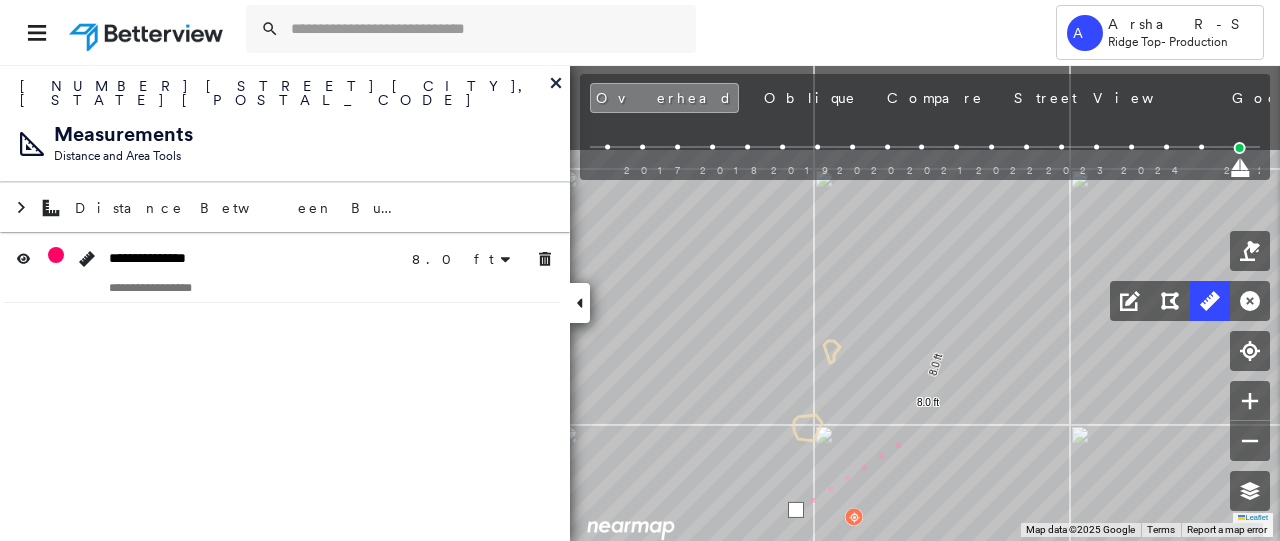 click on "1
8.0 ft 8.0 ft 4 m Click to continue drawing line." at bounding box center [-14, -7] 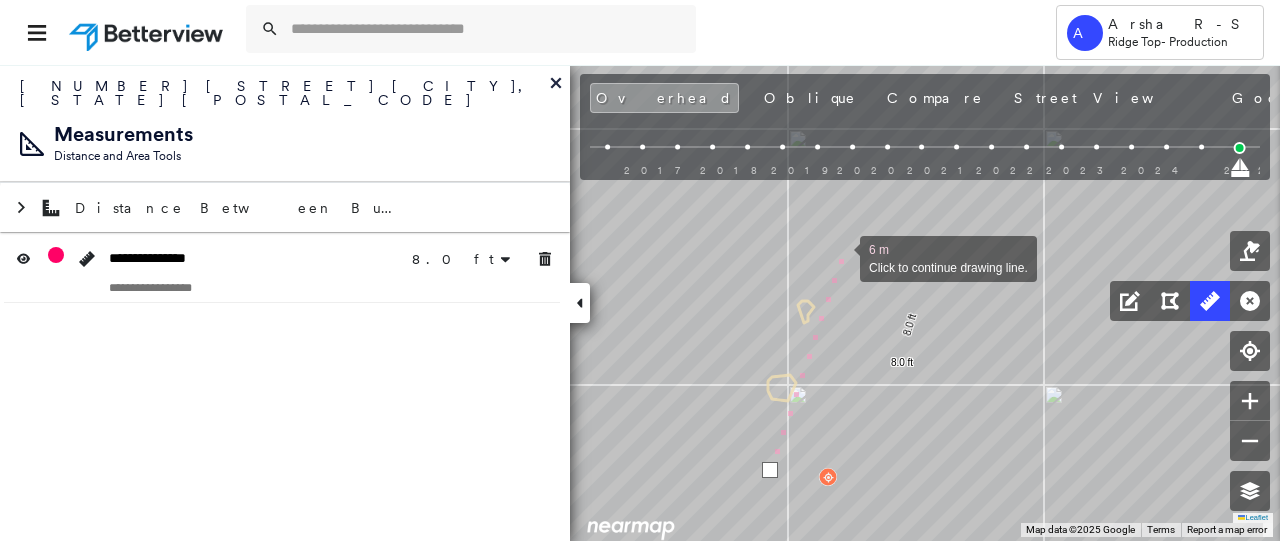 click at bounding box center [840, 257] 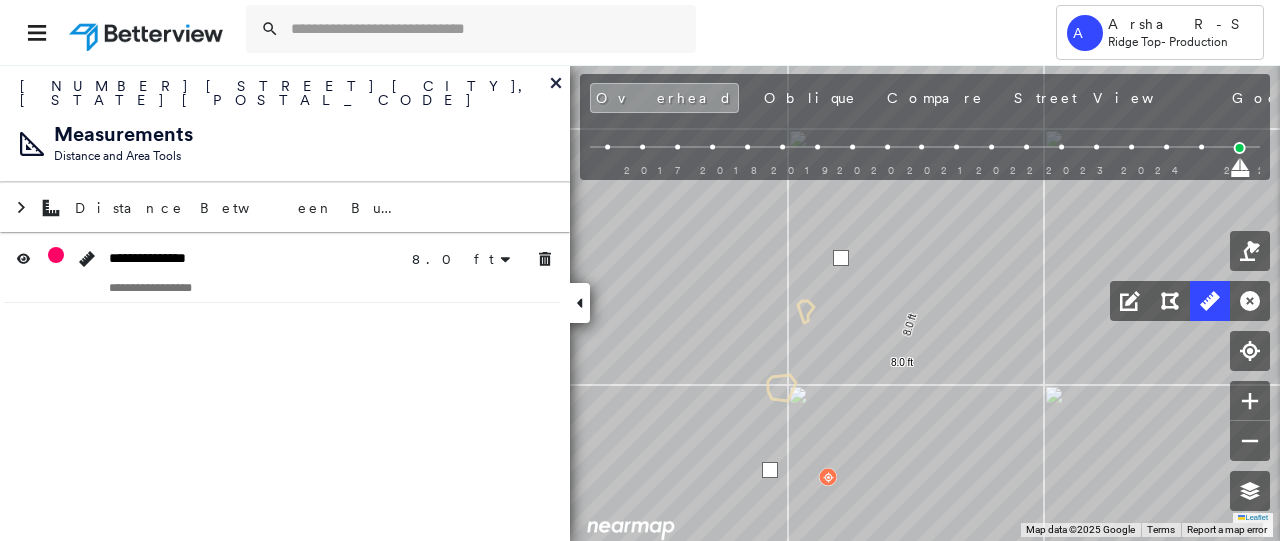 click at bounding box center (841, 258) 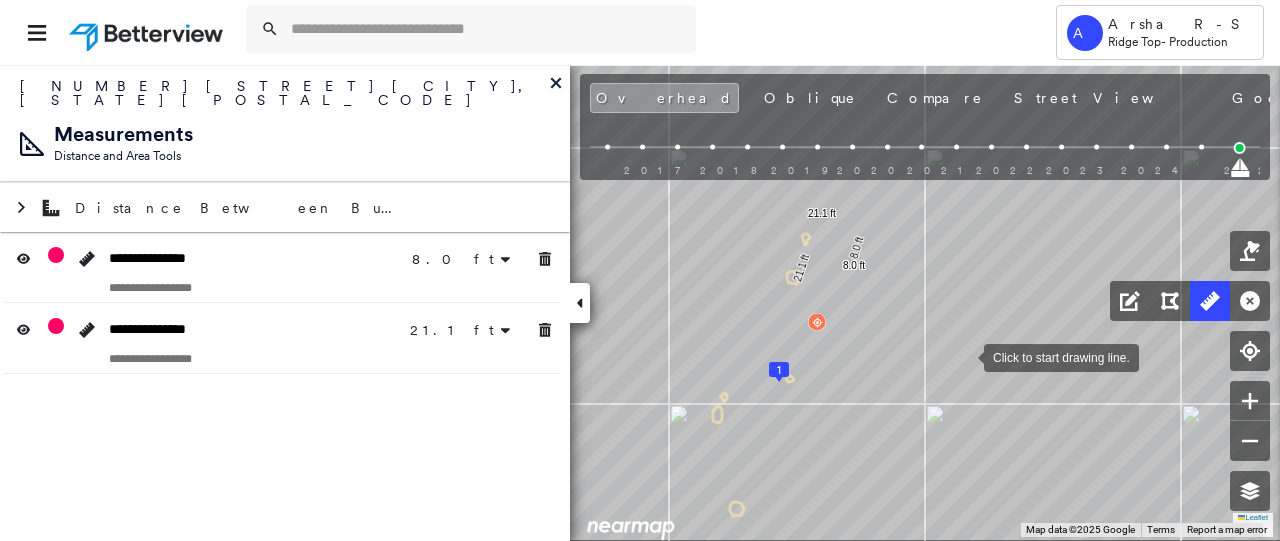 drag, startPoint x: 968, startPoint y: 377, endPoint x: 966, endPoint y: 354, distance: 23.086792 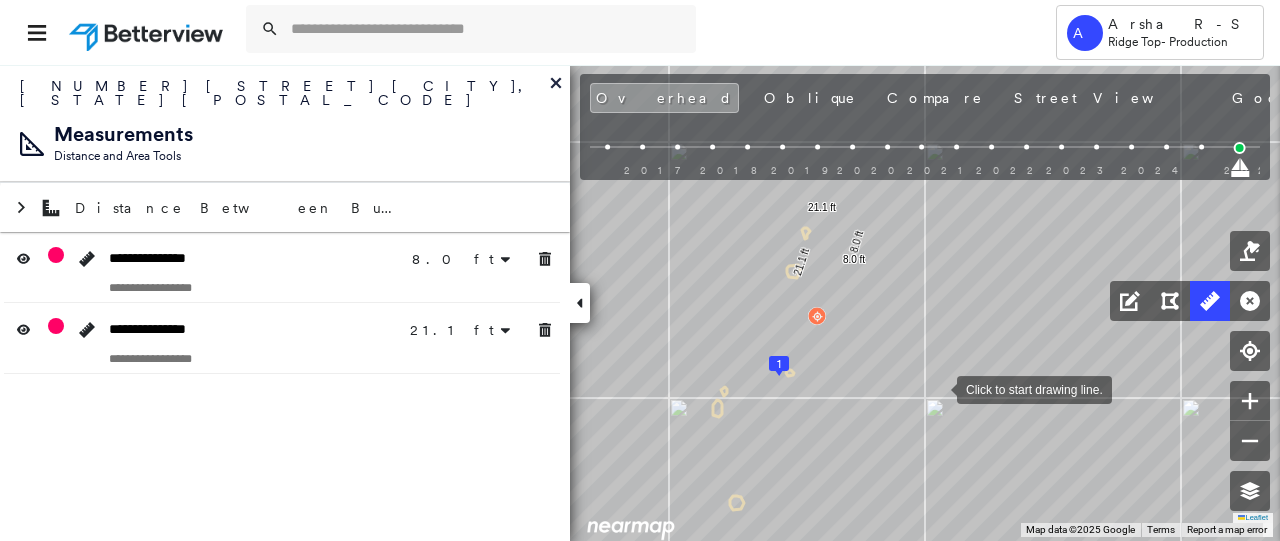 drag, startPoint x: 937, startPoint y: 388, endPoint x: 934, endPoint y: 359, distance: 29.15476 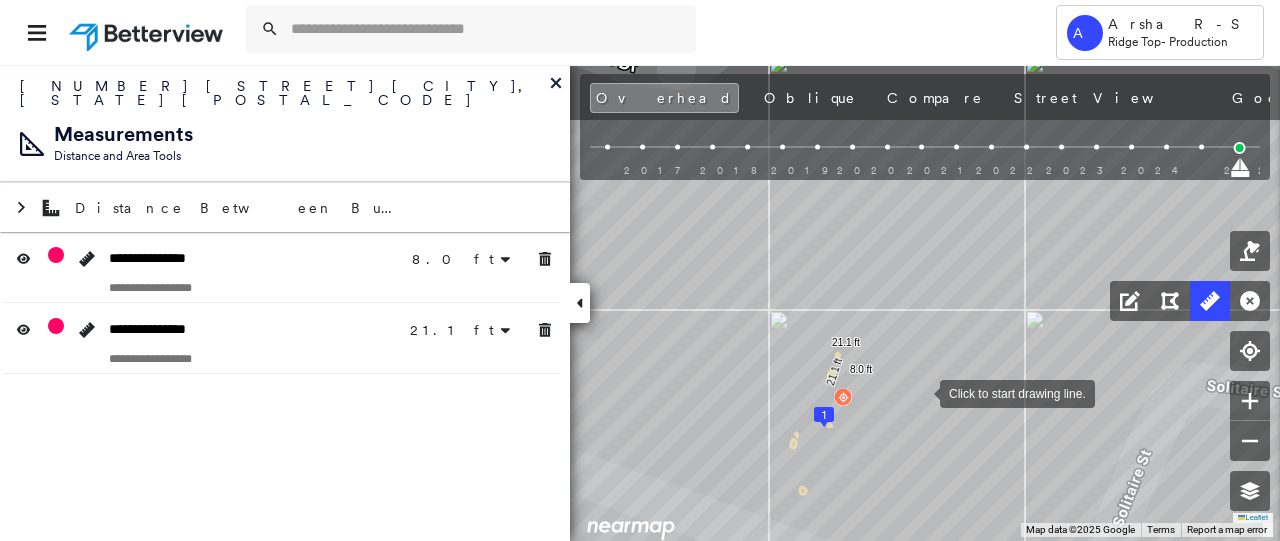 drag, startPoint x: 950, startPoint y: 291, endPoint x: 920, endPoint y: 389, distance: 102.48902 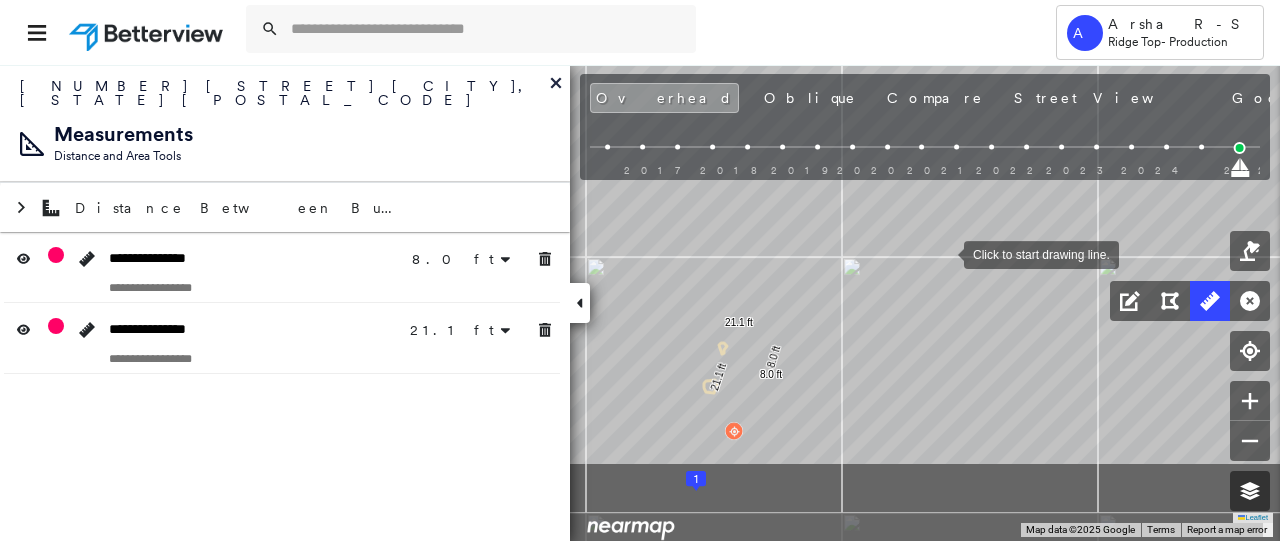 drag, startPoint x: 916, startPoint y: 381, endPoint x: 944, endPoint y: 257, distance: 127.12199 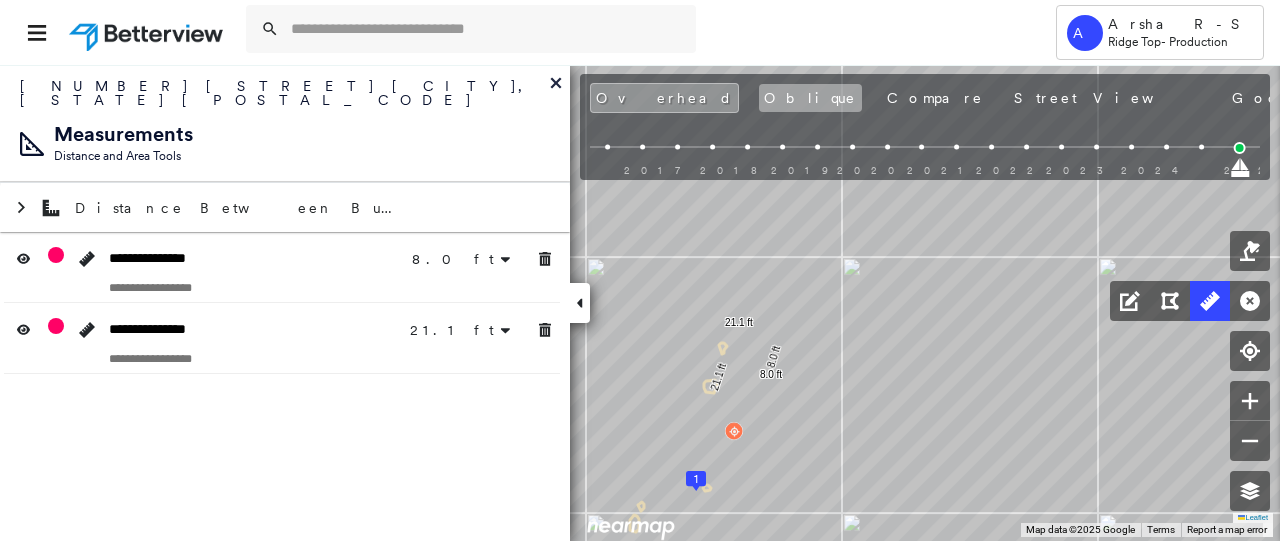 click on "Oblique" at bounding box center (810, 98) 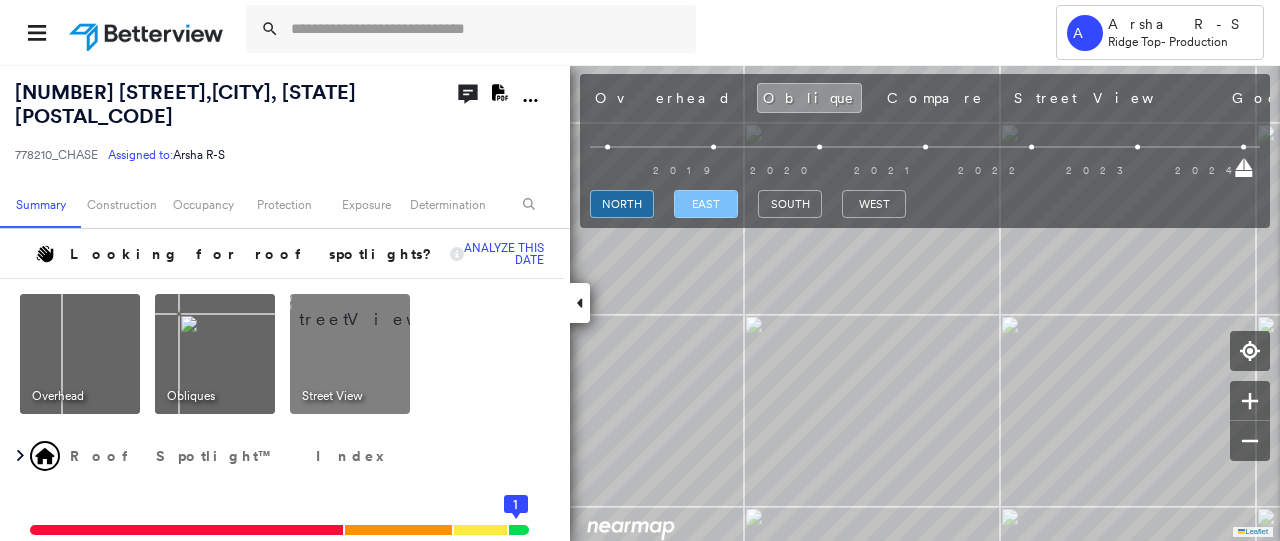 click on "east" at bounding box center [706, 204] 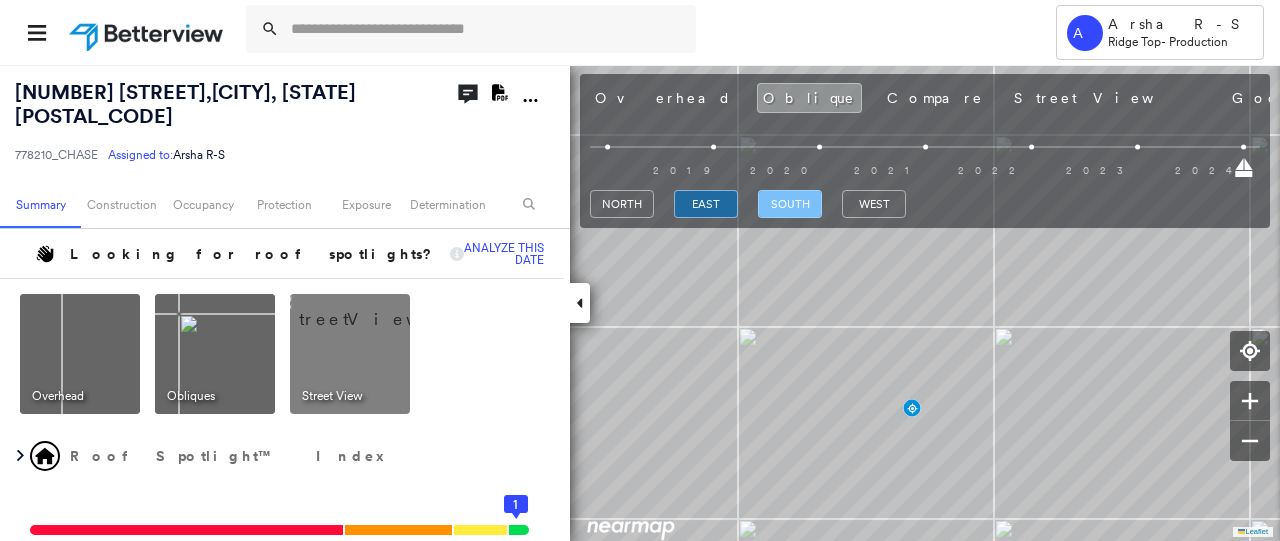 click on "south" at bounding box center [790, 204] 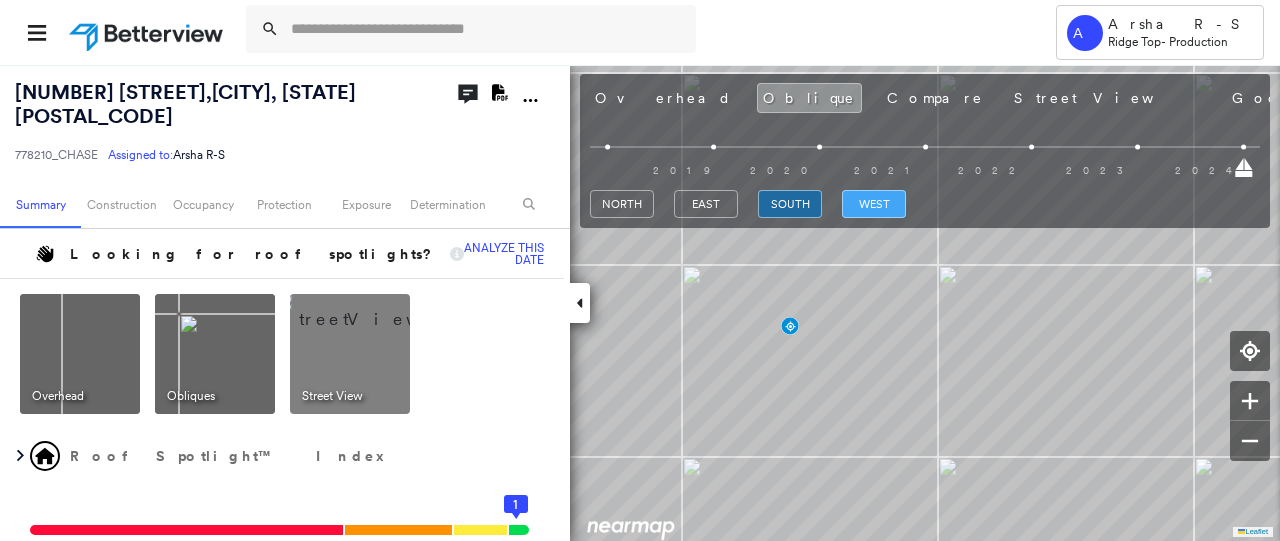 click on "west" at bounding box center [874, 204] 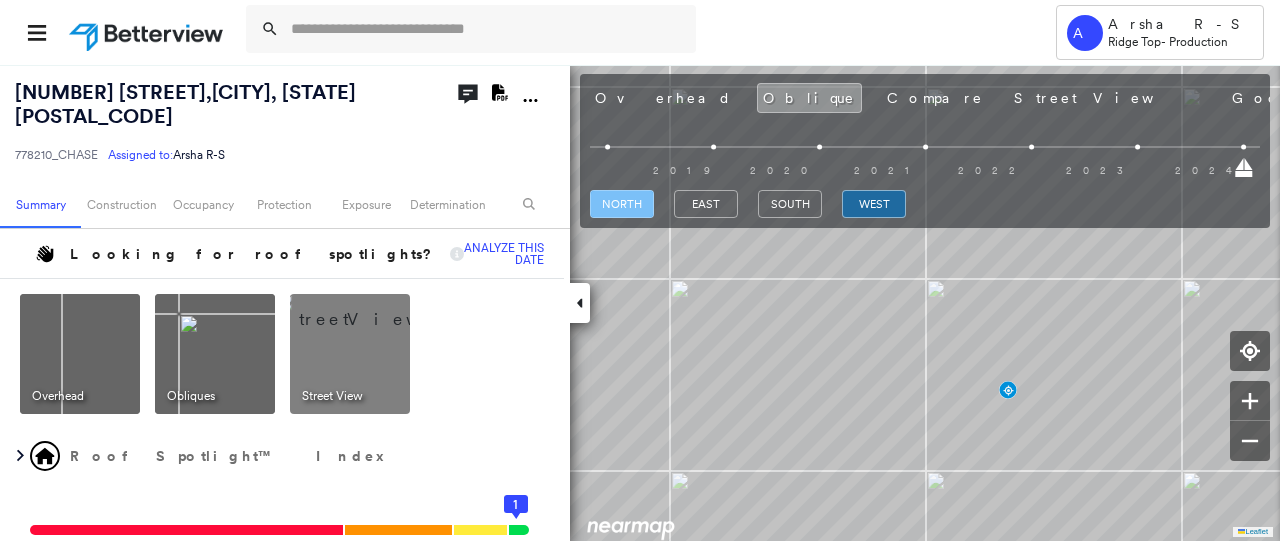 click on "north" at bounding box center (622, 204) 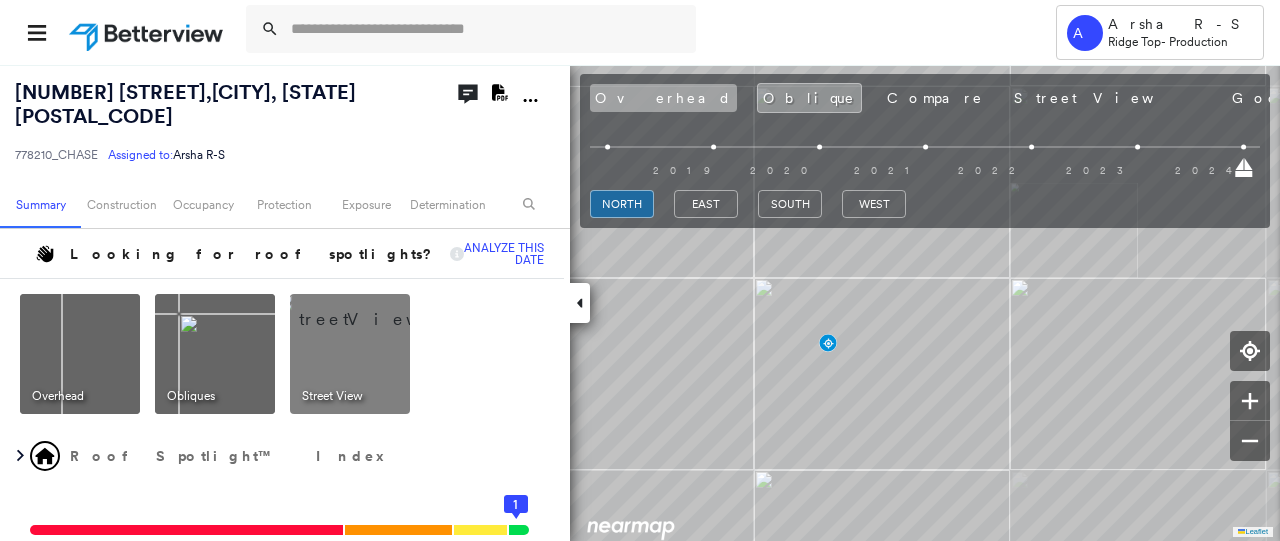 click on "Overhead" at bounding box center [663, 98] 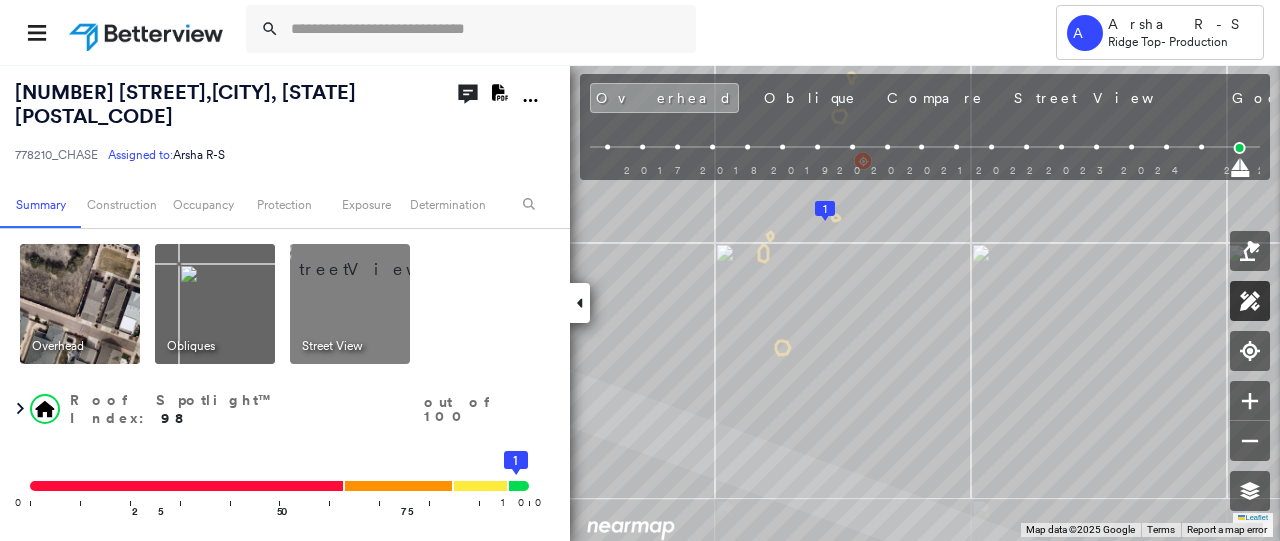 click 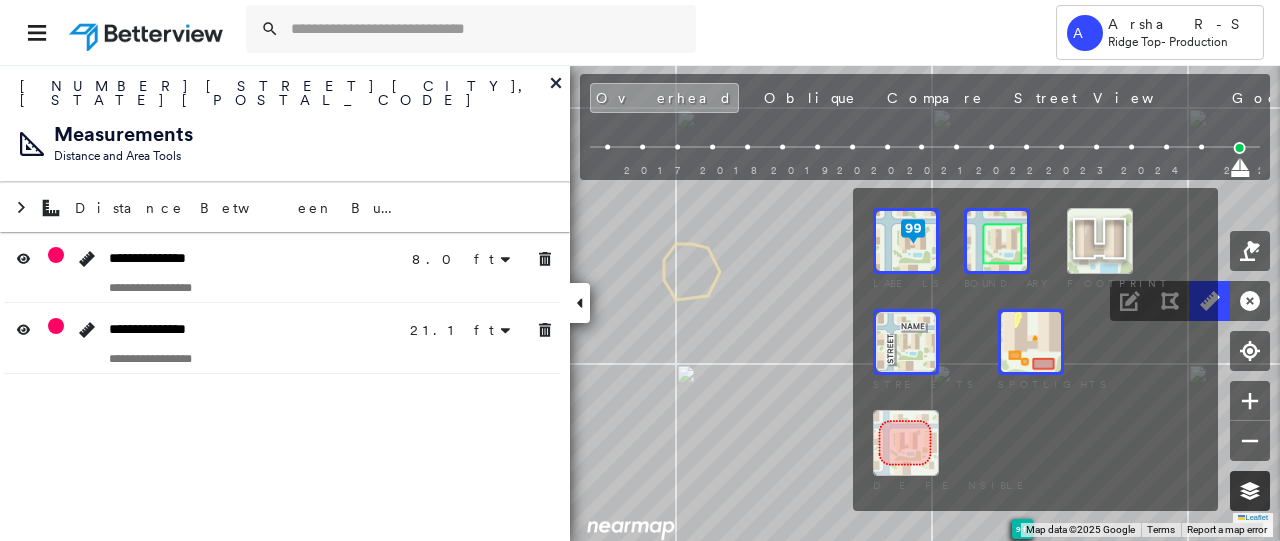 click 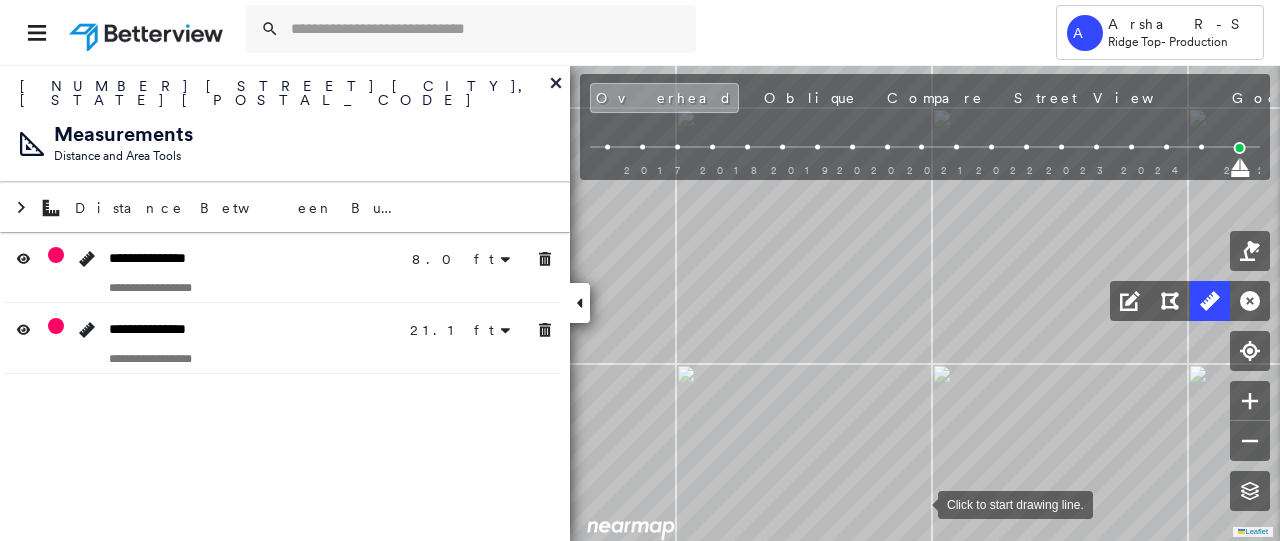 click at bounding box center (918, 503) 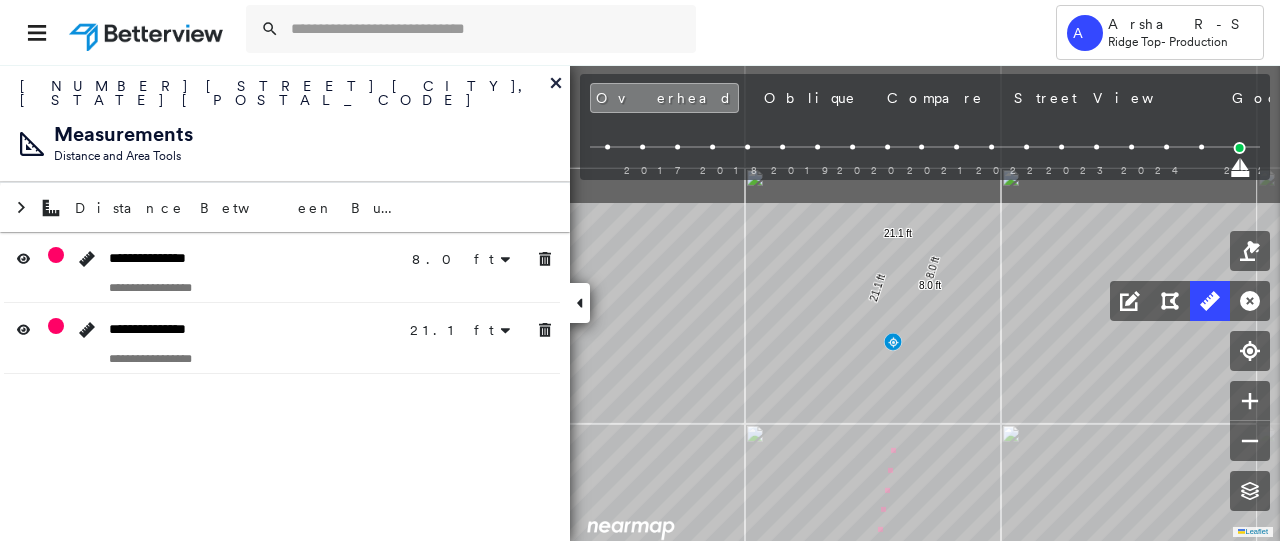 click on "8.0 ft 8.0 ft 21.1 ft 21.1 ft 9 m Click to continue drawing line." at bounding box center [-50, 251] 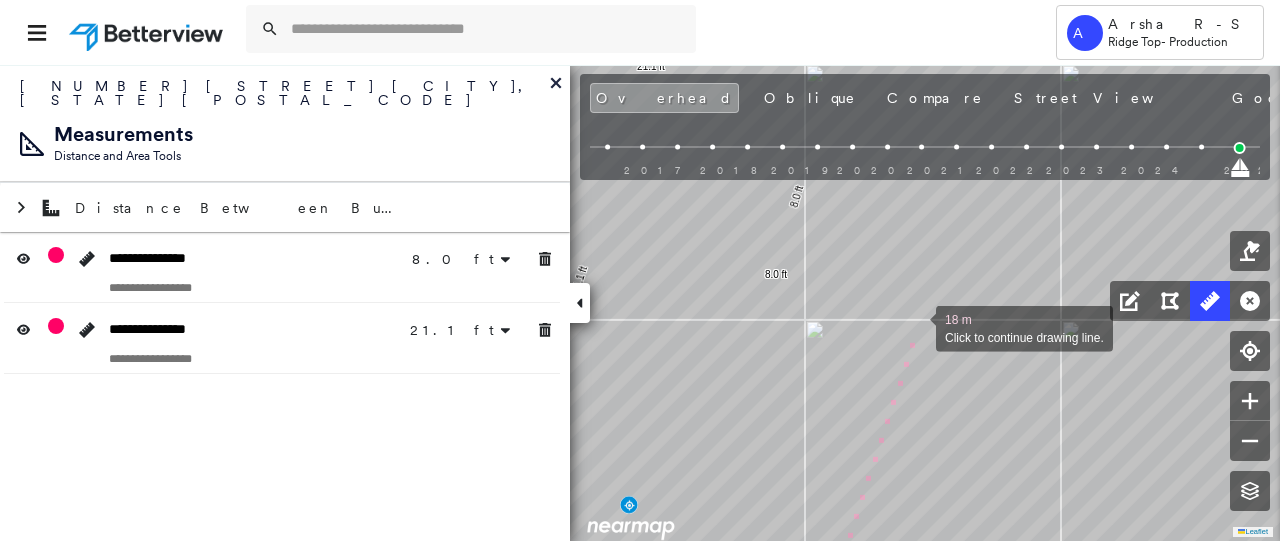 click at bounding box center (916, 327) 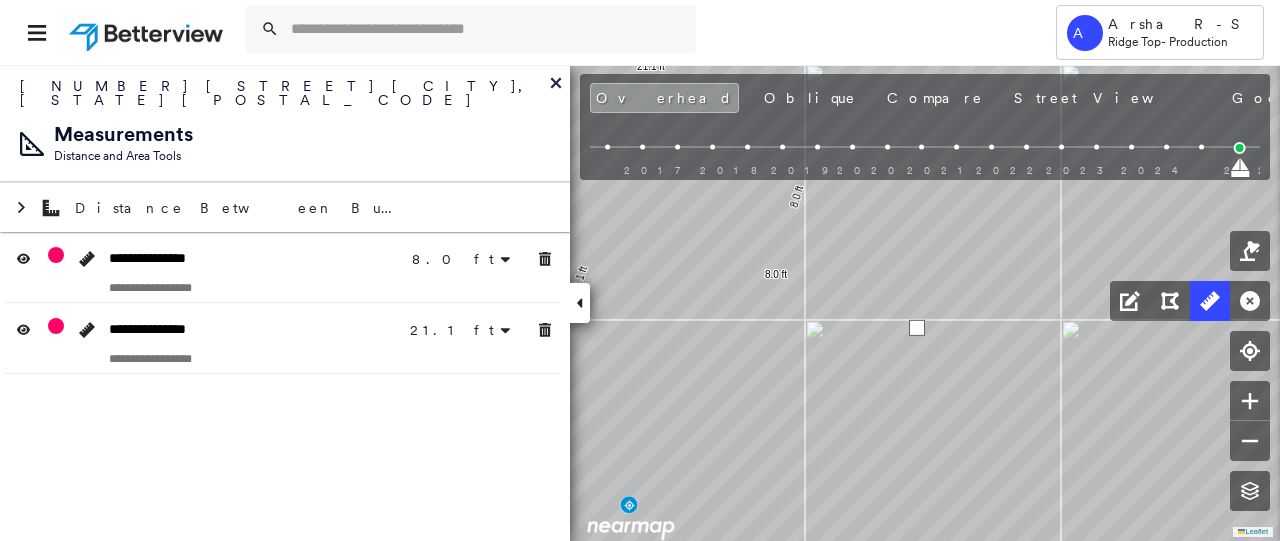 click at bounding box center [917, 328] 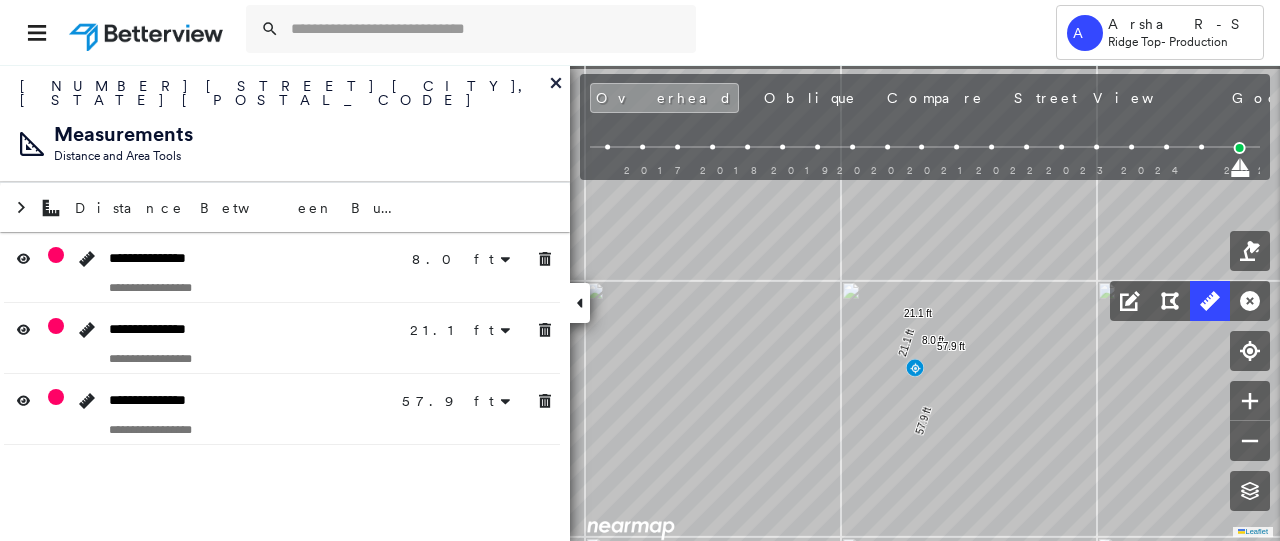 drag, startPoint x: 1030, startPoint y: 257, endPoint x: 1008, endPoint y: 339, distance: 84.89994 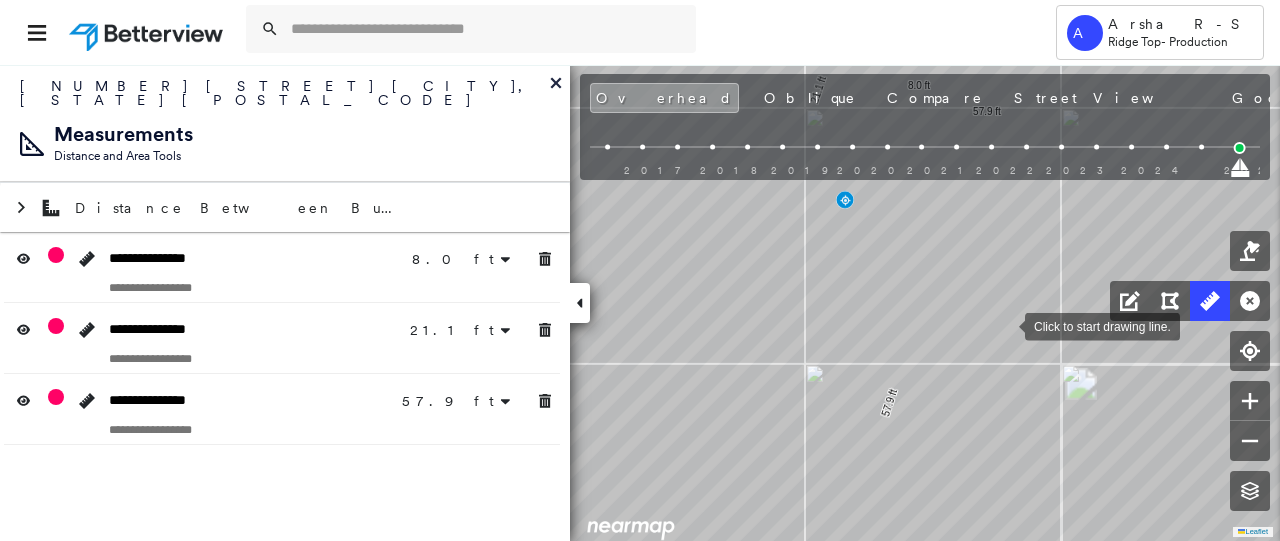 drag, startPoint x: 971, startPoint y: 355, endPoint x: 1004, endPoint y: 326, distance: 43.931767 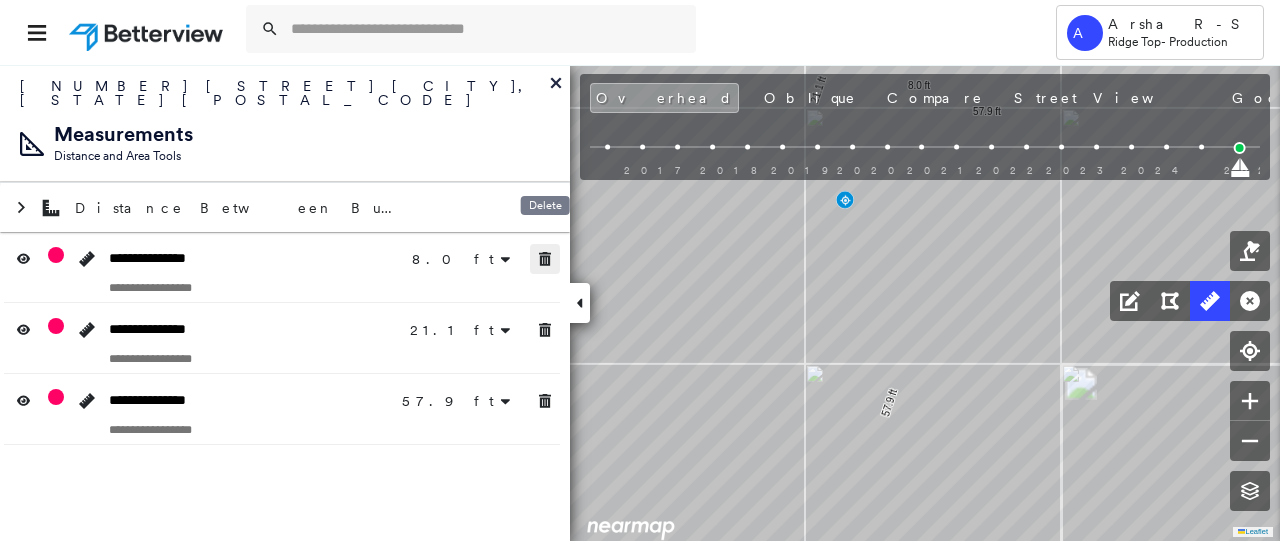 click 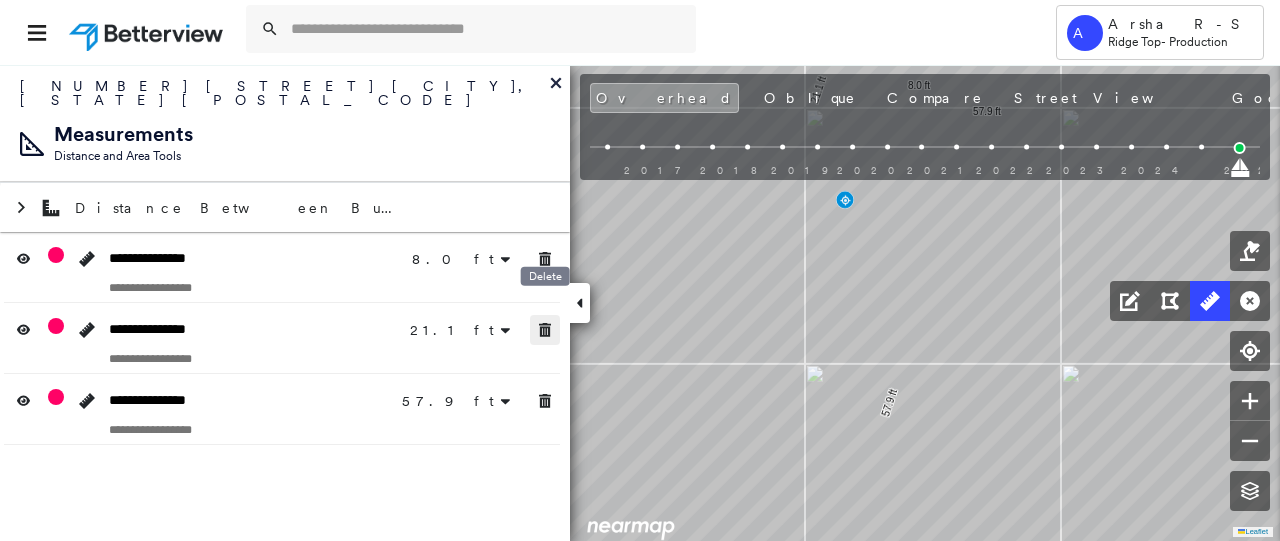 click 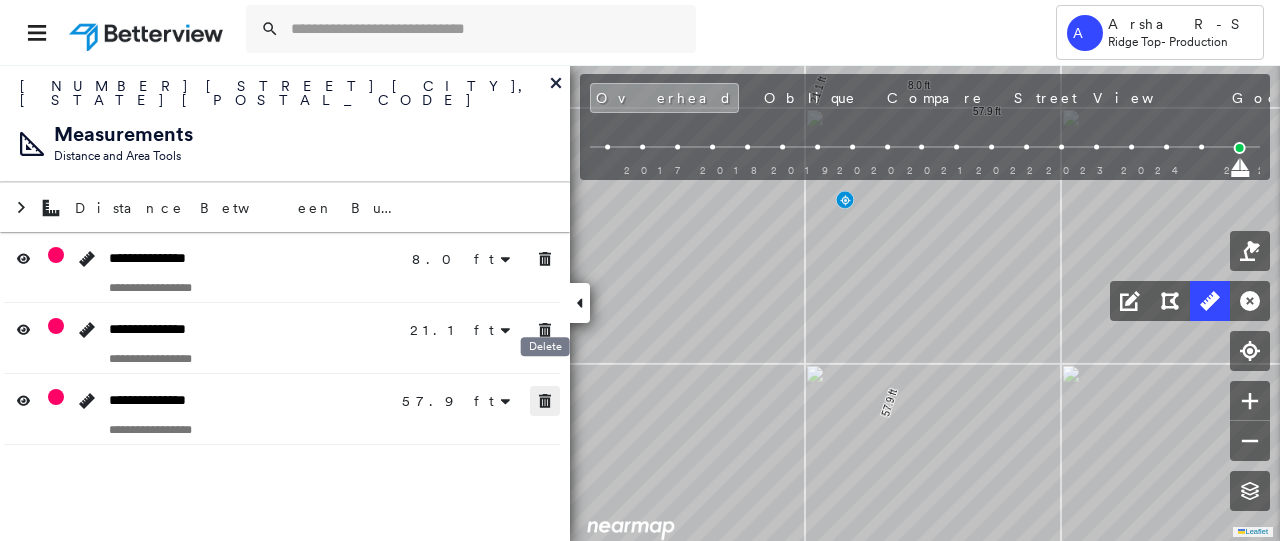 click 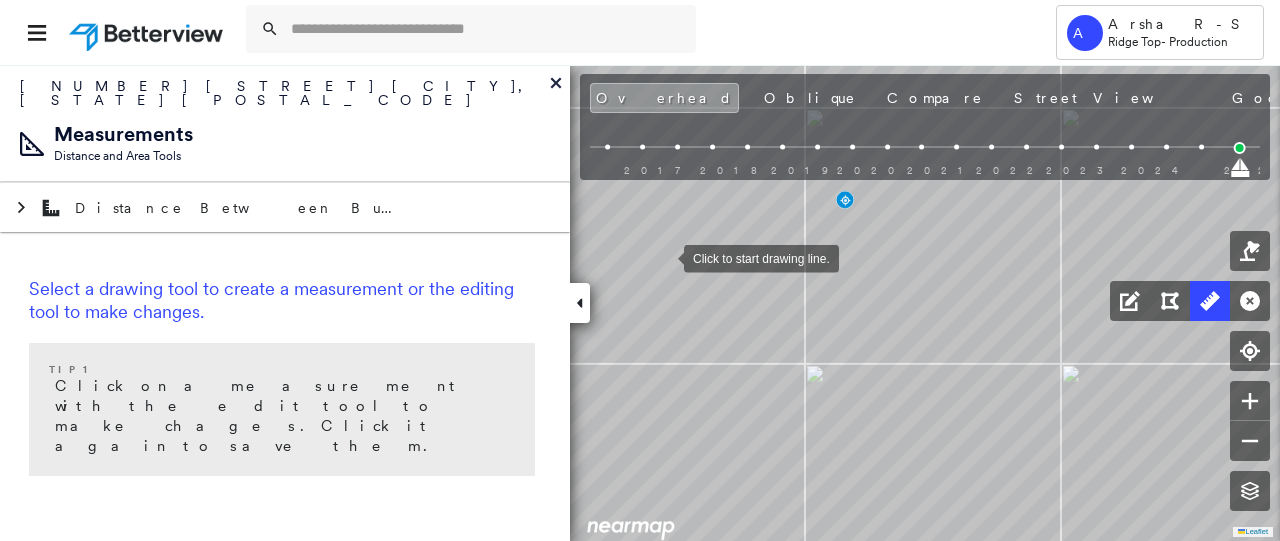 click at bounding box center [664, 257] 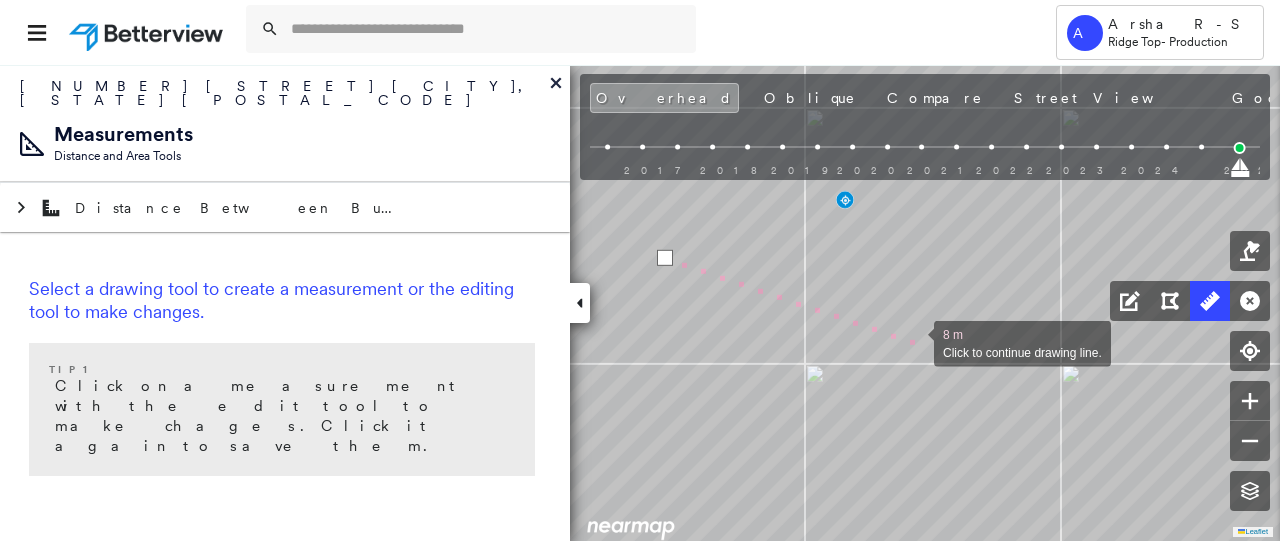 click at bounding box center [914, 342] 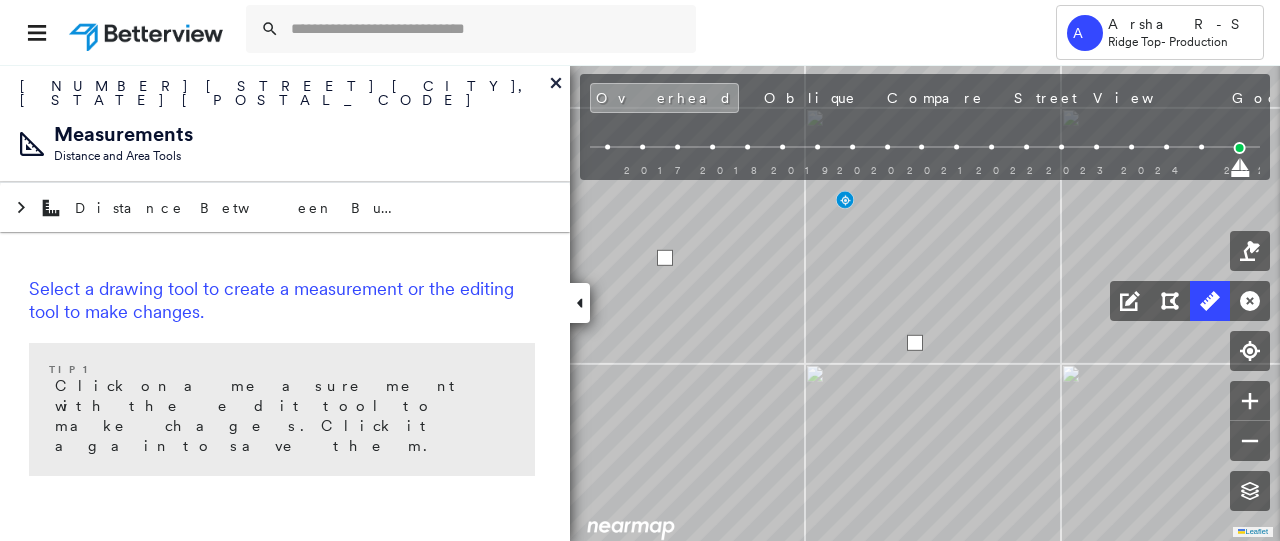 click at bounding box center (915, 343) 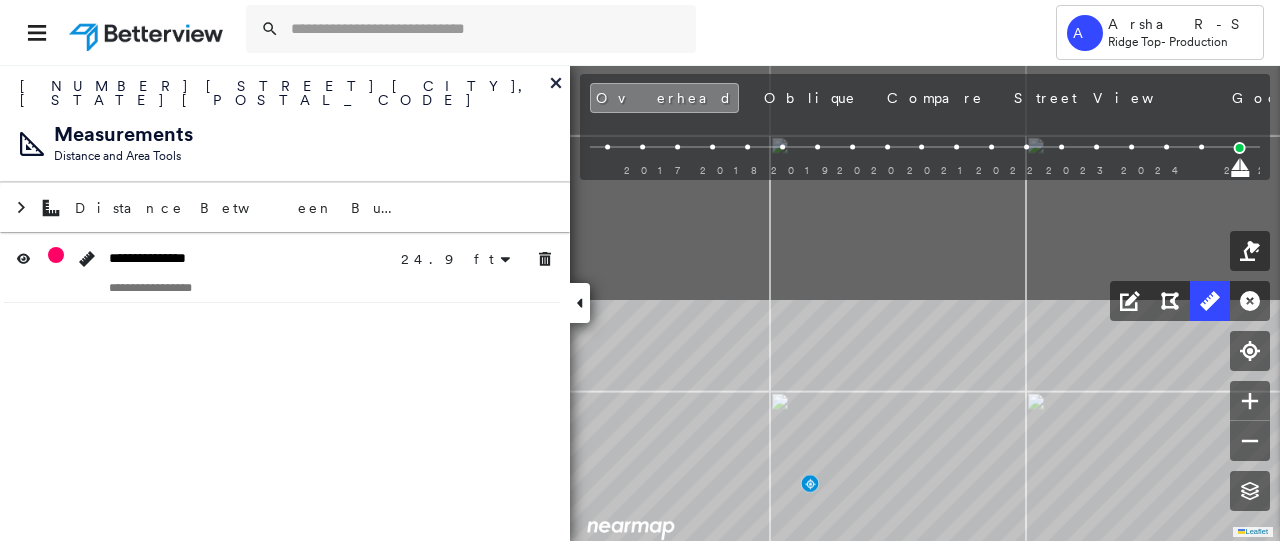 click on "24.9 ft 24.9 ft Click to start drawing line." at bounding box center (-54, 604) 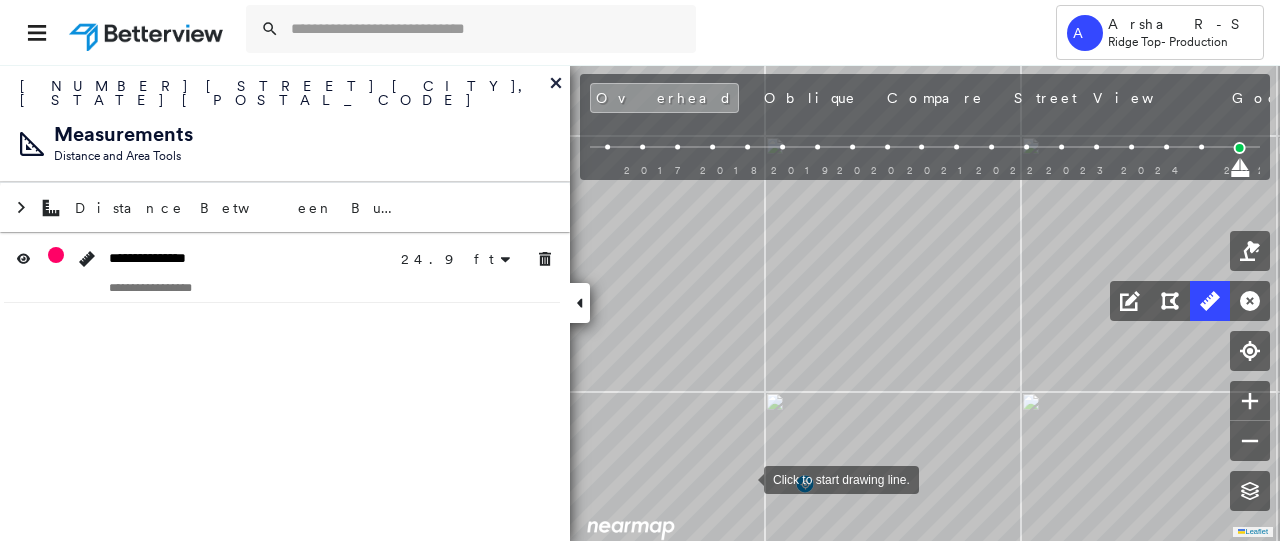 click at bounding box center (744, 478) 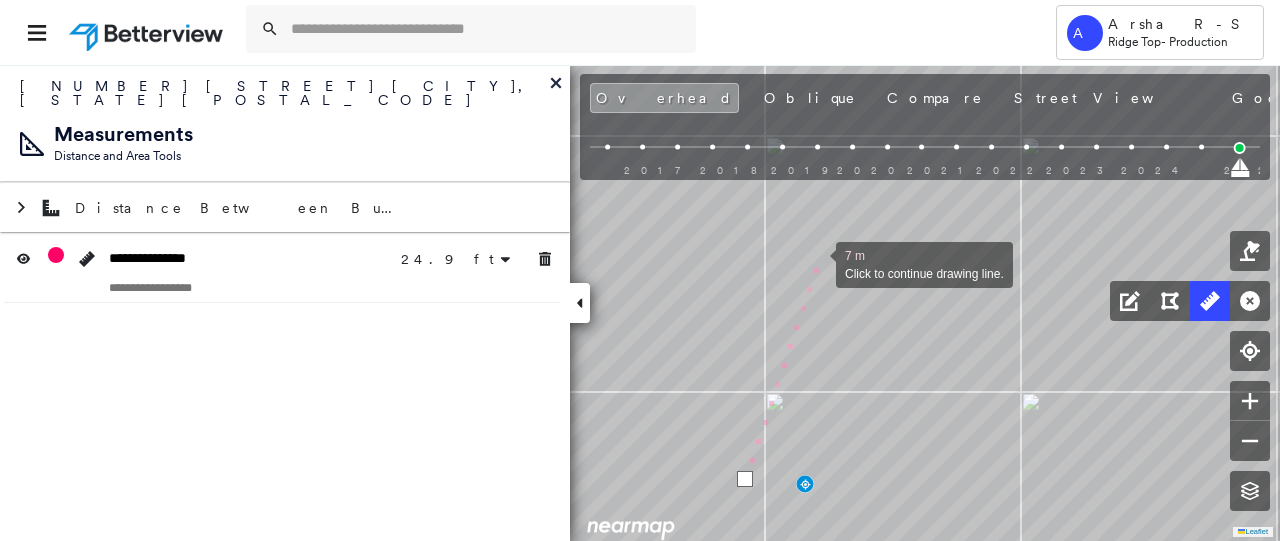 click at bounding box center [816, 263] 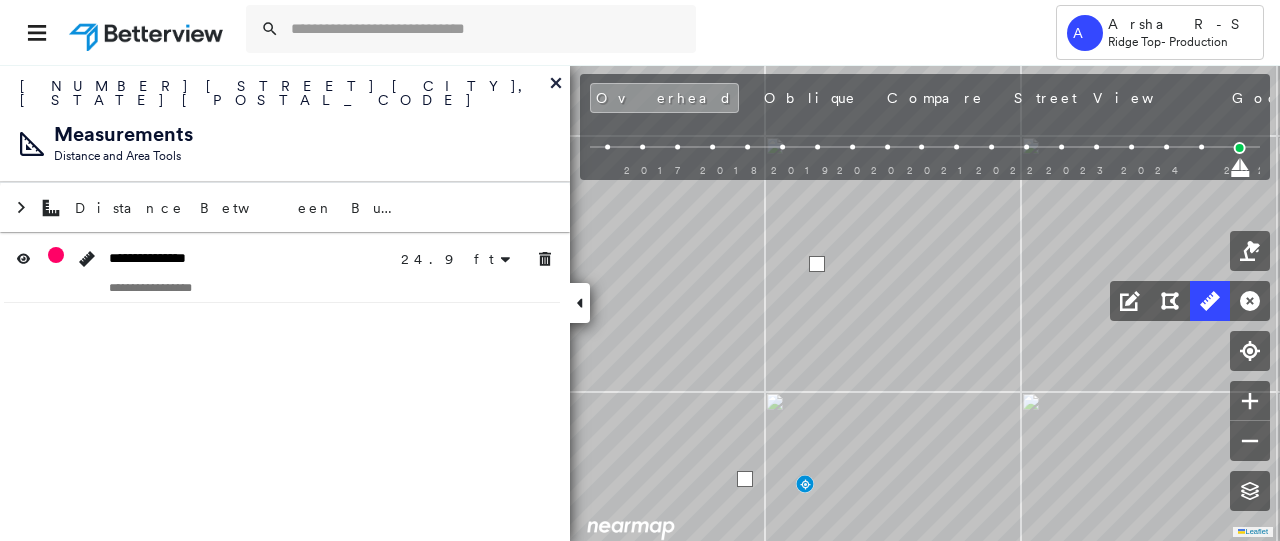 click at bounding box center [817, 264] 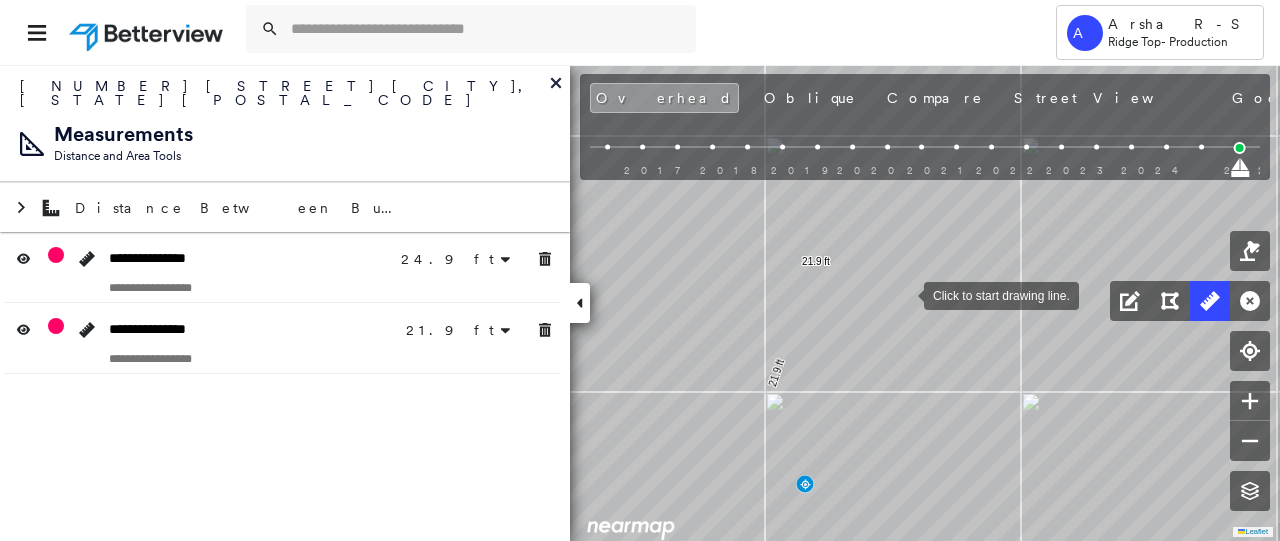 click at bounding box center [904, 294] 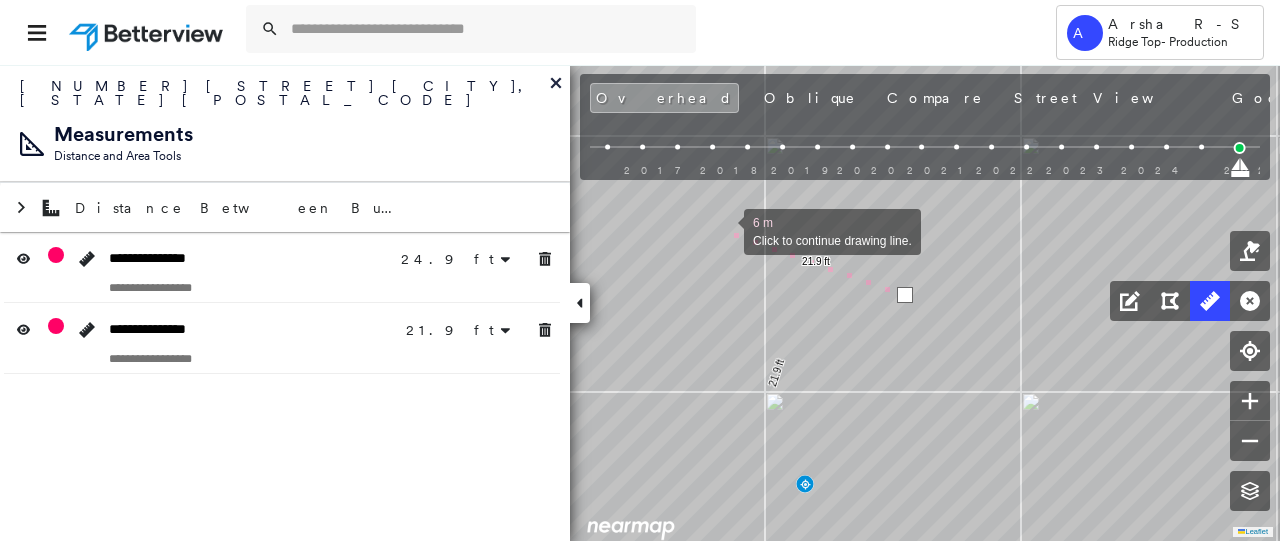 click at bounding box center [724, 230] 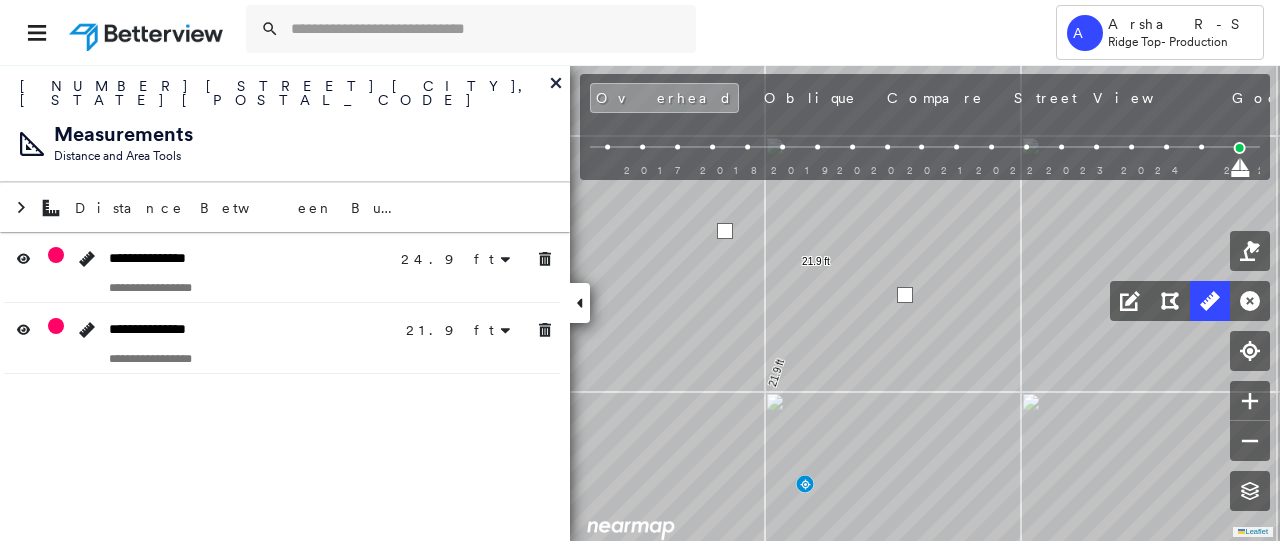 click at bounding box center [725, 231] 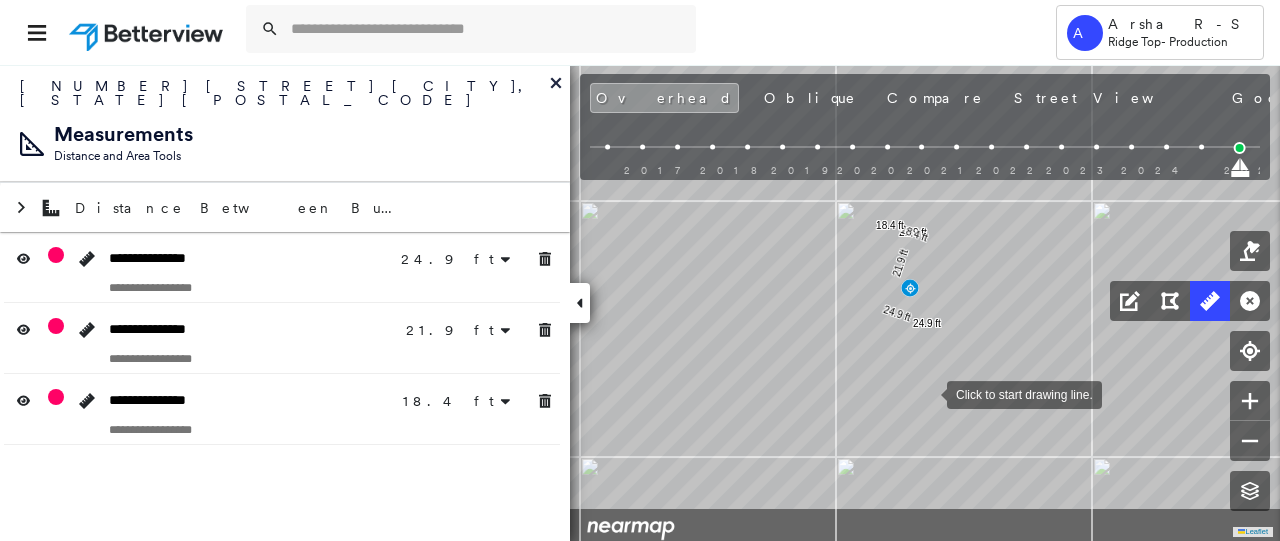 drag, startPoint x: 929, startPoint y: 403, endPoint x: 928, endPoint y: 391, distance: 12.0415945 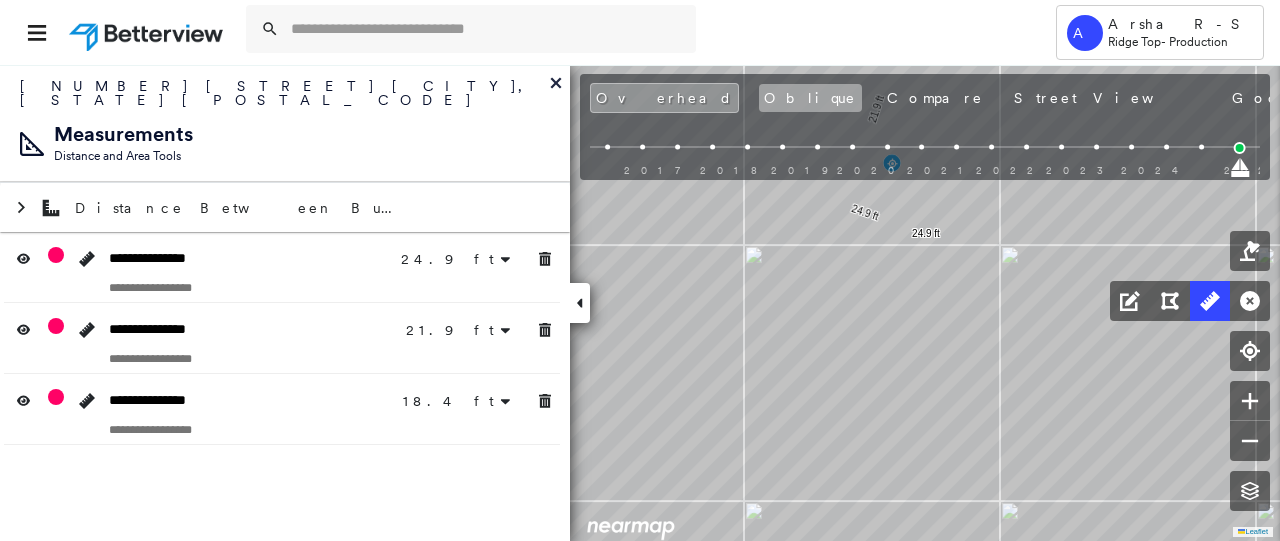 click on "Oblique" at bounding box center (810, 98) 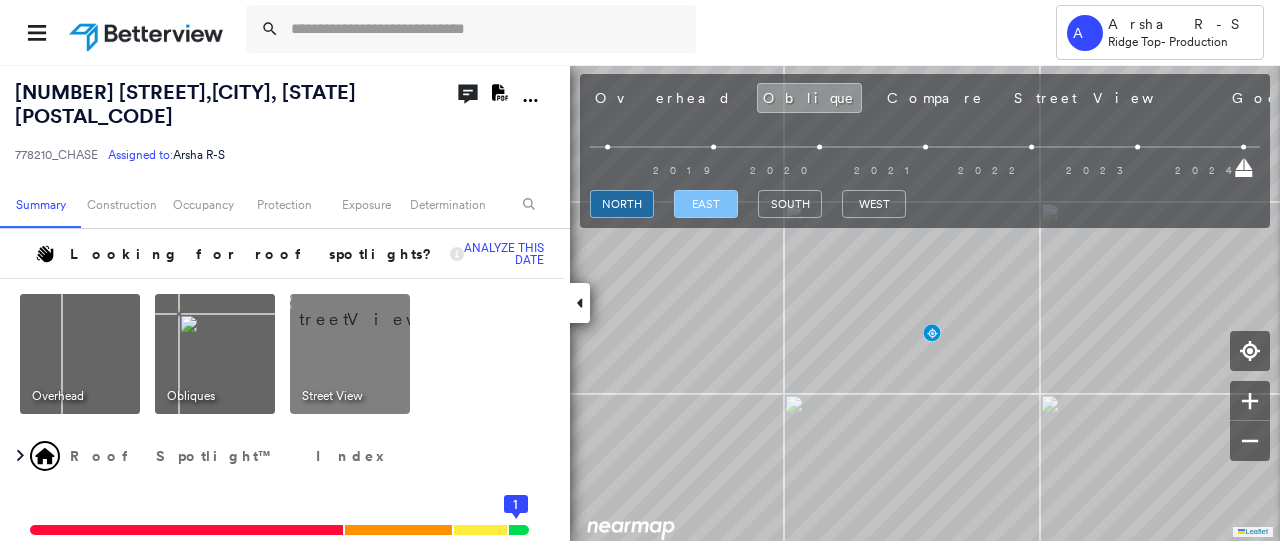 click on "east" at bounding box center (706, 204) 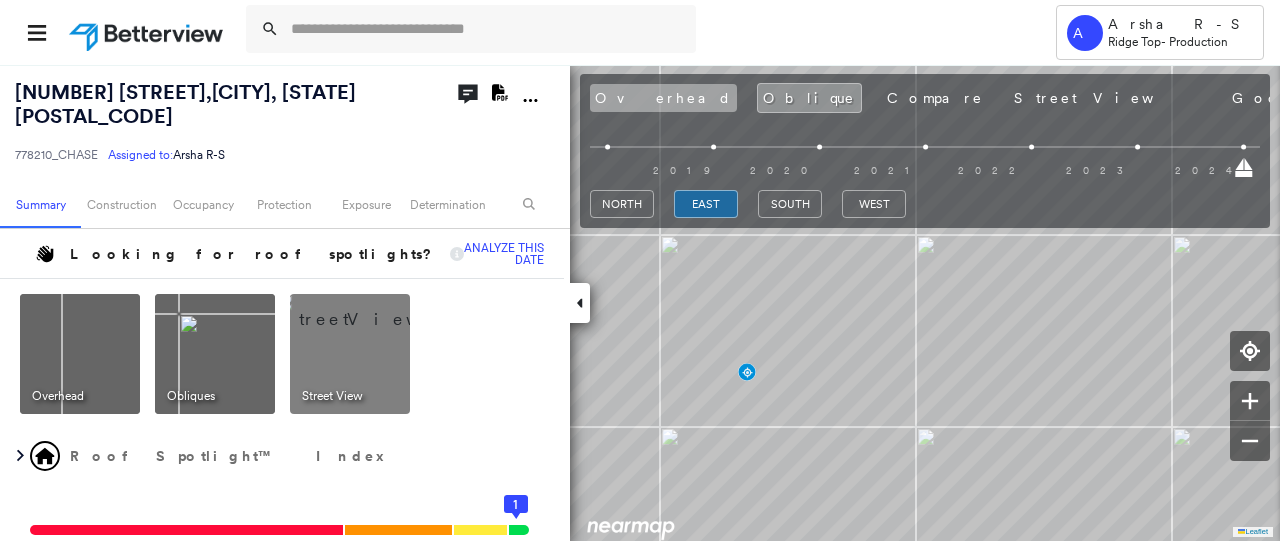 click on "Overhead" at bounding box center [663, 98] 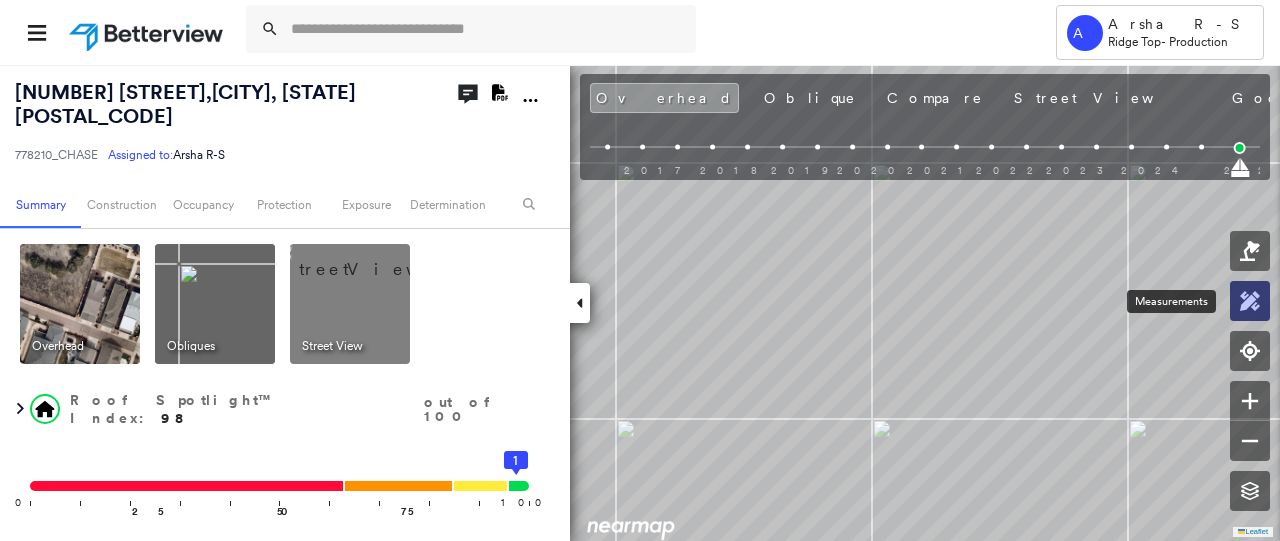 click 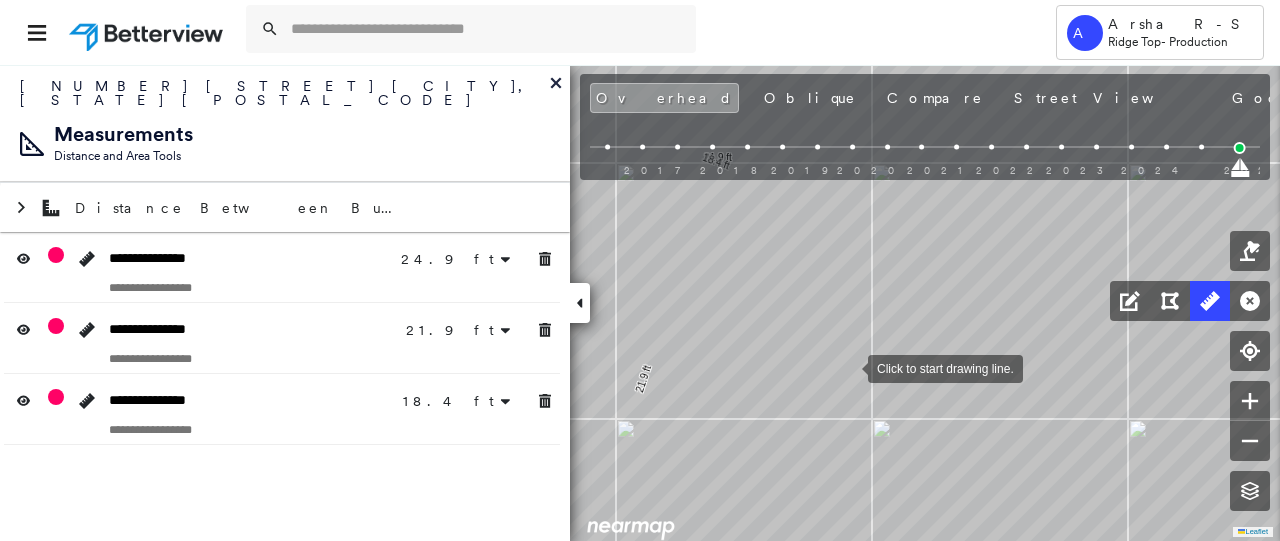 click at bounding box center [848, 367] 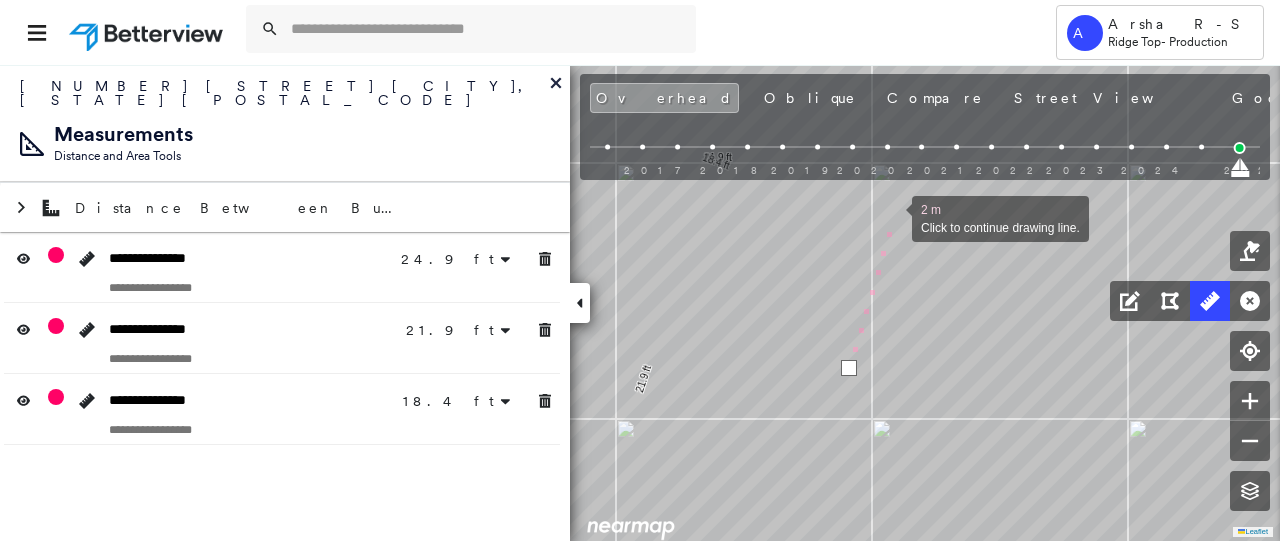click at bounding box center [892, 217] 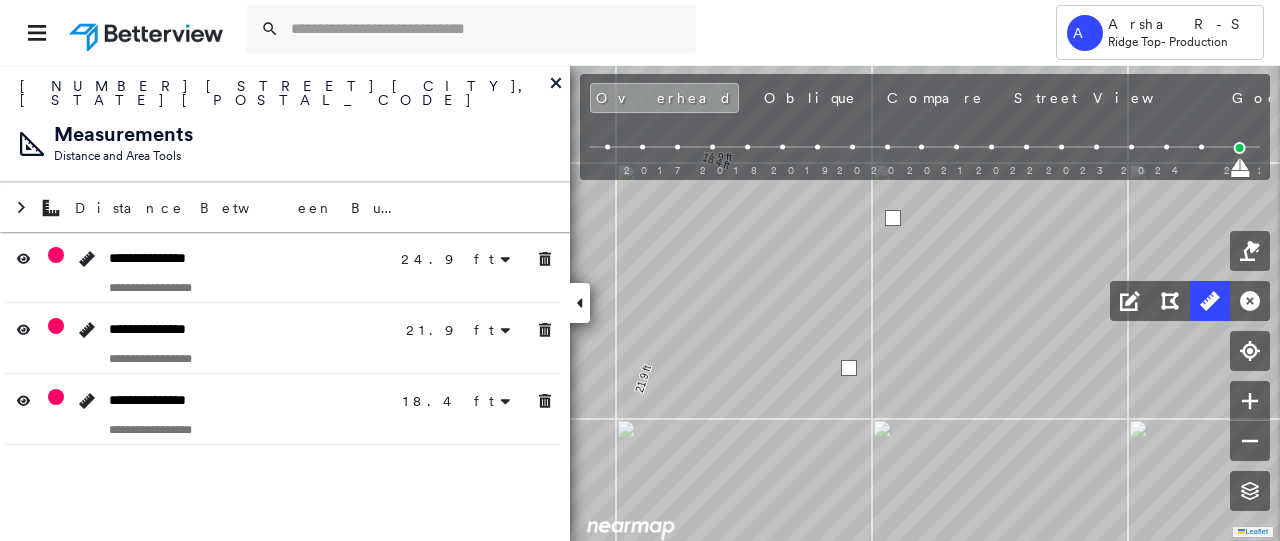 click at bounding box center (893, 218) 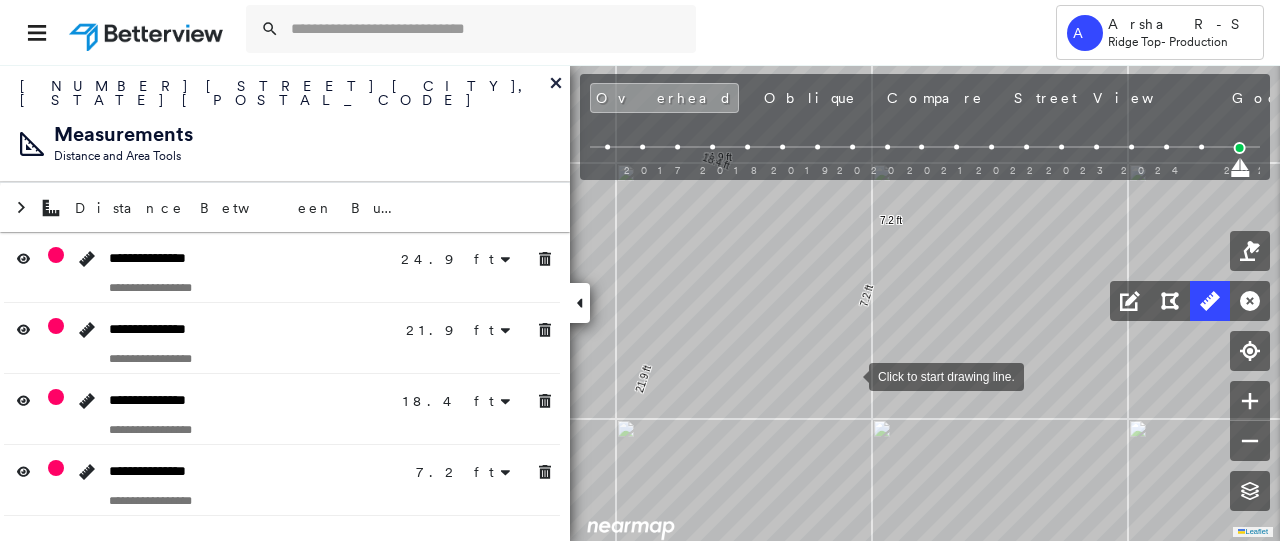 click at bounding box center (849, 375) 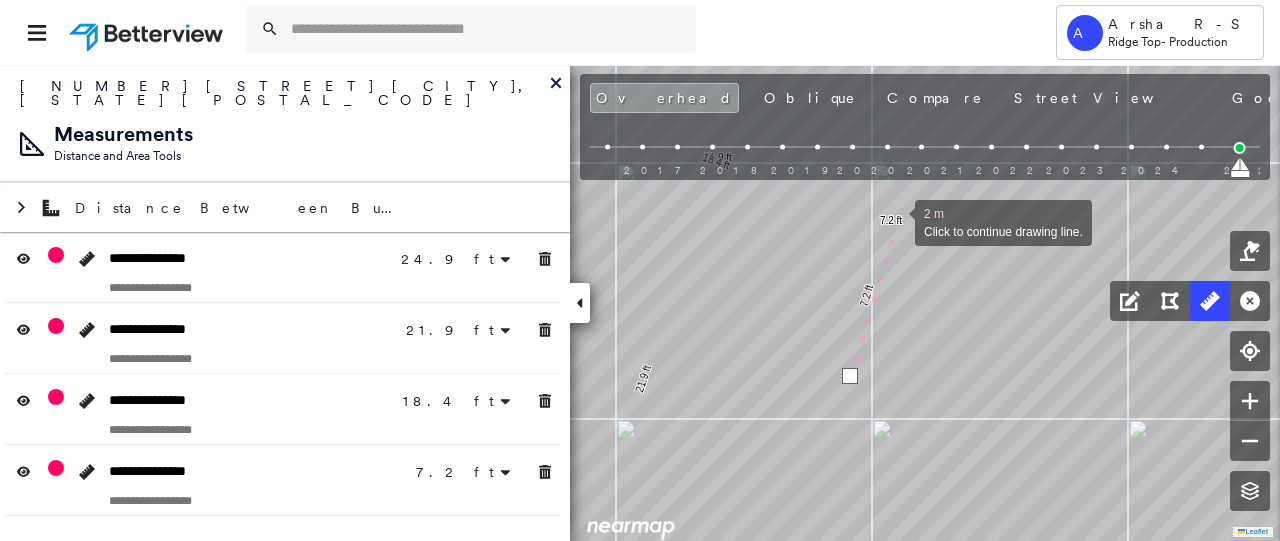 click at bounding box center [895, 221] 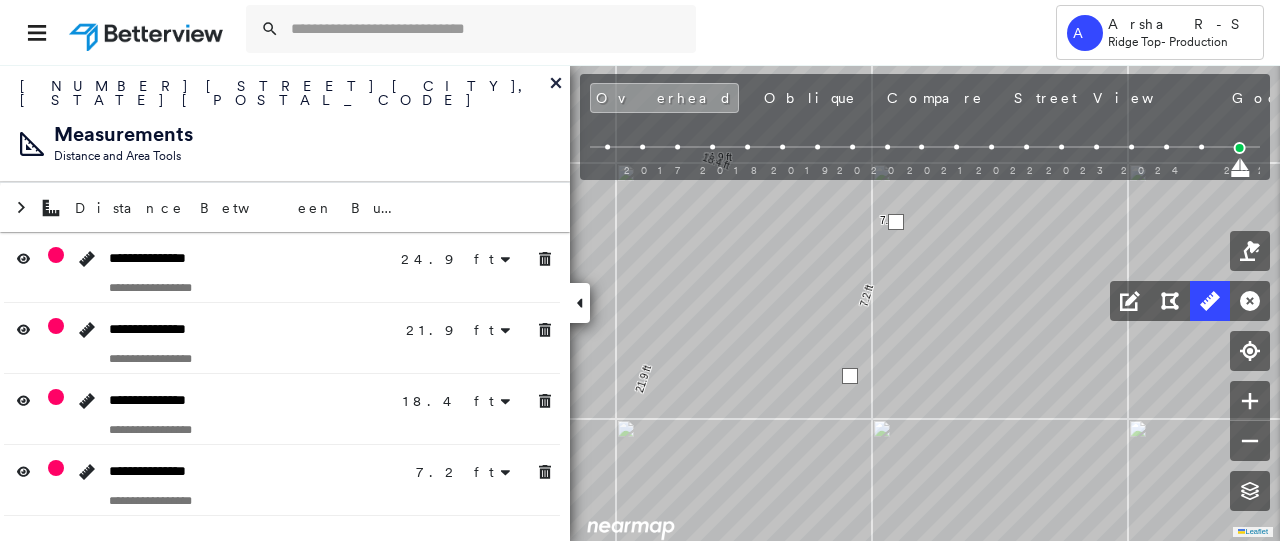 click at bounding box center [896, 222] 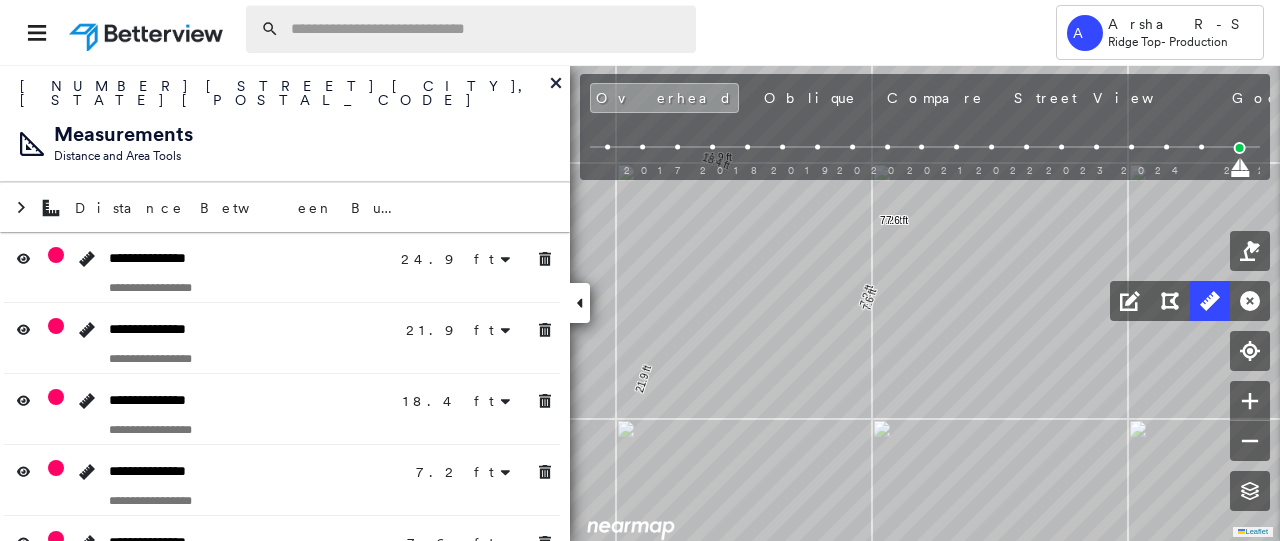 click at bounding box center (487, 29) 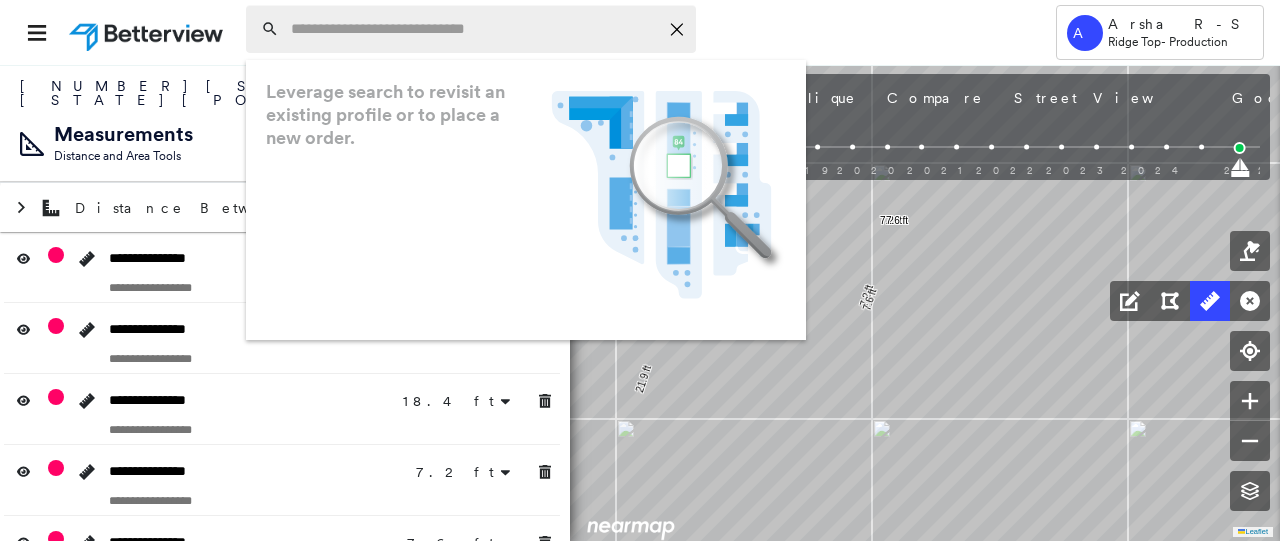 paste on "**********" 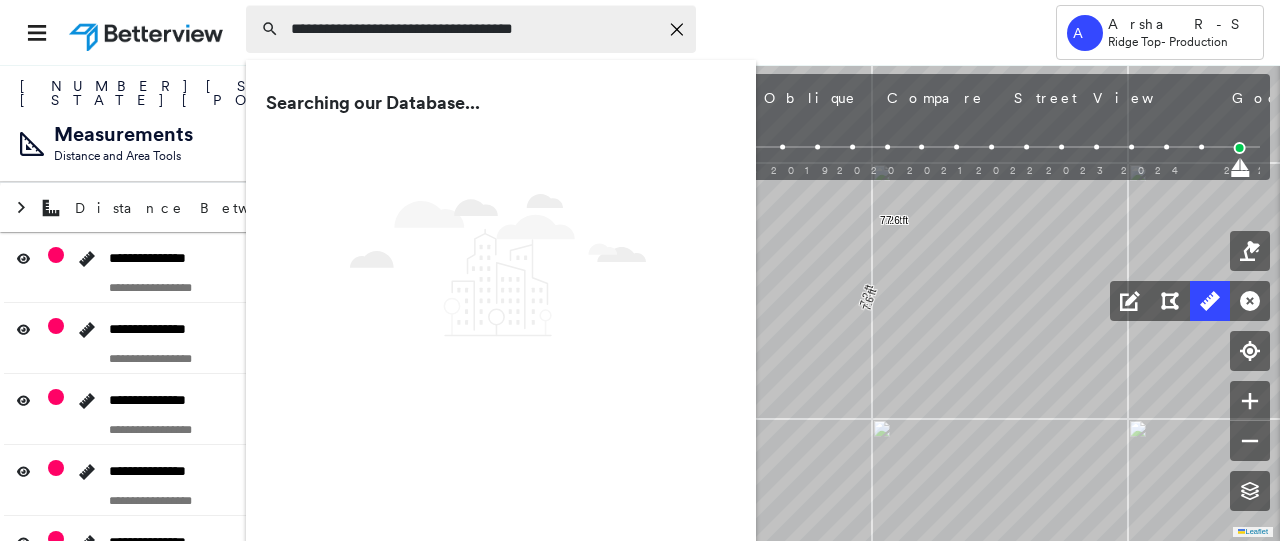 type on "**********" 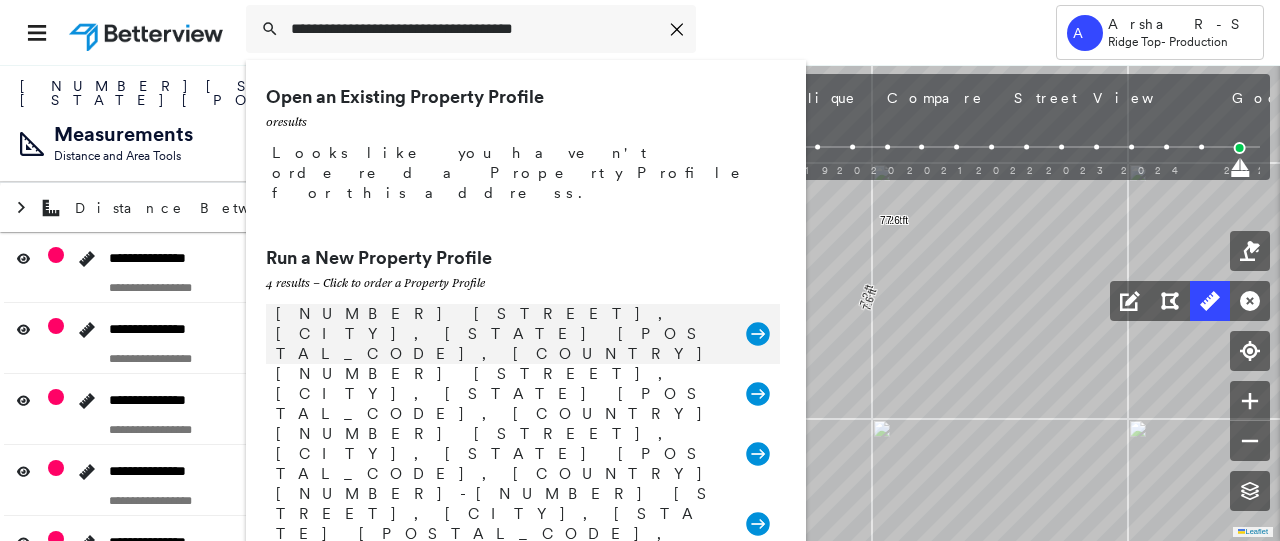 click on "[NUMBER] [STREET], [CITY], [STATE] [POSTAL_CODE], [COUNTRY] Group Created with Sketch." at bounding box center [523, 334] 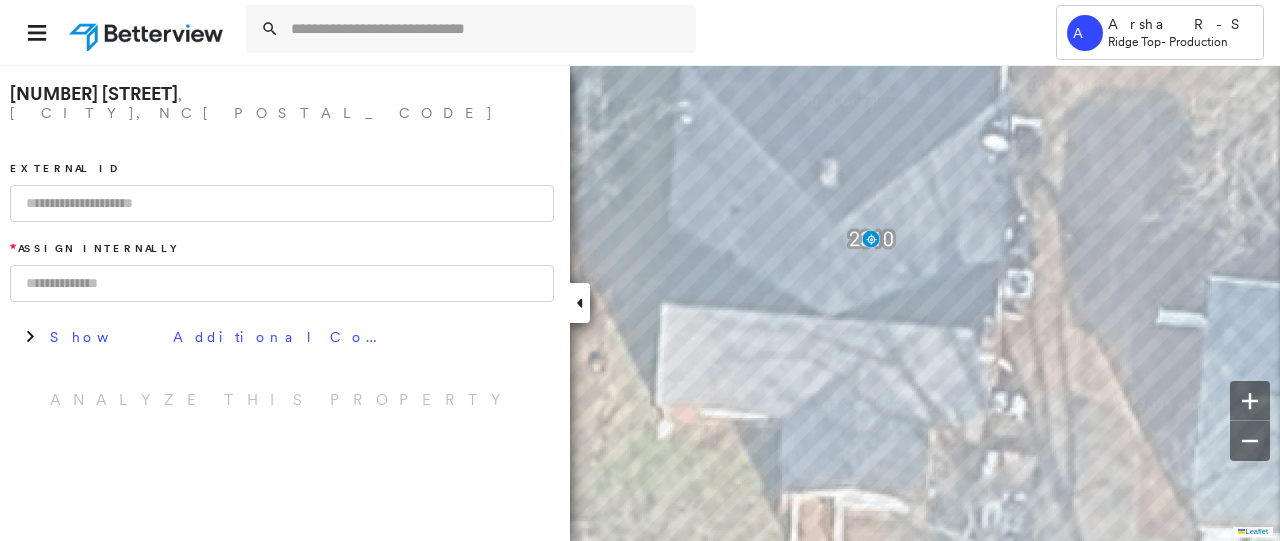 click at bounding box center [282, 203] 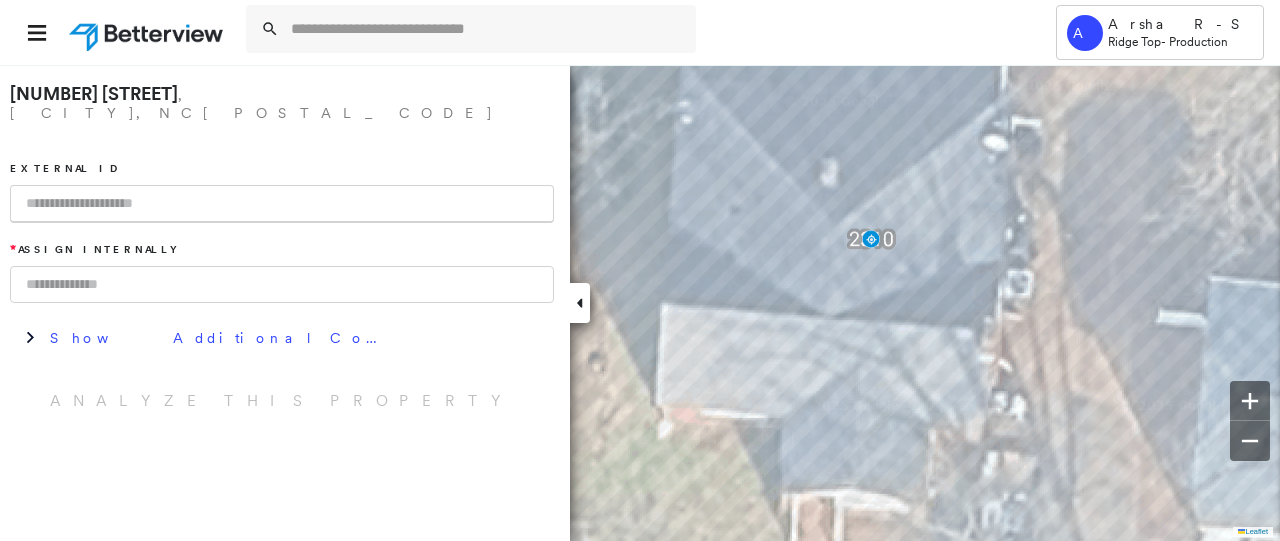 paste on "**********" 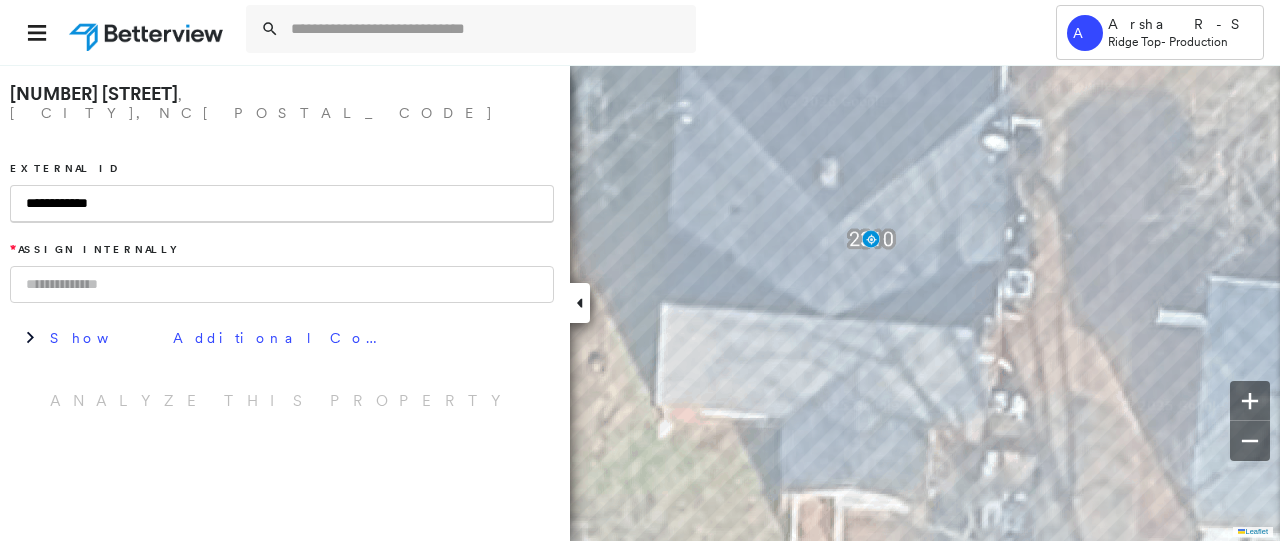 type on "**********" 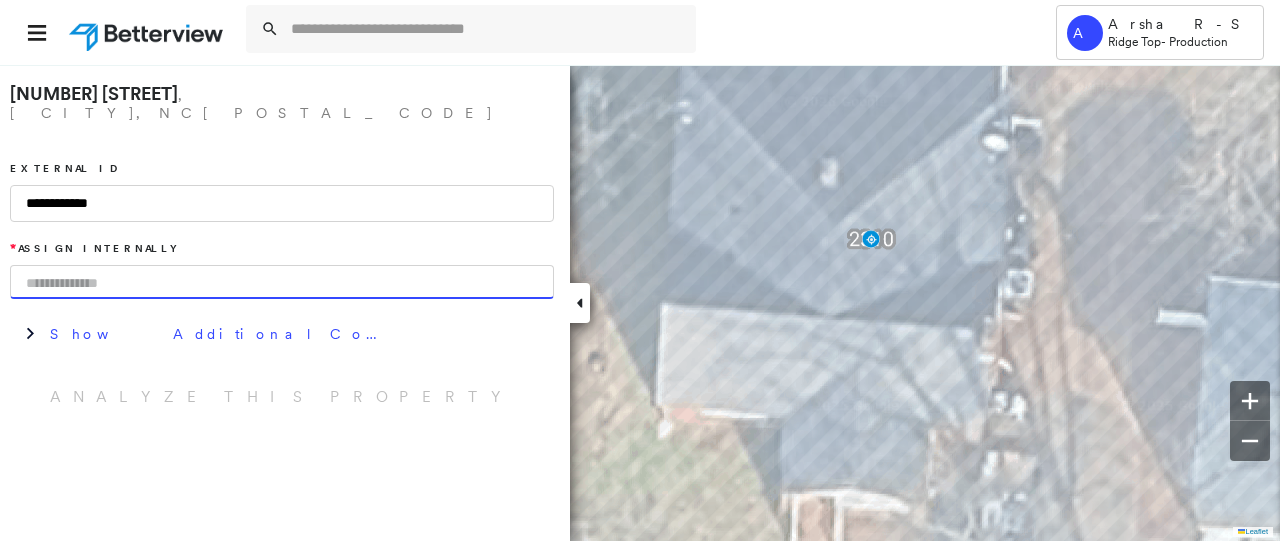 click at bounding box center (282, 282) 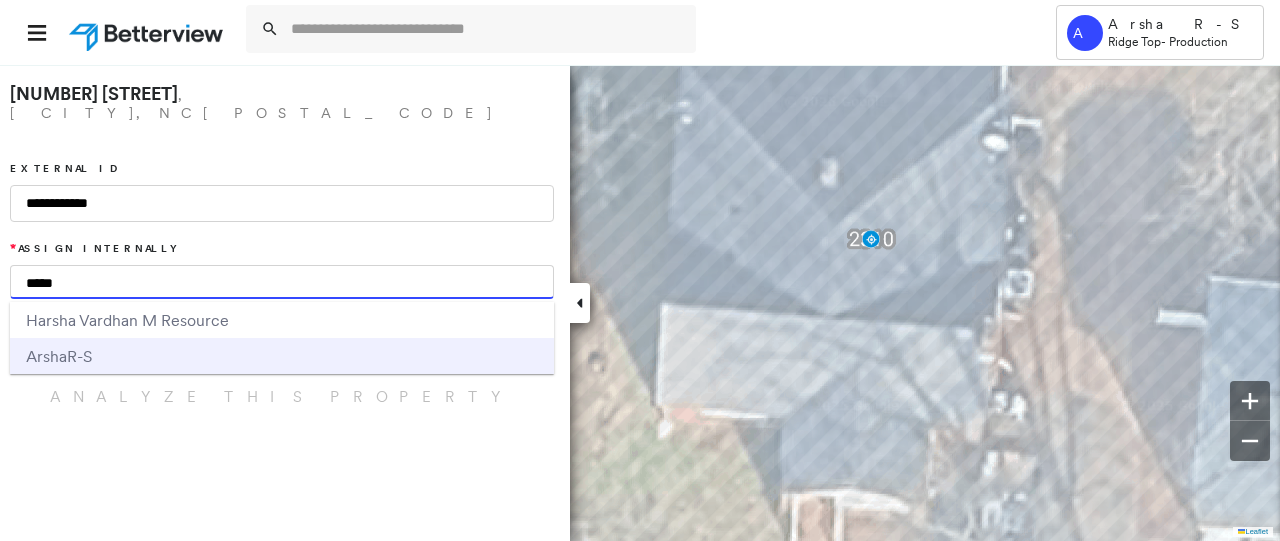 type on "*****" 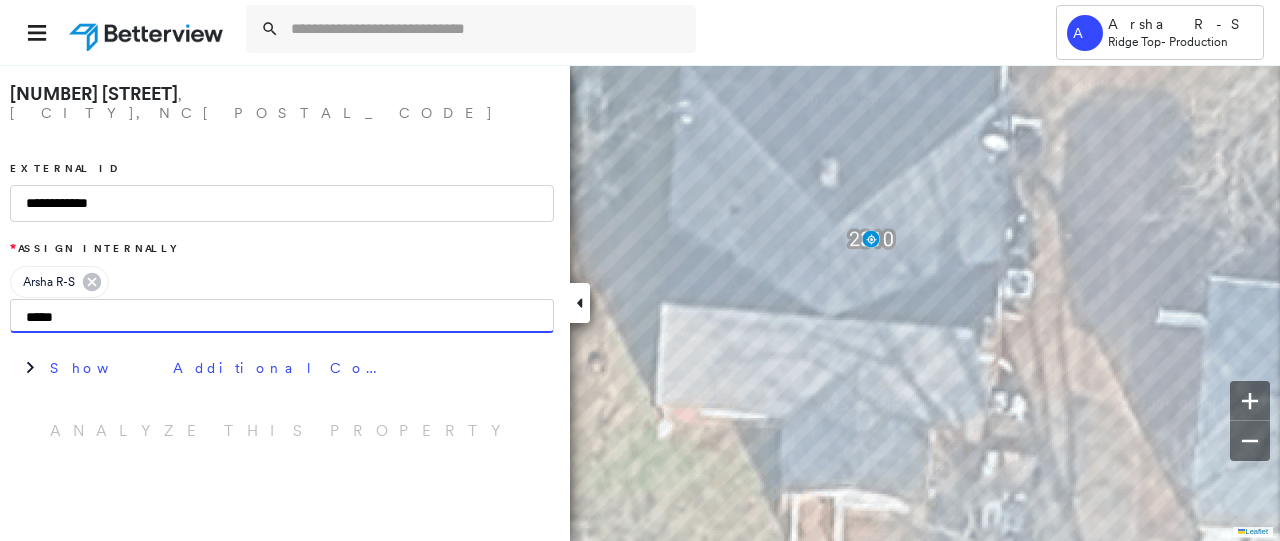 type 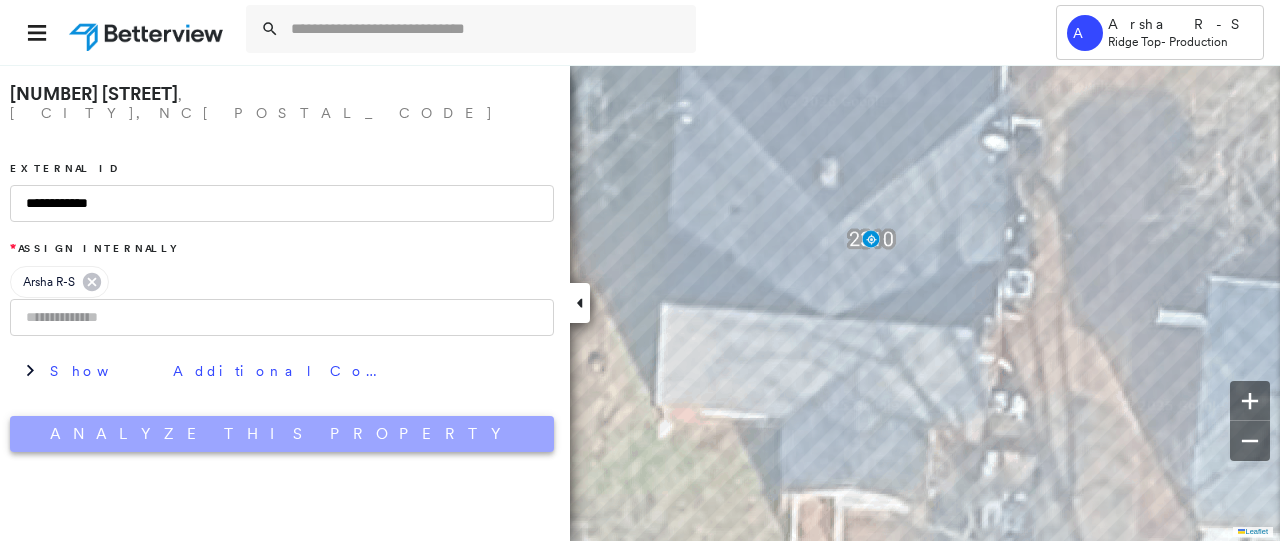 click on "Analyze This Property" at bounding box center (282, 434) 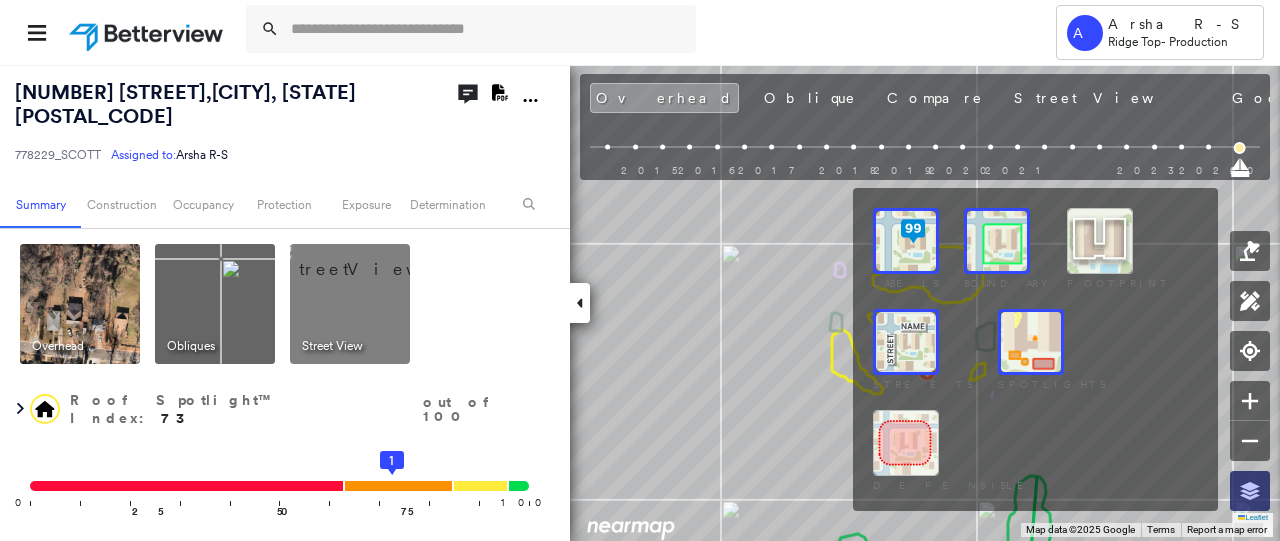 click 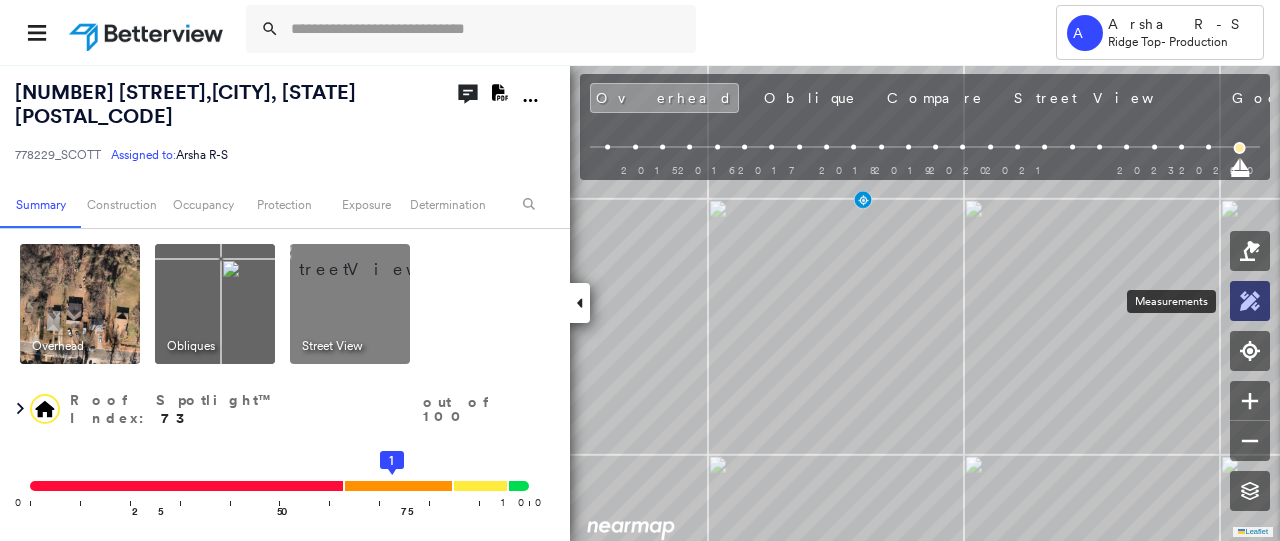click 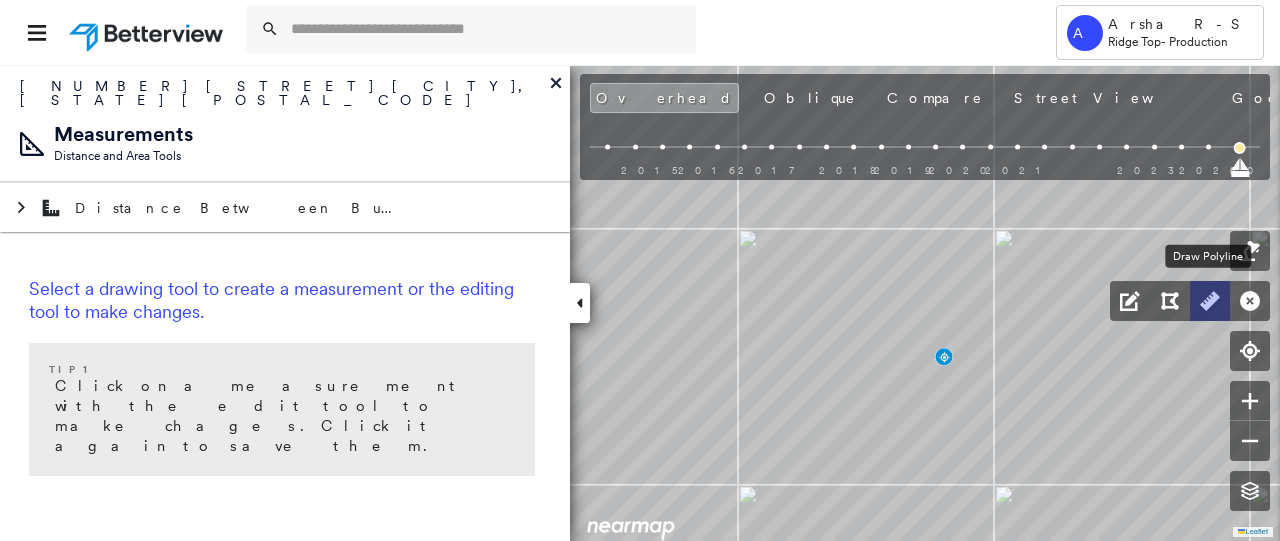 click at bounding box center [1210, 301] 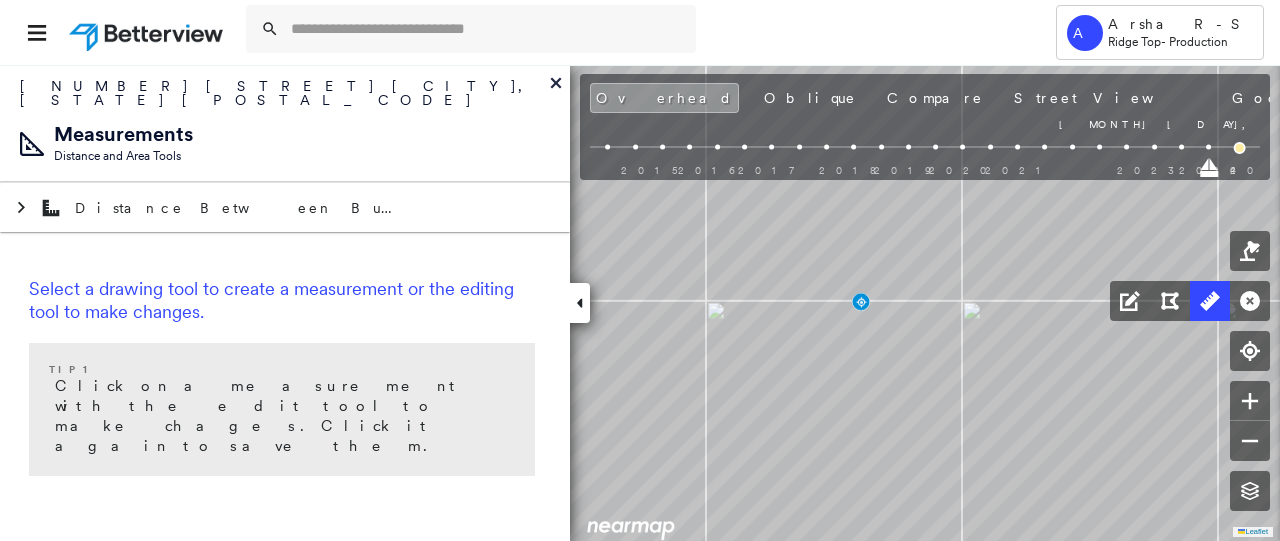 click on "[MONTH] [DAY], [YEAR] [MONTH] [DAY], [YEAR]" at bounding box center [925, 166] 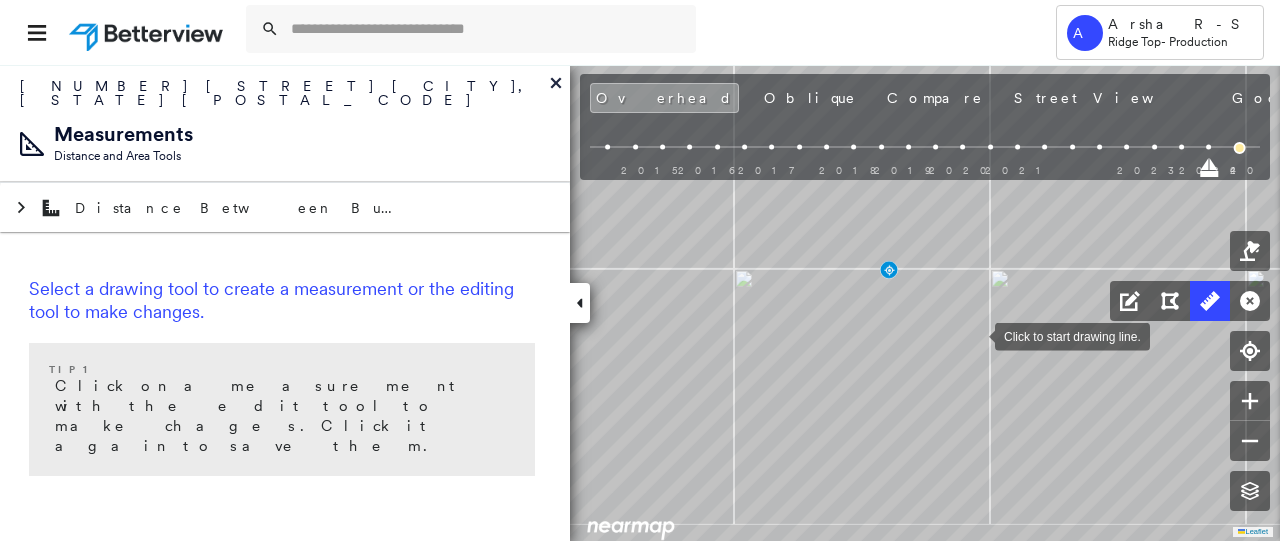 drag, startPoint x: 972, startPoint y: 339, endPoint x: 980, endPoint y: 328, distance: 13.601471 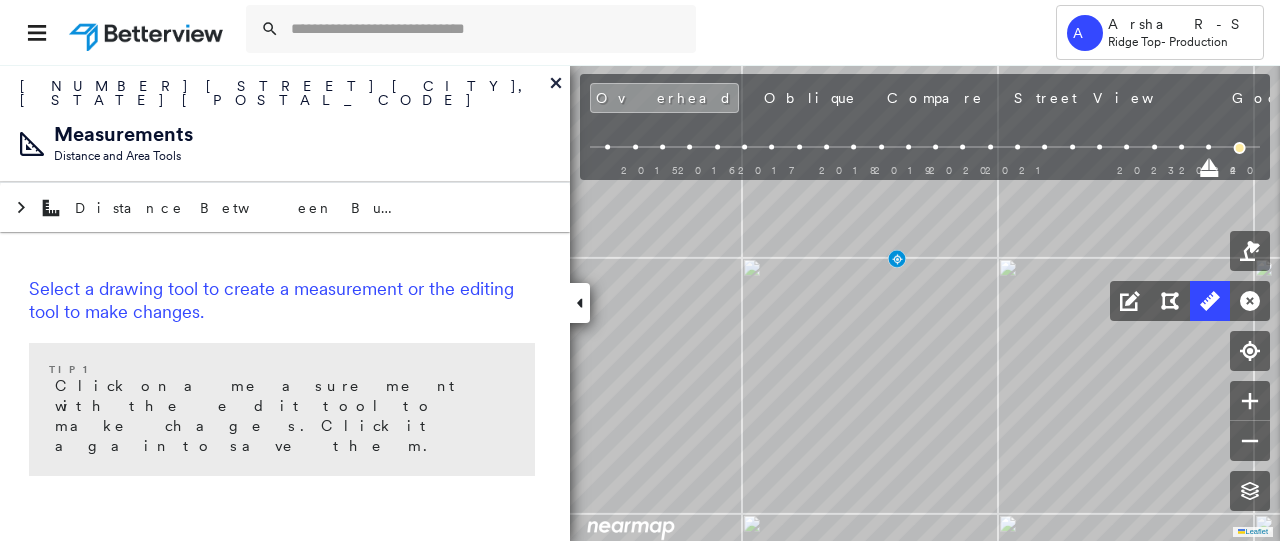 click at bounding box center [925, 166] 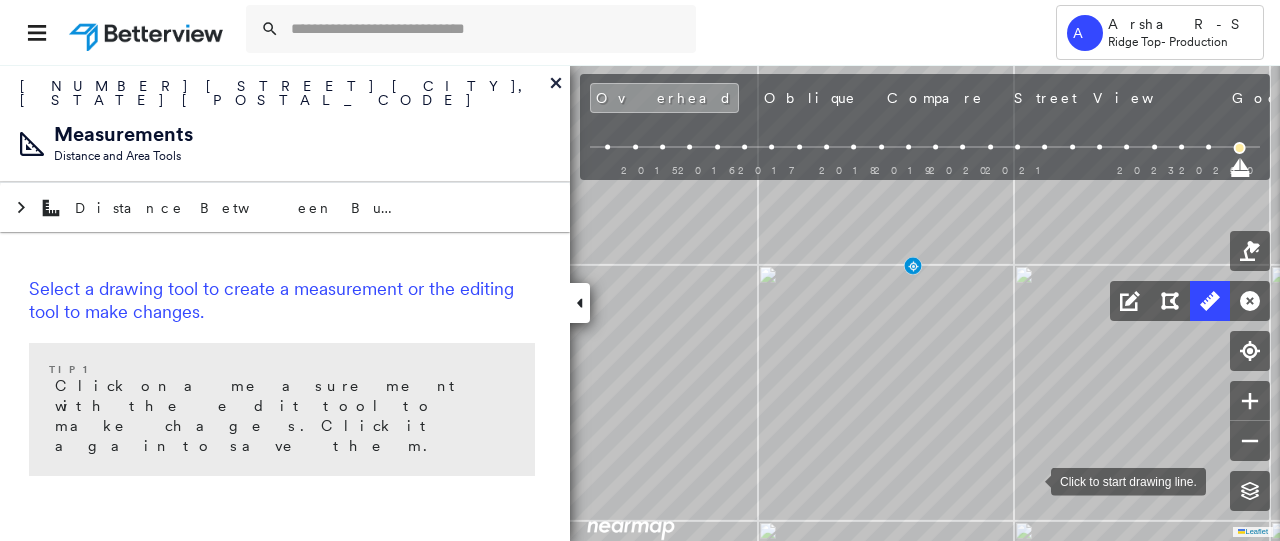 click at bounding box center [1031, 480] 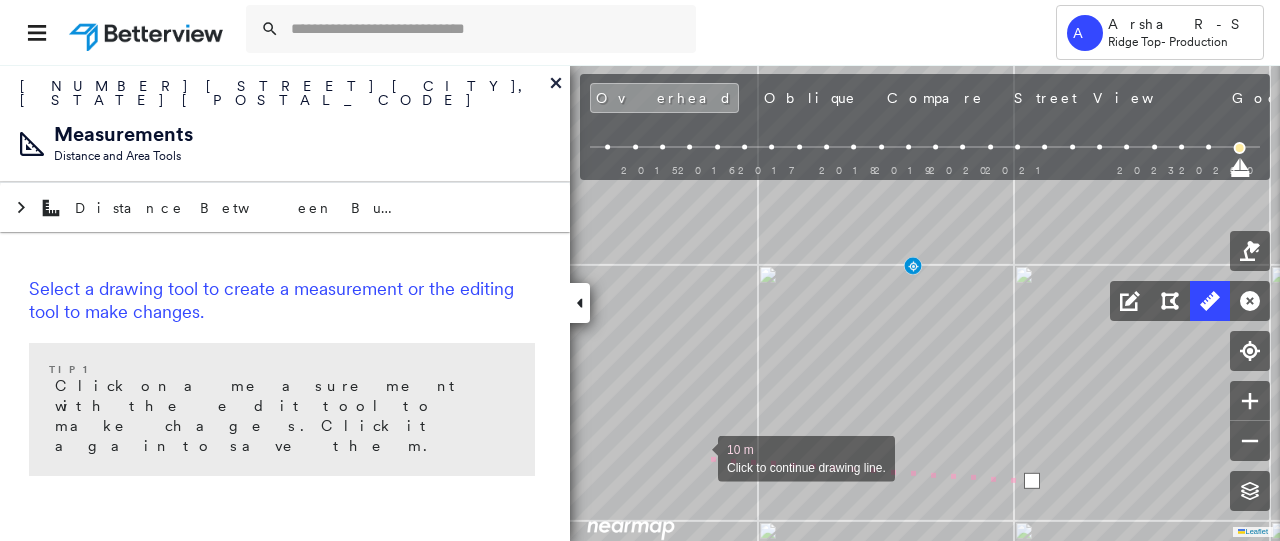 click at bounding box center [698, 457] 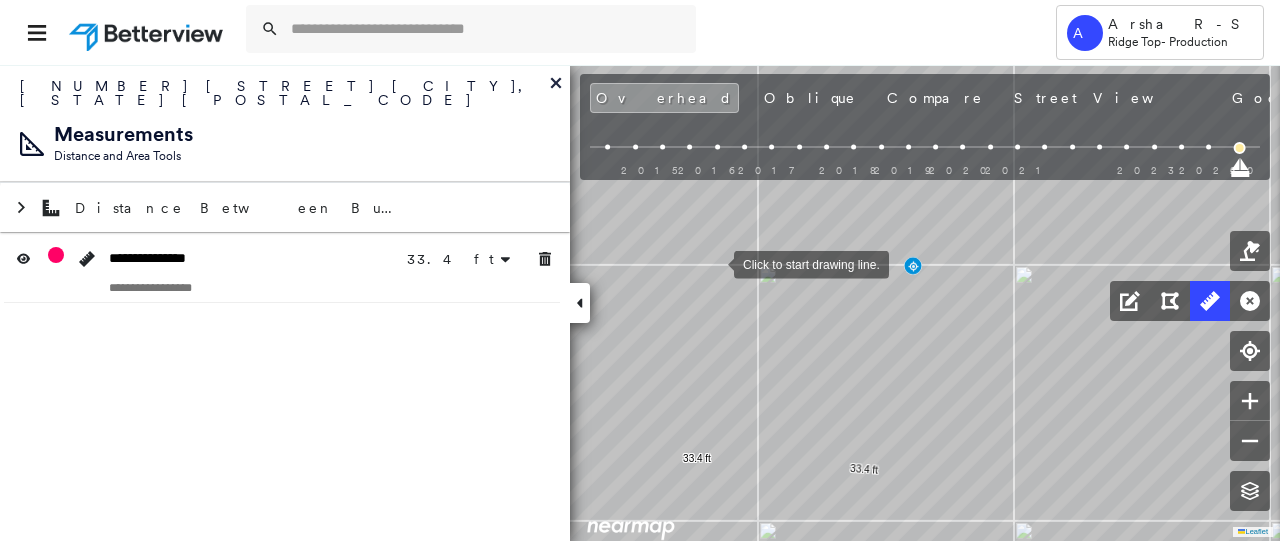 click at bounding box center (714, 263) 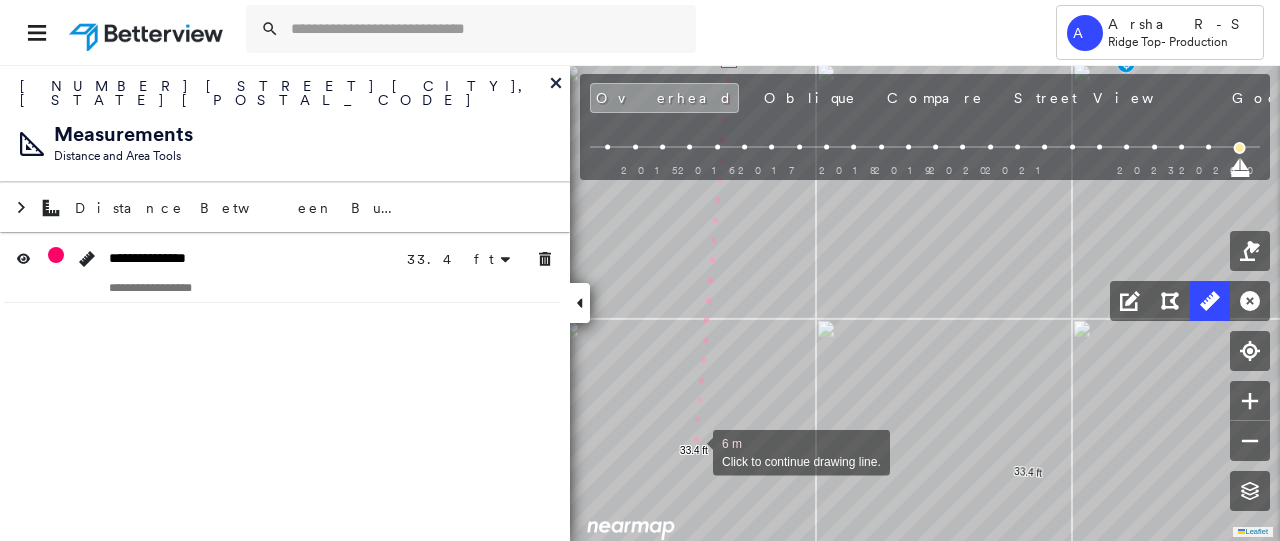 click at bounding box center [693, 451] 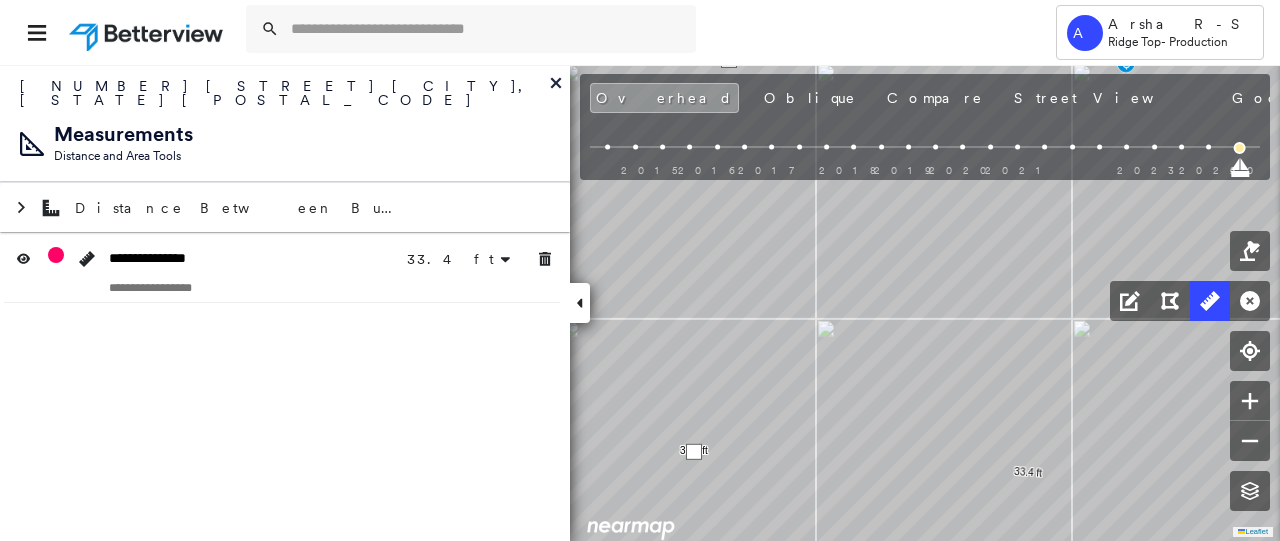 click at bounding box center (694, 452) 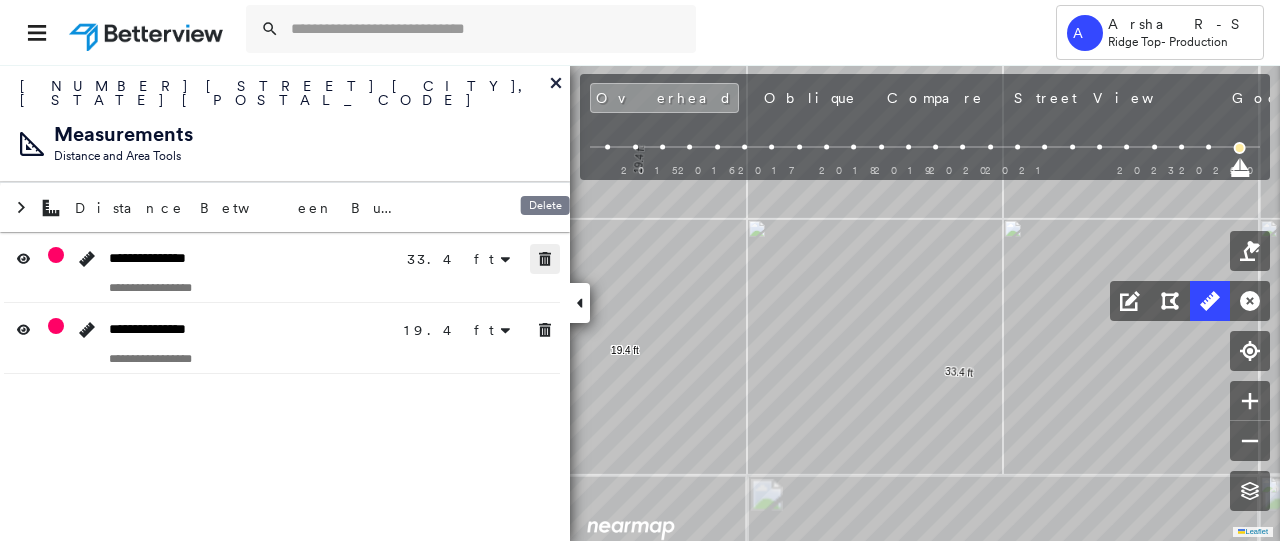 drag, startPoint x: 538, startPoint y: 240, endPoint x: 554, endPoint y: 290, distance: 52.49762 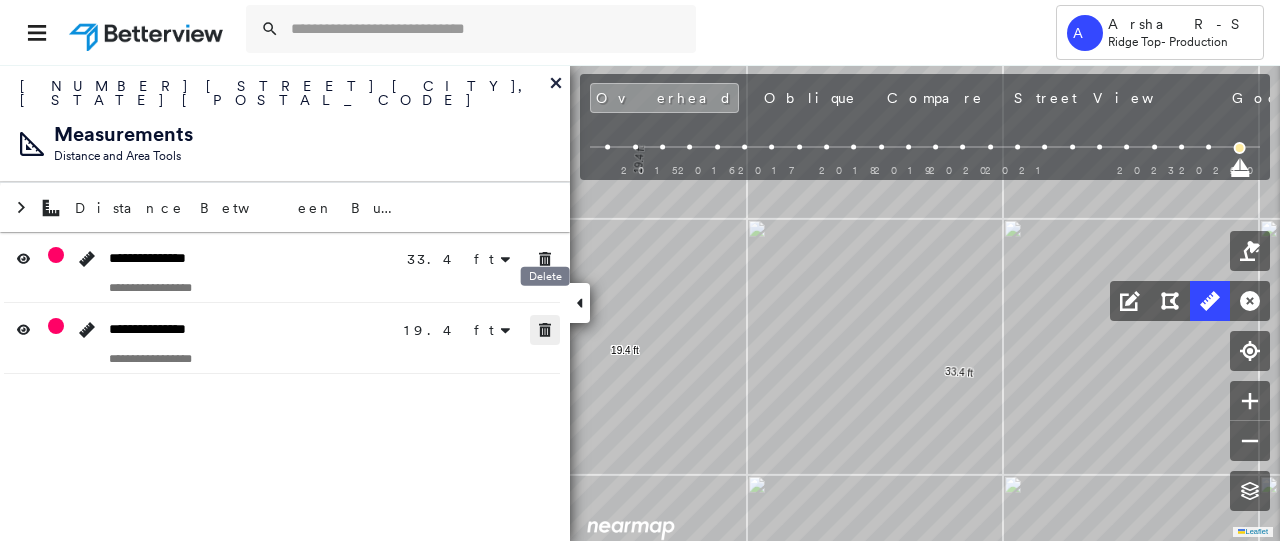 click 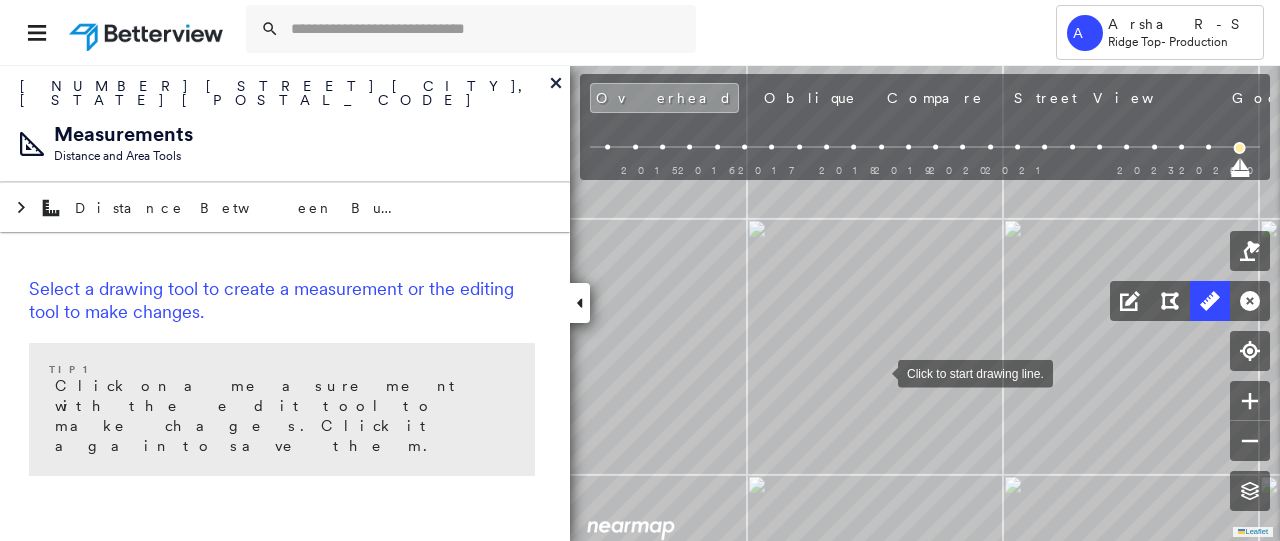 click at bounding box center [878, 372] 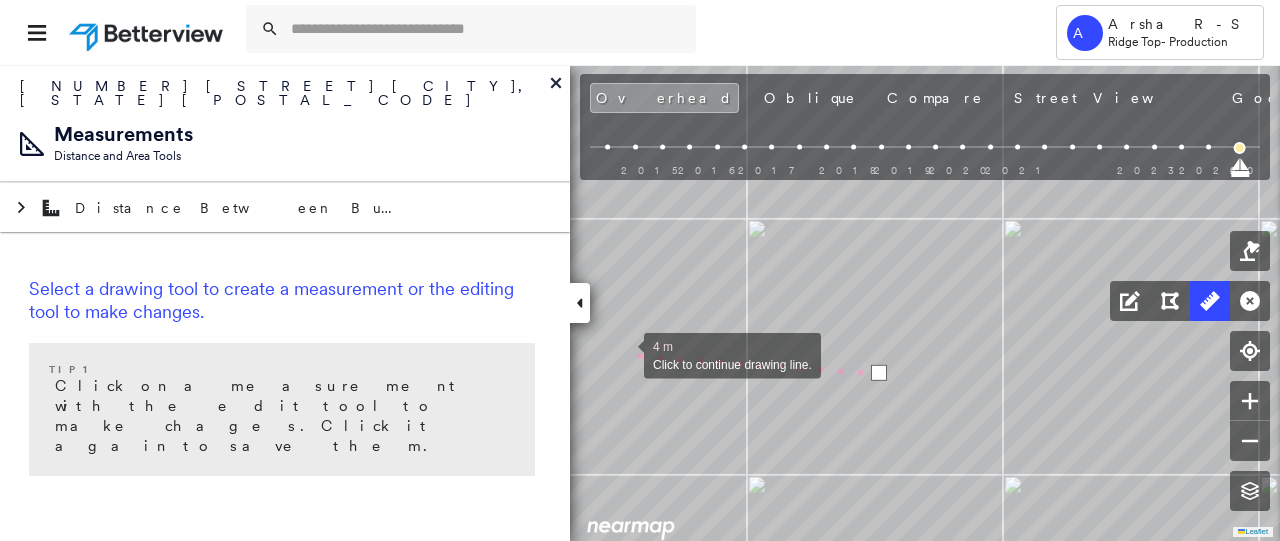 click at bounding box center [624, 354] 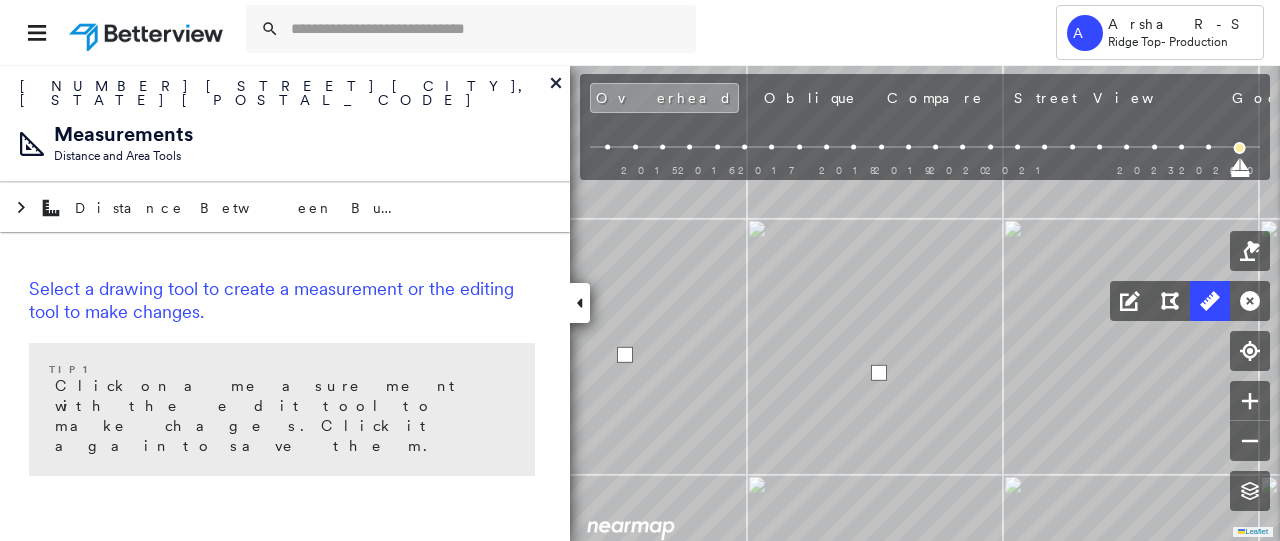 click at bounding box center (625, 355) 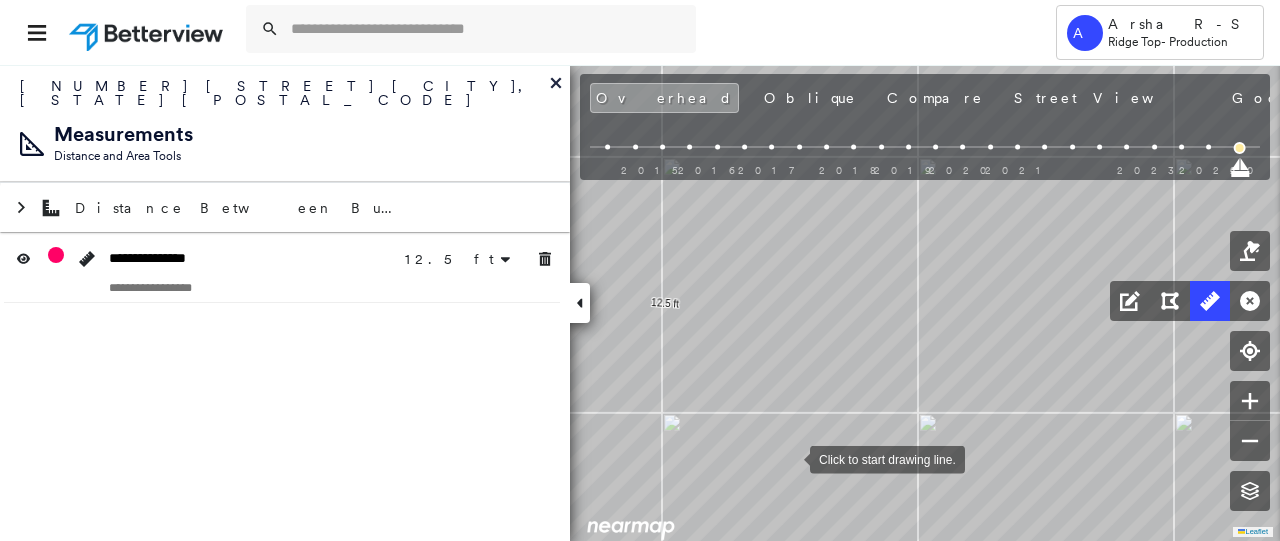click at bounding box center [790, 458] 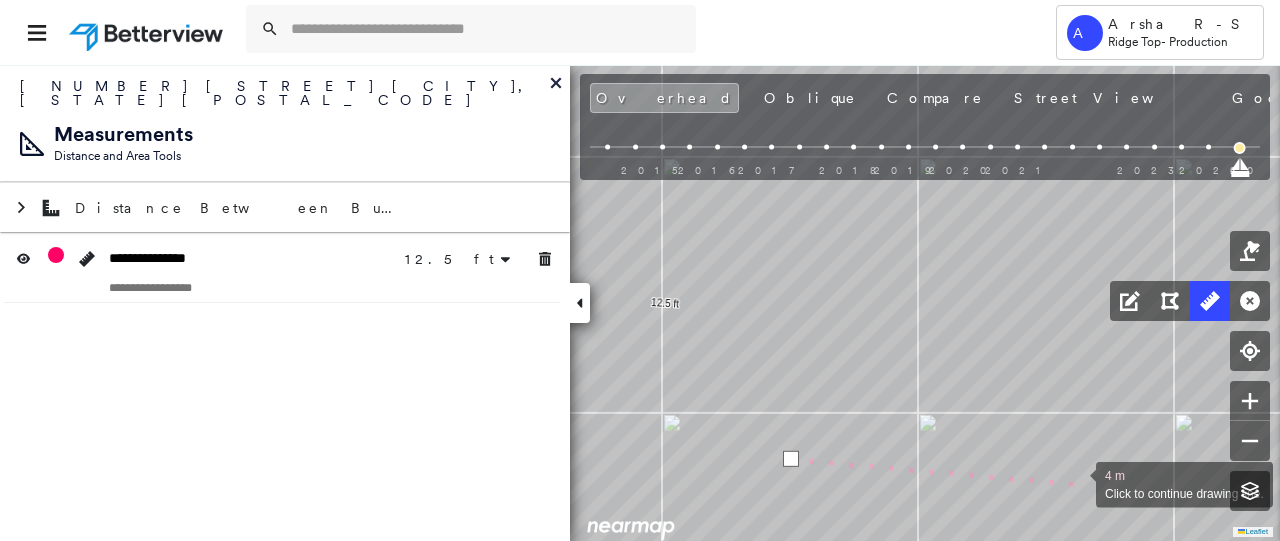 click at bounding box center [1076, 483] 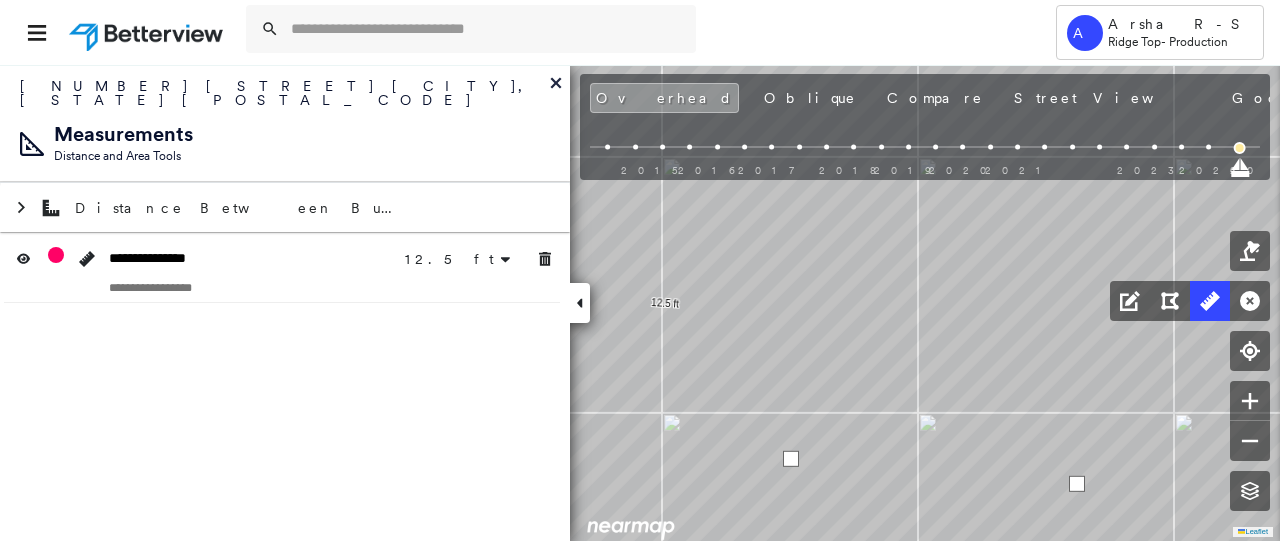 click at bounding box center (1077, 484) 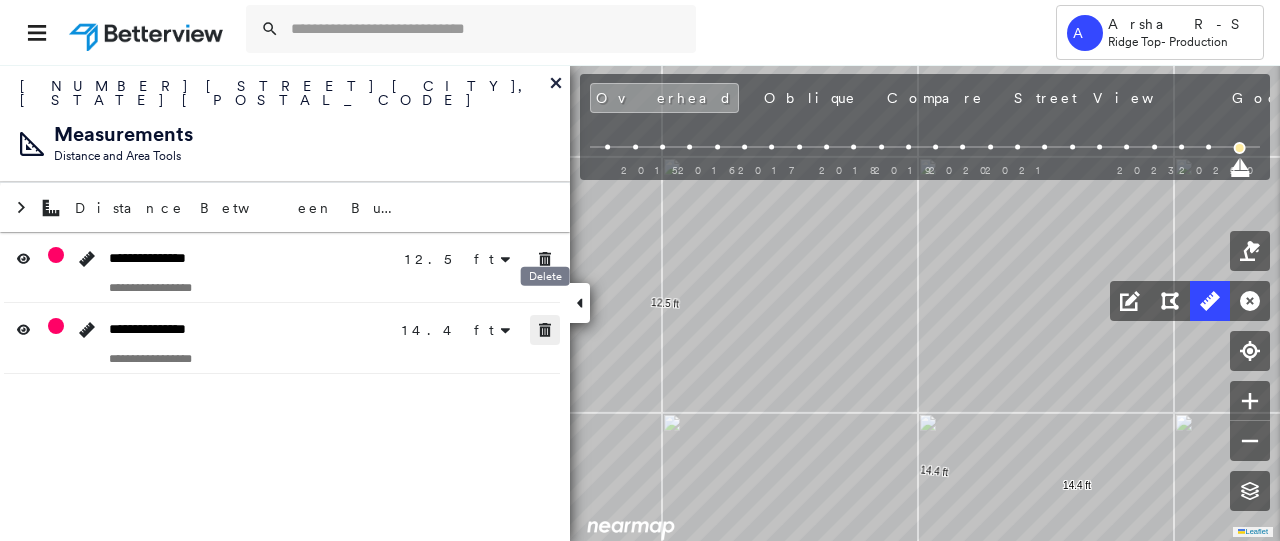 click 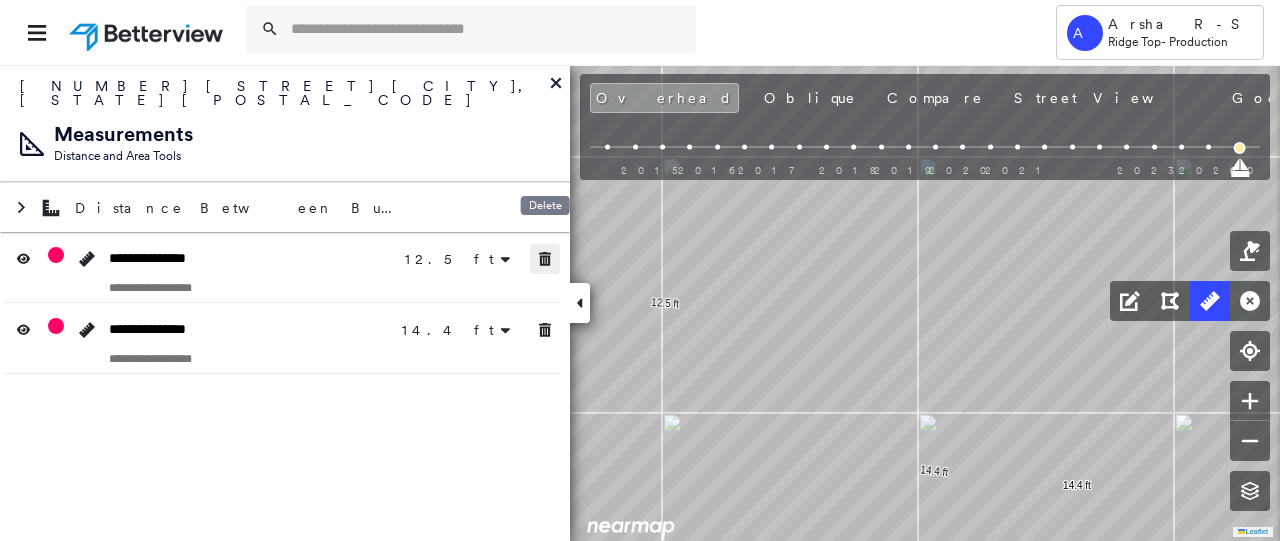 click at bounding box center (545, 259) 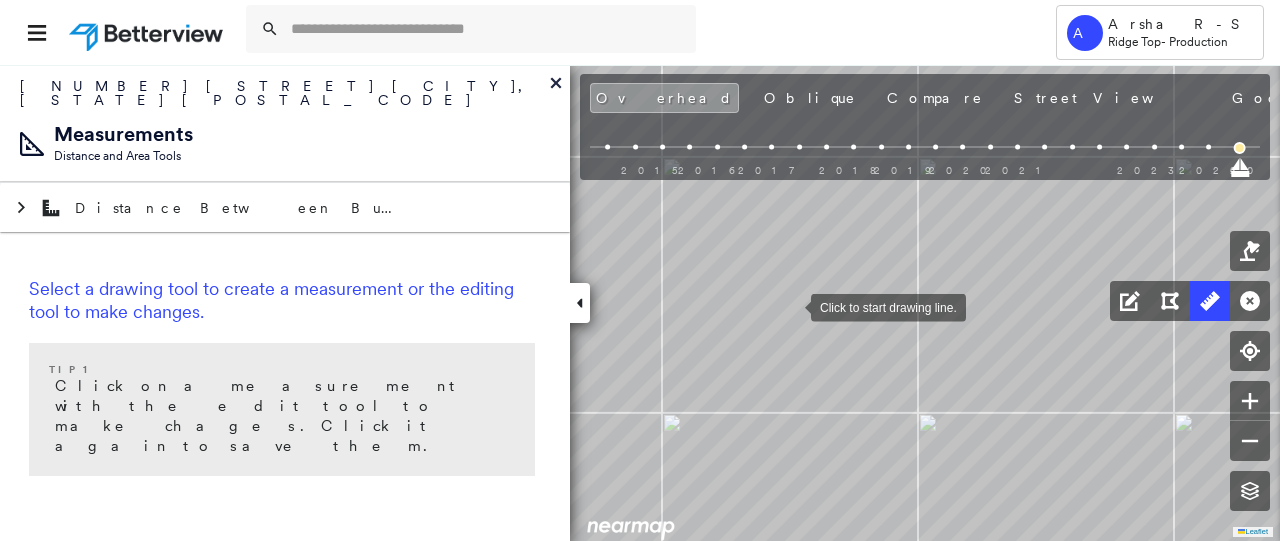 click at bounding box center (791, 306) 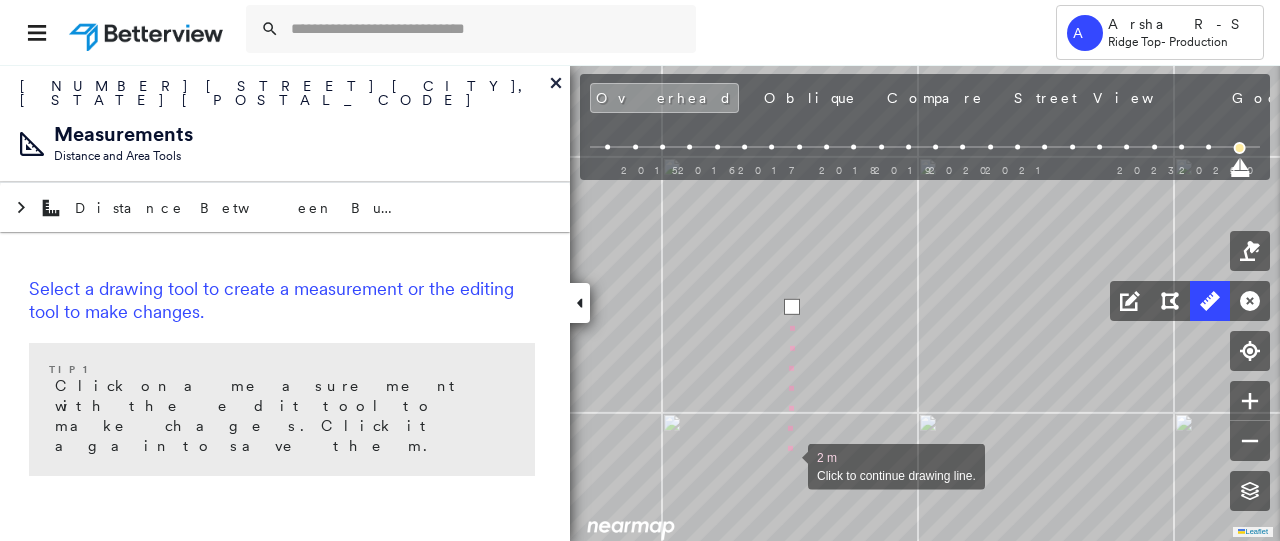 click at bounding box center [788, 465] 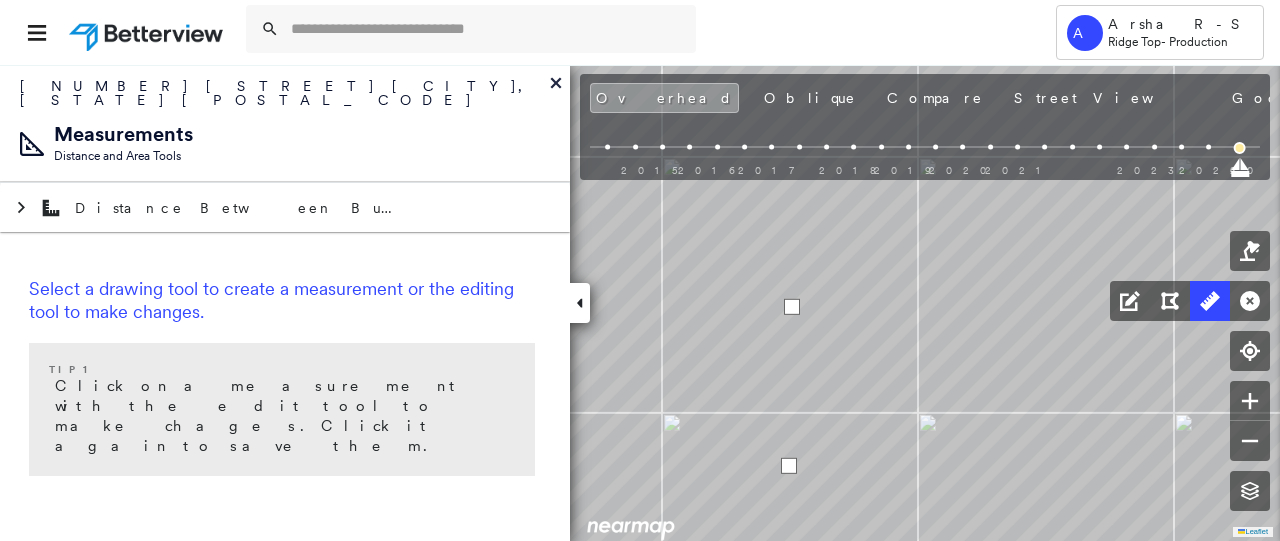 click at bounding box center (789, 466) 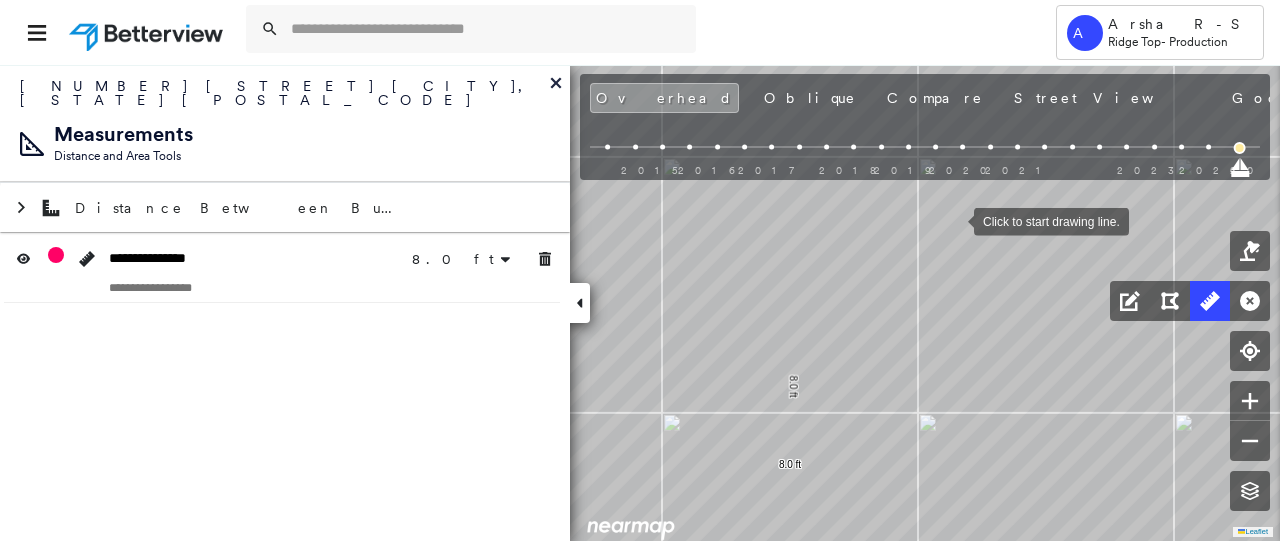 click at bounding box center (954, 220) 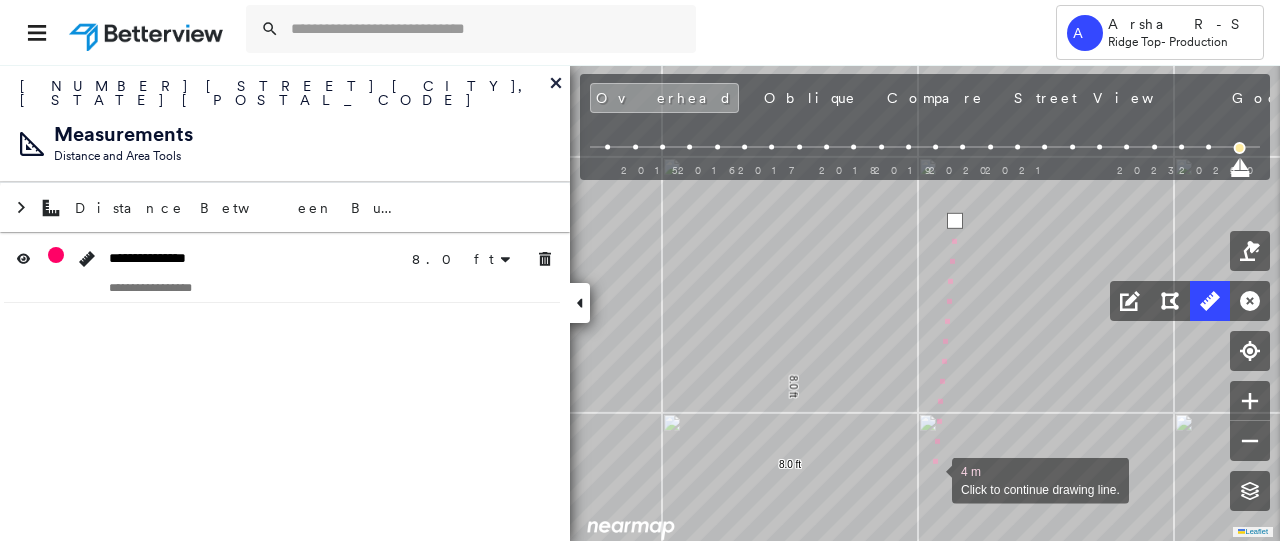 click at bounding box center [932, 479] 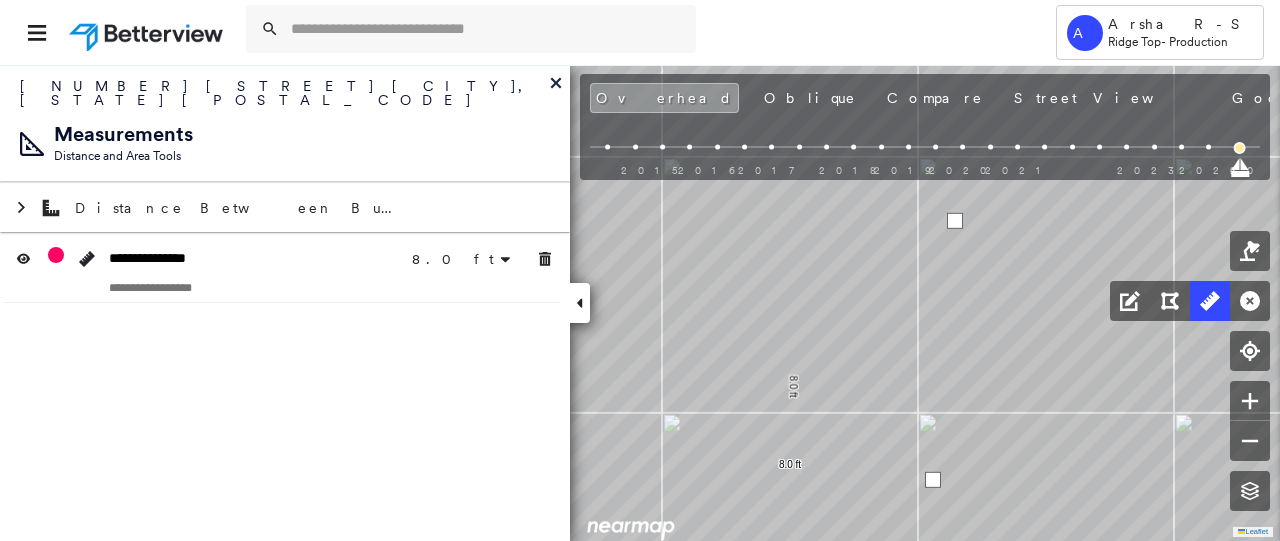 click at bounding box center [933, 480] 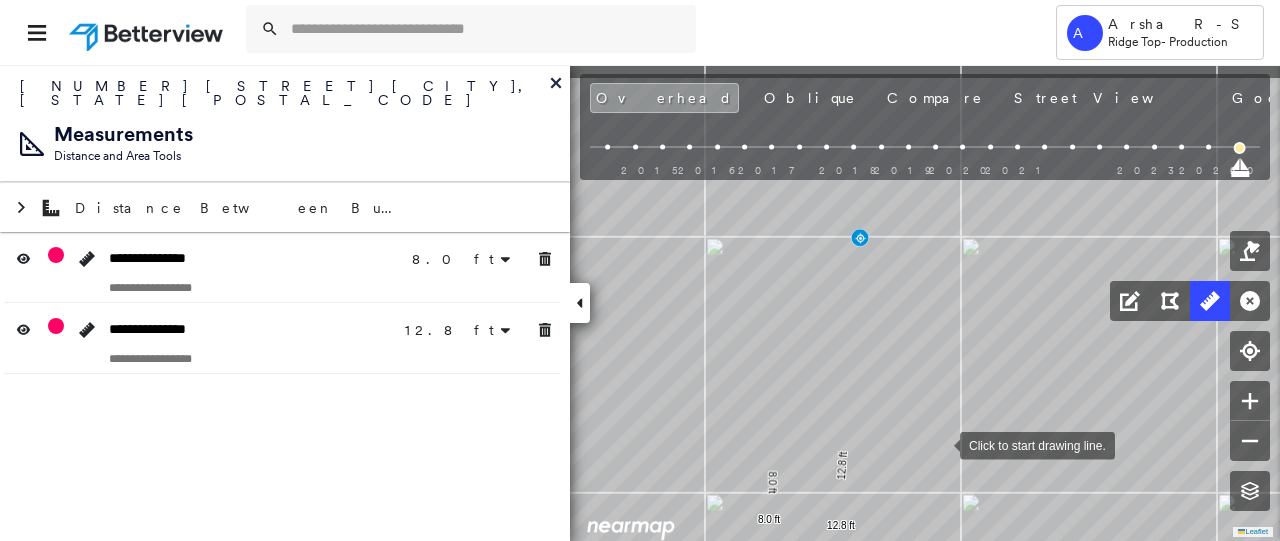 drag, startPoint x: 940, startPoint y: 379, endPoint x: 940, endPoint y: 441, distance: 62 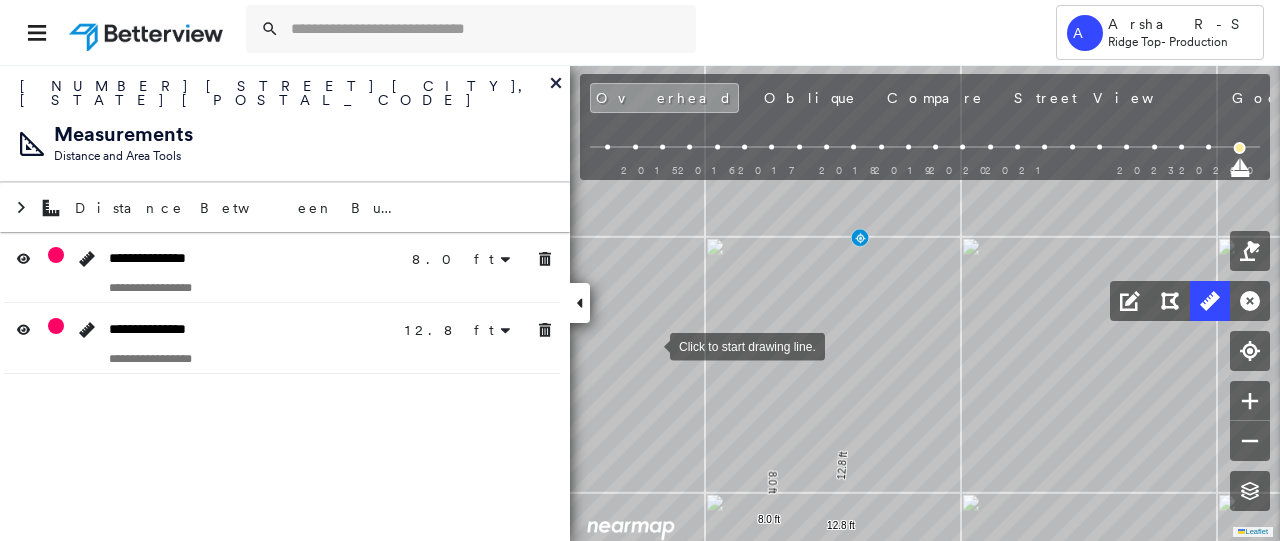 click at bounding box center [650, 345] 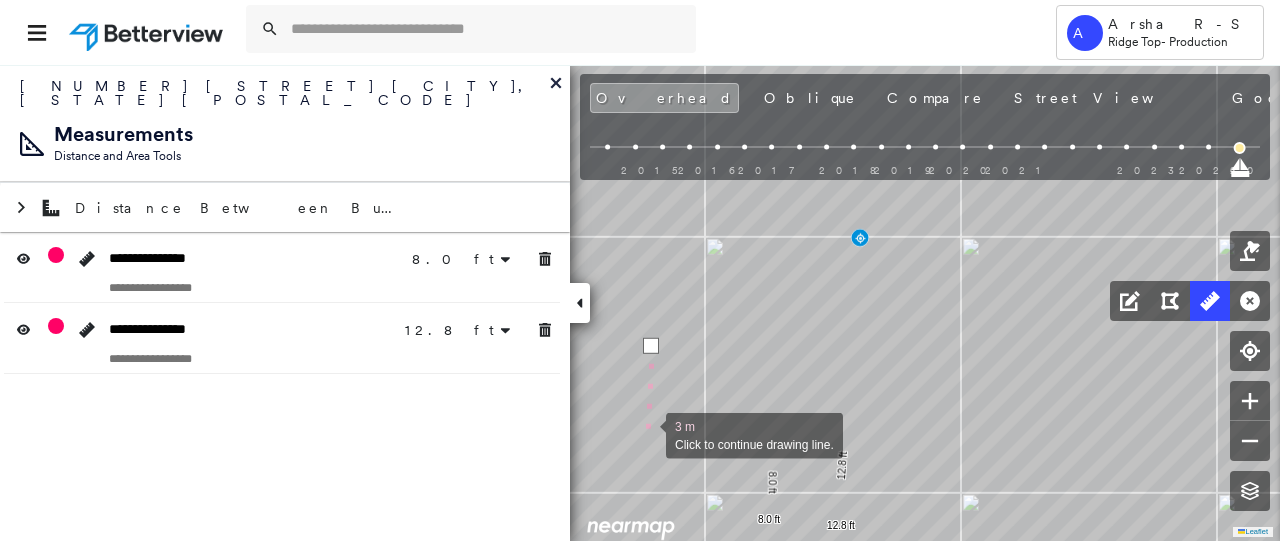 click at bounding box center (646, 434) 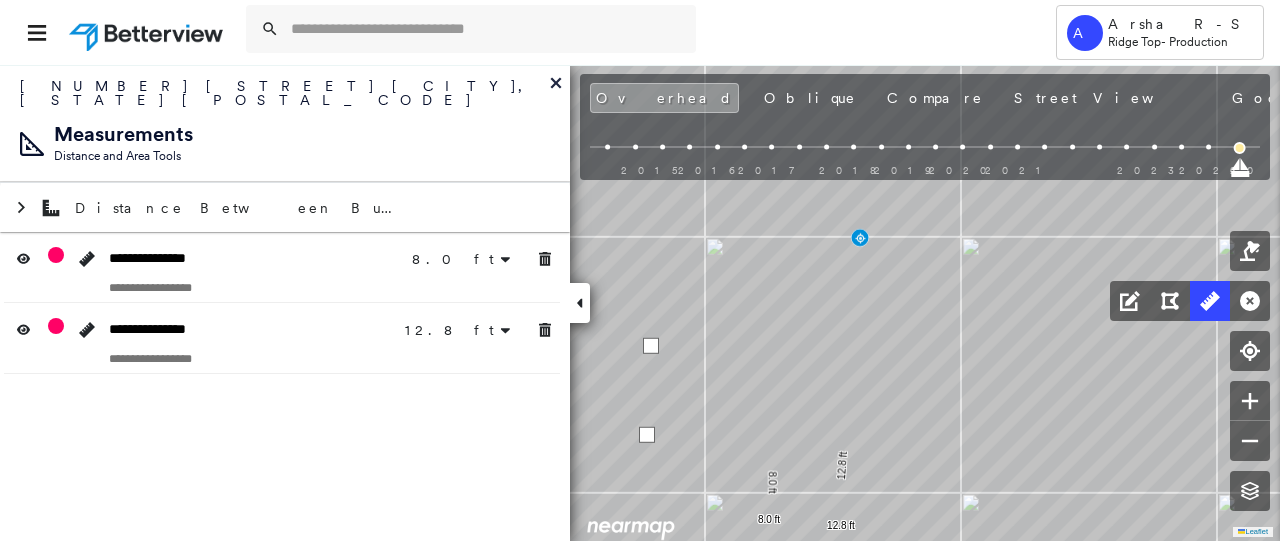 click at bounding box center [647, 435] 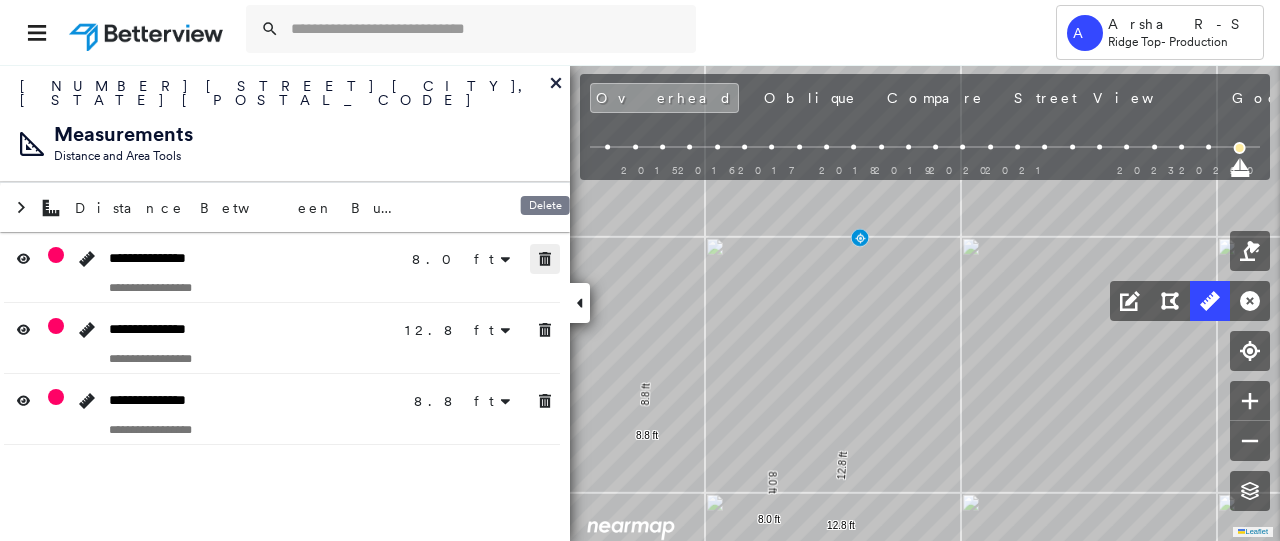 drag, startPoint x: 543, startPoint y: 251, endPoint x: 543, endPoint y: 295, distance: 44 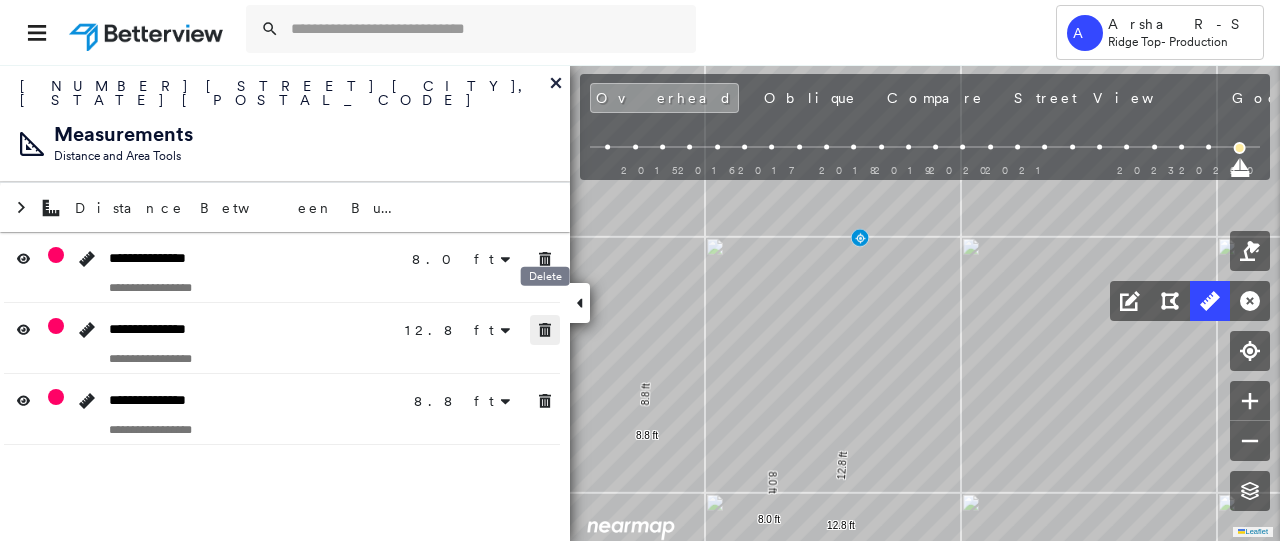 click 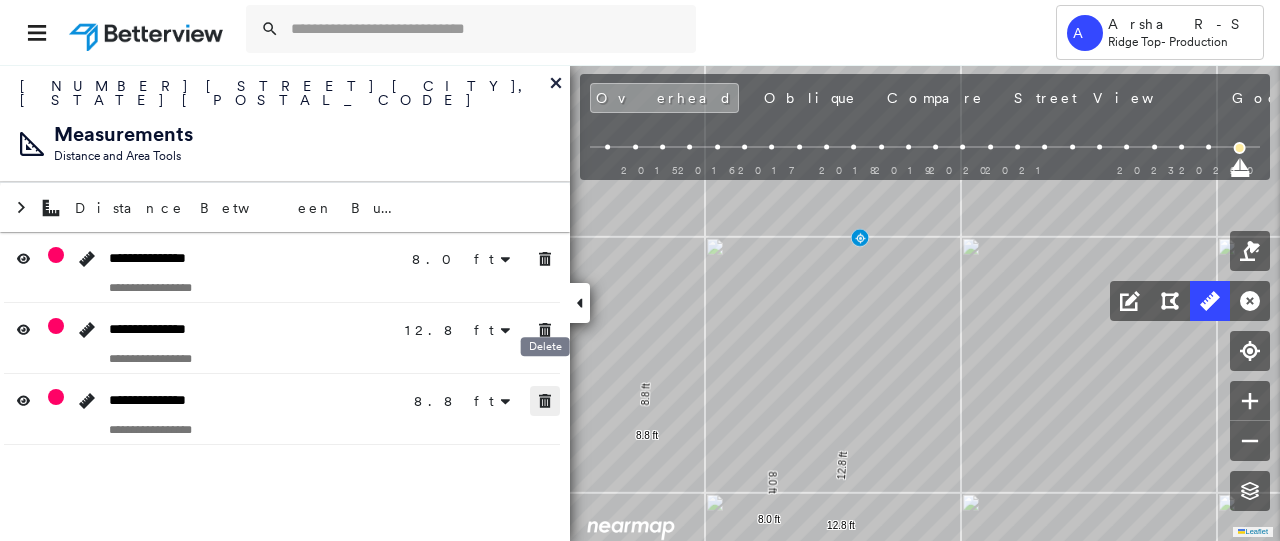 click 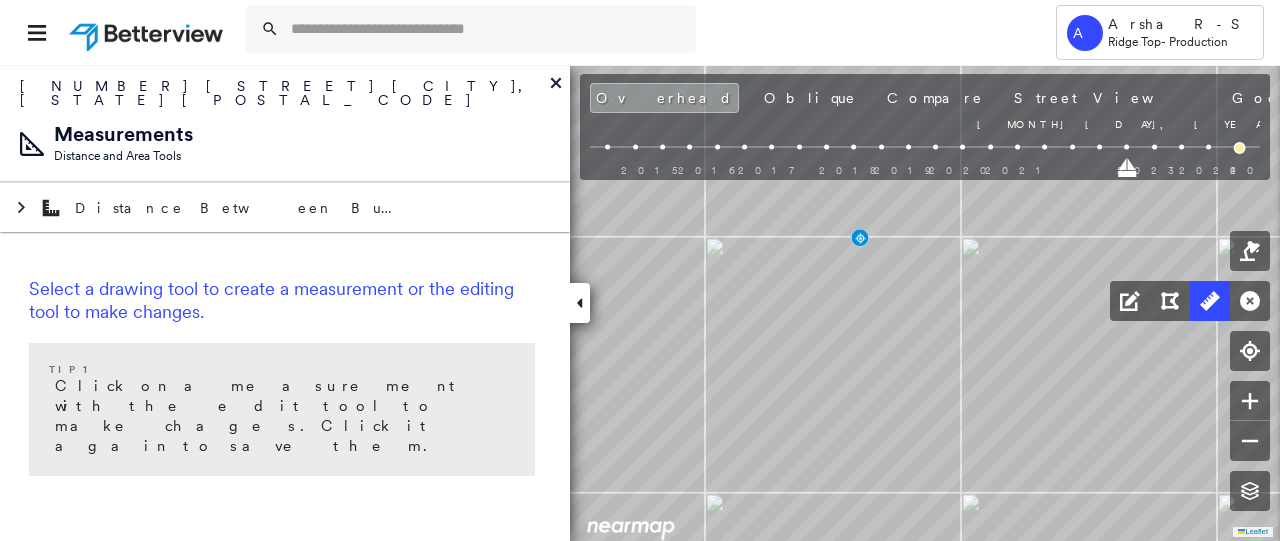 click on "[MONTH] [DAY], [YEAR] [MONTH] [DAY], [YEAR]" at bounding box center [925, 166] 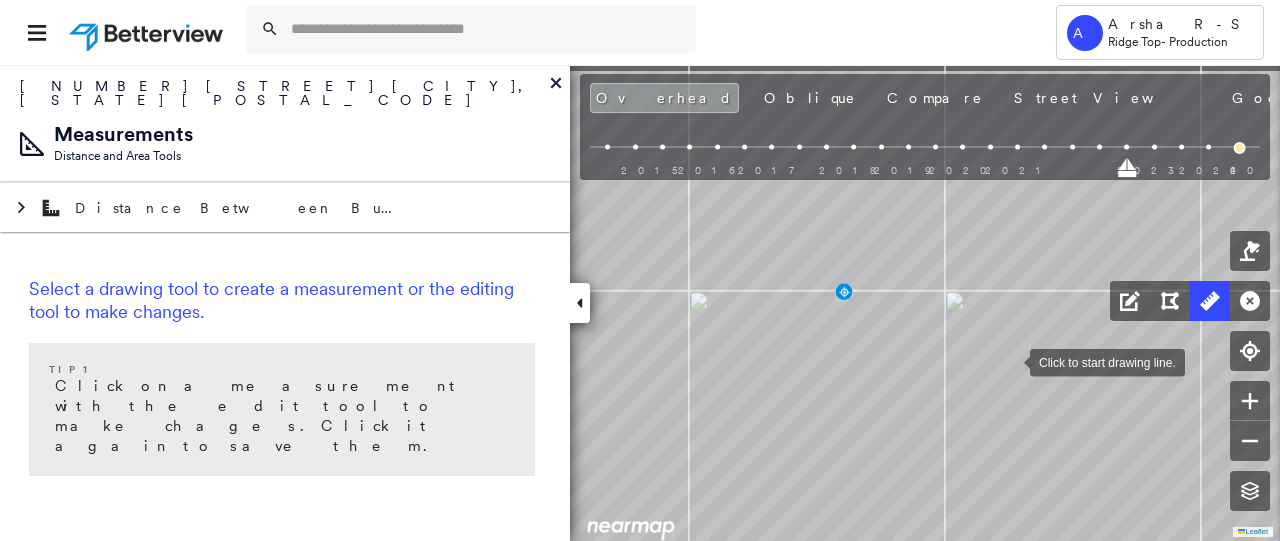 drag, startPoint x: 1029, startPoint y: 328, endPoint x: 1012, endPoint y: 357, distance: 33.61547 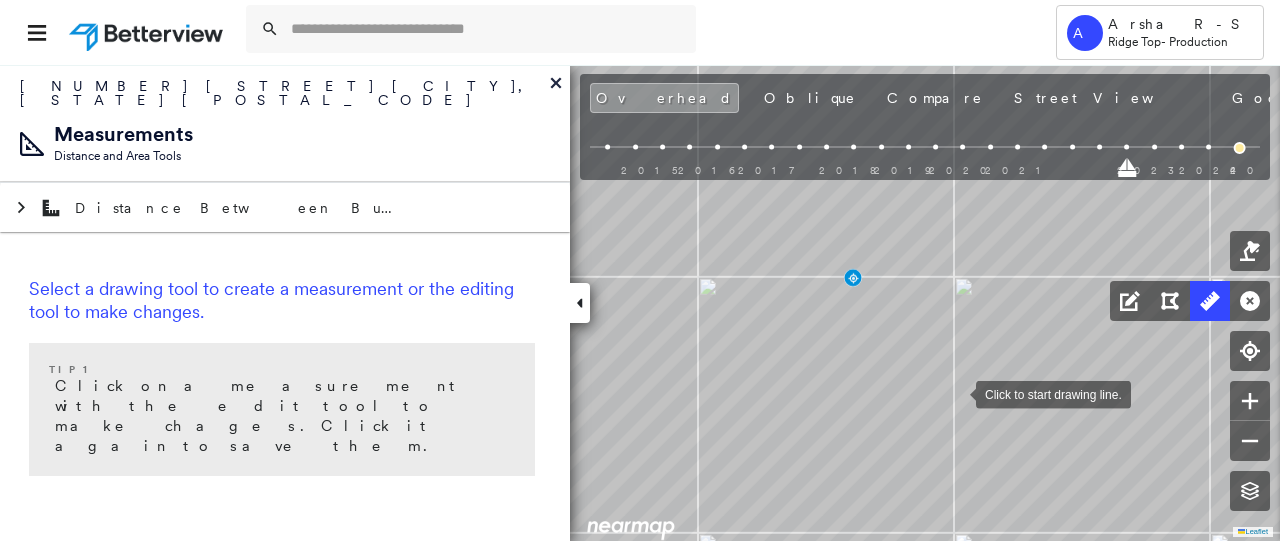 drag, startPoint x: 954, startPoint y: 398, endPoint x: 974, endPoint y: 362, distance: 41.18252 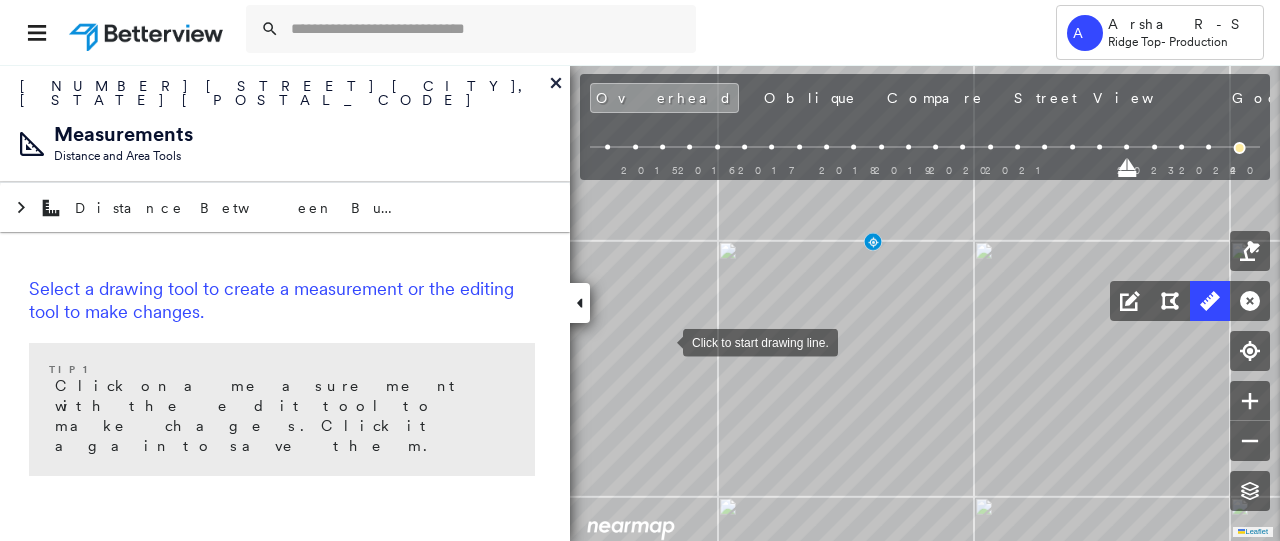 click at bounding box center [663, 341] 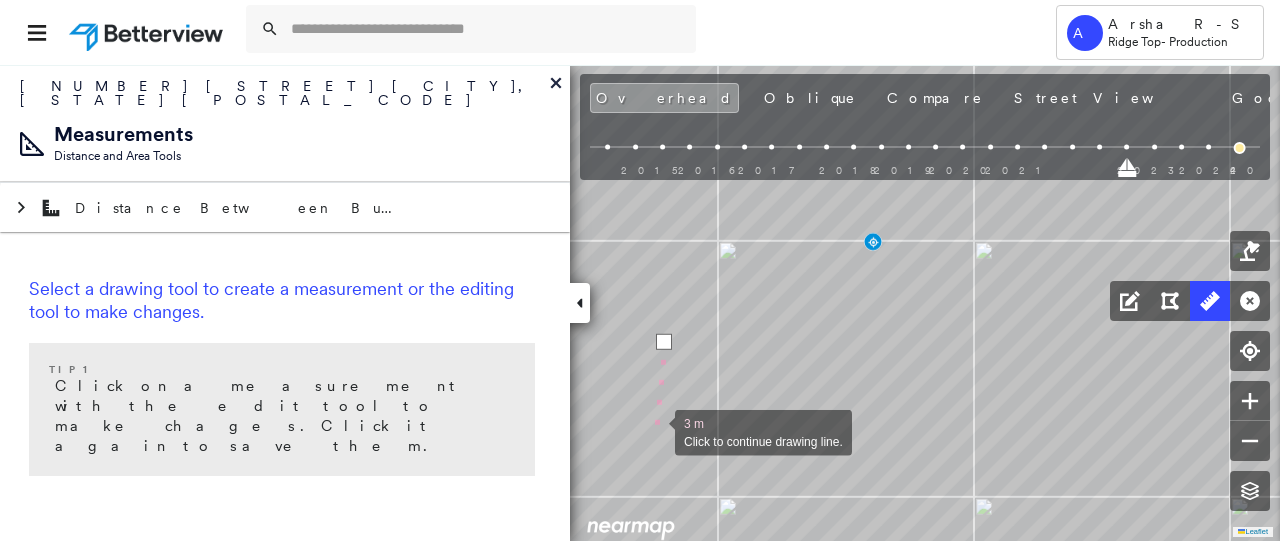 click at bounding box center (655, 431) 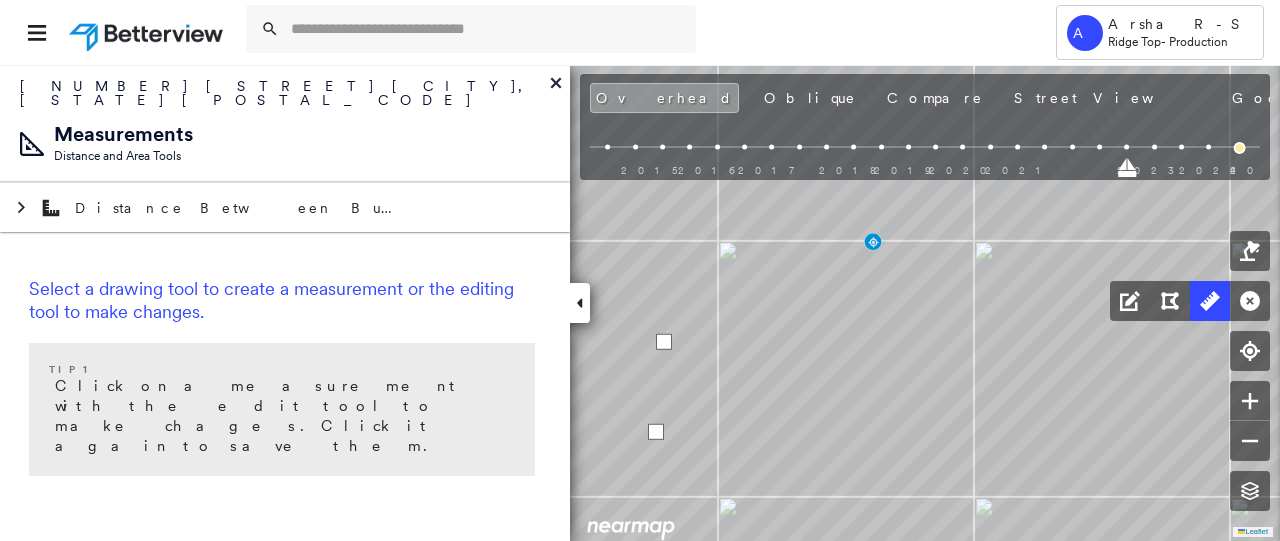 click at bounding box center (656, 432) 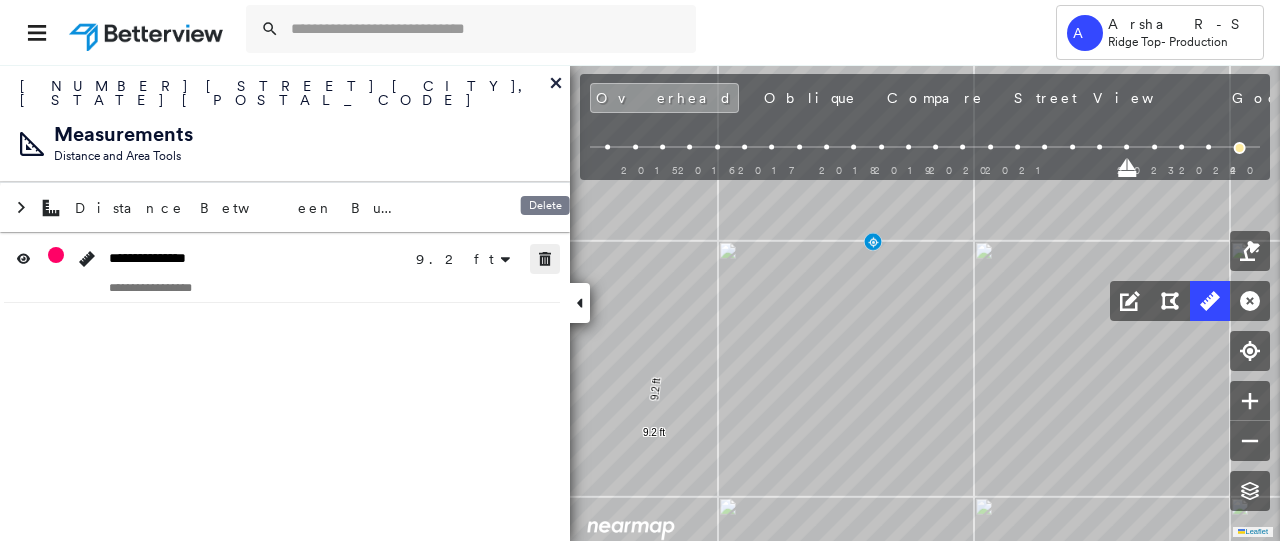 click 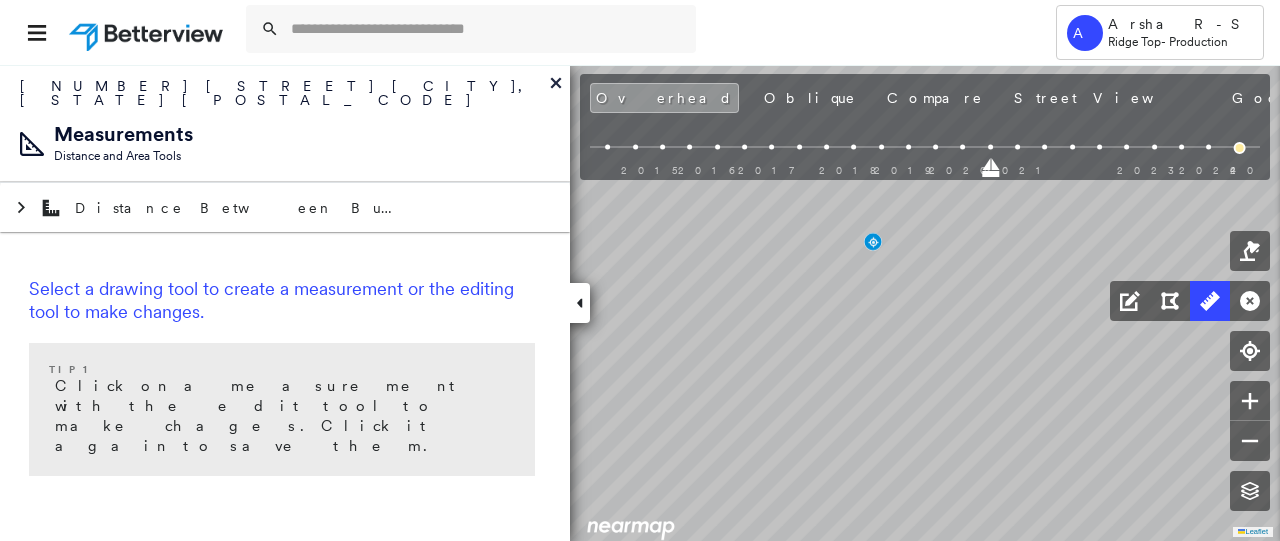 scroll, scrollTop: 0, scrollLeft: 0, axis: both 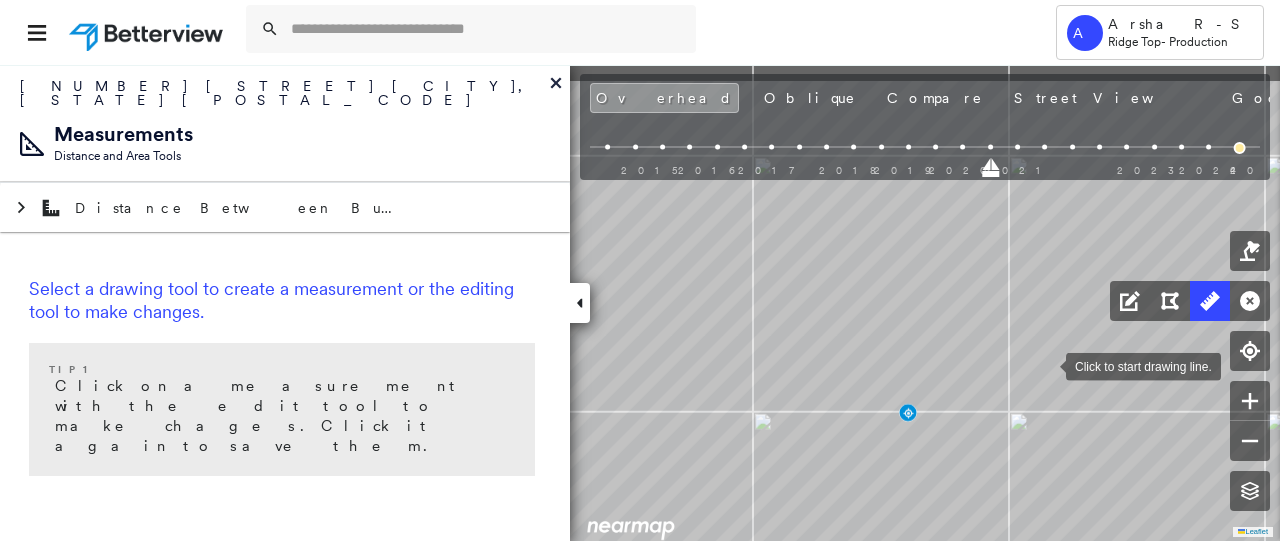 drag, startPoint x: 1037, startPoint y: 339, endPoint x: 1045, endPoint y: 365, distance: 27.202942 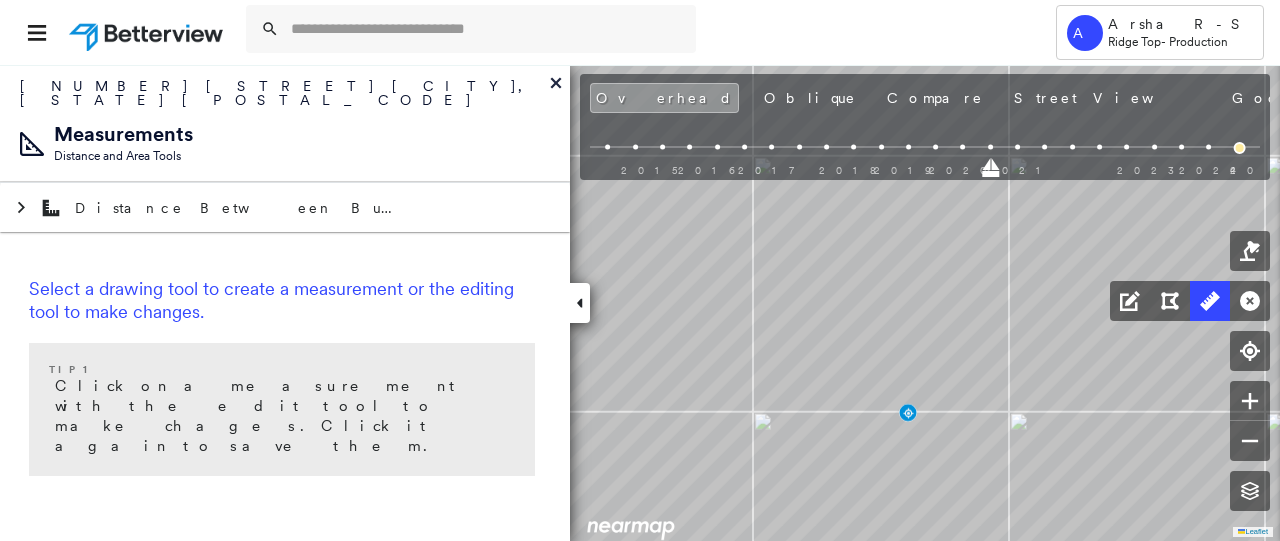 click at bounding box center (925, 166) 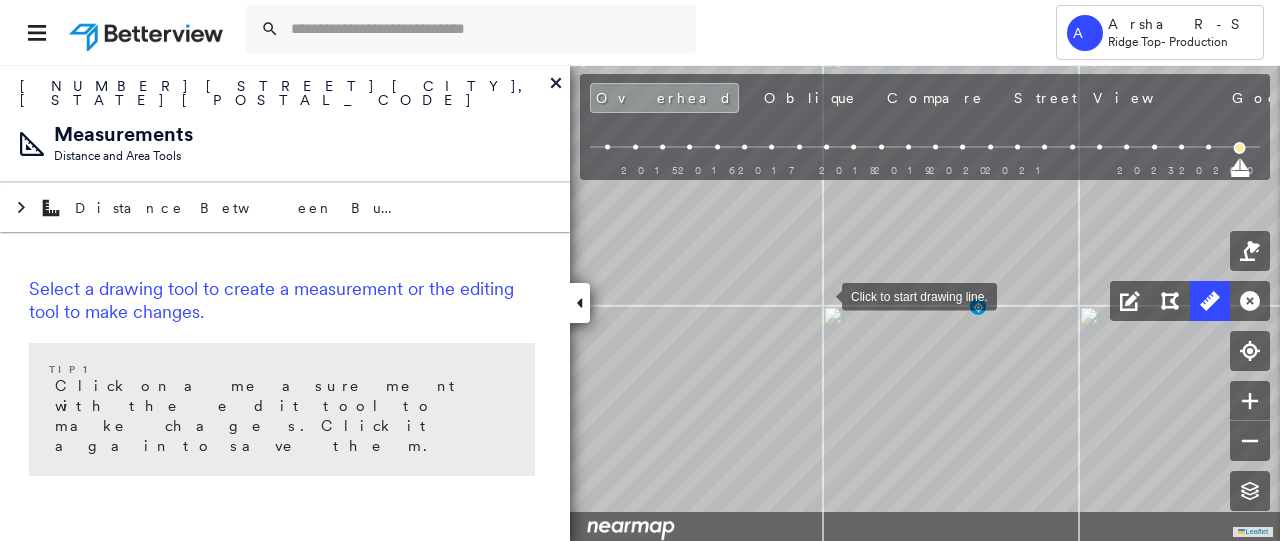 drag, startPoint x: 907, startPoint y: 373, endPoint x: 812, endPoint y: 287, distance: 128.14445 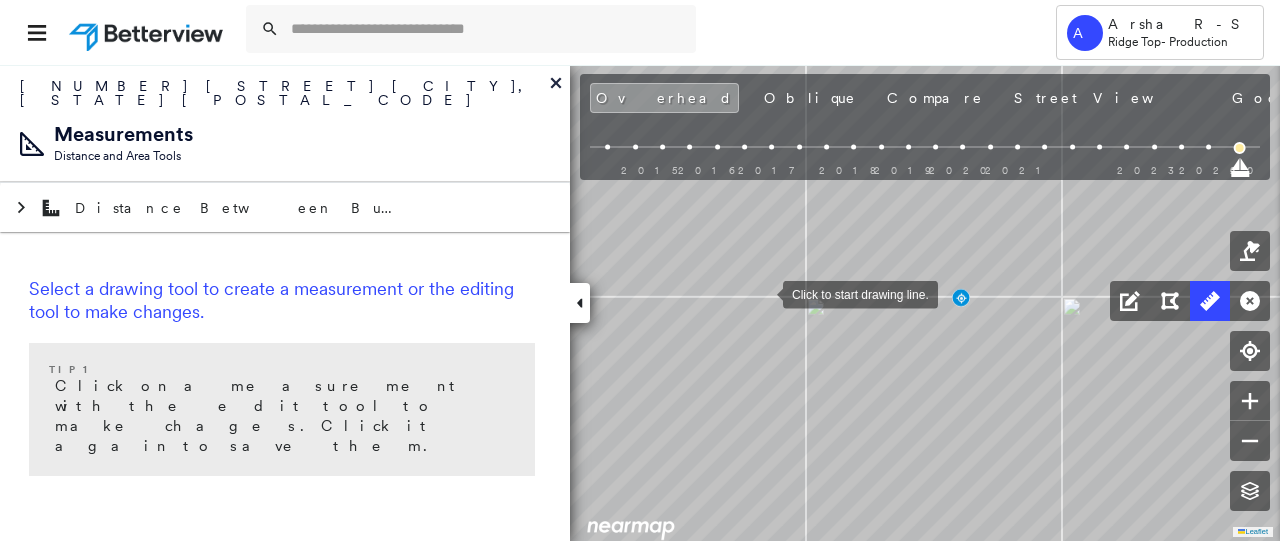 click at bounding box center (763, 293) 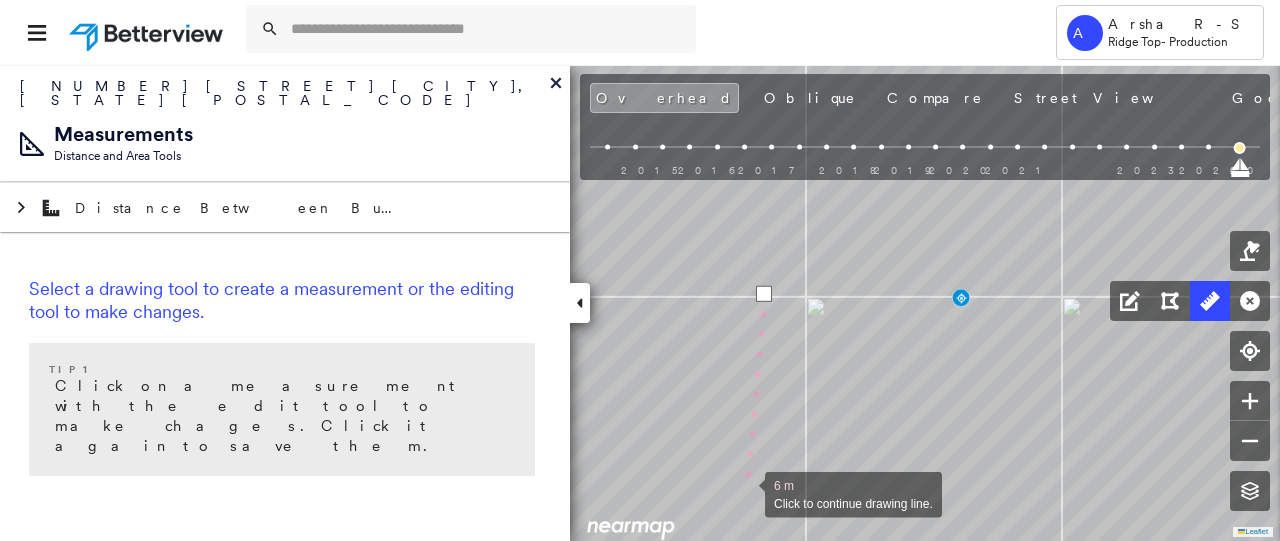 click at bounding box center (745, 493) 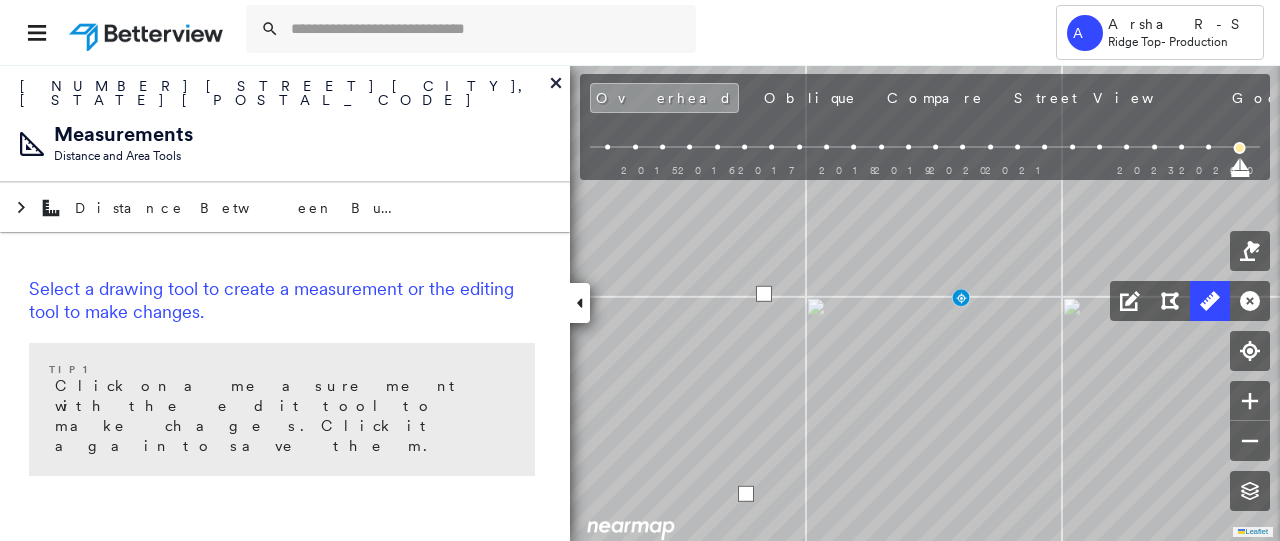click at bounding box center (746, 494) 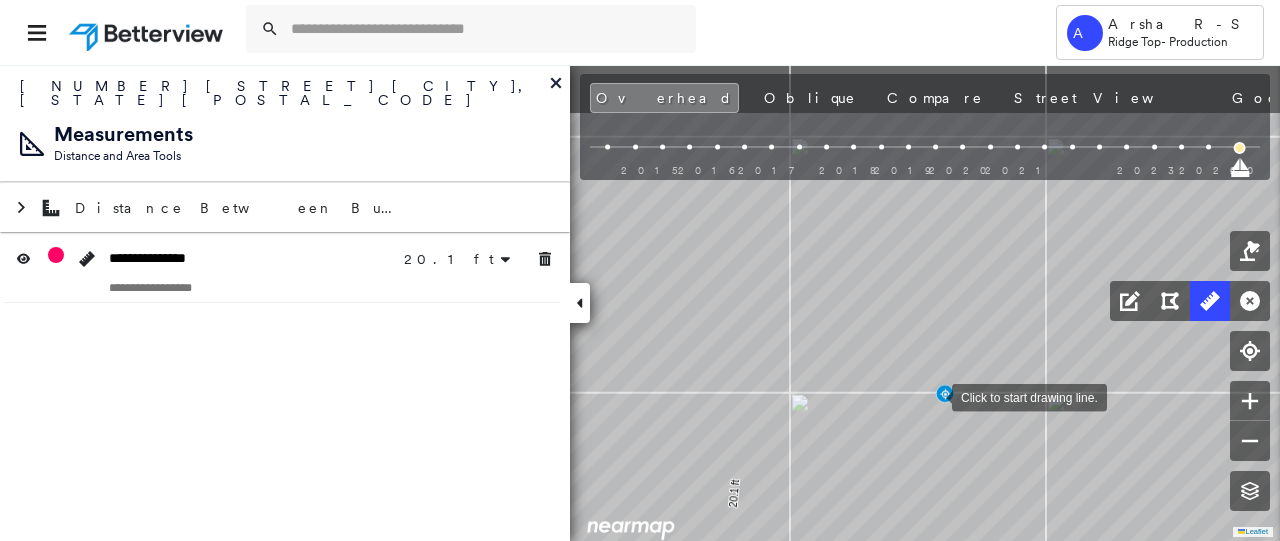 drag, startPoint x: 934, startPoint y: 393, endPoint x: 924, endPoint y: 414, distance: 23.259407 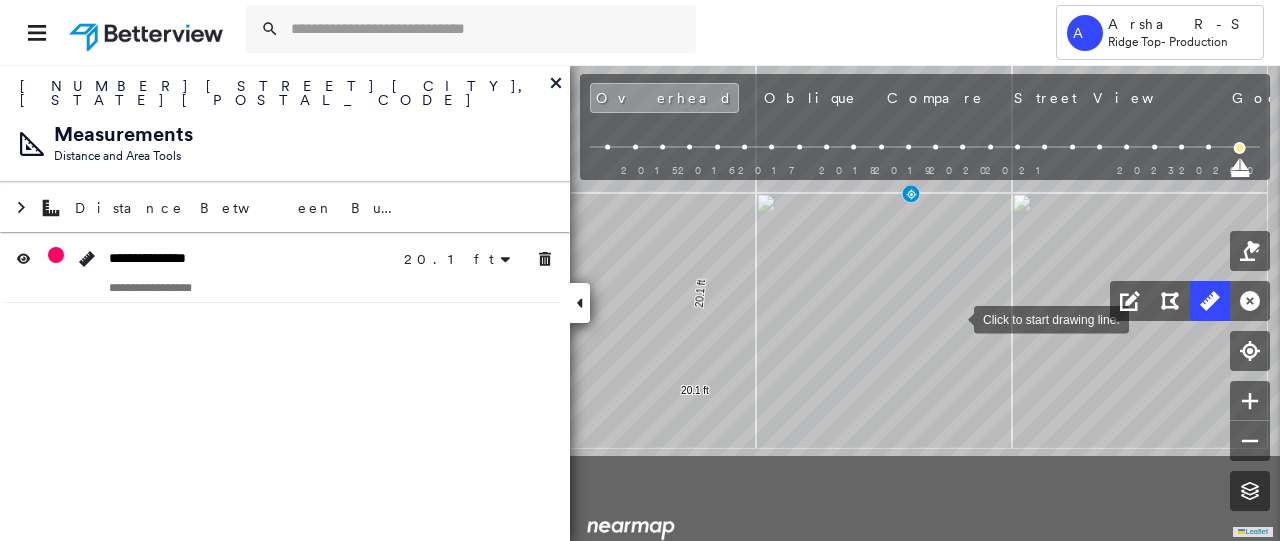 drag, startPoint x: 978, startPoint y: 447, endPoint x: 950, endPoint y: 324, distance: 126.146736 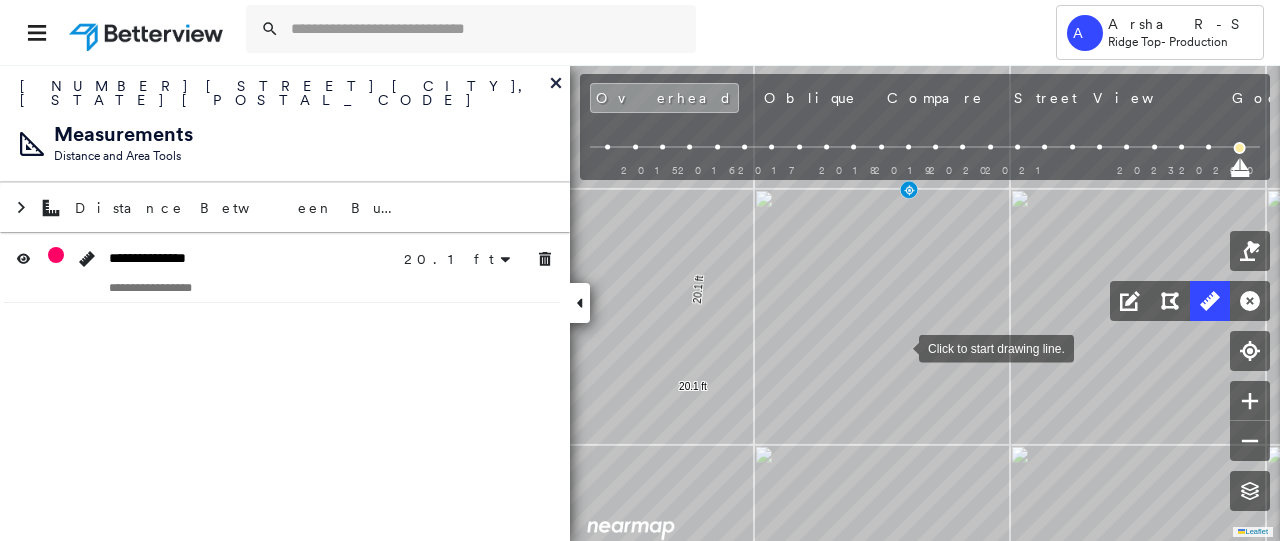 click at bounding box center (899, 347) 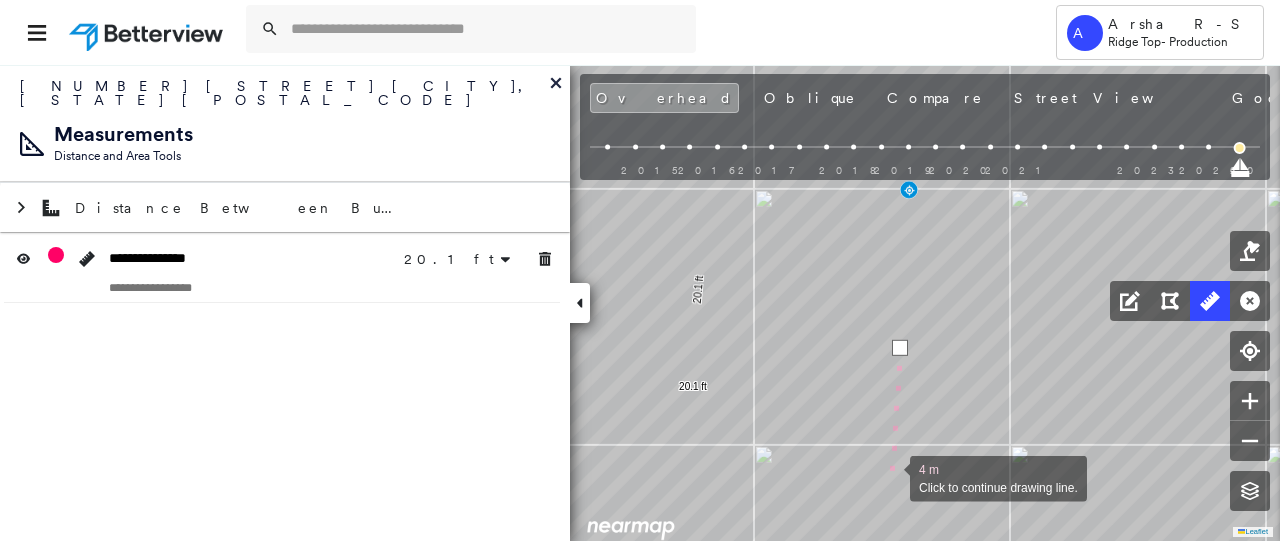 click at bounding box center (890, 477) 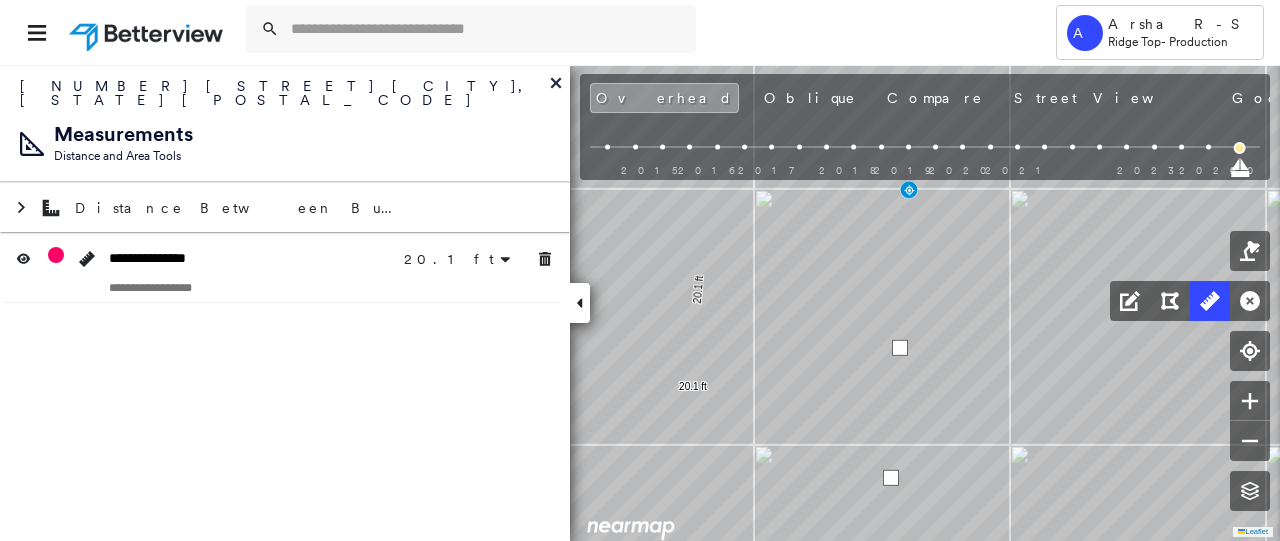 click at bounding box center (891, 478) 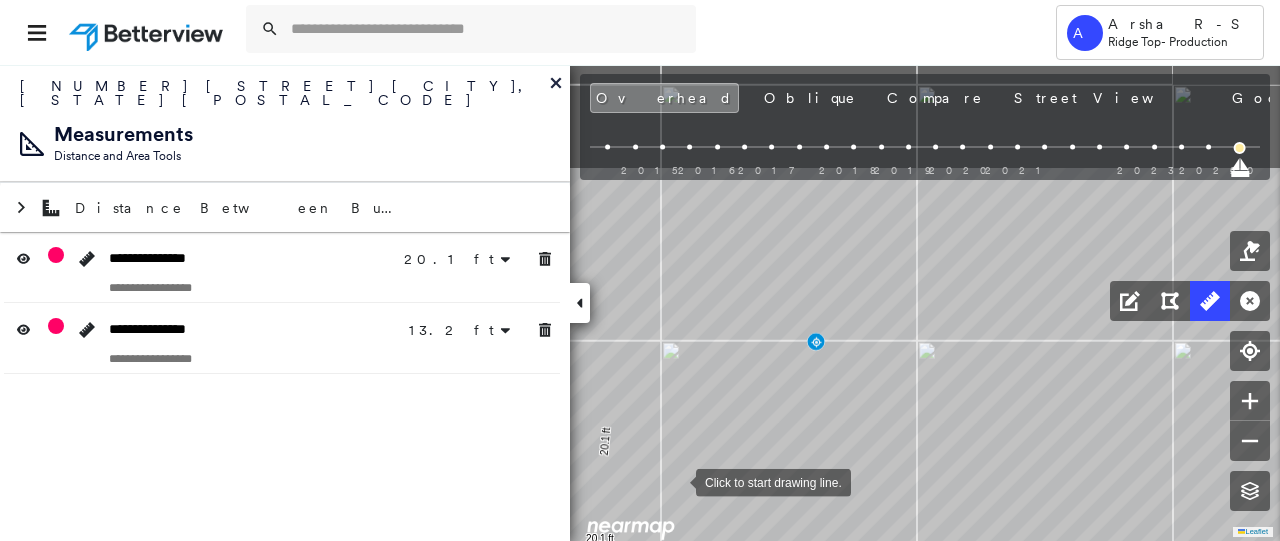 drag, startPoint x: 689, startPoint y: 458, endPoint x: 671, endPoint y: 487, distance: 34.132095 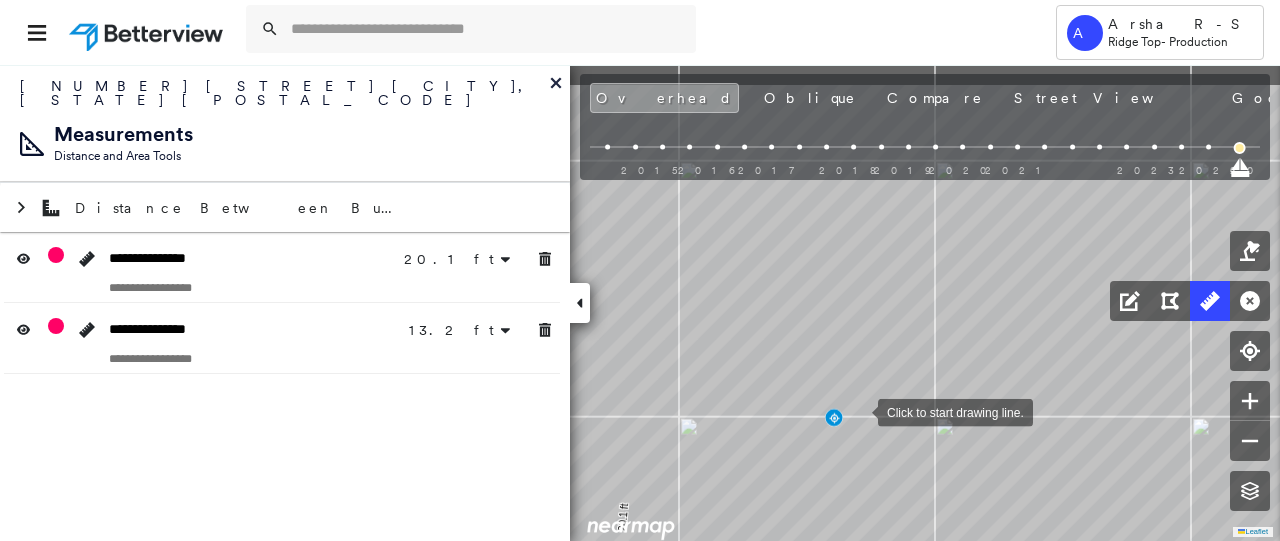drag, startPoint x: 846, startPoint y: 358, endPoint x: 858, endPoint y: 407, distance: 50.447994 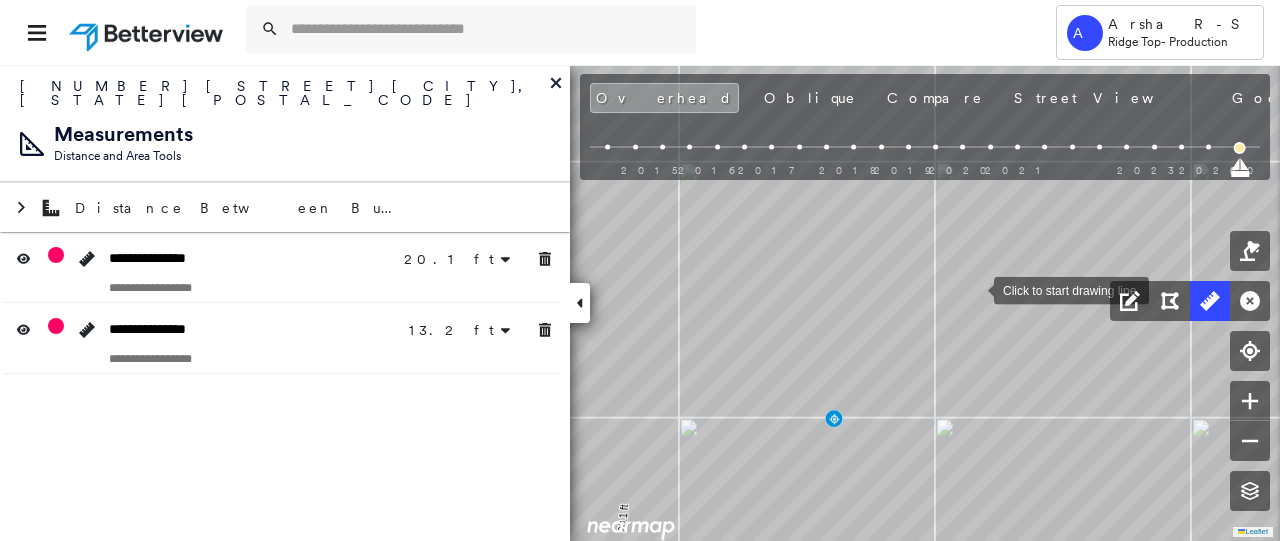 click at bounding box center (974, 289) 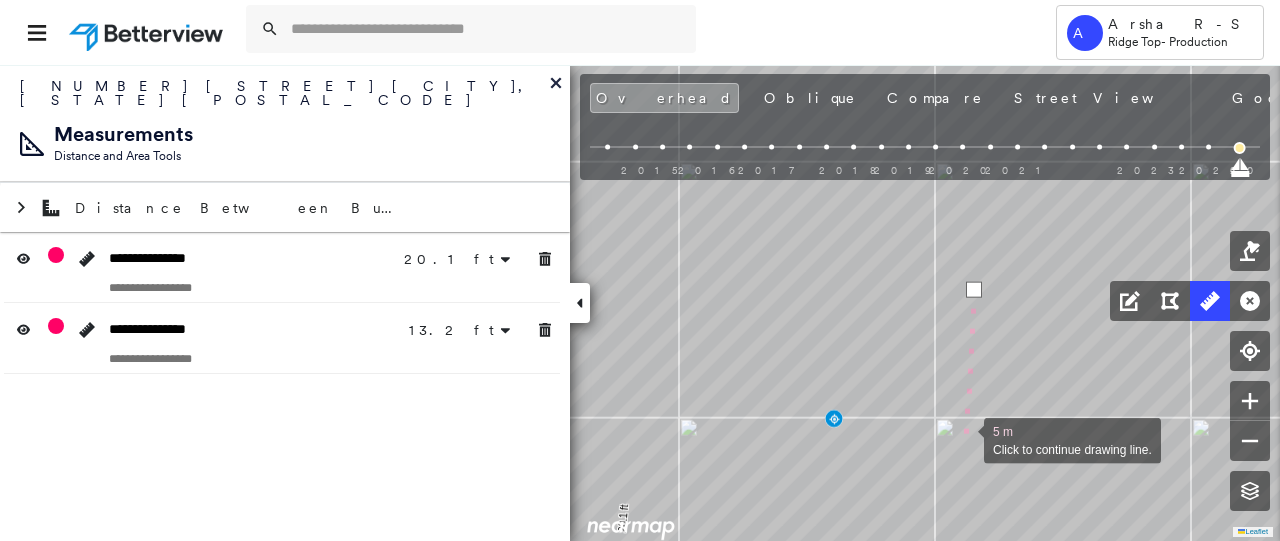 click at bounding box center [964, 439] 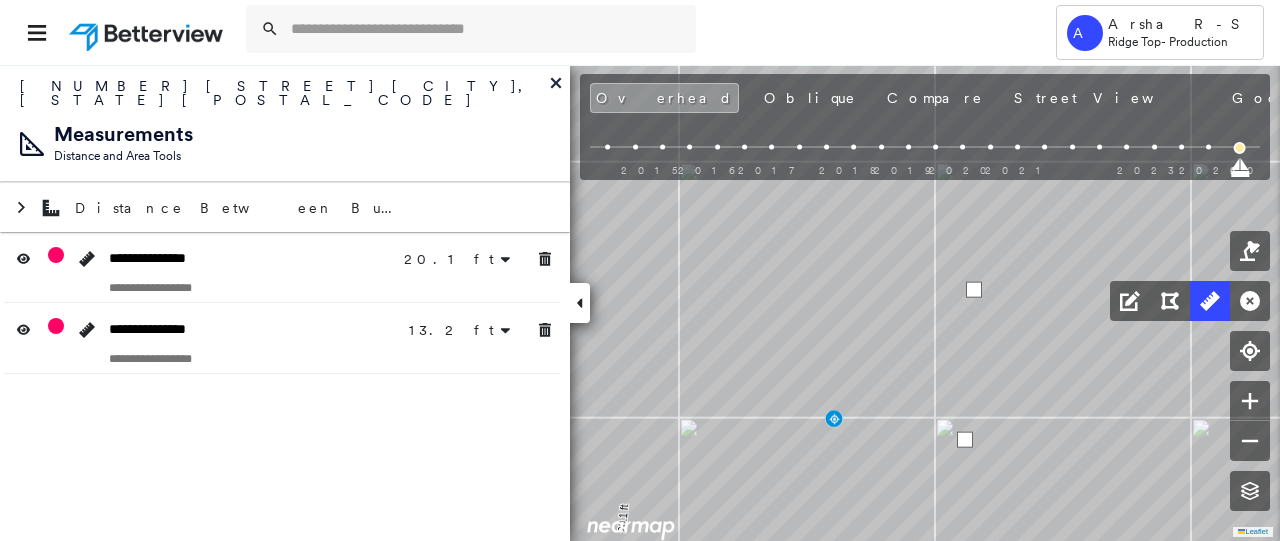 click at bounding box center [965, 440] 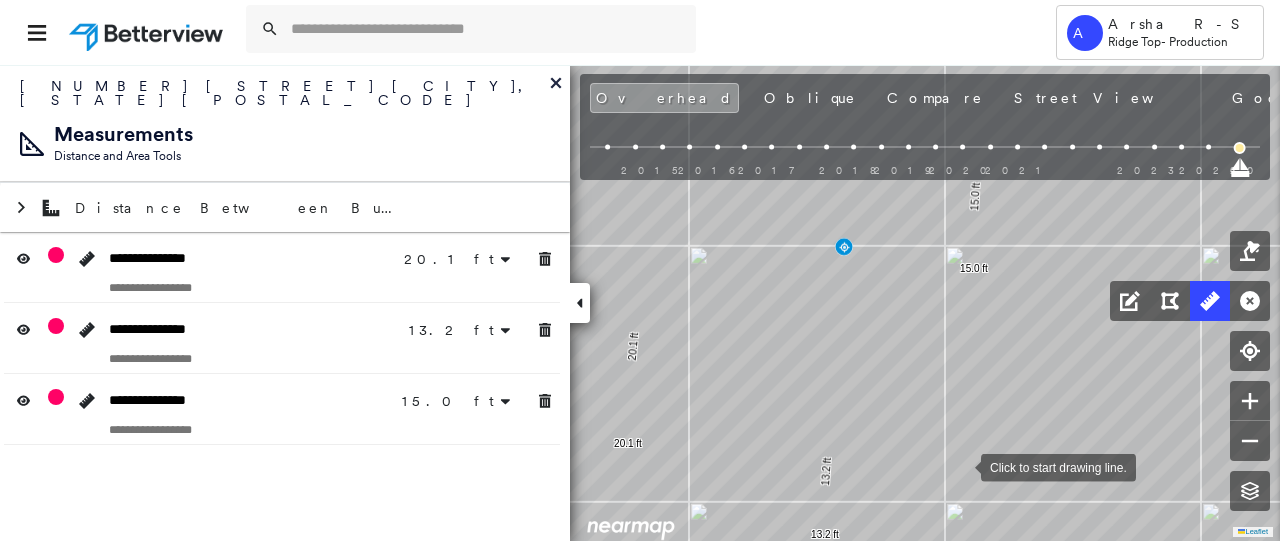 click at bounding box center [961, 466] 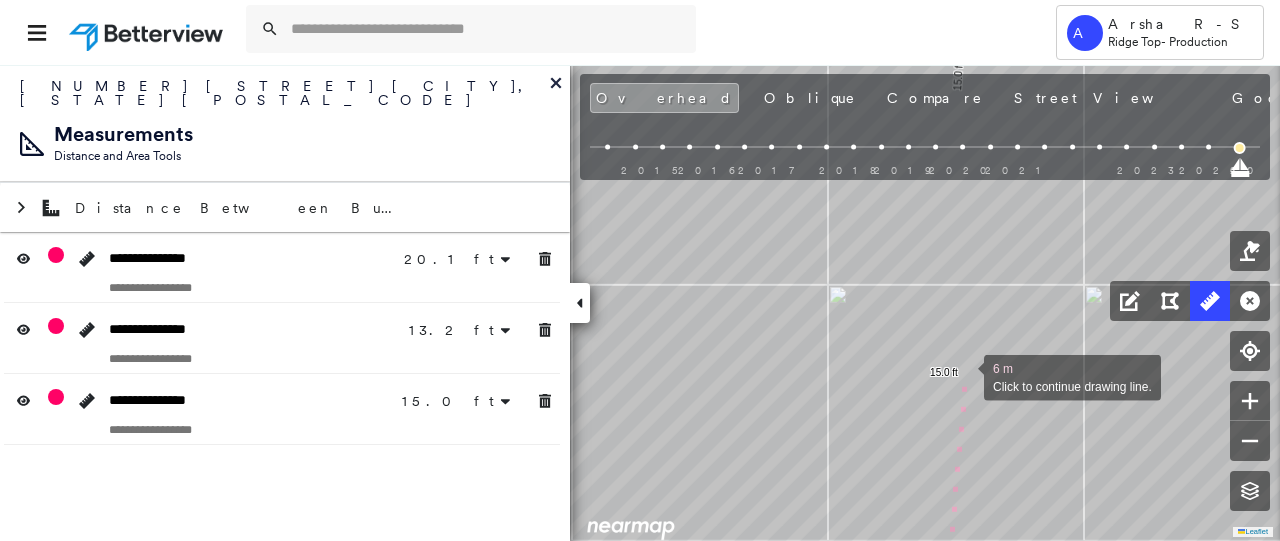 click at bounding box center [964, 376] 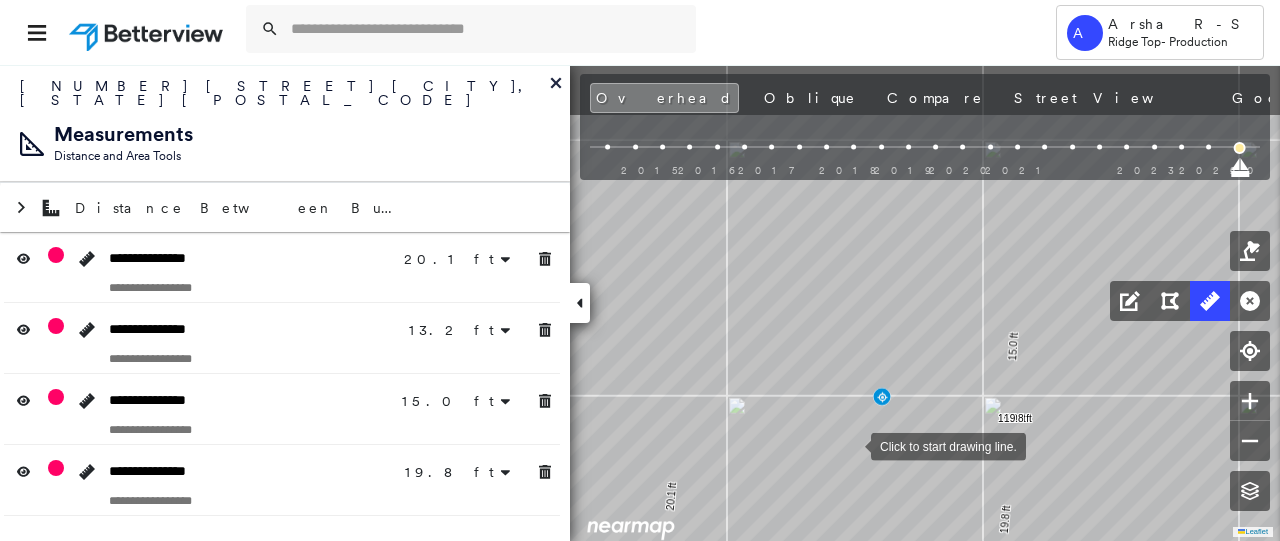 drag, startPoint x: 842, startPoint y: 405, endPoint x: 838, endPoint y: 431, distance: 26.305893 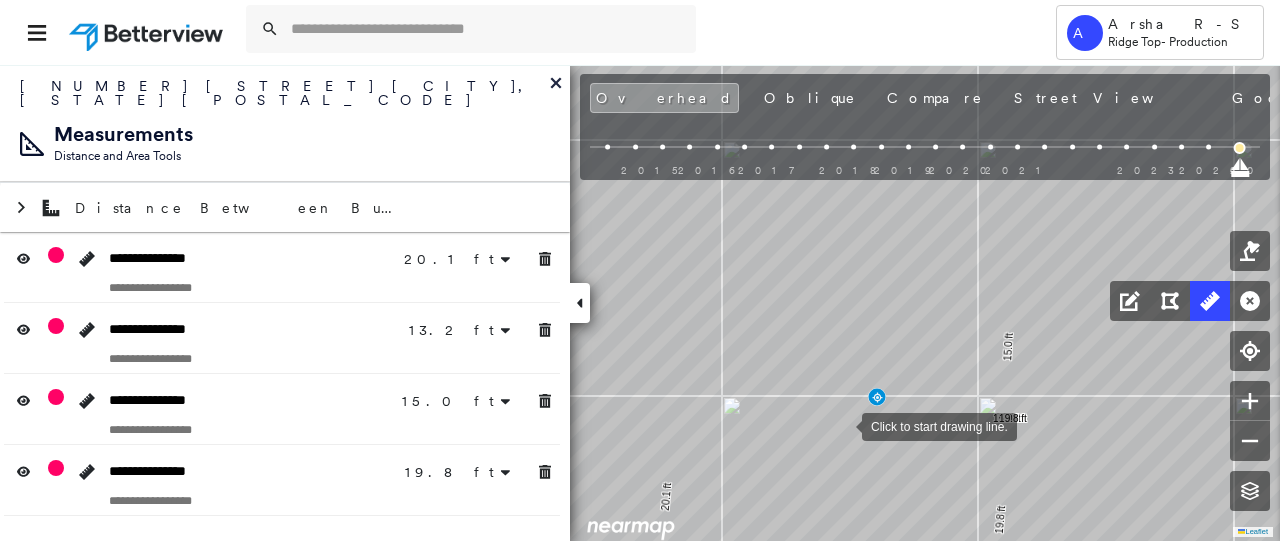 click at bounding box center (842, 425) 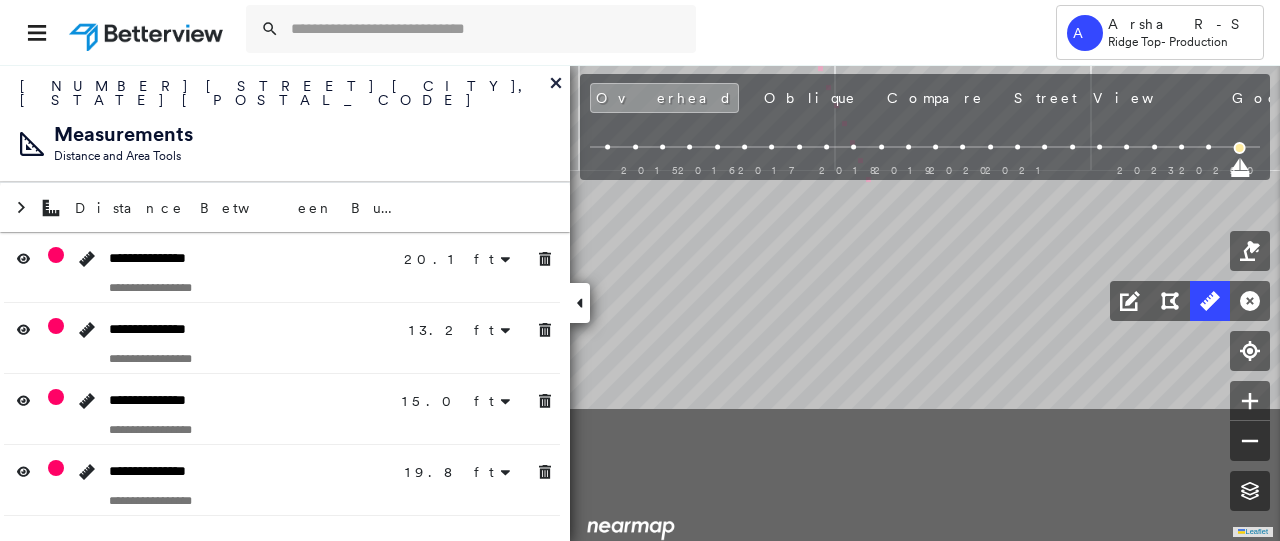 click on "20.1 ft 20.1 ft 13.2 ft 13.2 ft 15.0 ft 15.0 ft 19.8 ft 19.8 ft 1 m Click to continue drawing line." at bounding box center [-21, 164] 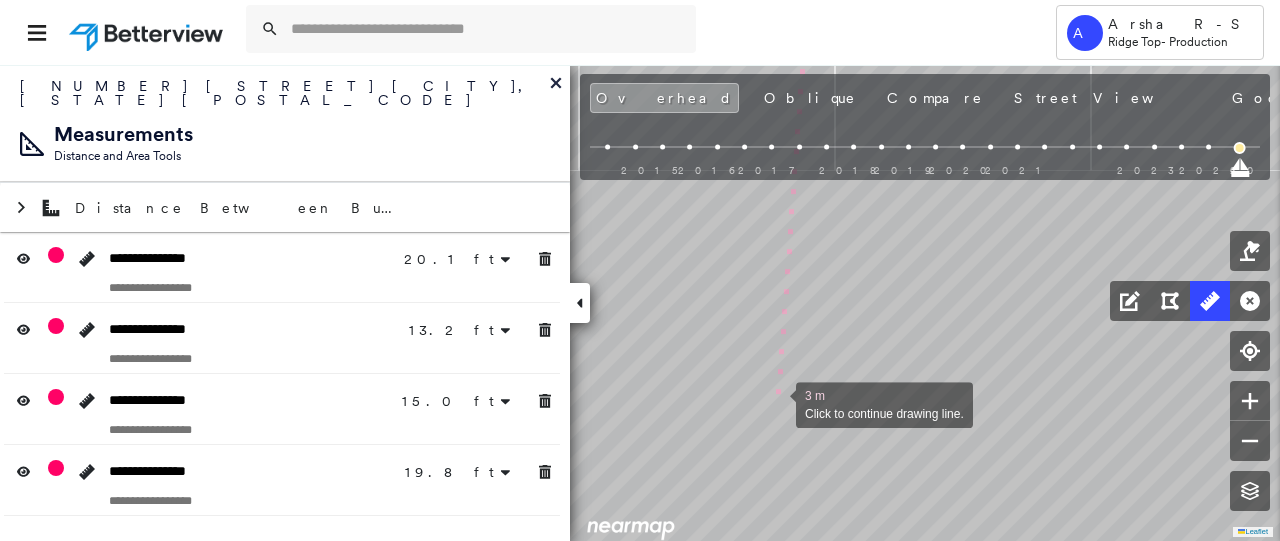 click at bounding box center (776, 403) 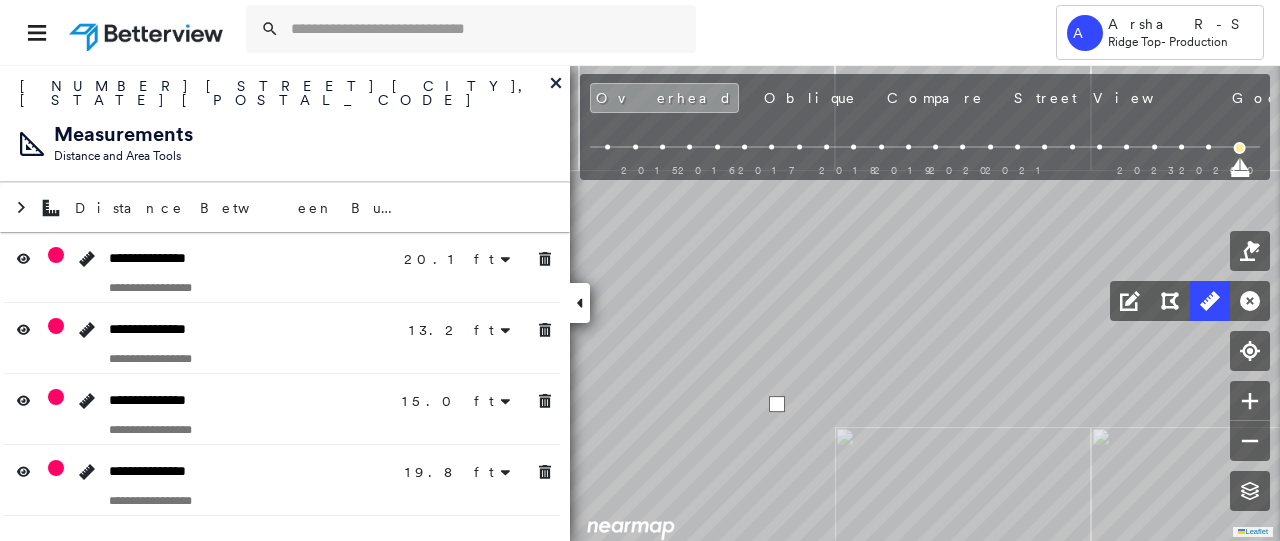 click at bounding box center [777, 404] 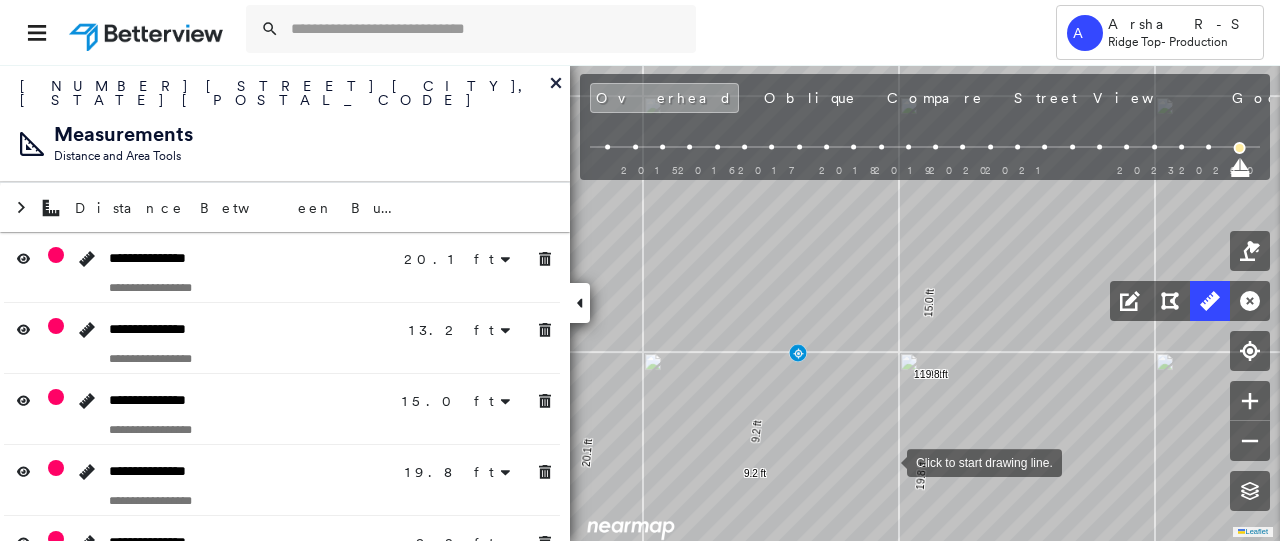 drag, startPoint x: 913, startPoint y: 424, endPoint x: 888, endPoint y: 461, distance: 44.65423 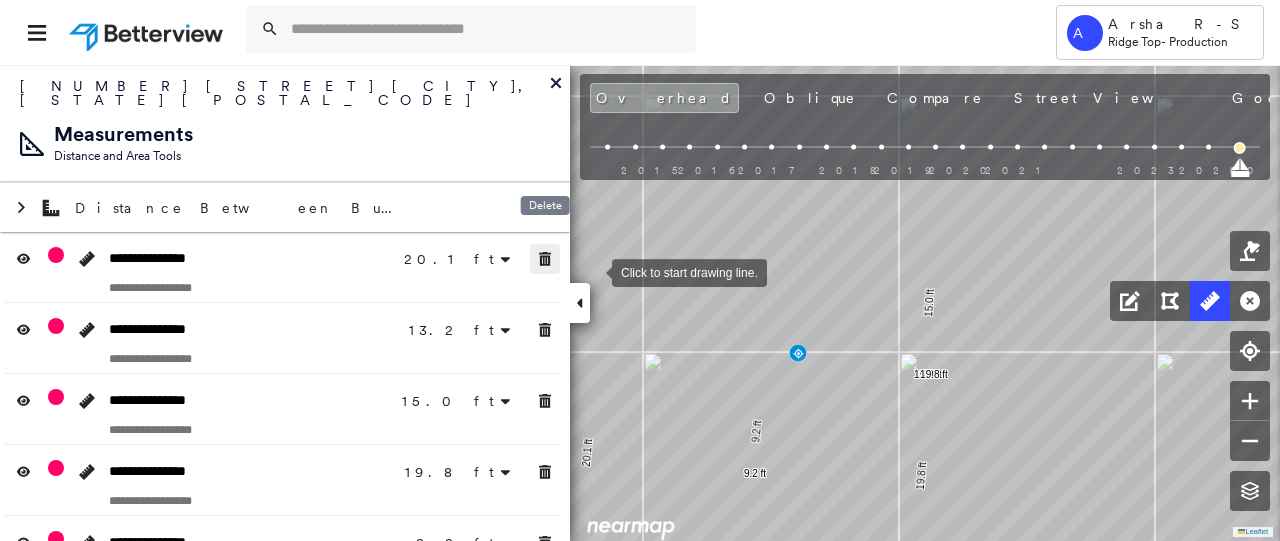 drag, startPoint x: 544, startPoint y: 249, endPoint x: 544, endPoint y: 265, distance: 16 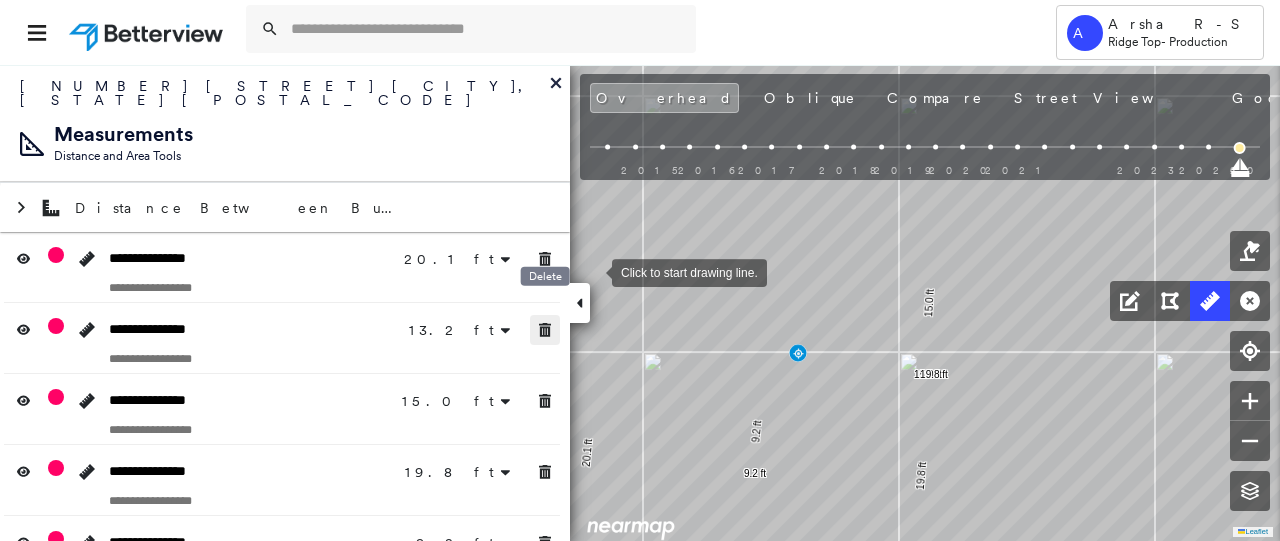 click at bounding box center (545, 330) 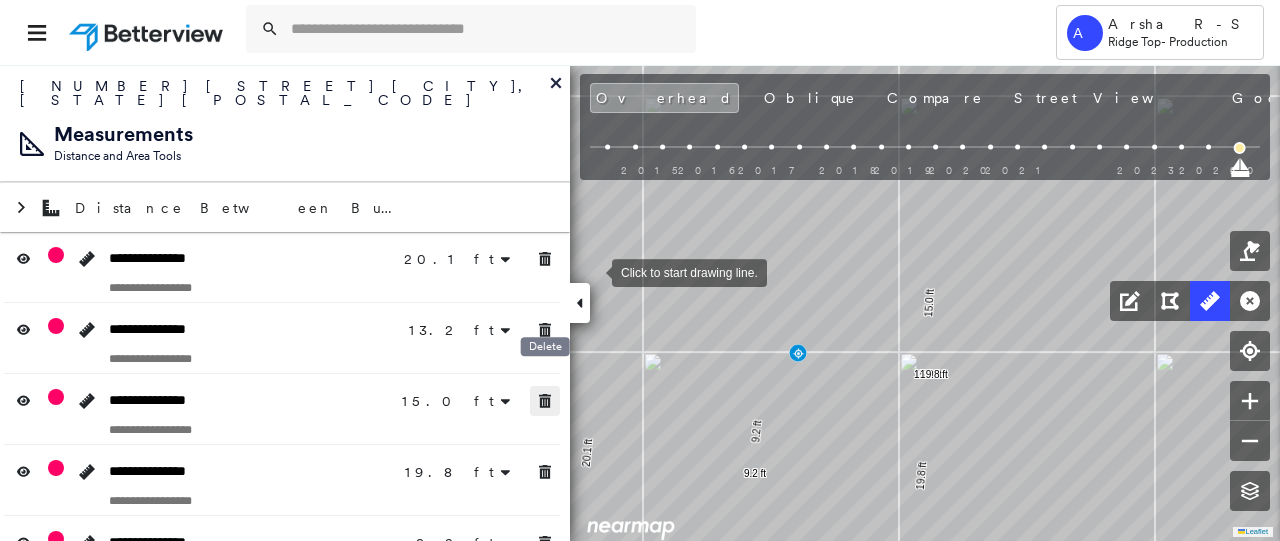 click 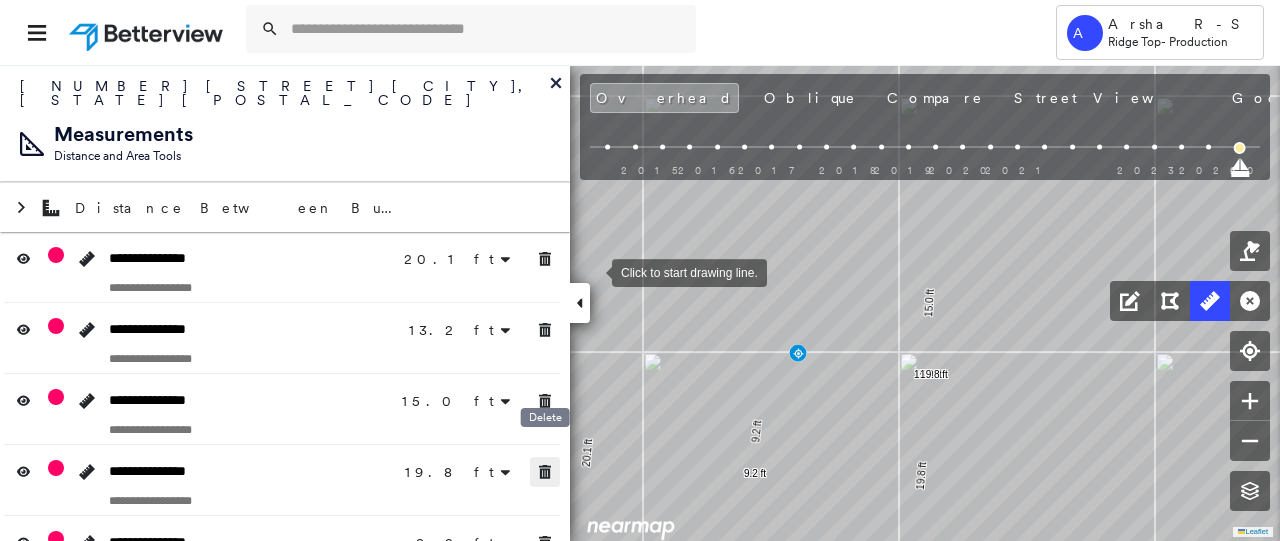 click 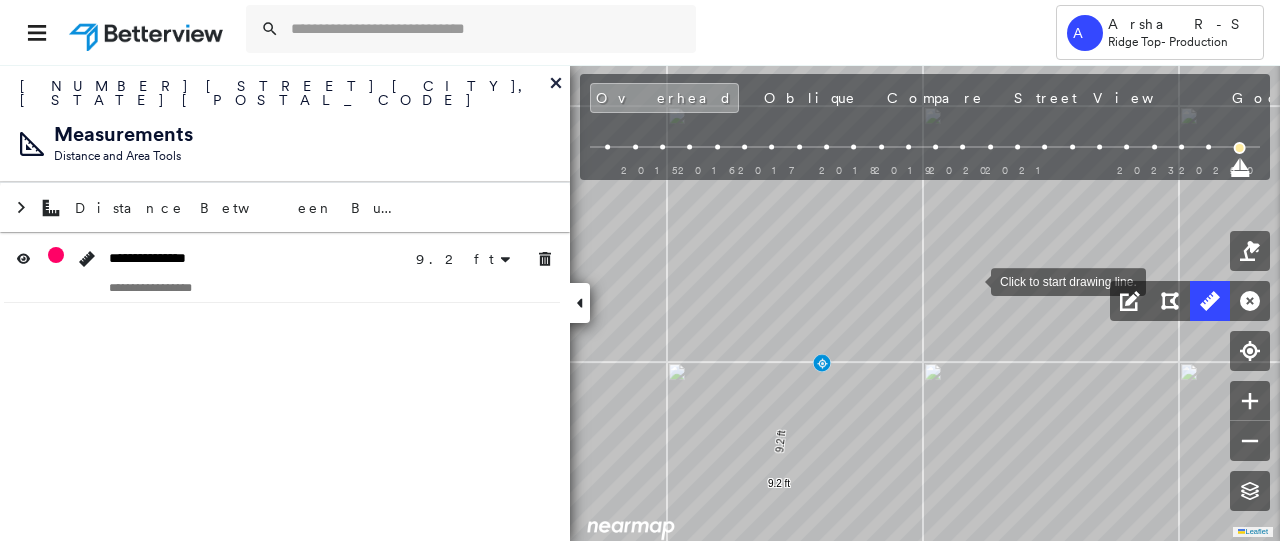 drag, startPoint x: 947, startPoint y: 269, endPoint x: 970, endPoint y: 279, distance: 25.079872 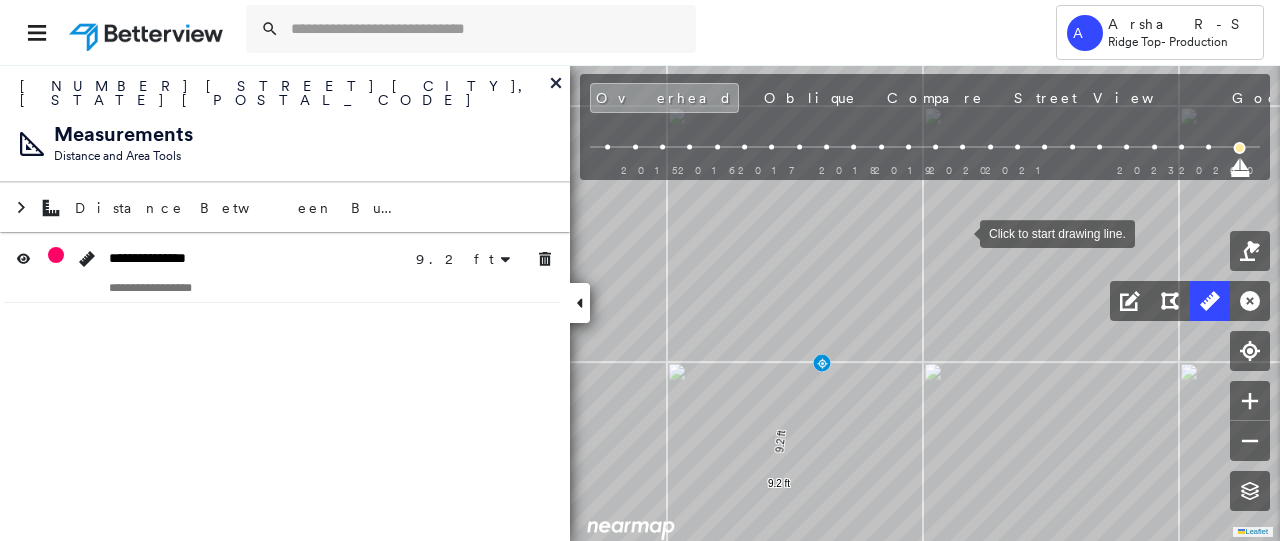 click at bounding box center (960, 232) 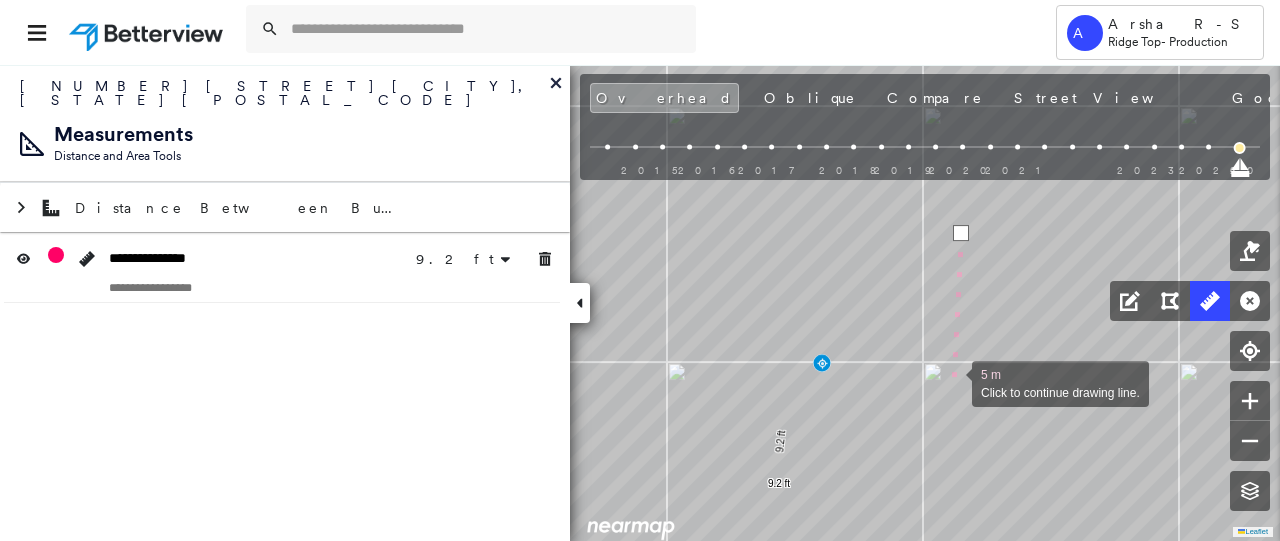 click at bounding box center [952, 382] 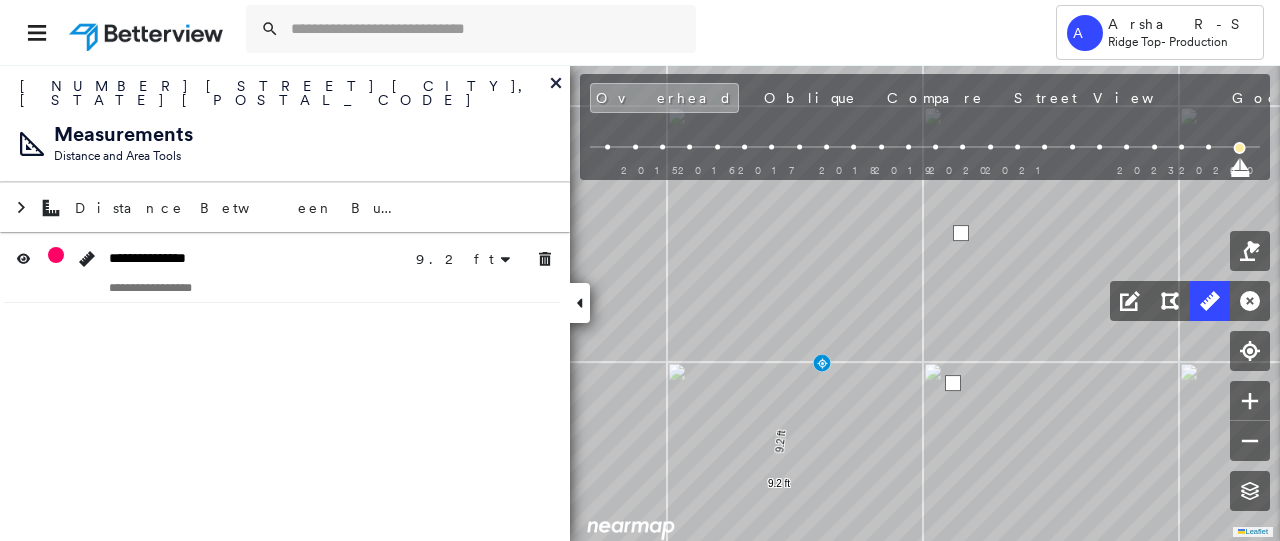 click at bounding box center [953, 383] 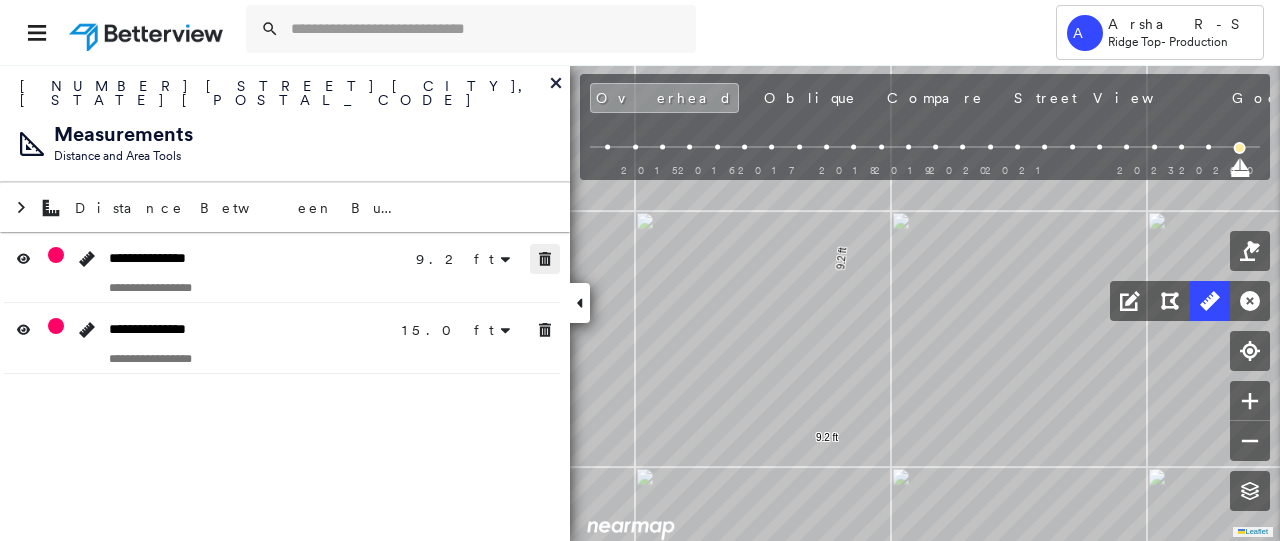 click at bounding box center (545, 259) 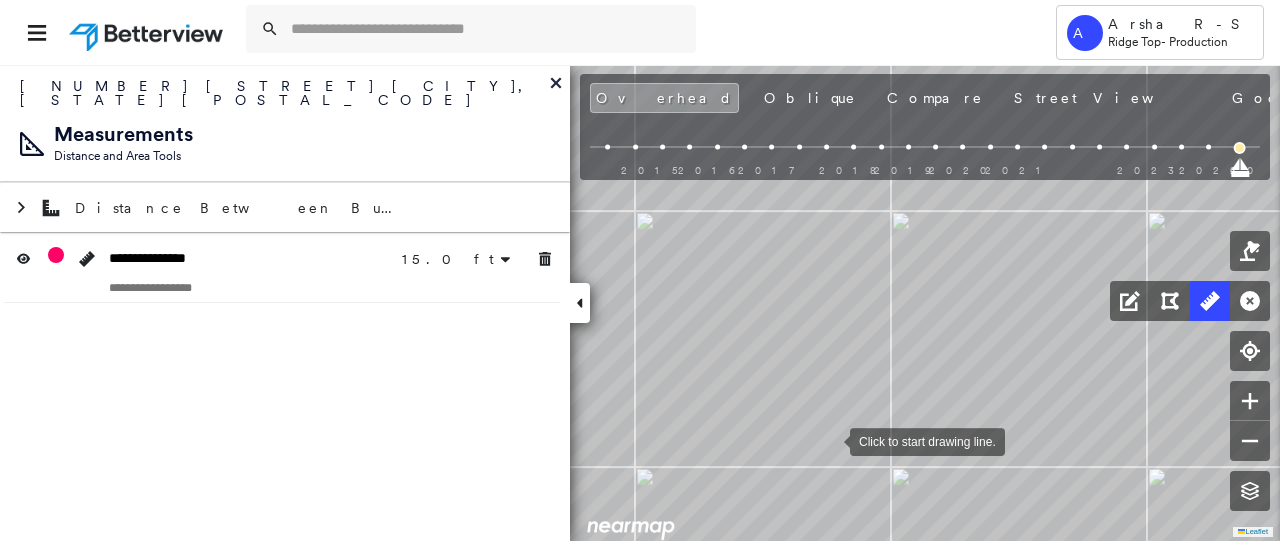 click at bounding box center [830, 440] 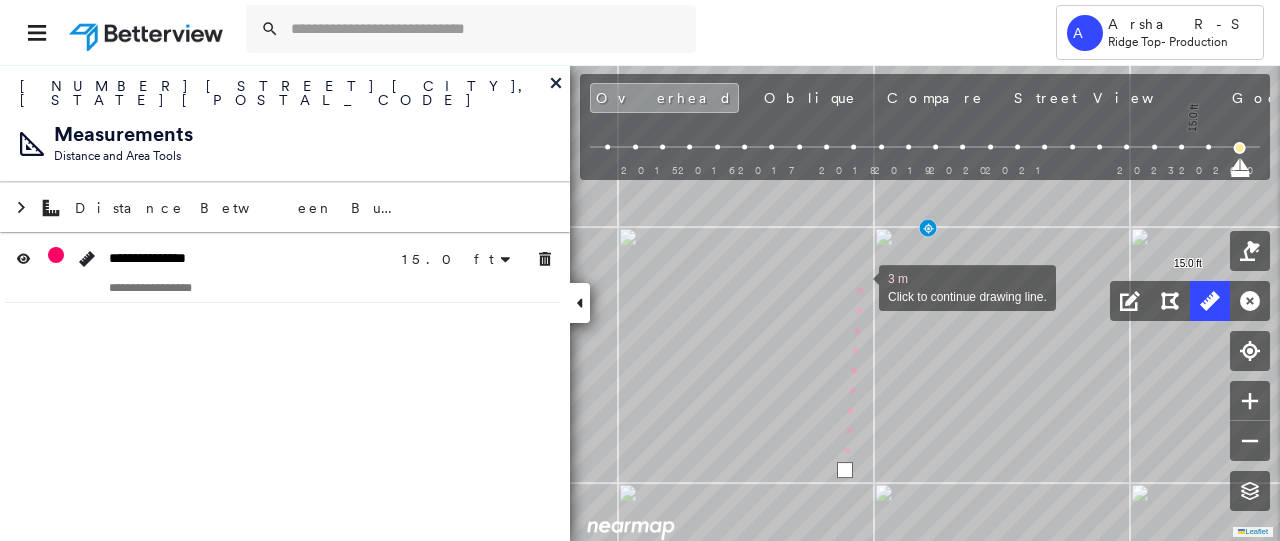 click at bounding box center [859, 286] 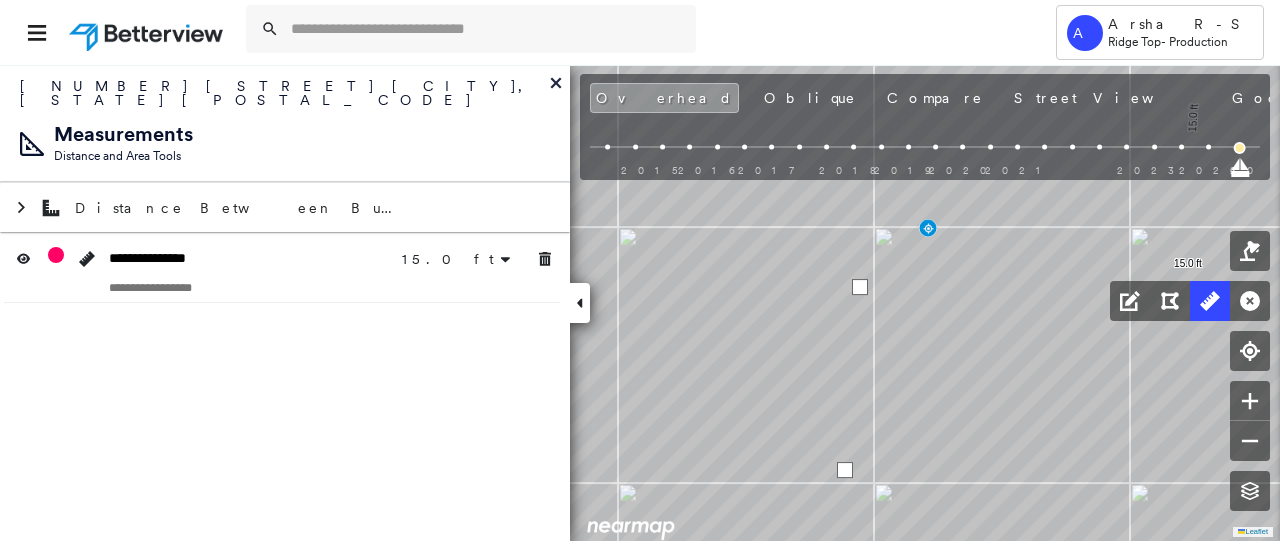 click at bounding box center (860, 287) 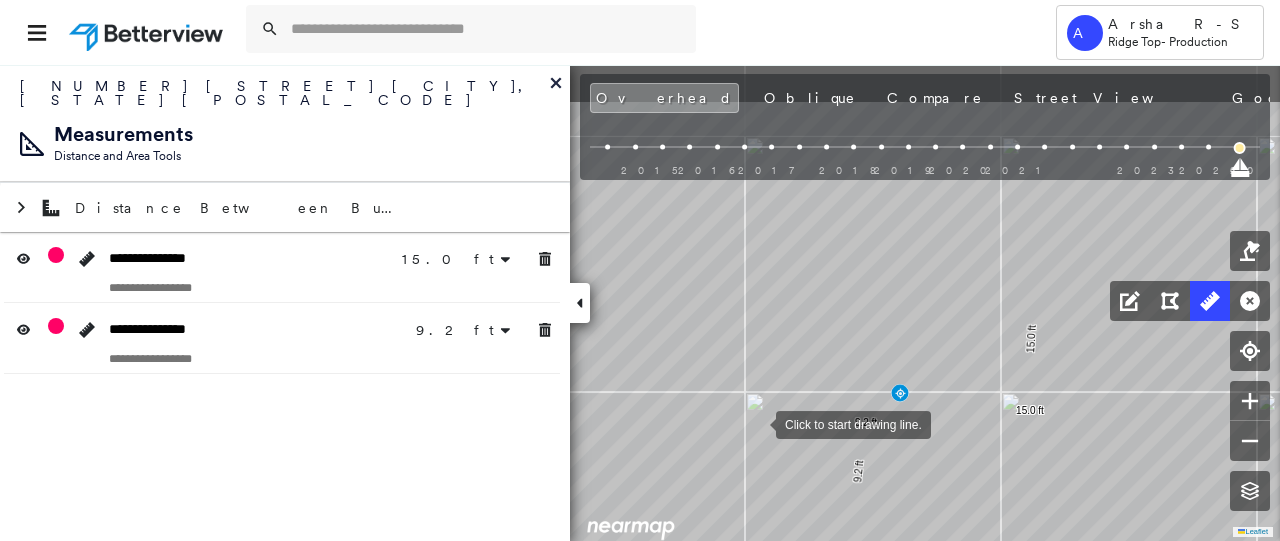 drag, startPoint x: 718, startPoint y: 342, endPoint x: 748, endPoint y: 363, distance: 36.619667 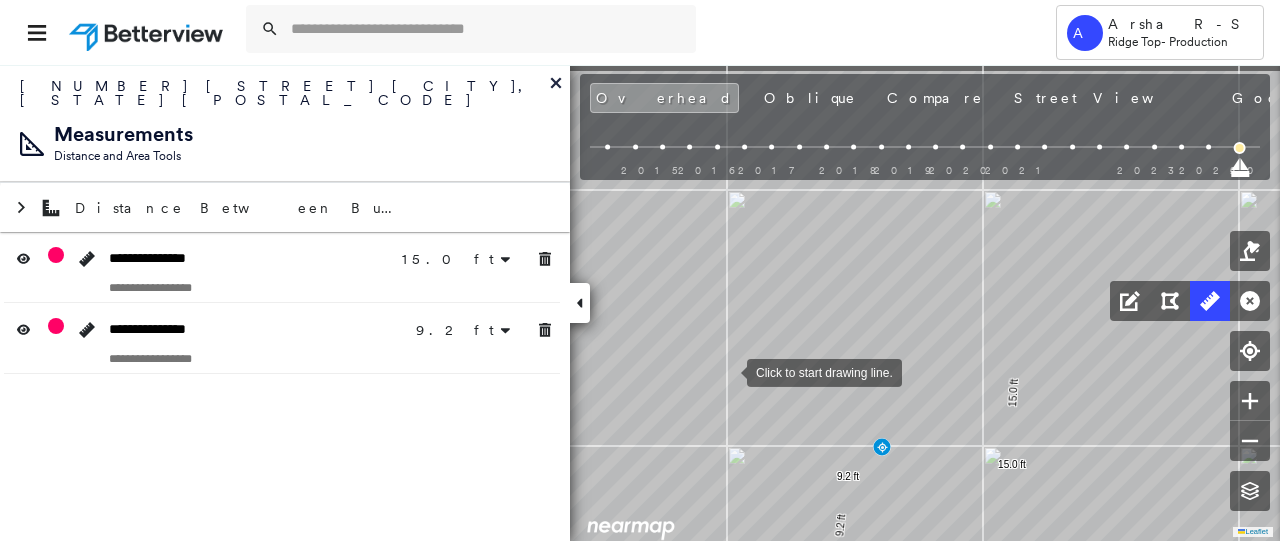 drag, startPoint x: 746, startPoint y: 315, endPoint x: 725, endPoint y: 377, distance: 65.459915 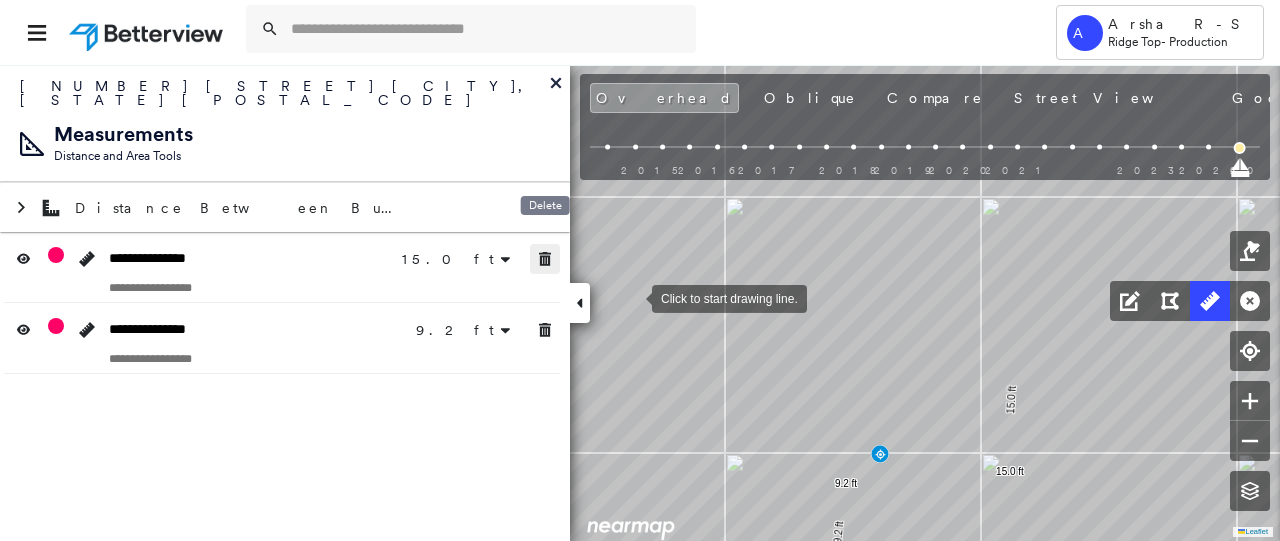 click 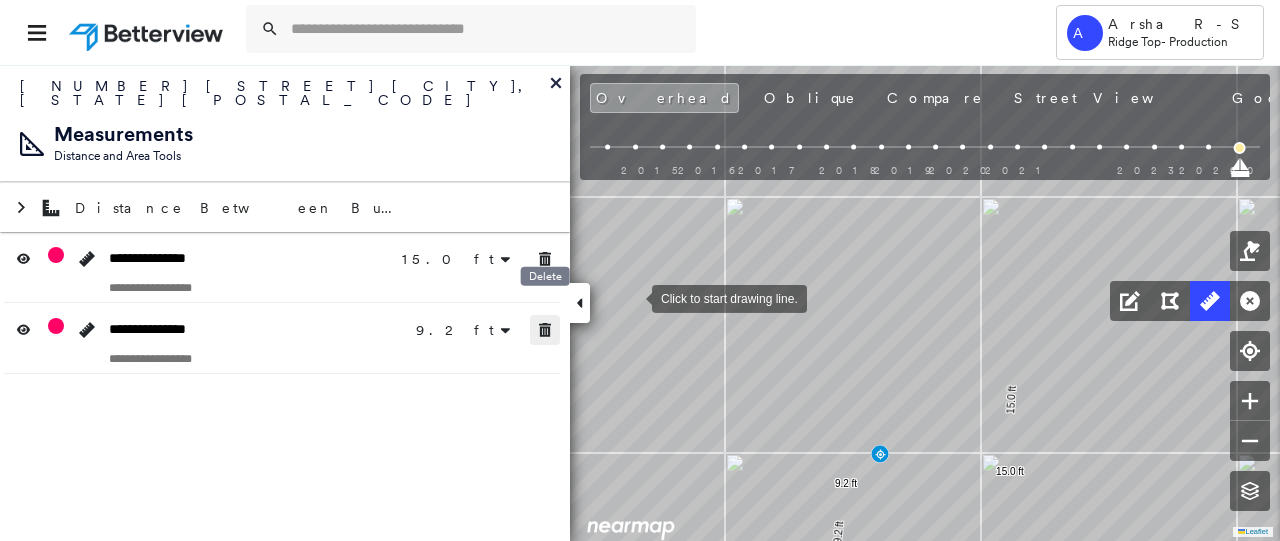 click at bounding box center (545, 330) 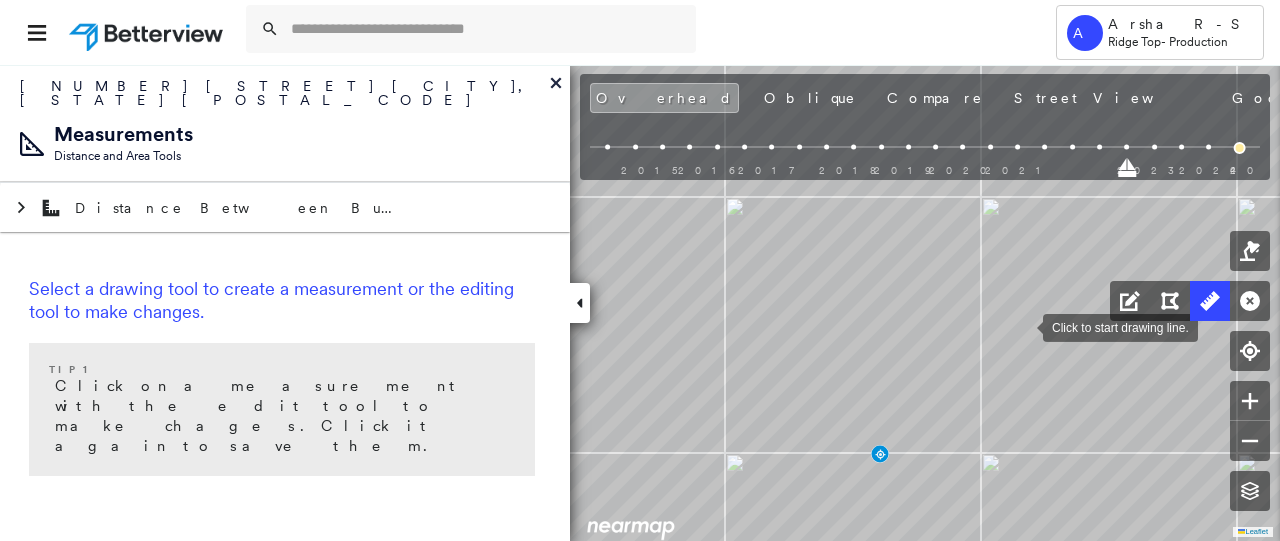 click at bounding box center [1023, 326] 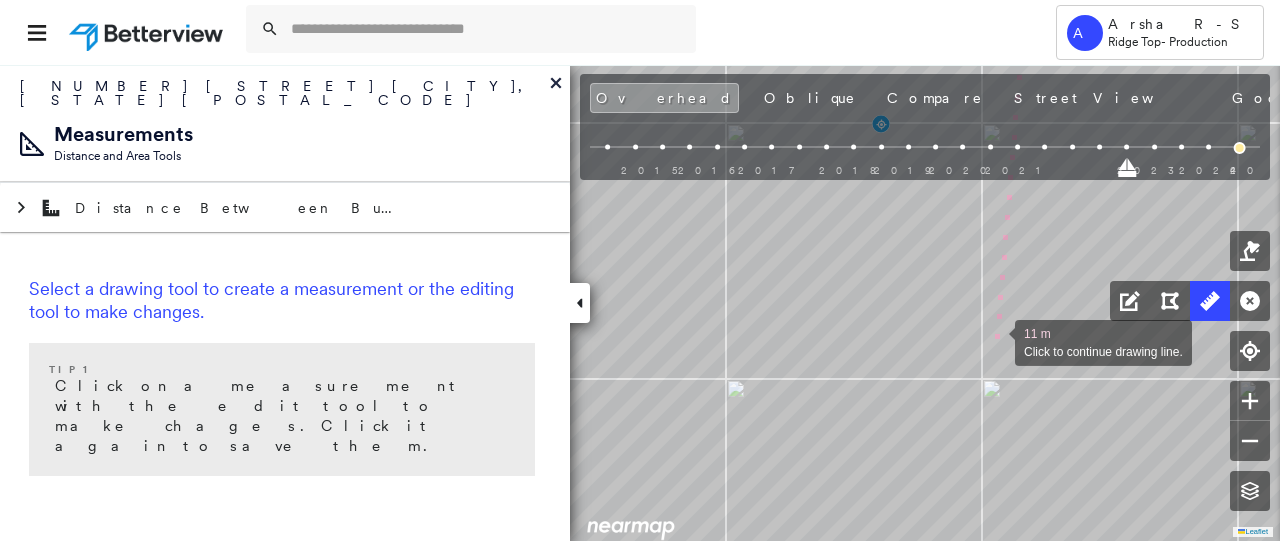 click at bounding box center [995, 341] 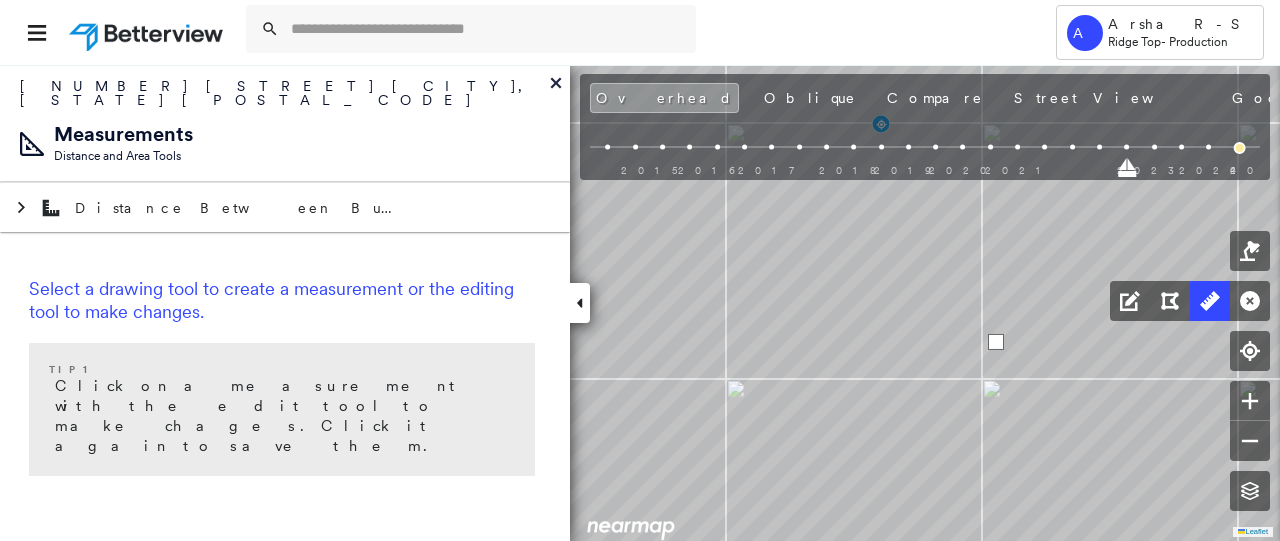 click at bounding box center [996, 342] 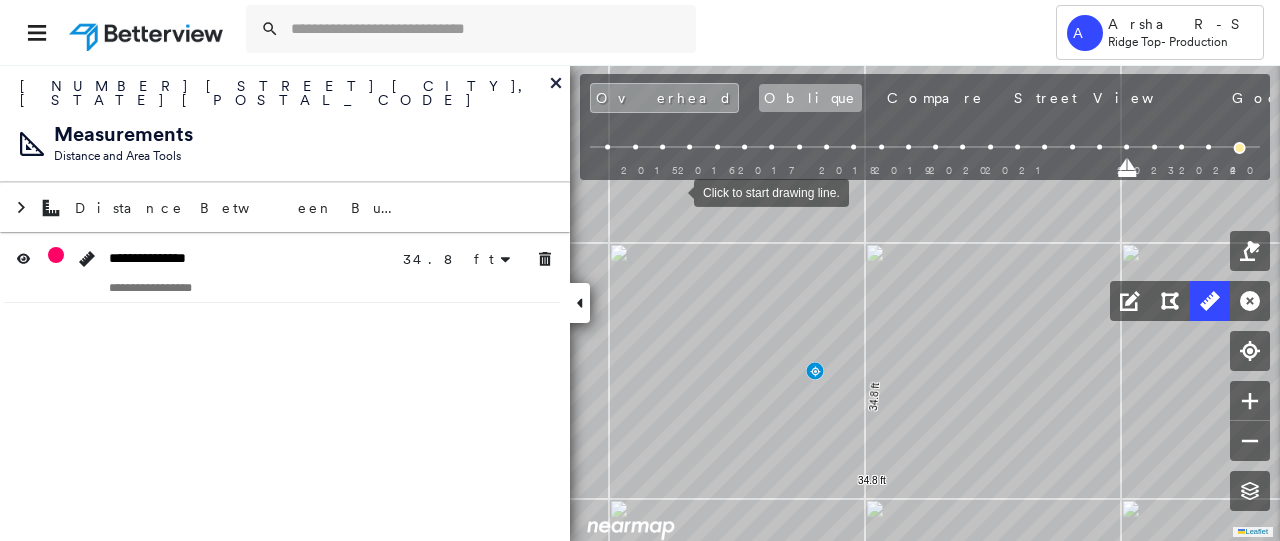 click on "Oblique" at bounding box center [810, 98] 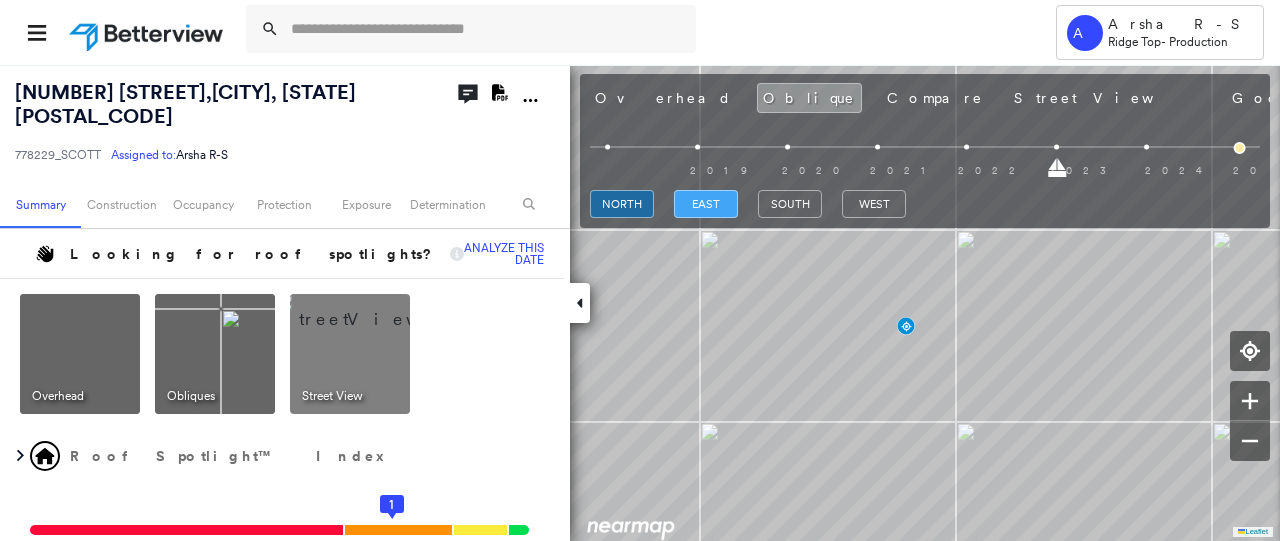 click on "east" at bounding box center [706, 204] 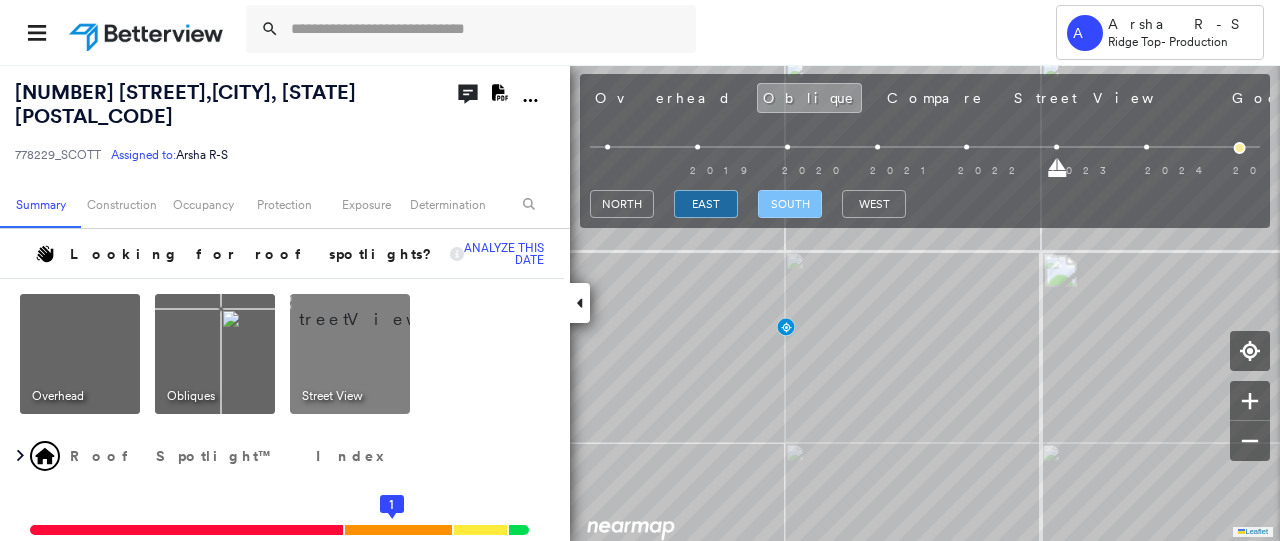 click on "south" at bounding box center (790, 204) 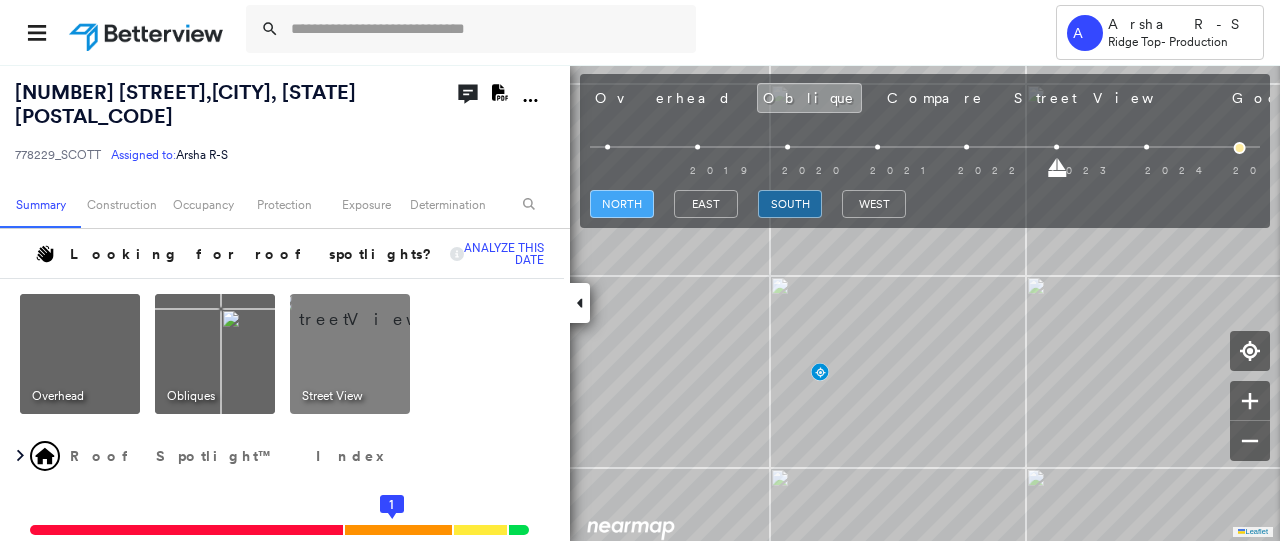 click on "north" at bounding box center (622, 204) 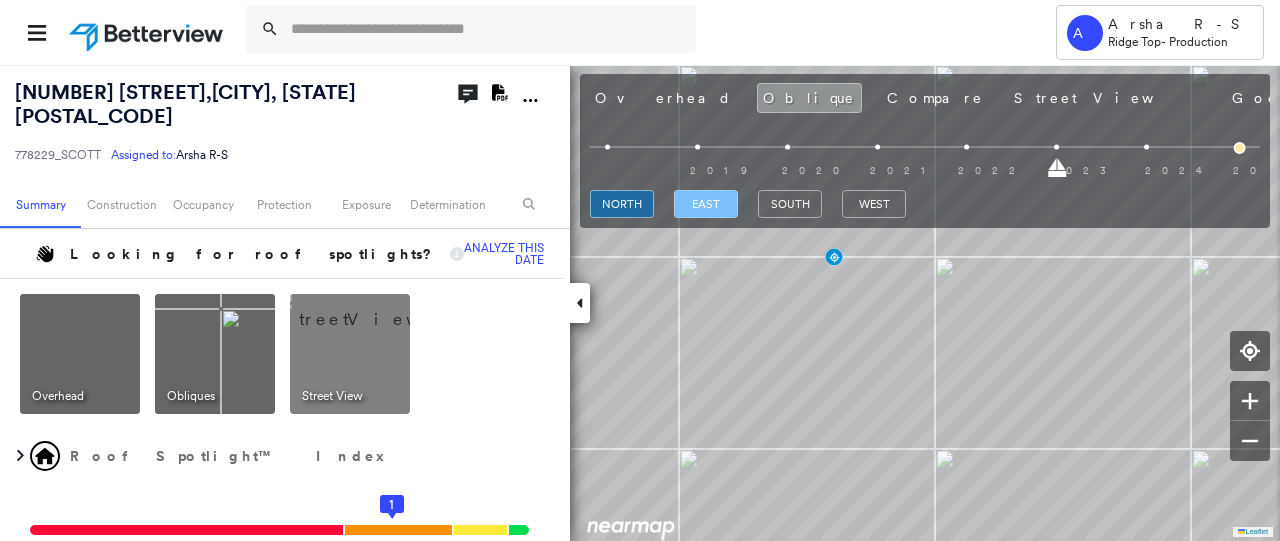 click on "east" at bounding box center [706, 204] 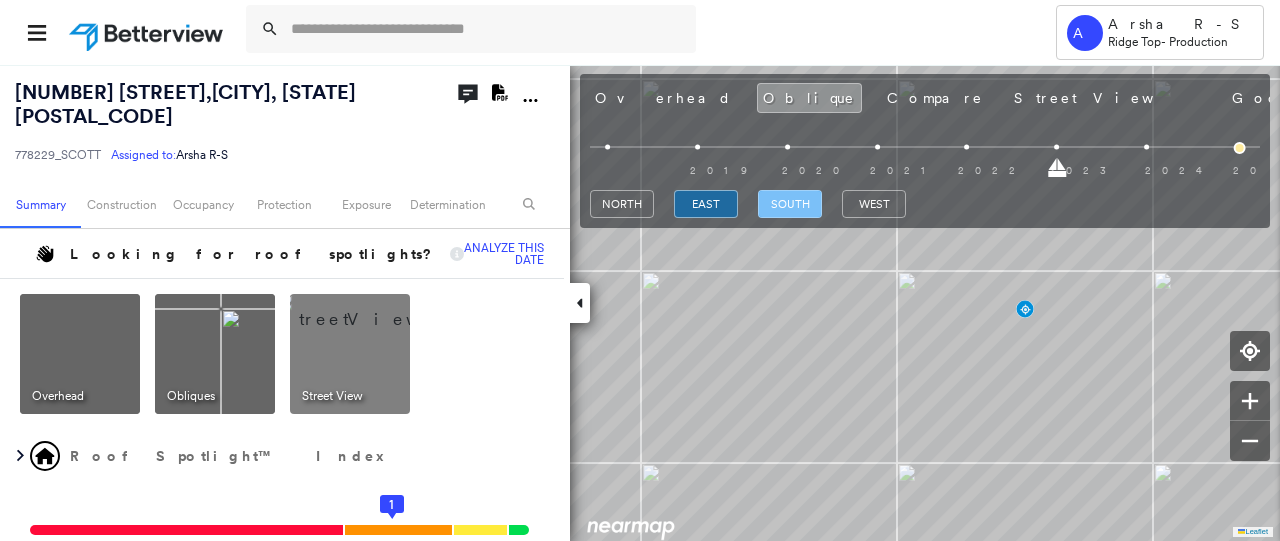 click on "south" at bounding box center (790, 204) 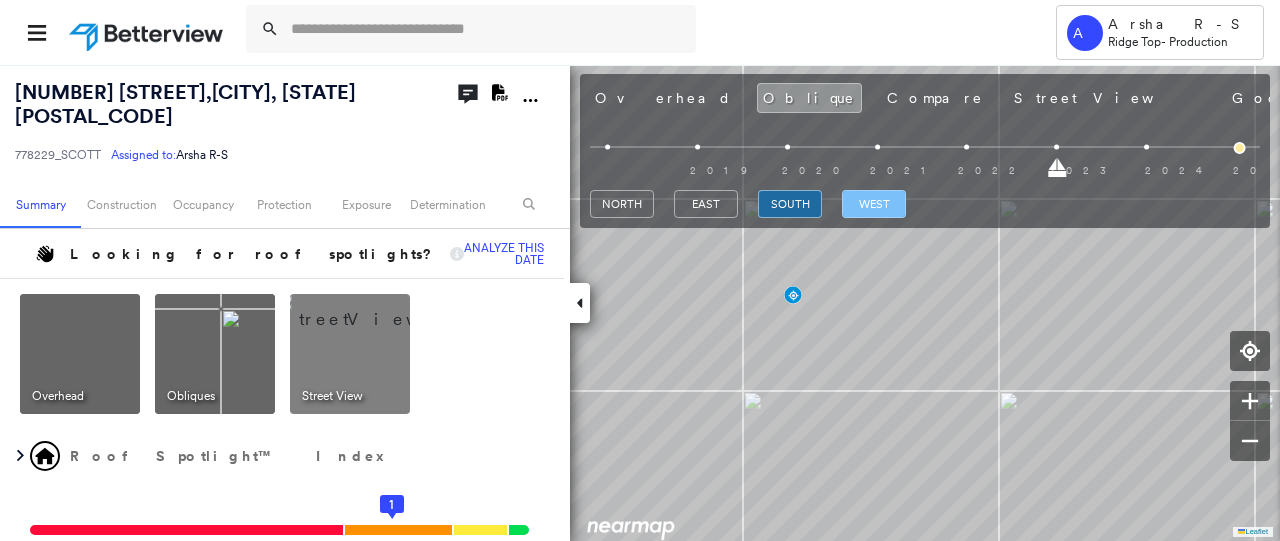 click on "west" at bounding box center (874, 204) 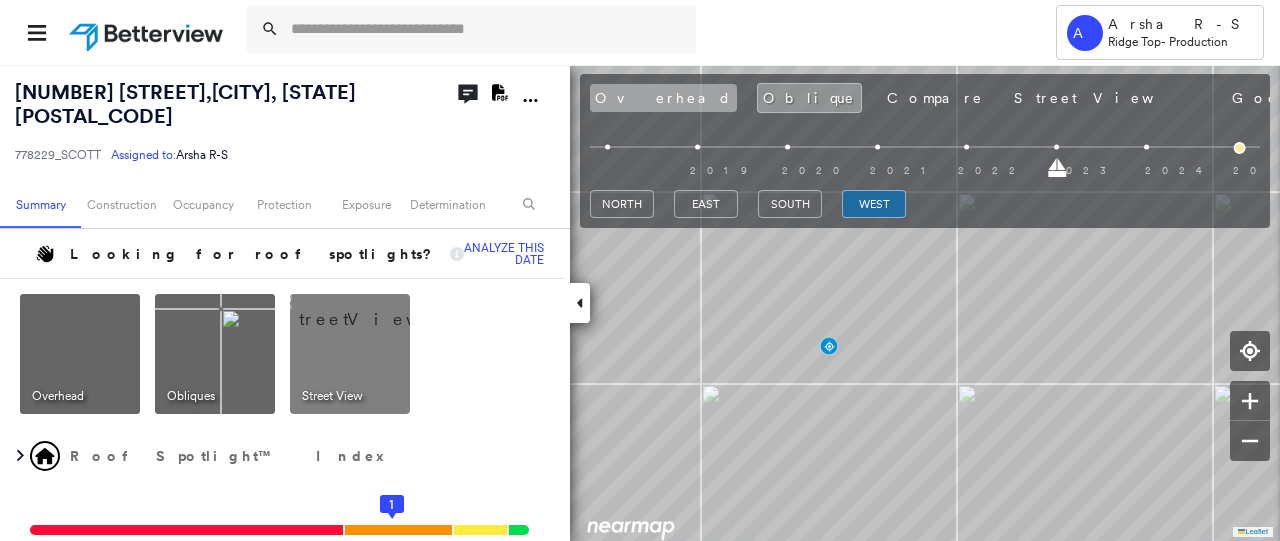 click on "Overhead" at bounding box center (663, 98) 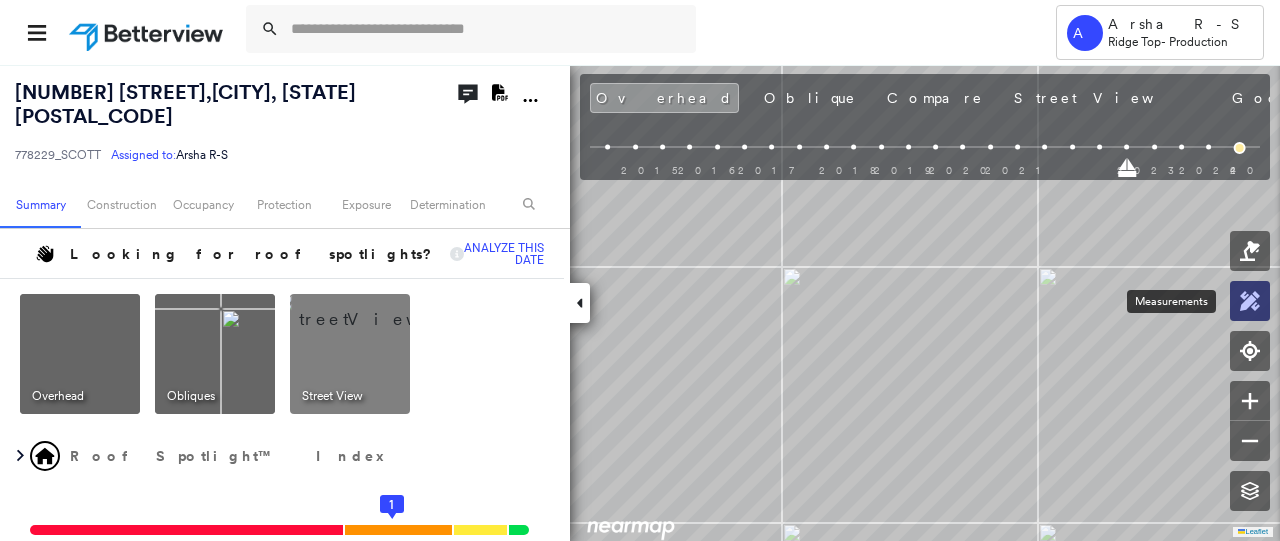 click 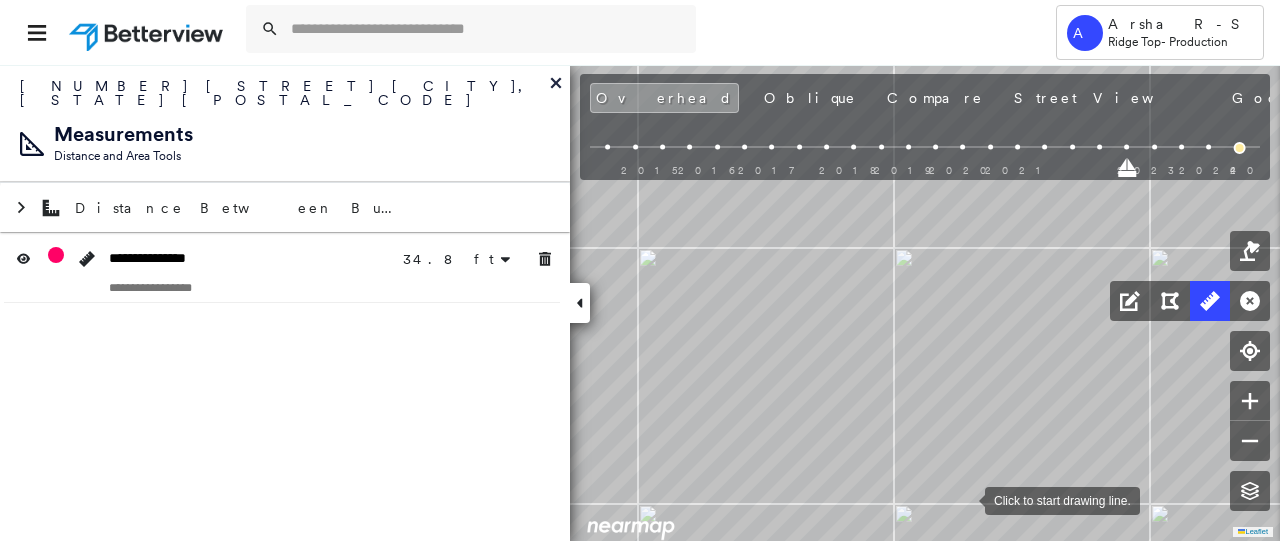 click at bounding box center [965, 499] 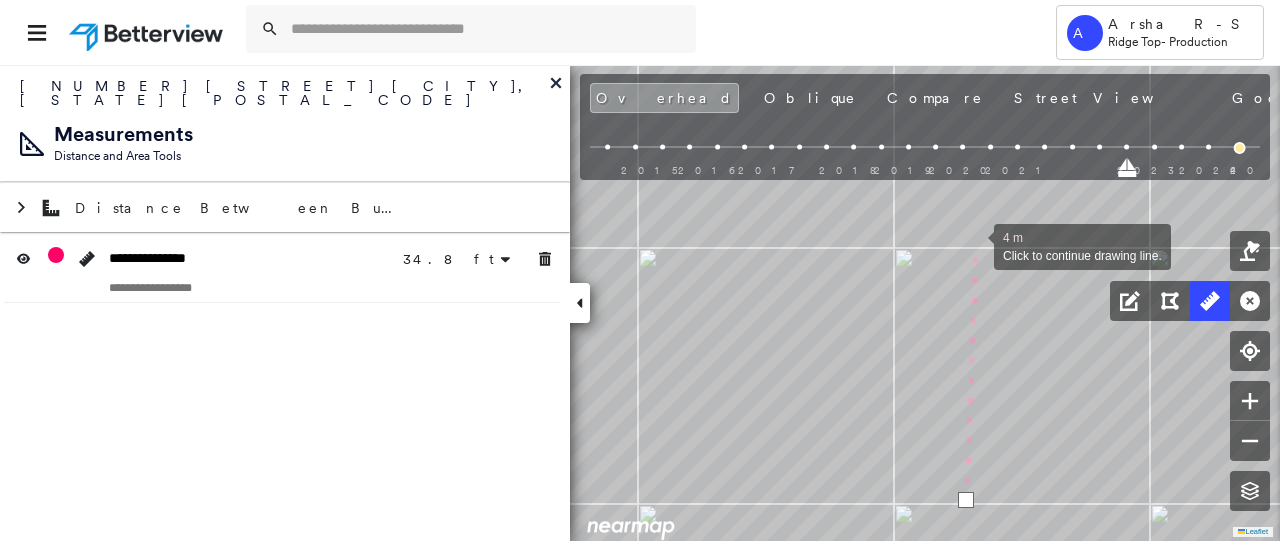 click at bounding box center [974, 245] 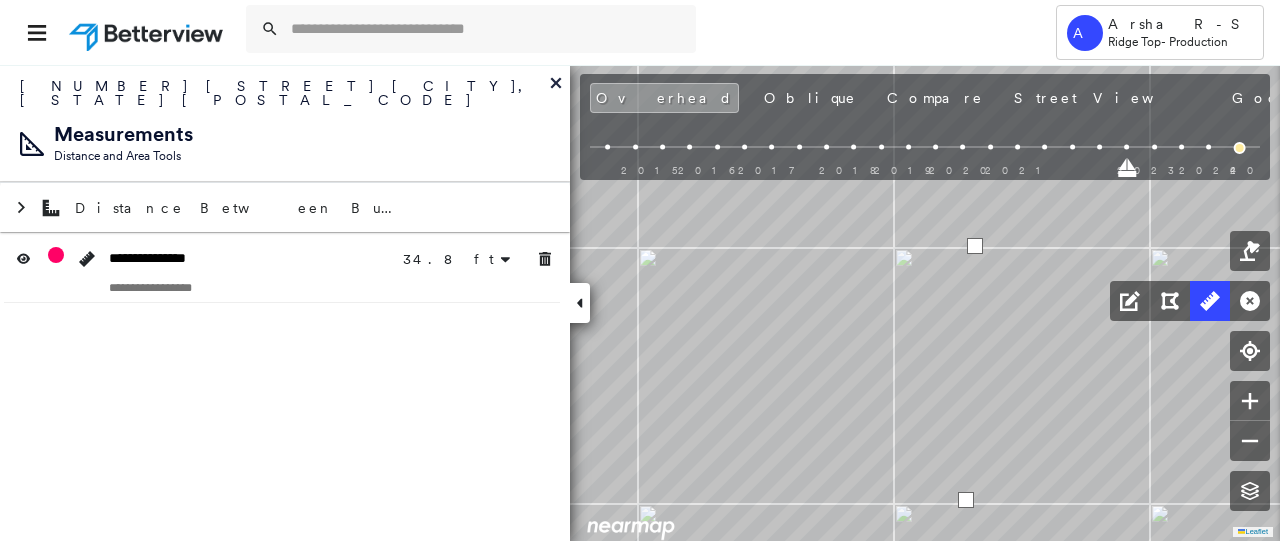 click at bounding box center (975, 246) 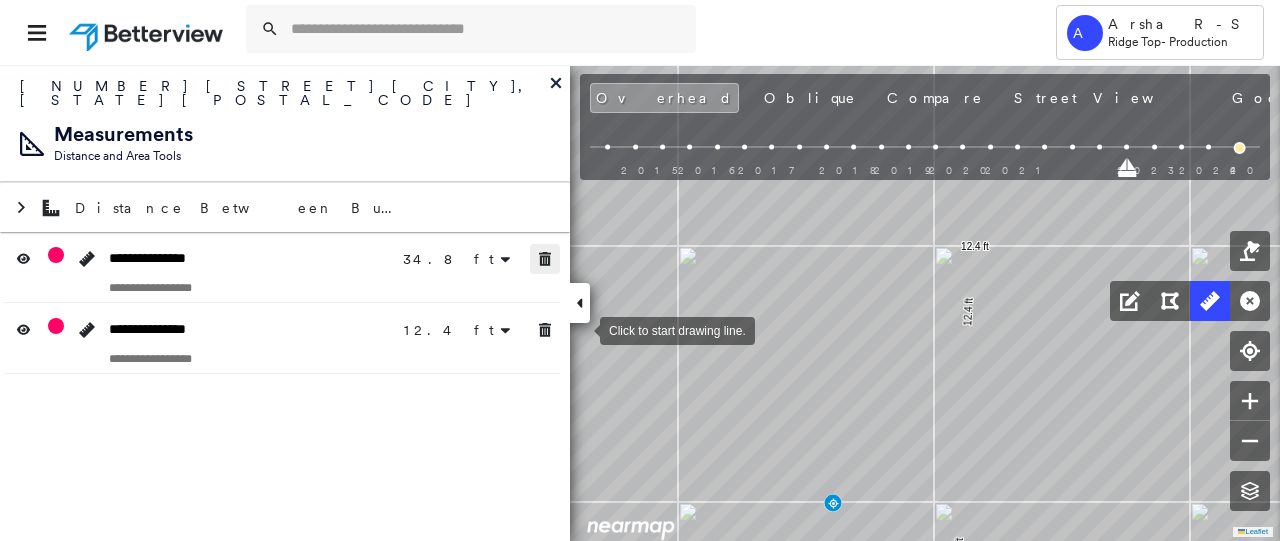 click 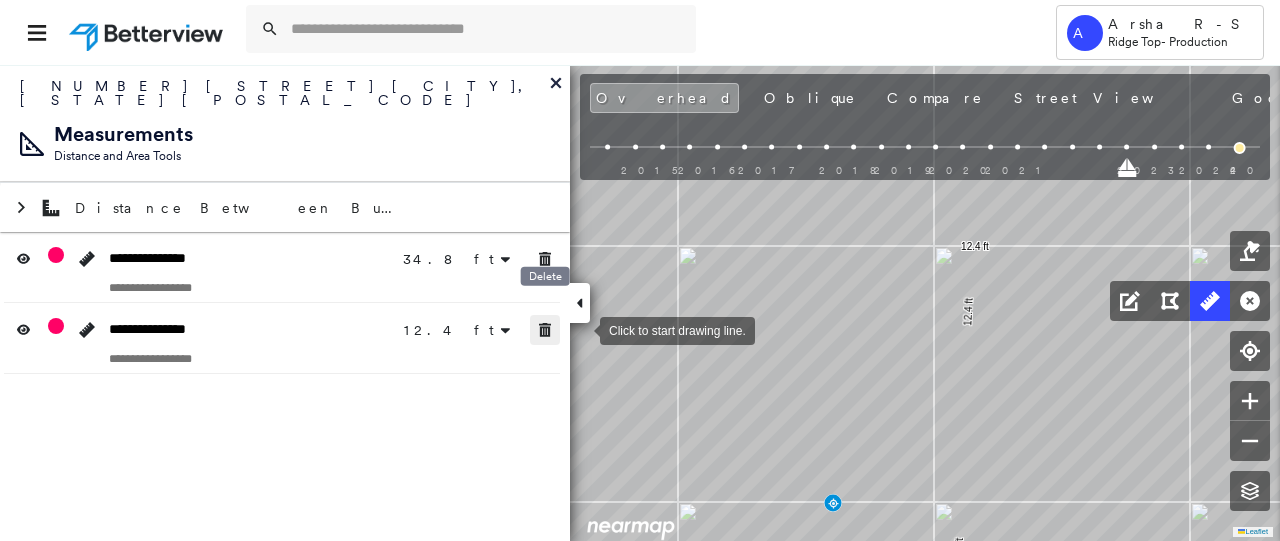 click at bounding box center (545, 330) 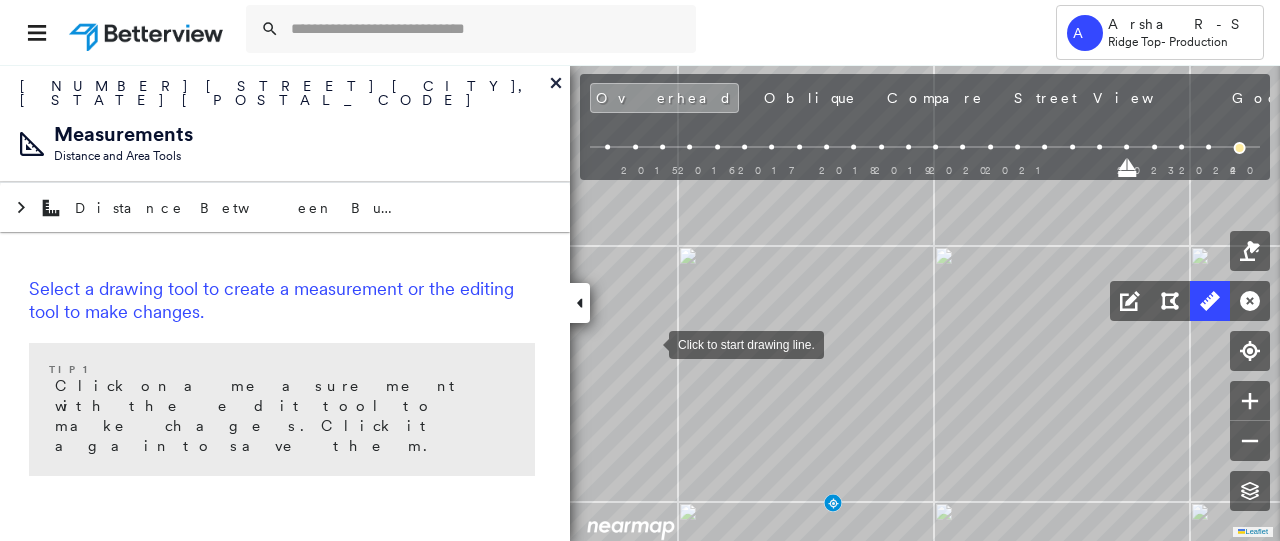click at bounding box center (649, 343) 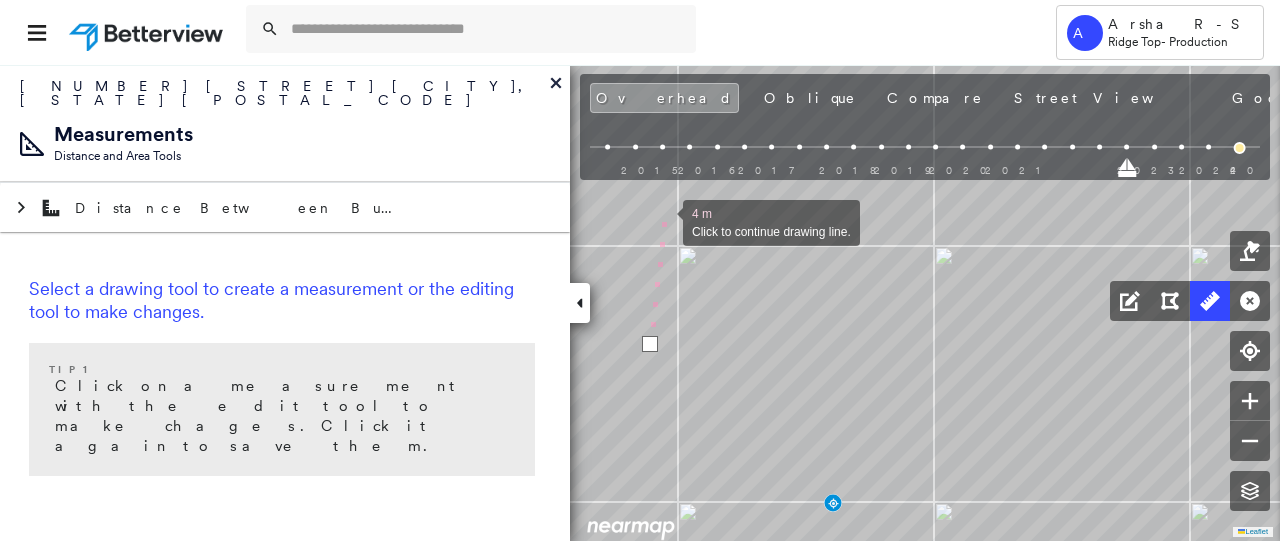 click at bounding box center (663, 221) 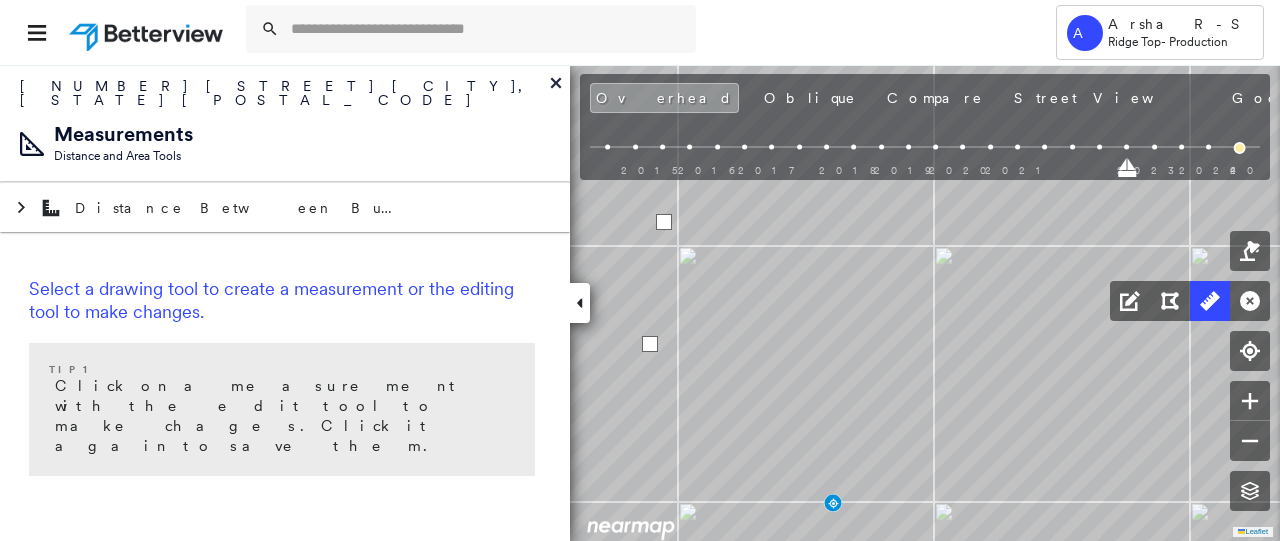 click at bounding box center [664, 222] 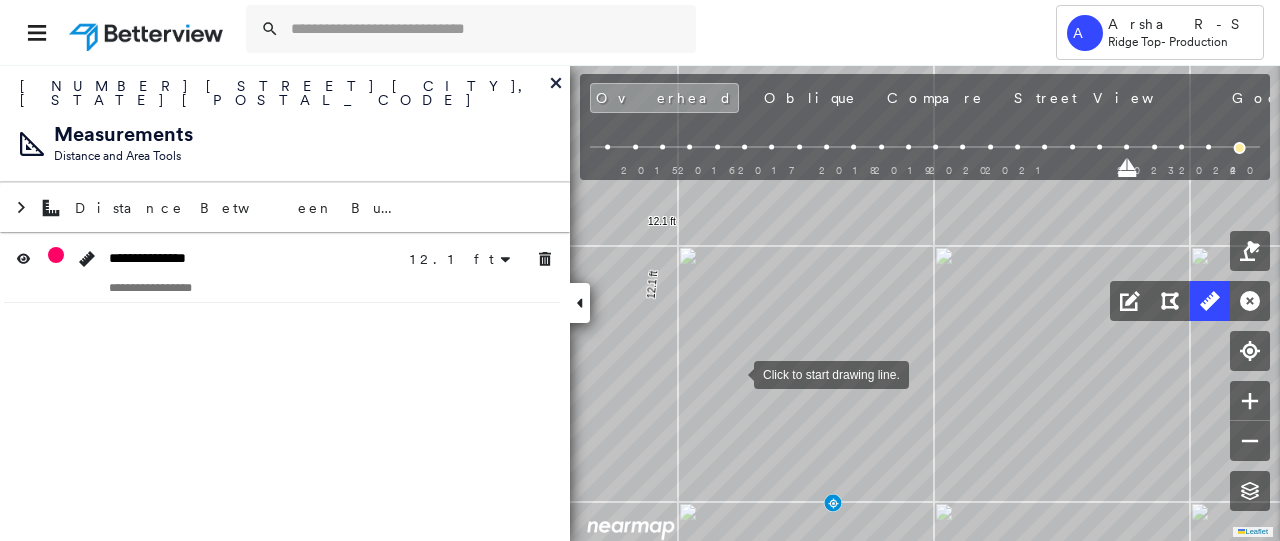 click at bounding box center (734, 373) 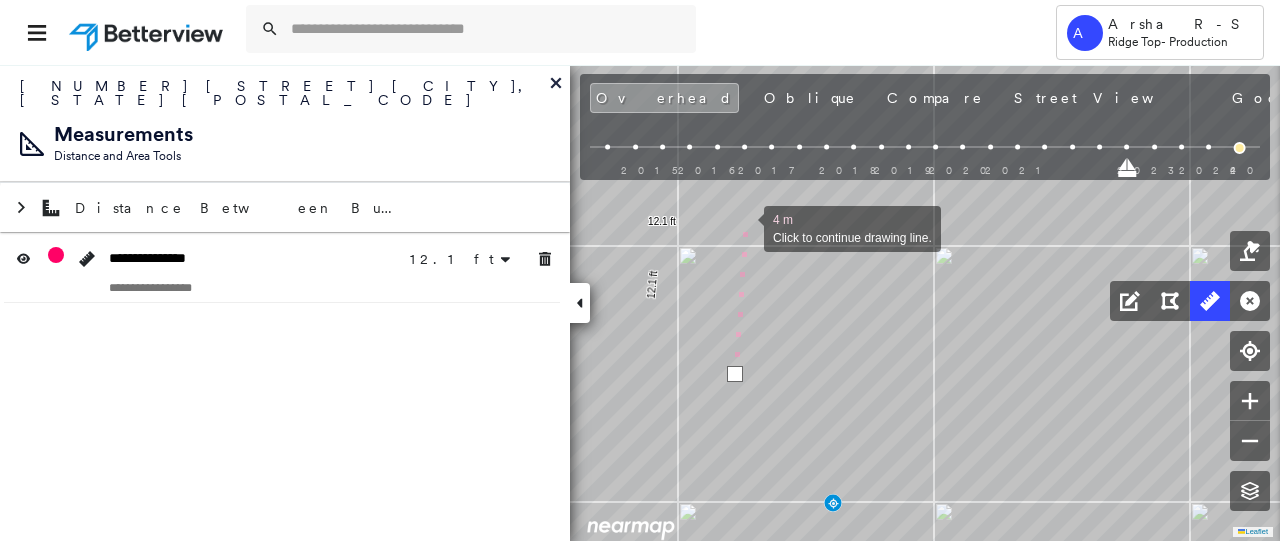 click at bounding box center (744, 227) 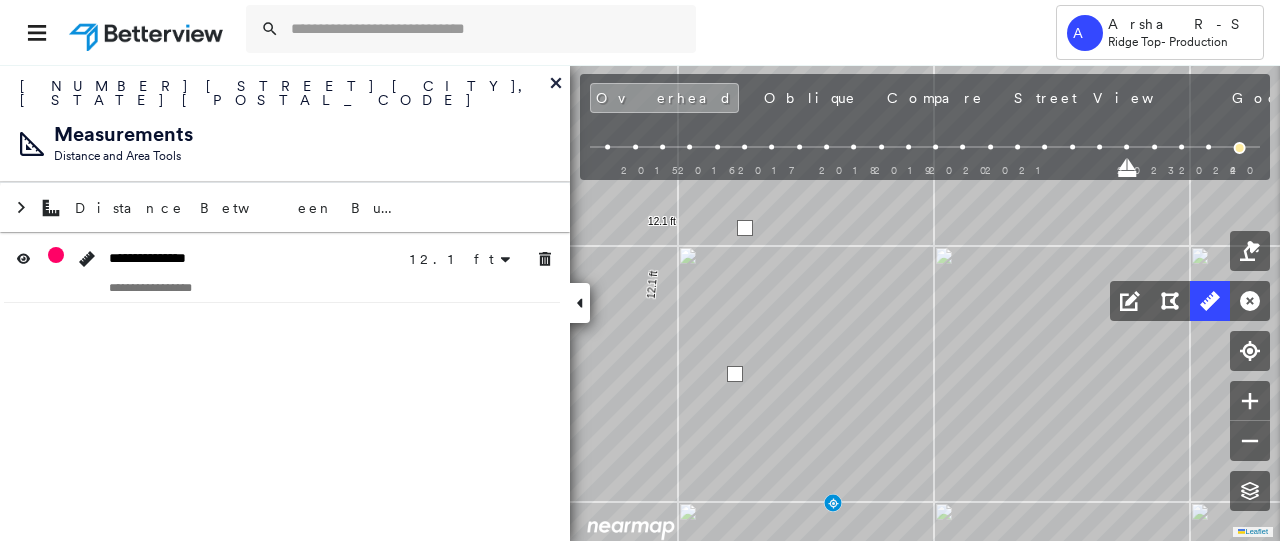 click at bounding box center [745, 228] 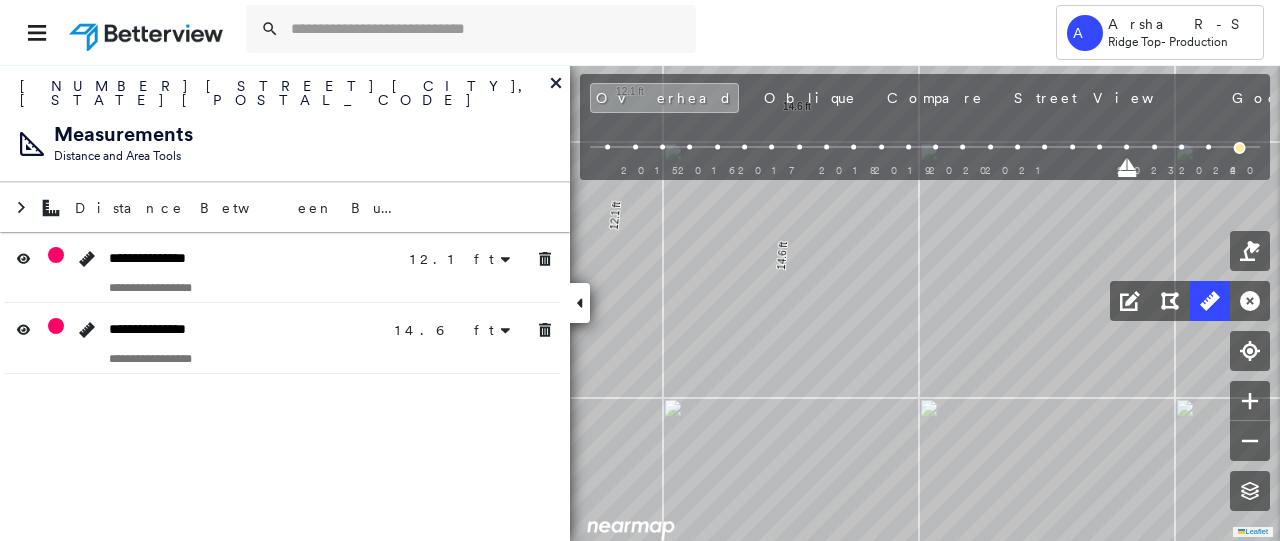 click on "12.1 ft 12.1 ft 14.6 ft 14.6 ft Click to start drawing line." at bounding box center [292, 49] 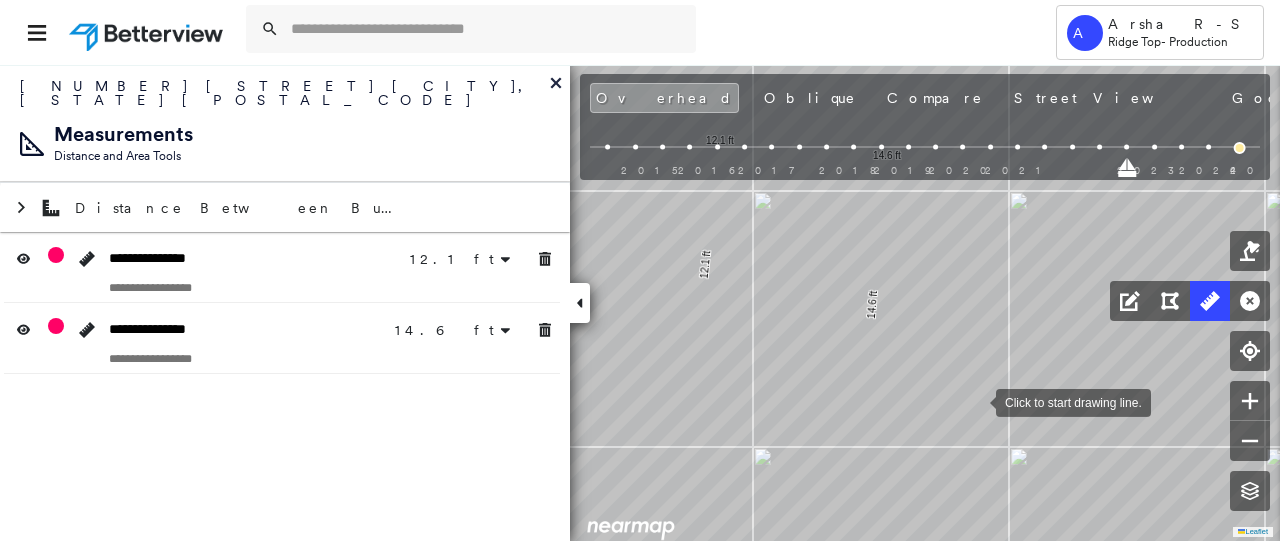 drag, startPoint x: 960, startPoint y: 392, endPoint x: 990, endPoint y: 412, distance: 36.05551 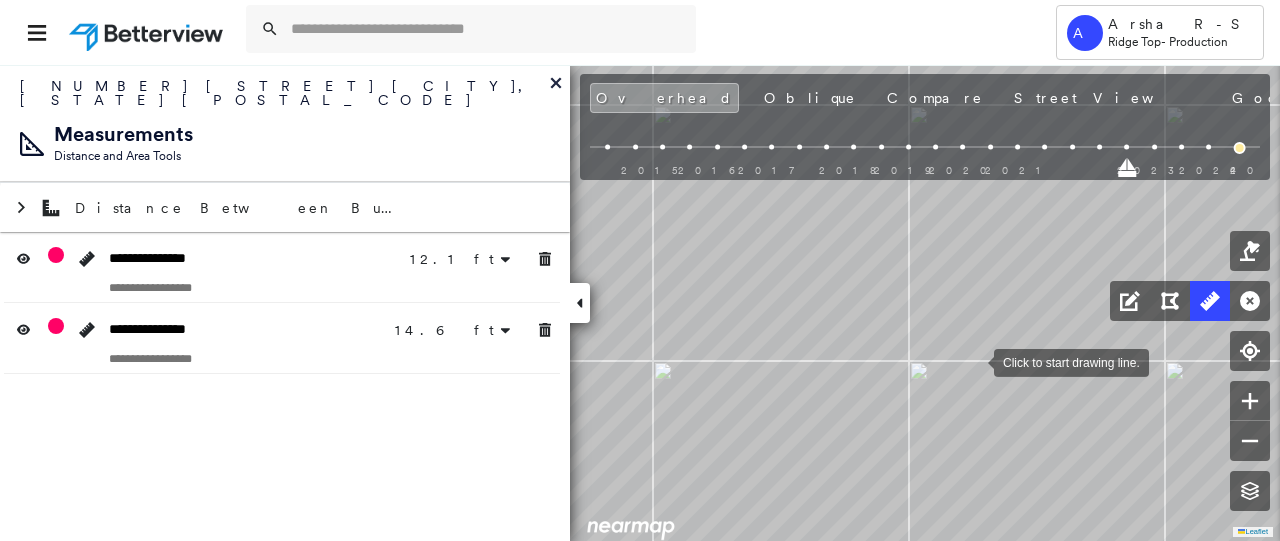 click at bounding box center [974, 361] 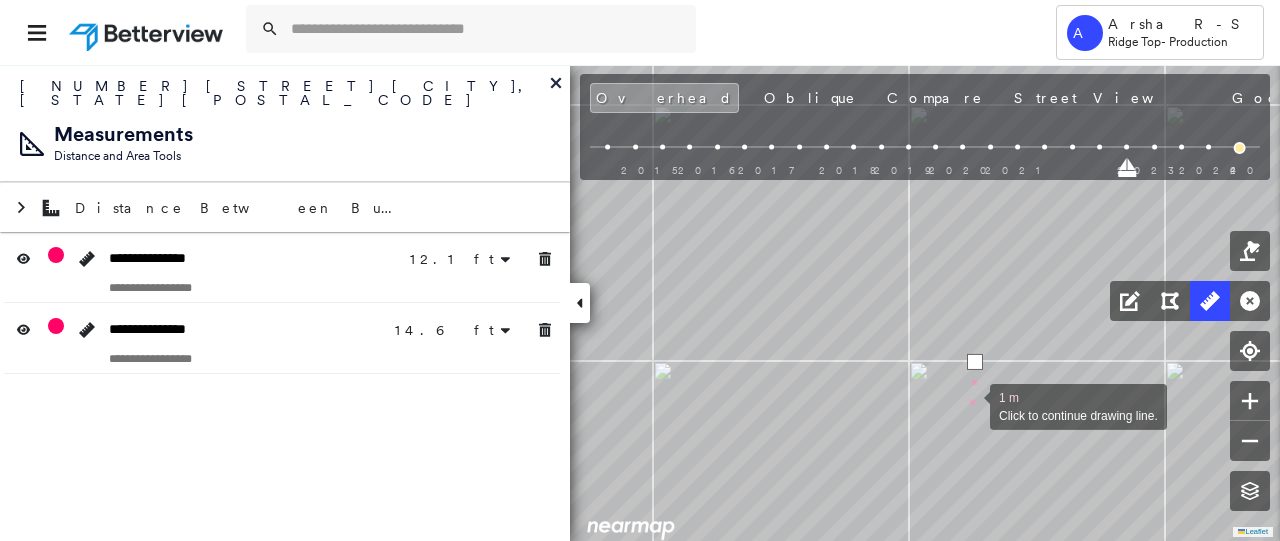 click at bounding box center (970, 405) 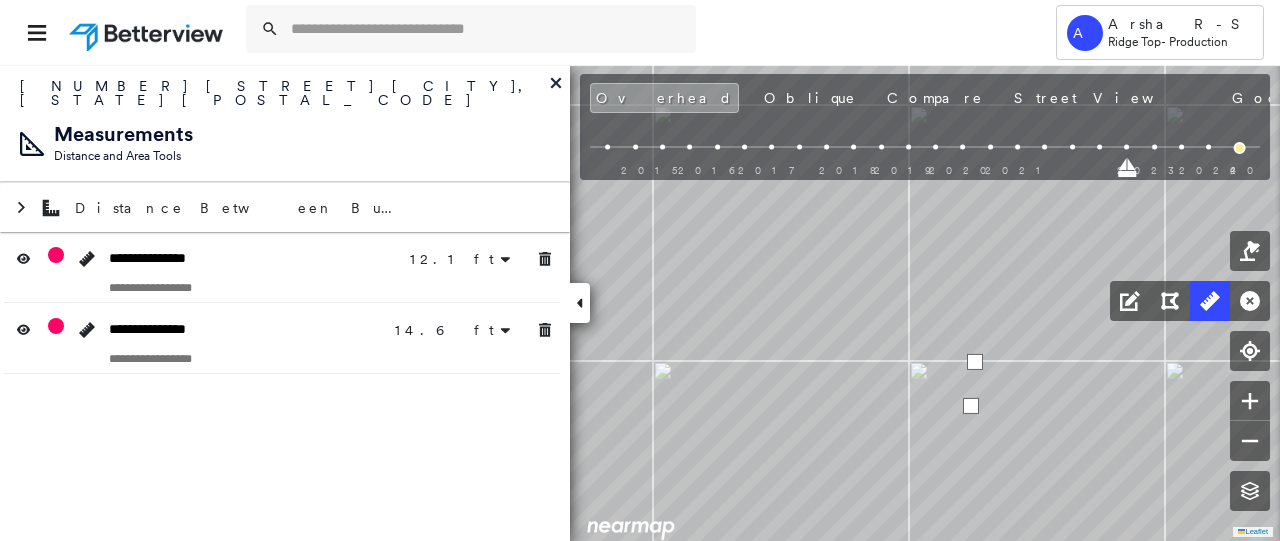 click at bounding box center [971, 406] 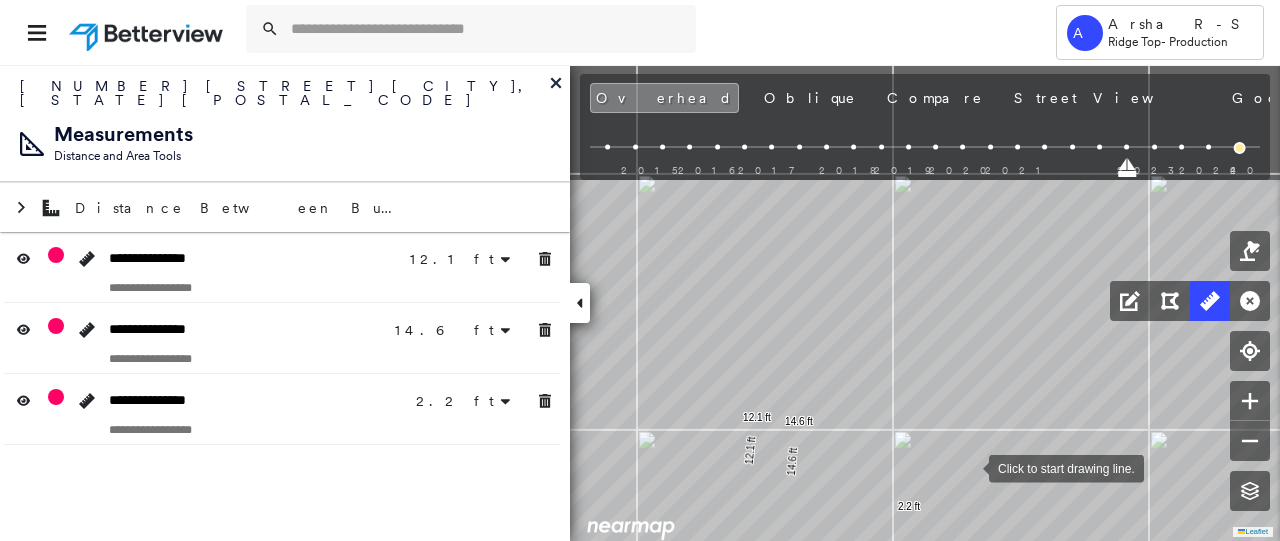 drag, startPoint x: 967, startPoint y: 301, endPoint x: 946, endPoint y: 442, distance: 142.55525 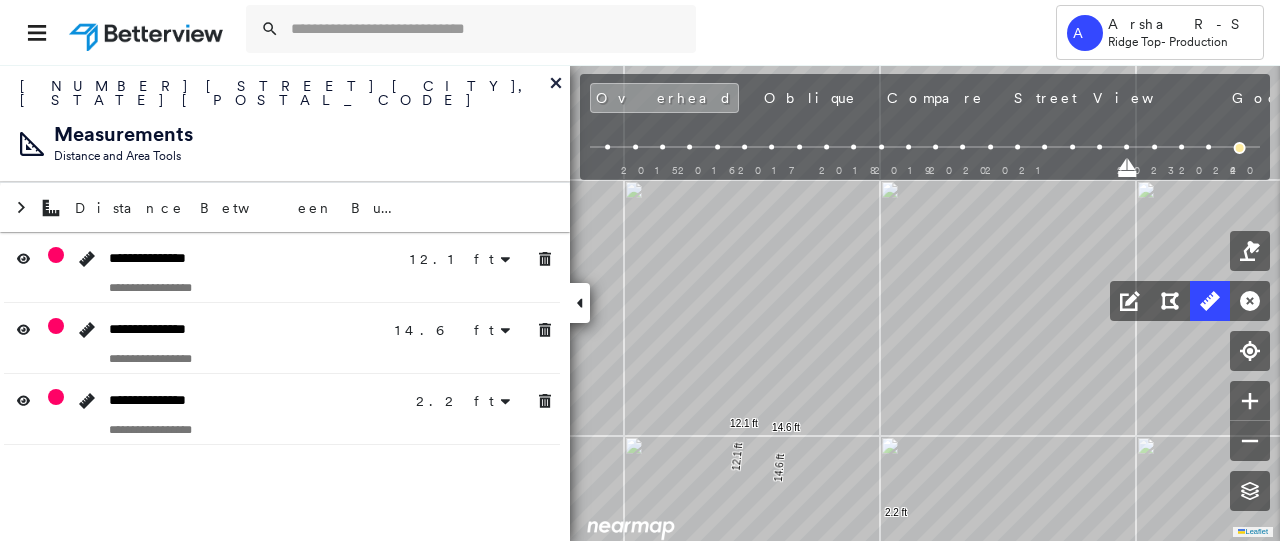 click at bounding box center (925, 166) 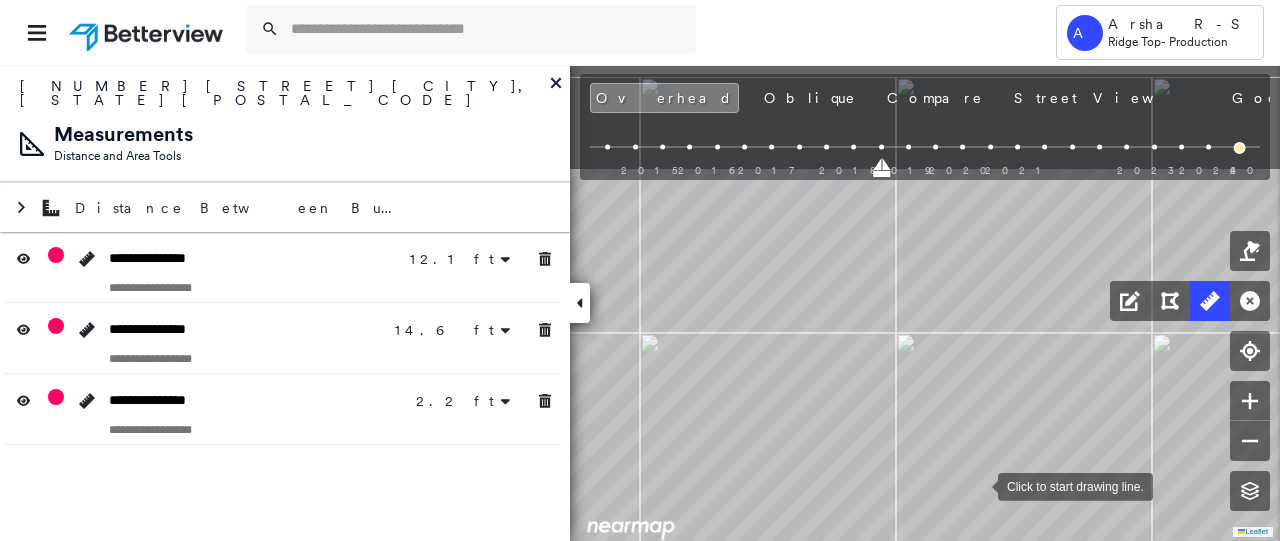 drag, startPoint x: 962, startPoint y: 328, endPoint x: 978, endPoint y: 481, distance: 153.83432 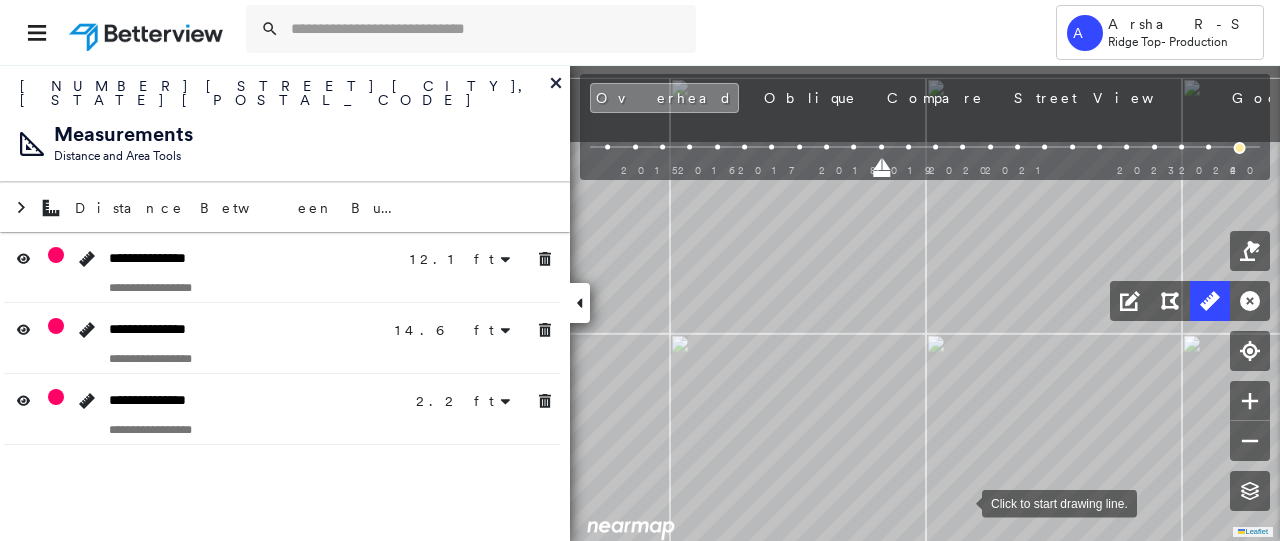 drag, startPoint x: 965, startPoint y: 425, endPoint x: 954, endPoint y: 473, distance: 49.24429 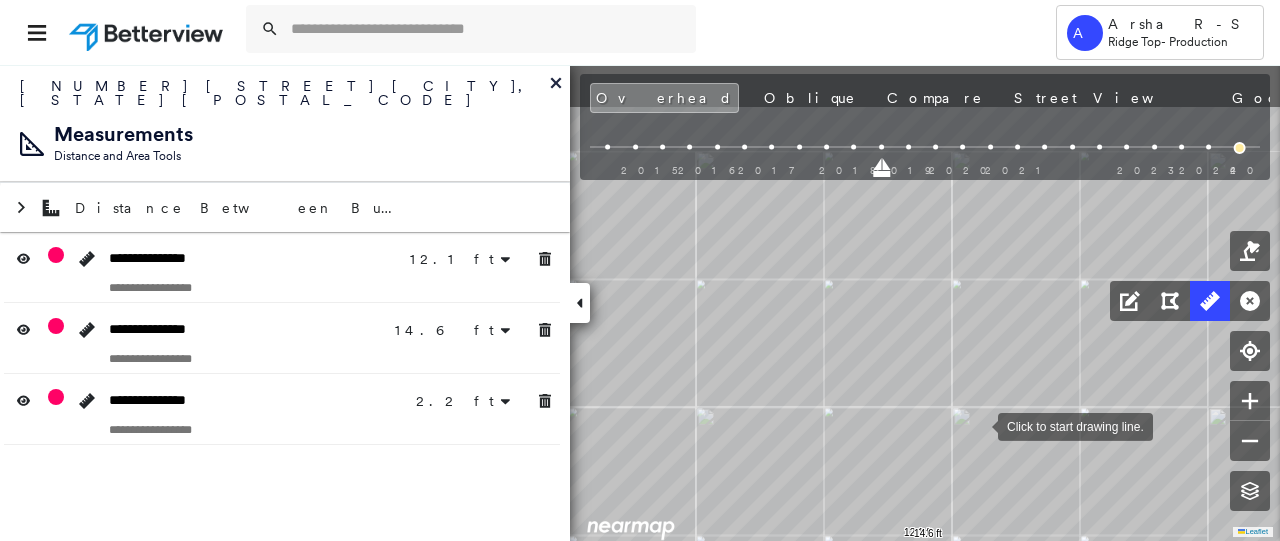 drag, startPoint x: 974, startPoint y: 335, endPoint x: 980, endPoint y: 357, distance: 22.803509 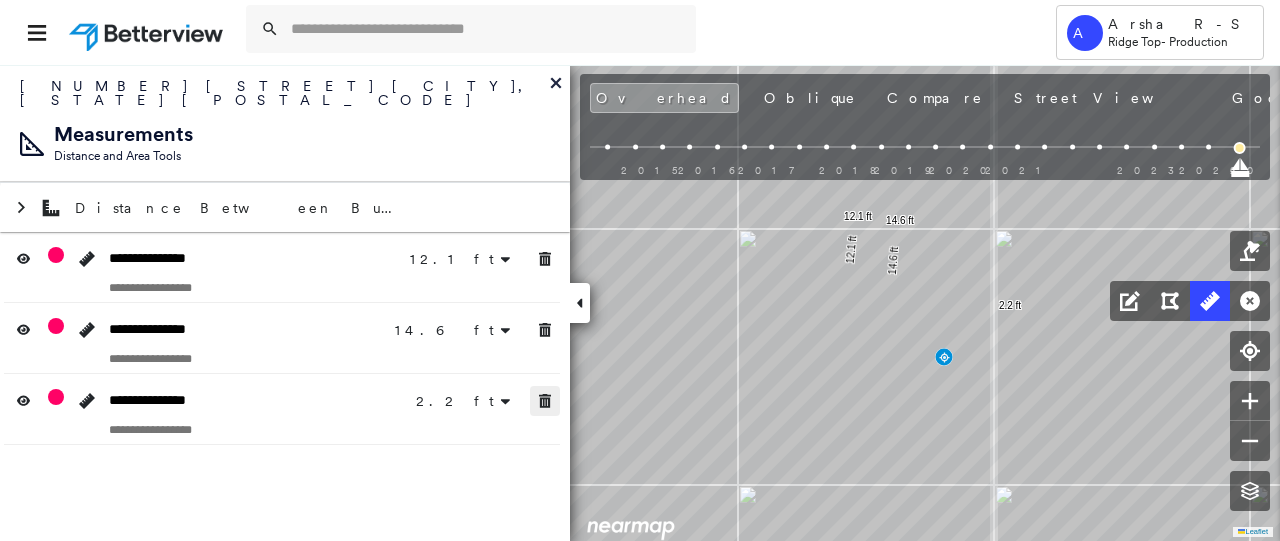 click 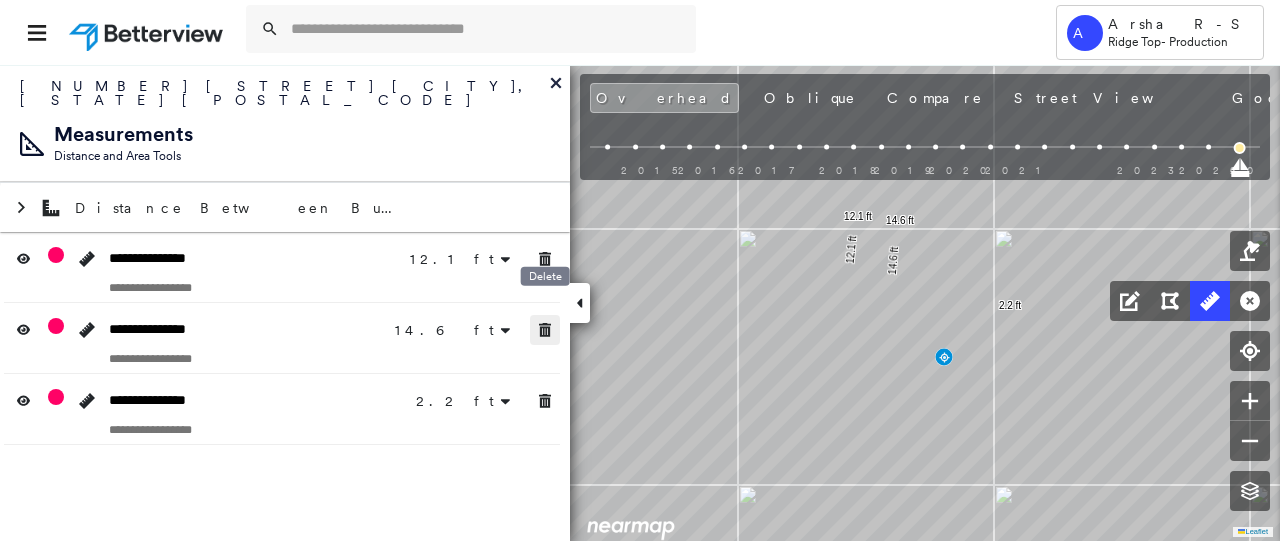 click at bounding box center (545, 330) 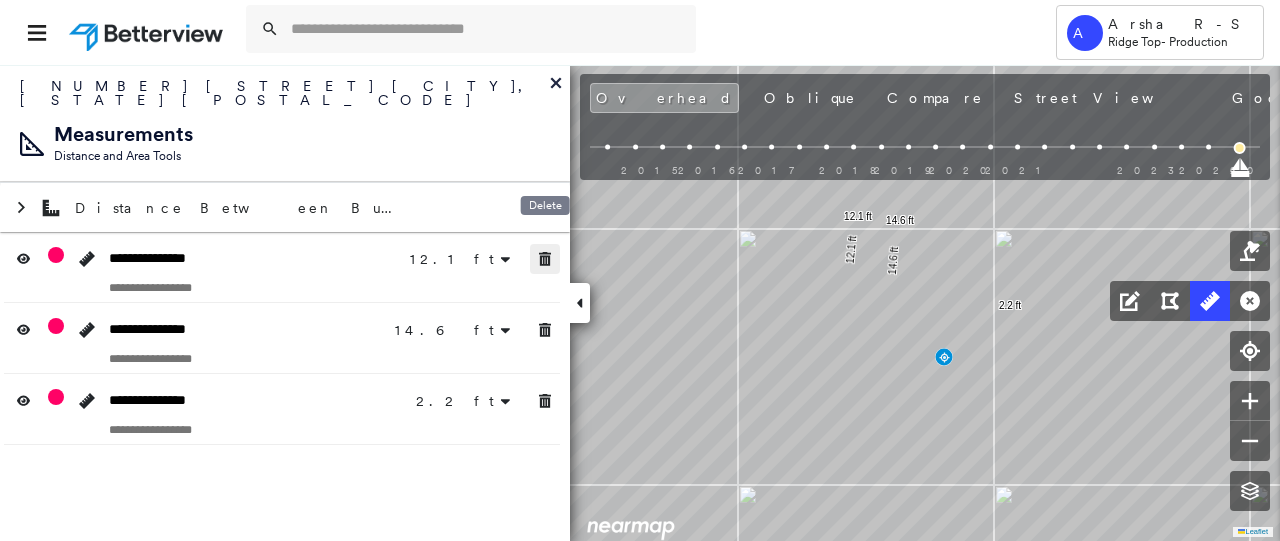 click 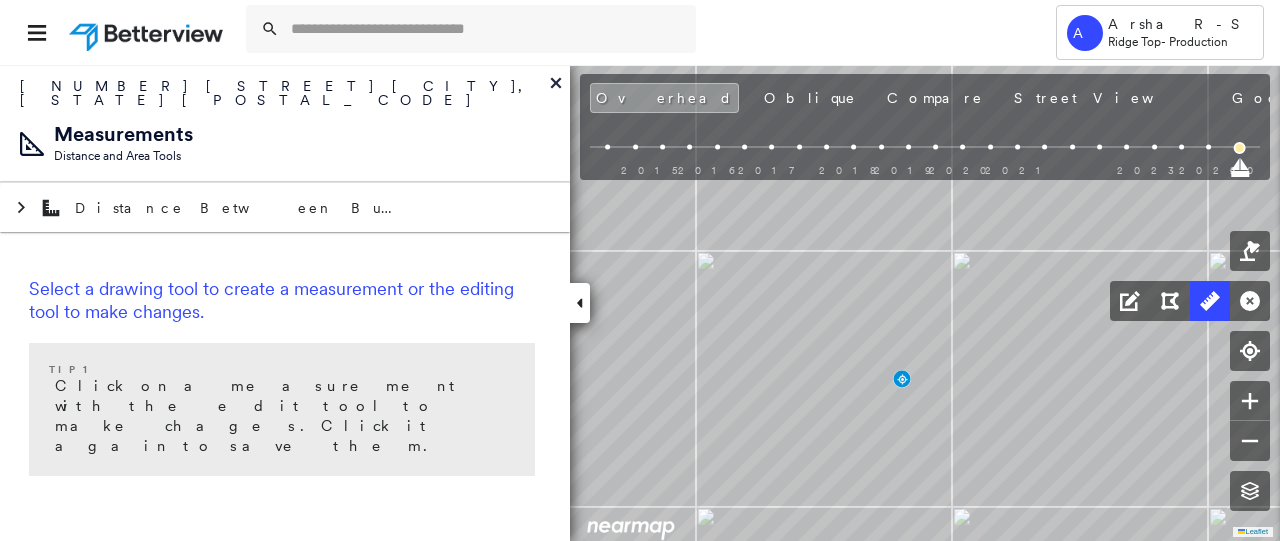 click on "Click to start drawing line." at bounding box center (366, 654) 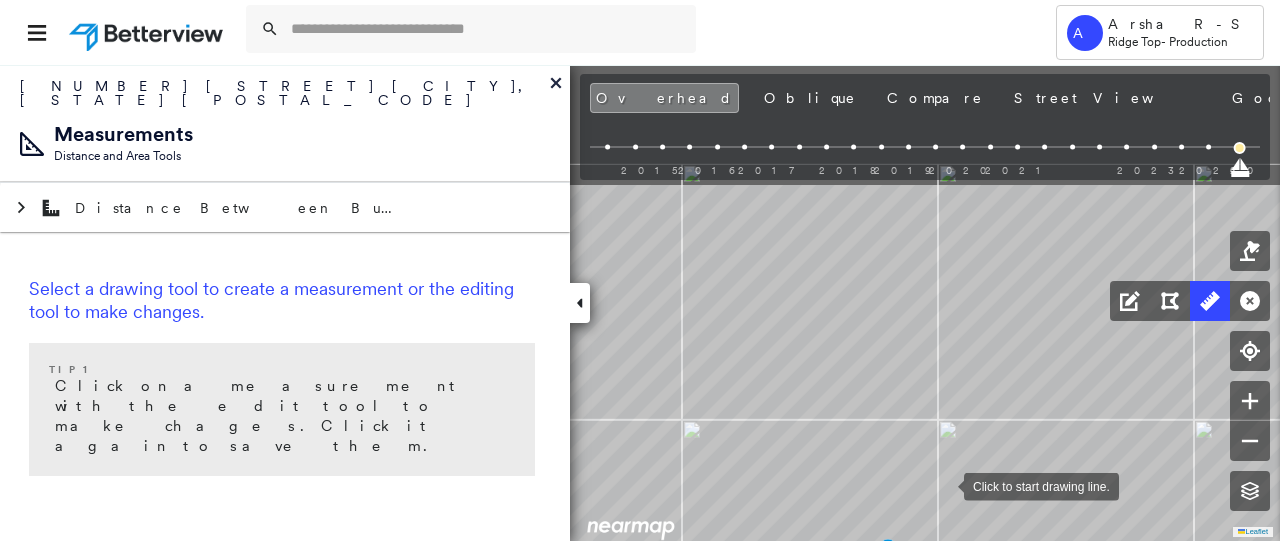 drag, startPoint x: 957, startPoint y: 315, endPoint x: 933, endPoint y: 412, distance: 99.92497 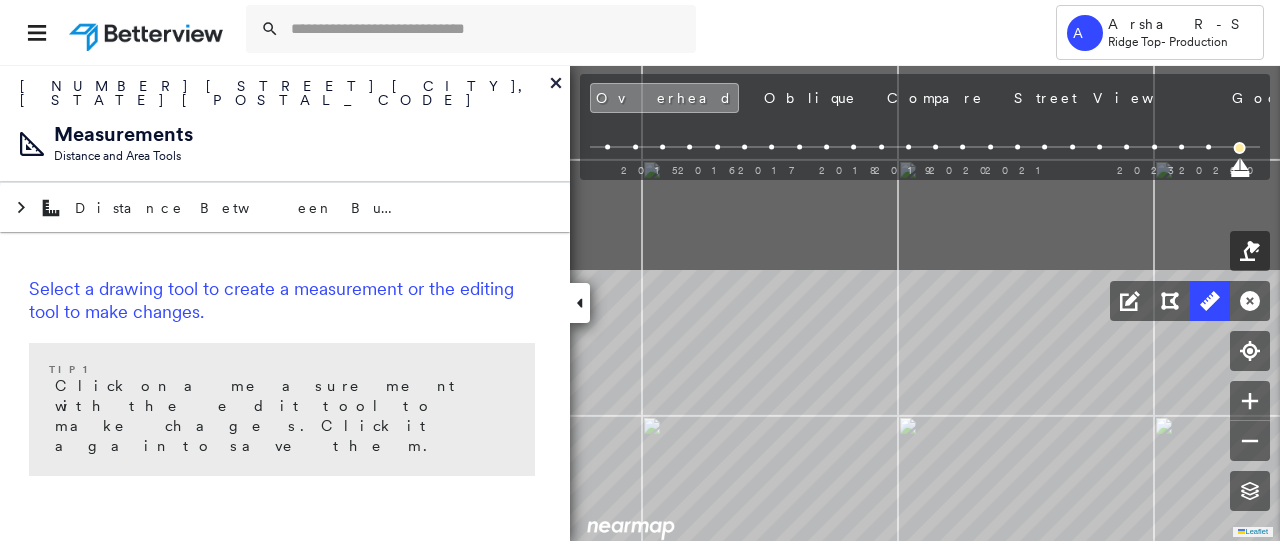 drag, startPoint x: 969, startPoint y: 308, endPoint x: 885, endPoint y: 365, distance: 101.51354 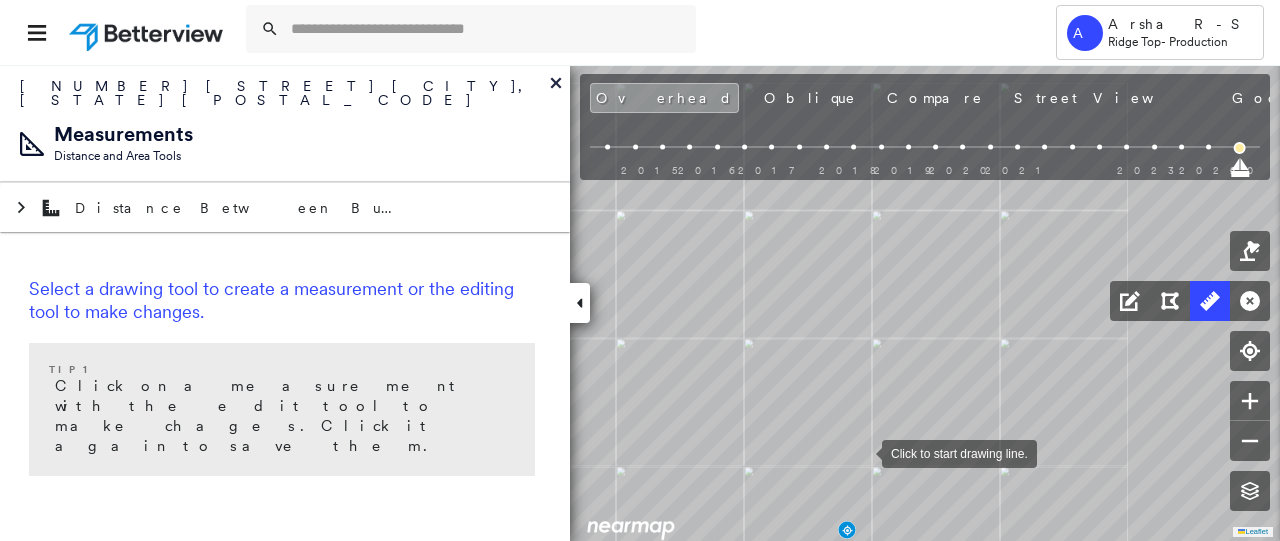 drag, startPoint x: 868, startPoint y: 299, endPoint x: 851, endPoint y: 451, distance: 152.94771 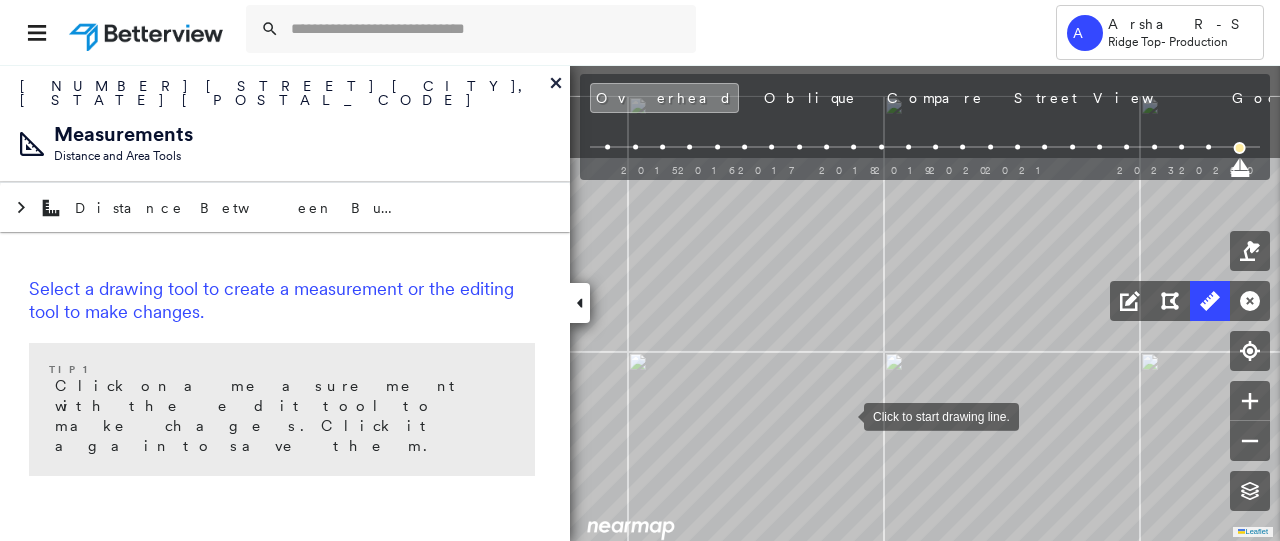 click at bounding box center (844, 415) 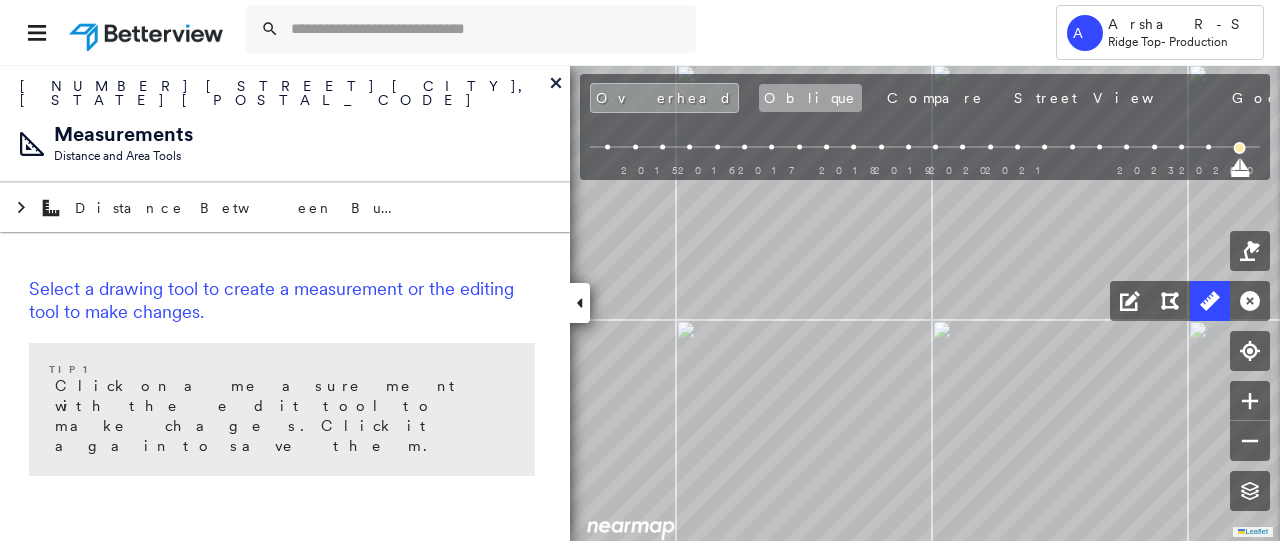 click on "Oblique" at bounding box center [810, 98] 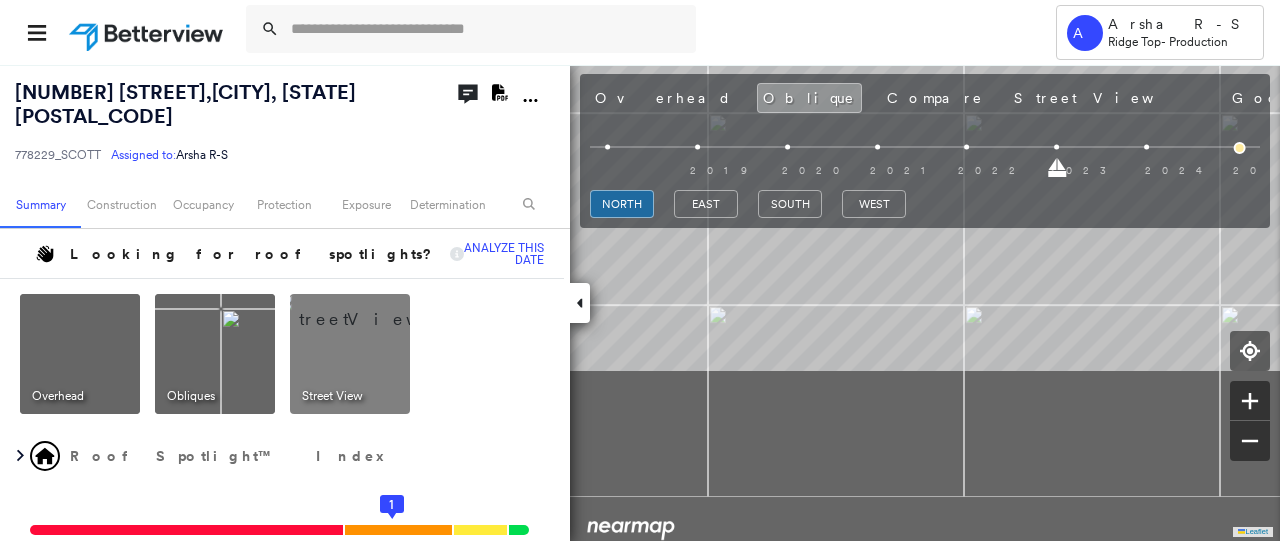 click on "2310 Dundeen St ,  Charlotte, NC 28216 778229_SCOTT Assigned to:  Arsha R-S Assigned to:  Arsha R-S 778229_SCOTT Assigned to:  Arsha R-S Open Comments Download PDF Report Summary Construction Occupancy Protection Exposure Determination Looking for roof spotlights? Analyze this date Overhead Obliques Street View Roof Spotlight™ Index 0 100 25 50 75 1 Building Roof Scores 0 Buildings Policy Information :  778229_SCOTT Flags :  1 (0 cleared, 1 uncleared) Construction Occupancy Protection Exposure Determination Flags :  1 (0 cleared, 1 uncleared) Uncleared Flags (1) Cleared Flags  (0) Betterview Property Flagged 07/11/25 Clear Action Taken New Entry History Quote/New Business Terms & Conditions Added ACV Endorsement Added Cosmetic Endorsement Inspection/Loss Control Report Information Added to Inspection Survey Onsite Inspection Ordered Determined No Inspection Needed General Used Report to Further Agent/Insured Discussion Reject/Decline - New Business Allowed to Proceed / Policy Bound Save Renewal General Save" at bounding box center [640, 302] 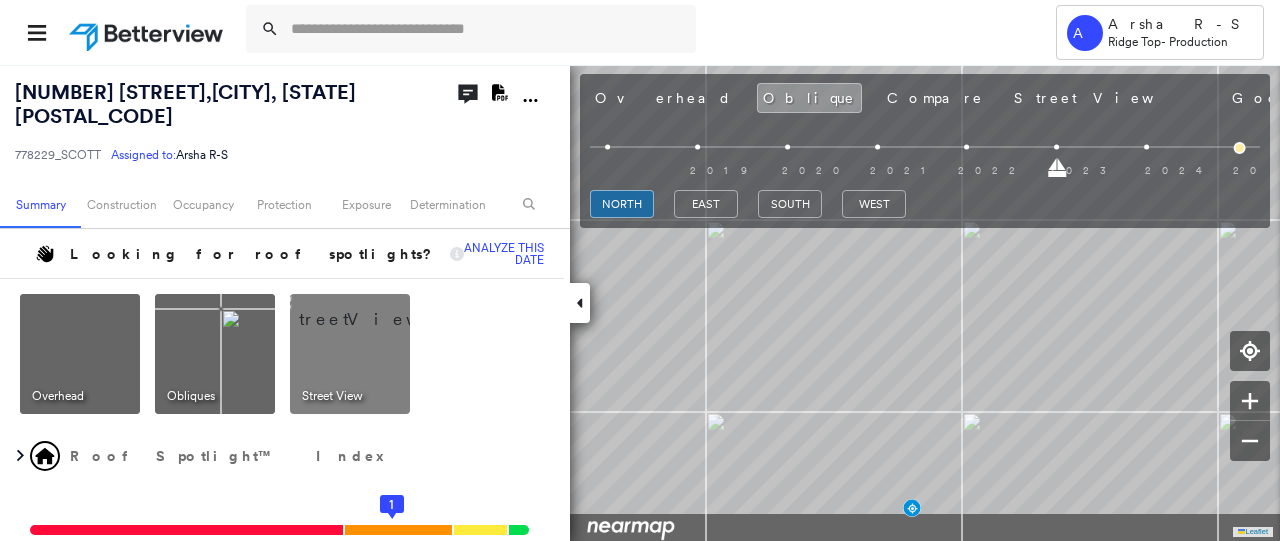 click on "2310 Dundeen St ,  Charlotte, NC 28216 778229_SCOTT Assigned to:  Arsha R-S Assigned to:  Arsha R-S 778229_SCOTT Assigned to:  Arsha R-S Open Comments Download PDF Report Summary Construction Occupancy Protection Exposure Determination Looking for roof spotlights? Analyze this date Overhead Obliques Street View Roof Spotlight™ Index 0 100 25 50 75 1 Building Roof Scores 0 Buildings Policy Information :  778229_SCOTT Flags :  1 (0 cleared, 1 uncleared) Construction Occupancy Protection Exposure Determination Flags :  1 (0 cleared, 1 uncleared) Uncleared Flags (1) Cleared Flags  (0) Betterview Property Flagged 07/11/25 Clear Action Taken New Entry History Quote/New Business Terms & Conditions Added ACV Endorsement Added Cosmetic Endorsement Inspection/Loss Control Report Information Added to Inspection Survey Onsite Inspection Ordered Determined No Inspection Needed General Used Report to Further Agent/Insured Discussion Reject/Decline - New Business Allowed to Proceed / Policy Bound Save Renewal General Save" at bounding box center (640, 302) 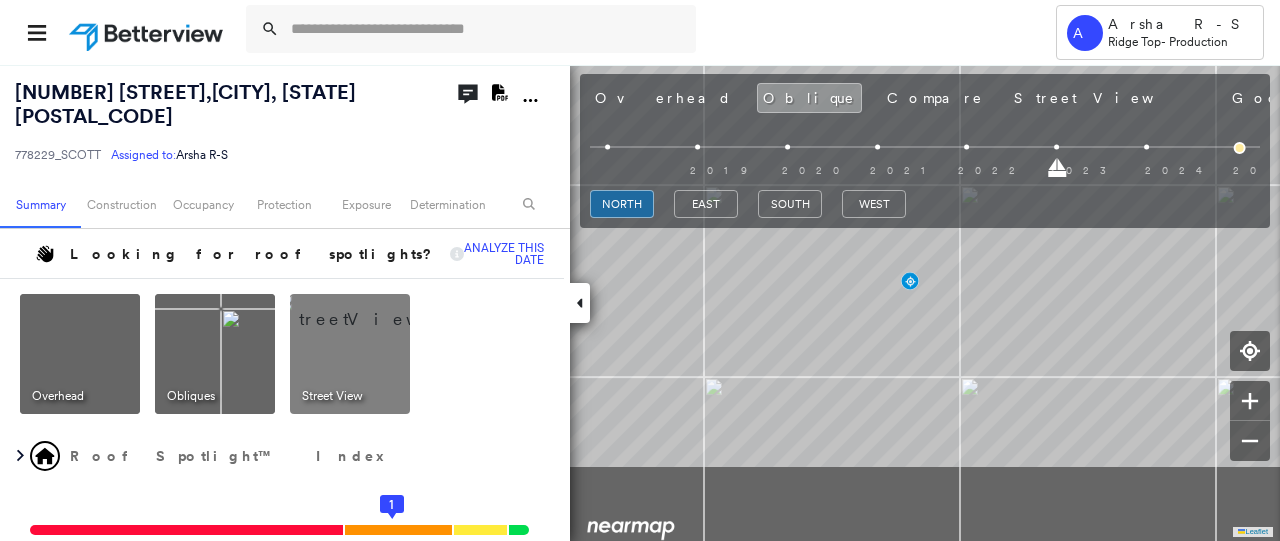click on "2310 Dundeen St ,  Charlotte, NC 28216 778229_SCOTT Assigned to:  Arsha R-S Assigned to:  Arsha R-S 778229_SCOTT Assigned to:  Arsha R-S Open Comments Download PDF Report Summary Construction Occupancy Protection Exposure Determination Looking for roof spotlights? Analyze this date Overhead Obliques Street View Roof Spotlight™ Index 0 100 25 50 75 1 Building Roof Scores 0 Buildings Policy Information :  778229_SCOTT Flags :  1 (0 cleared, 1 uncleared) Construction Occupancy Protection Exposure Determination Flags :  1 (0 cleared, 1 uncleared) Uncleared Flags (1) Cleared Flags  (0) Betterview Property Flagged 07/11/25 Clear Action Taken New Entry History Quote/New Business Terms & Conditions Added ACV Endorsement Added Cosmetic Endorsement Inspection/Loss Control Report Information Added to Inspection Survey Onsite Inspection Ordered Determined No Inspection Needed General Used Report to Further Agent/Insured Discussion Reject/Decline - New Business Allowed to Proceed / Policy Bound Save Renewal General Save" at bounding box center [640, 302] 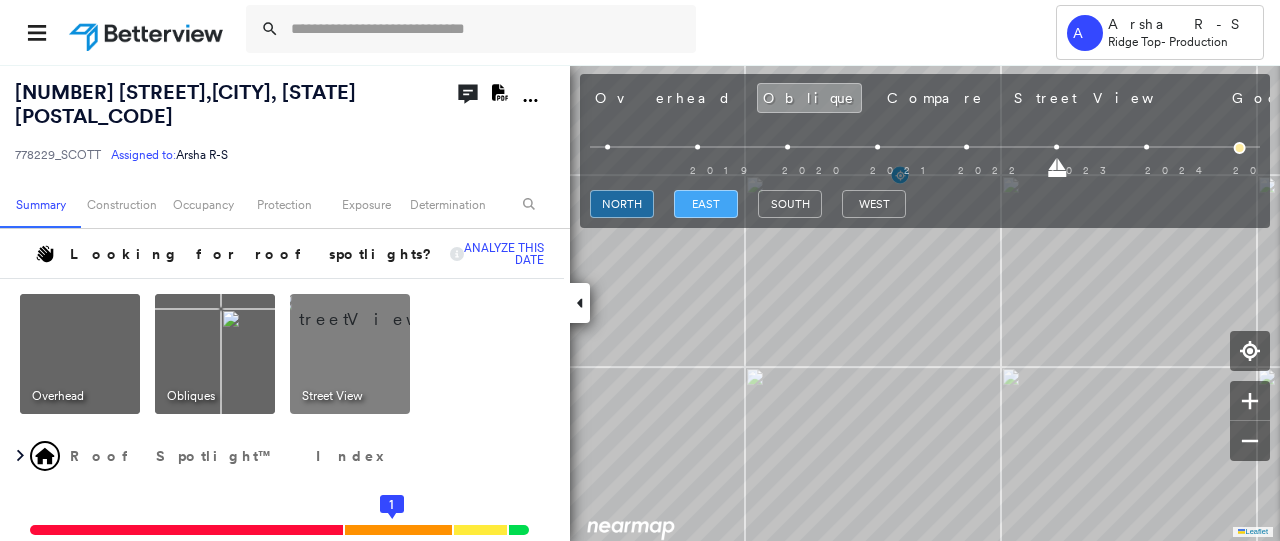 click on "east" at bounding box center [706, 204] 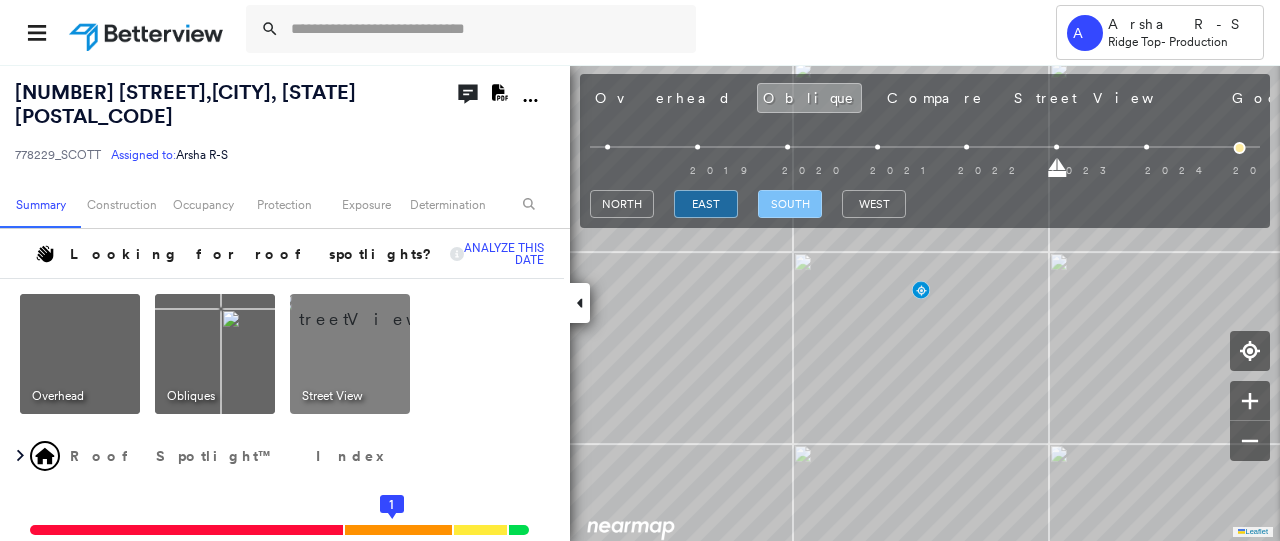 click on "south" at bounding box center [790, 204] 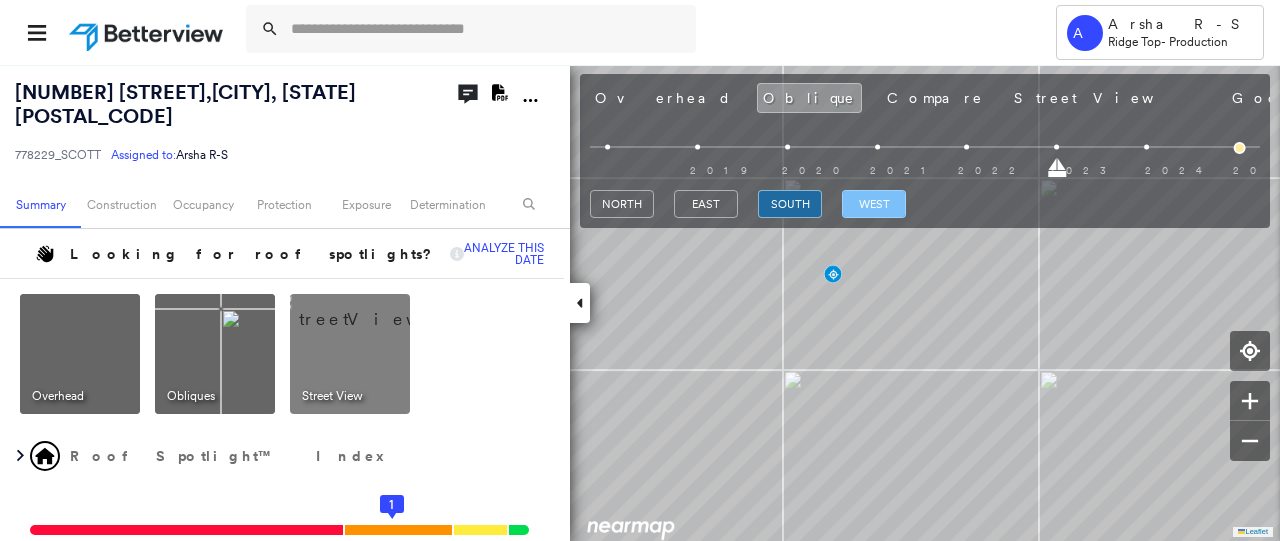 click on "west" at bounding box center (874, 204) 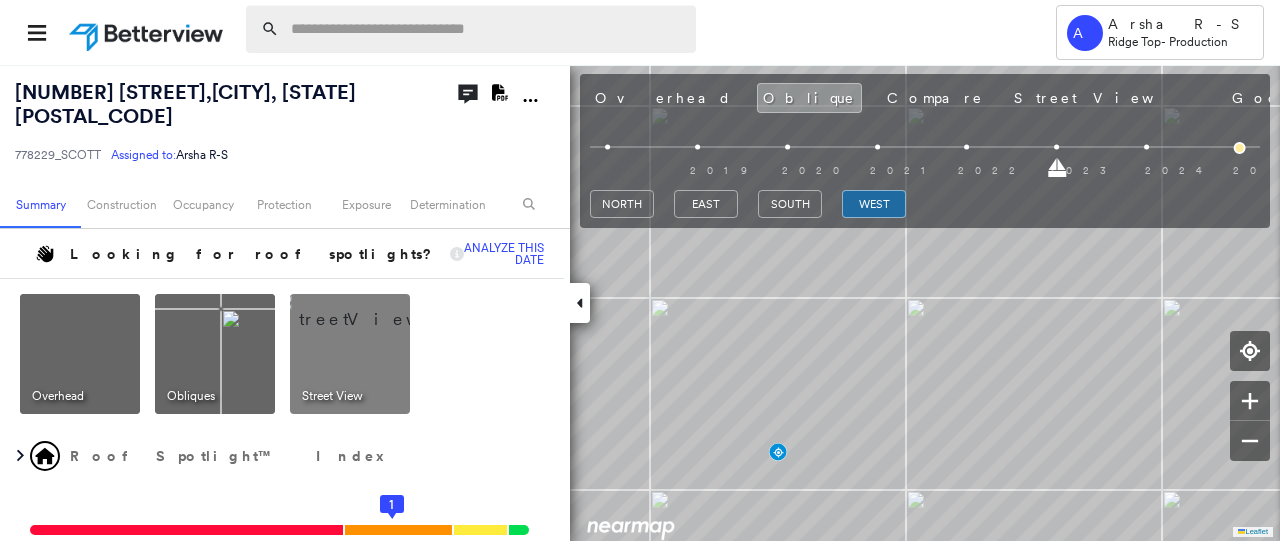 click at bounding box center [487, 29] 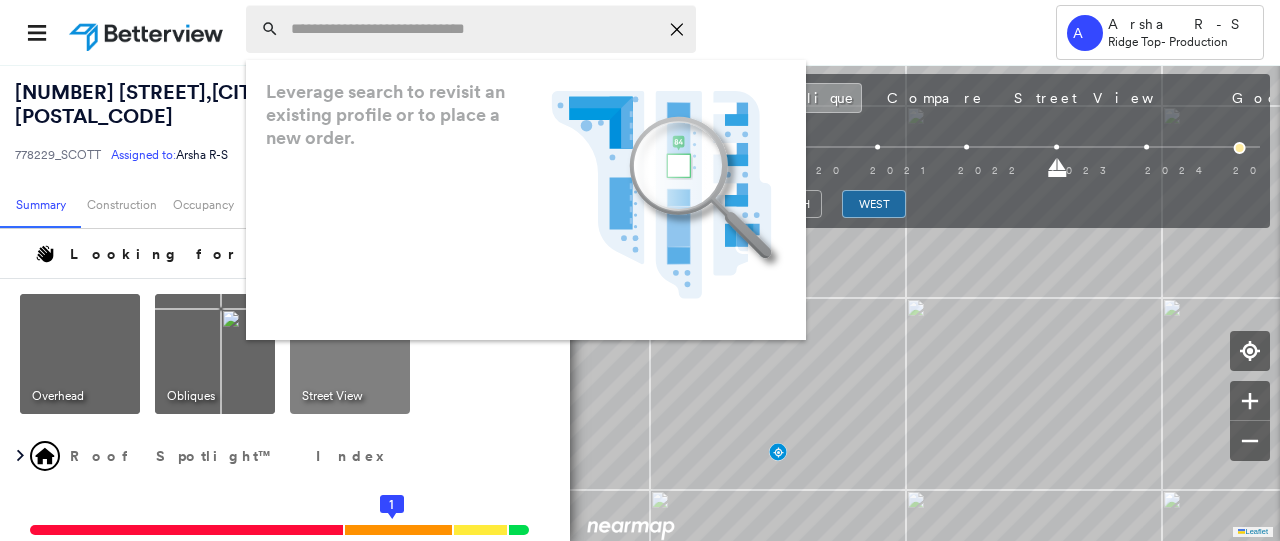 paste on "**********" 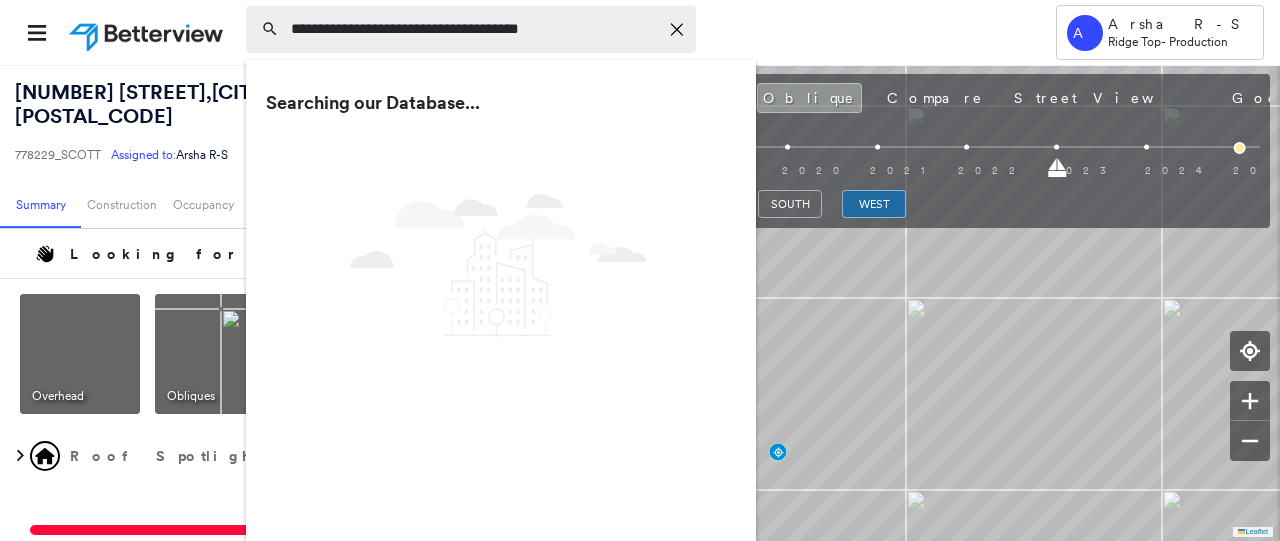 type on "**********" 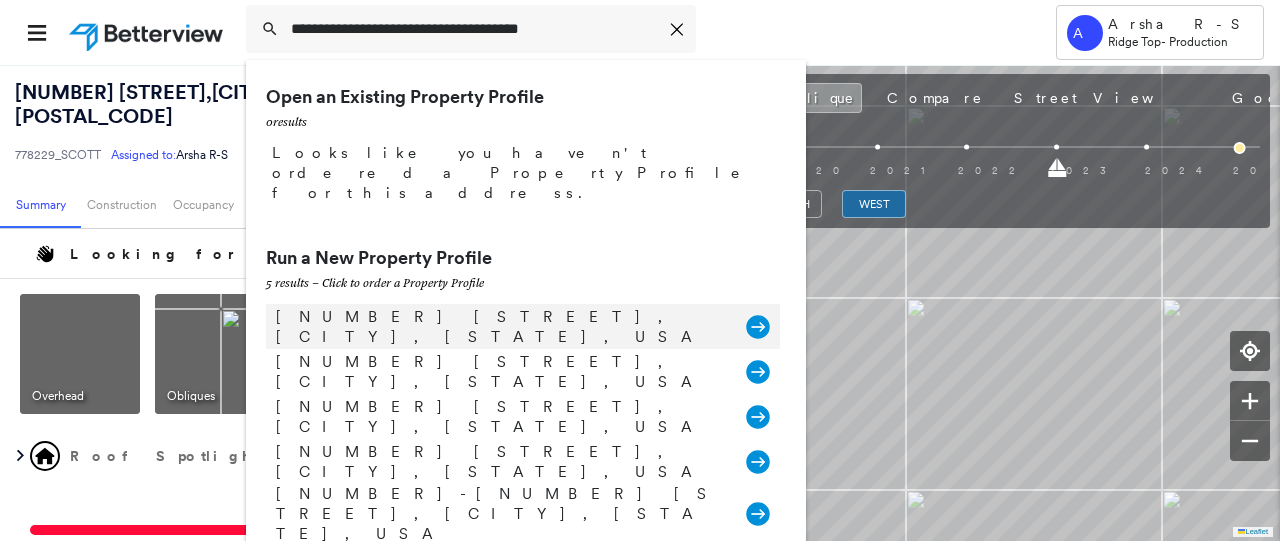 click on "2712 Yorkshire Rd, Mobile, AL 36605, USA" at bounding box center (501, 327) 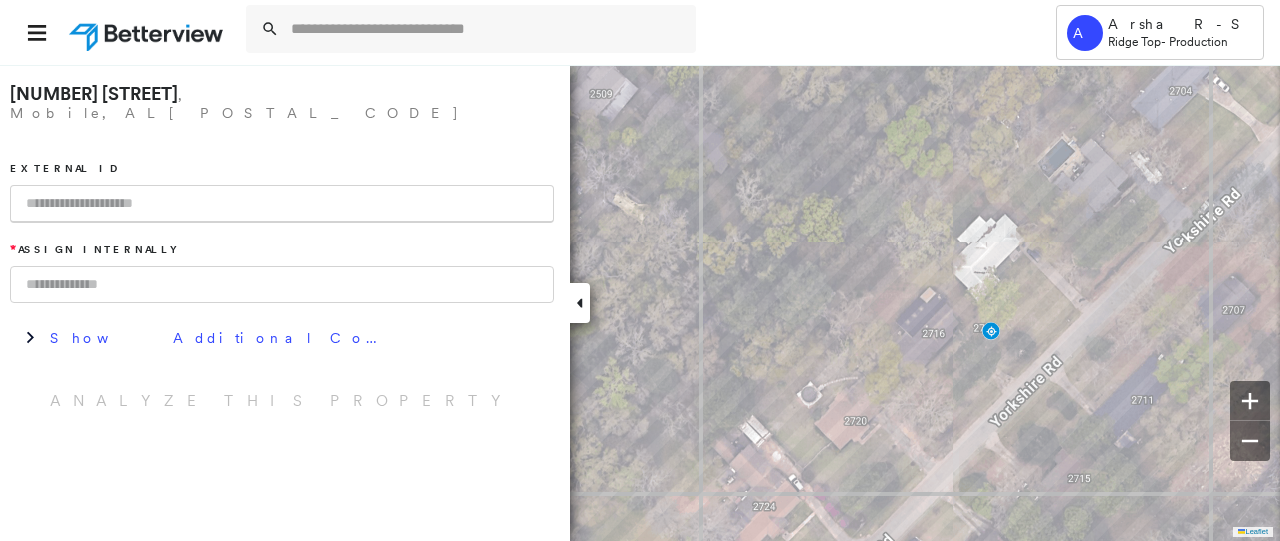 click at bounding box center [282, 204] 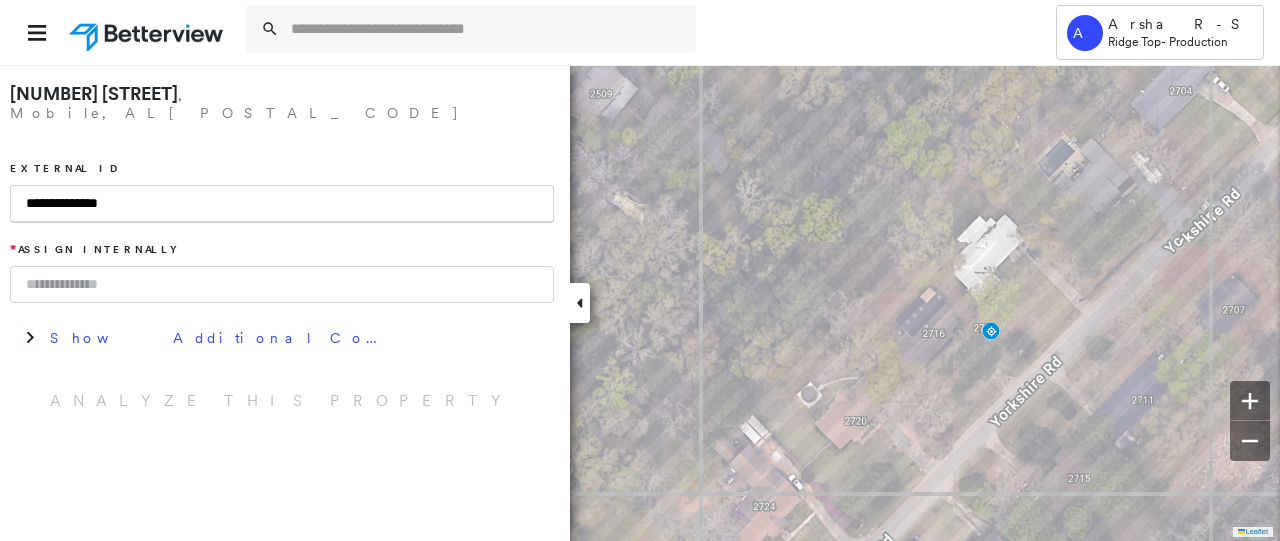 type on "**********" 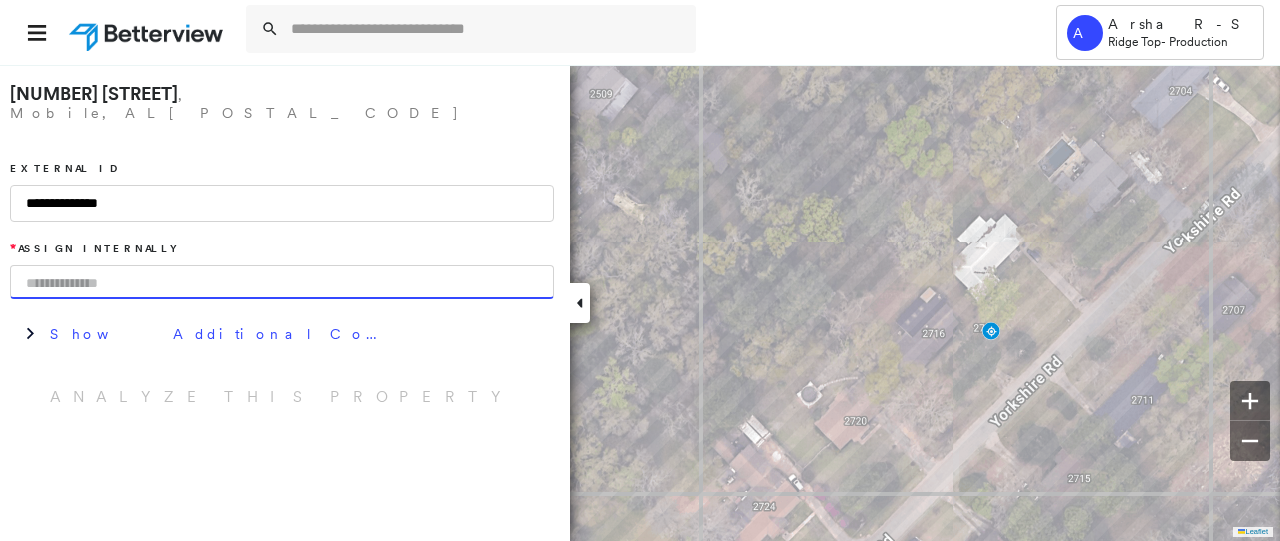 click at bounding box center (282, 282) 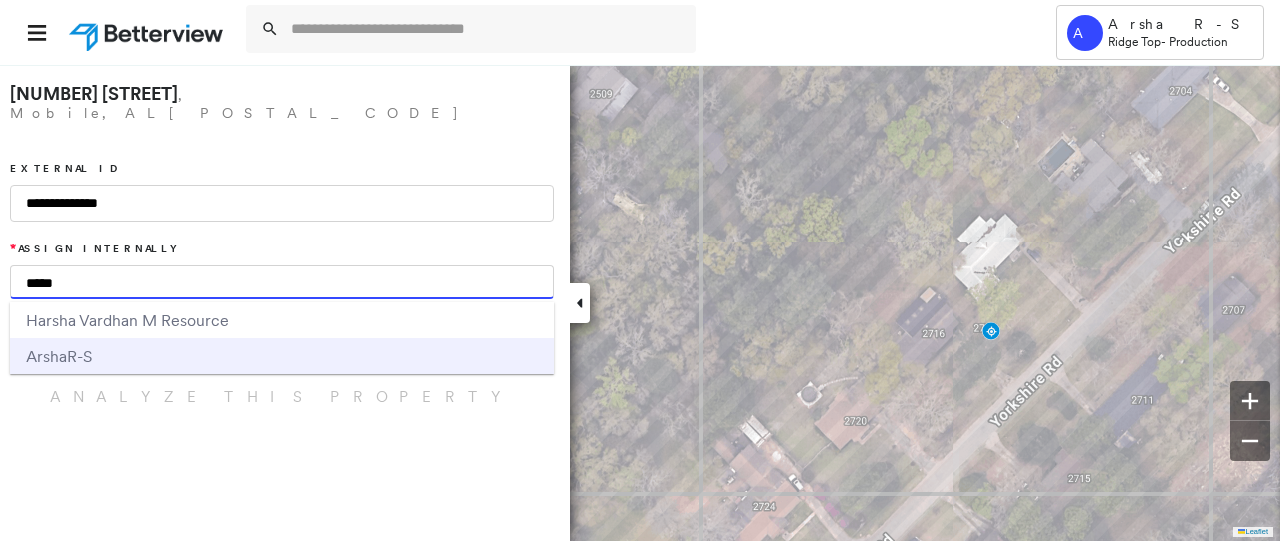 type on "*****" 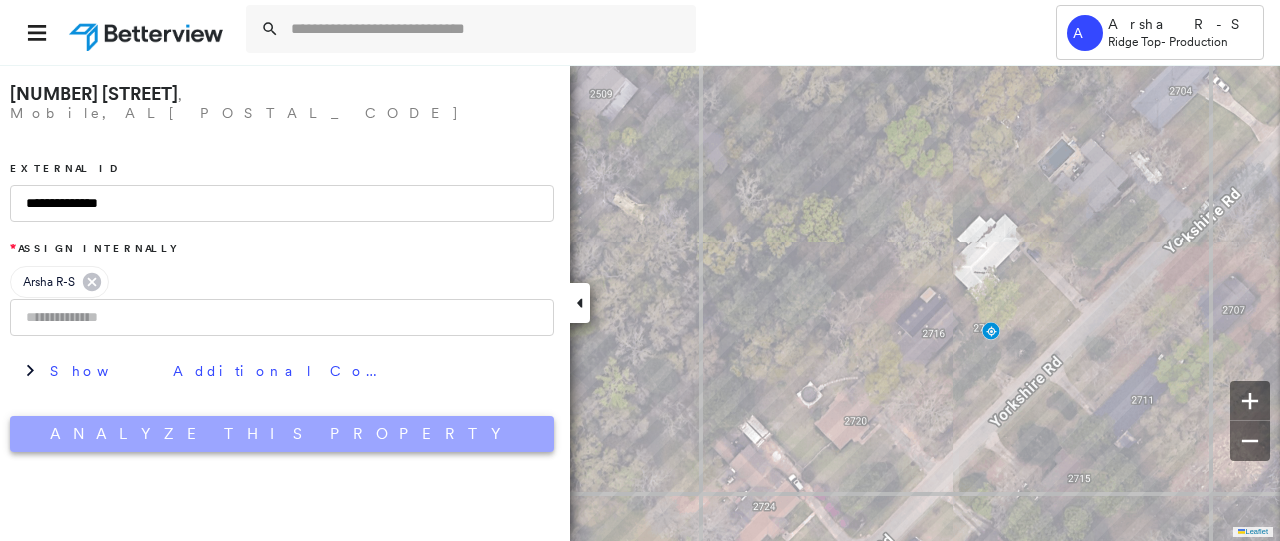 click on "Analyze This Property" at bounding box center [282, 434] 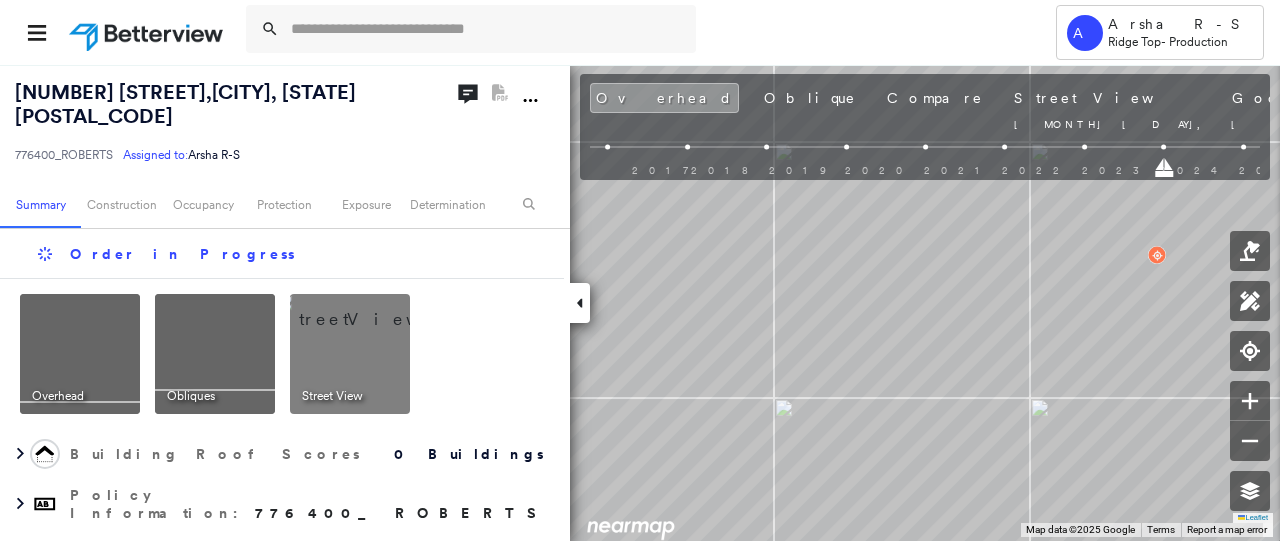 click on "Jan 14, 2024 Jan 14, 2024" at bounding box center (925, 166) 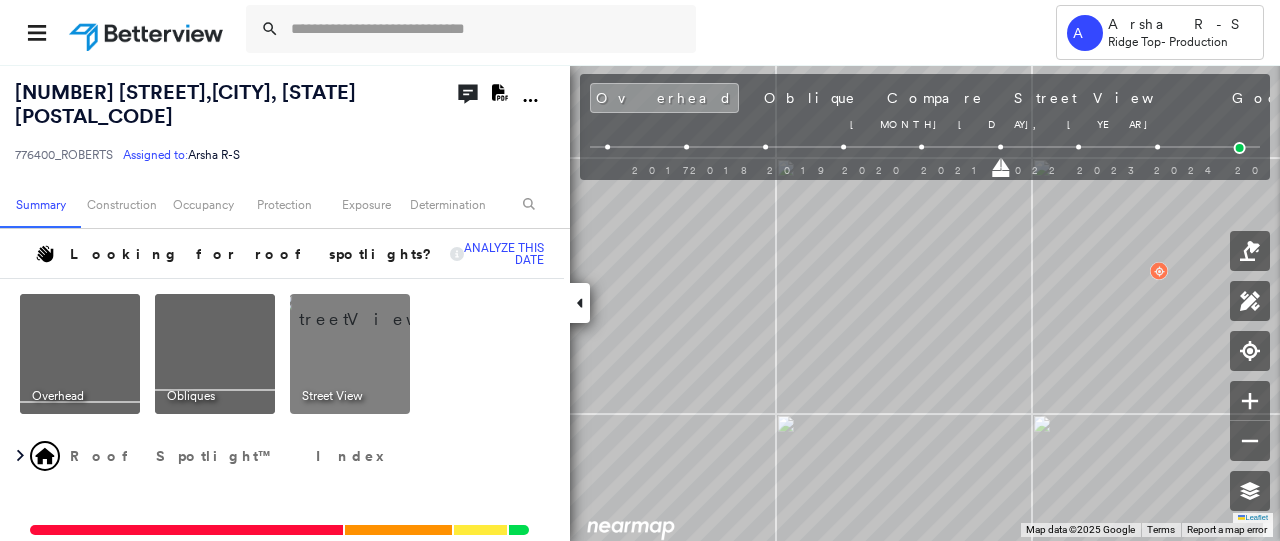 click on "Jan 10, 2022 Jan 10, 2022" at bounding box center (925, 166) 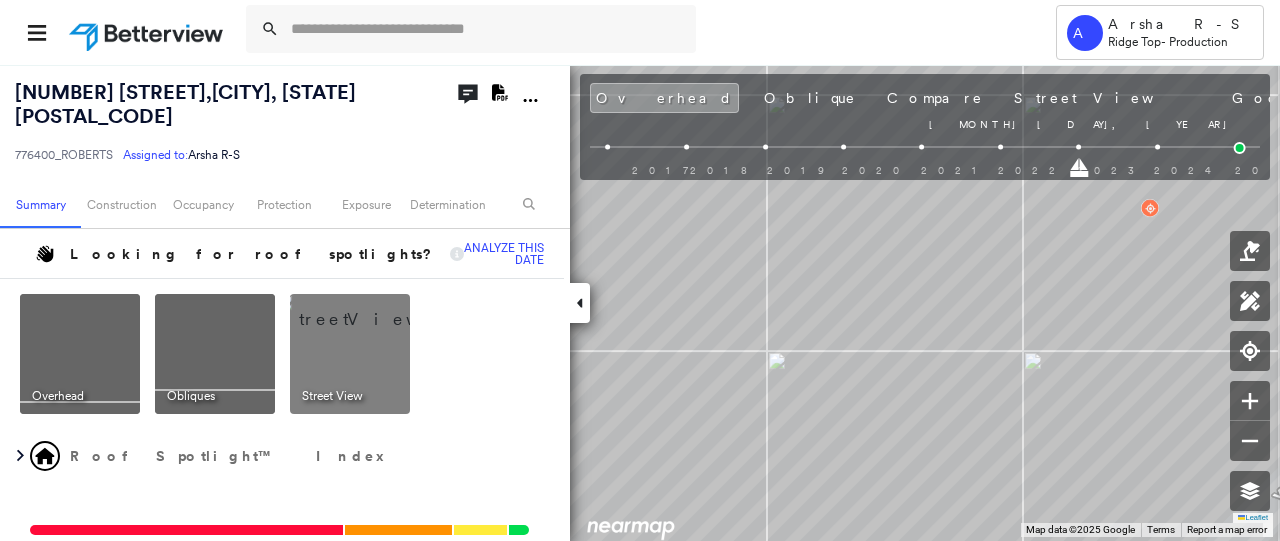 click on "Jan 7, 2023 Jan 7, 2023" at bounding box center [925, 166] 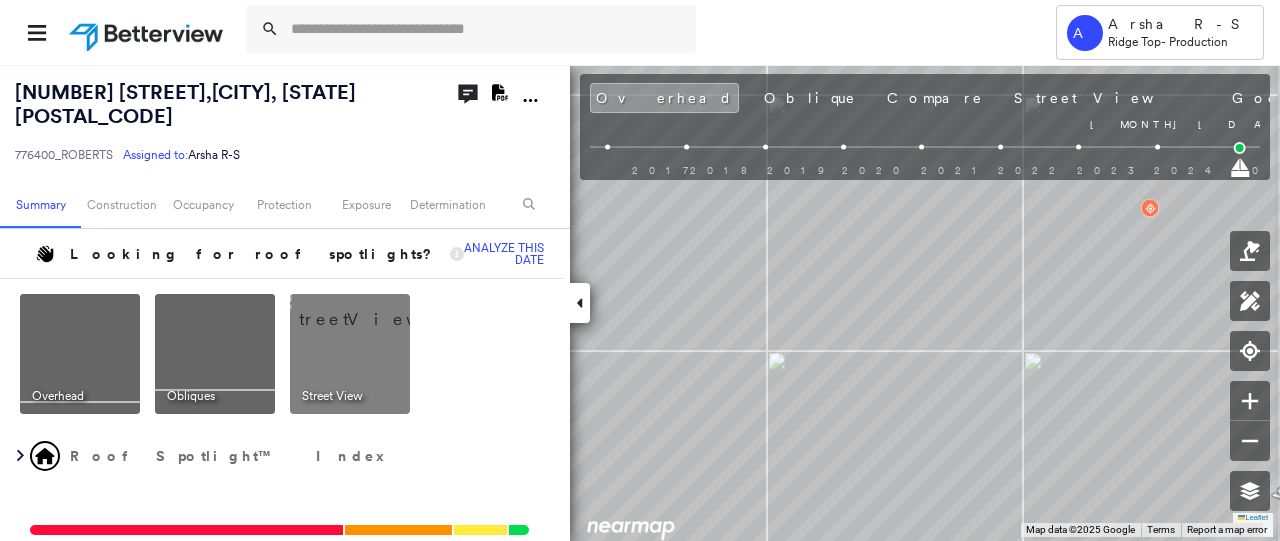 click on "Jan 17, 2025 Jan 17, 2025" at bounding box center [925, 166] 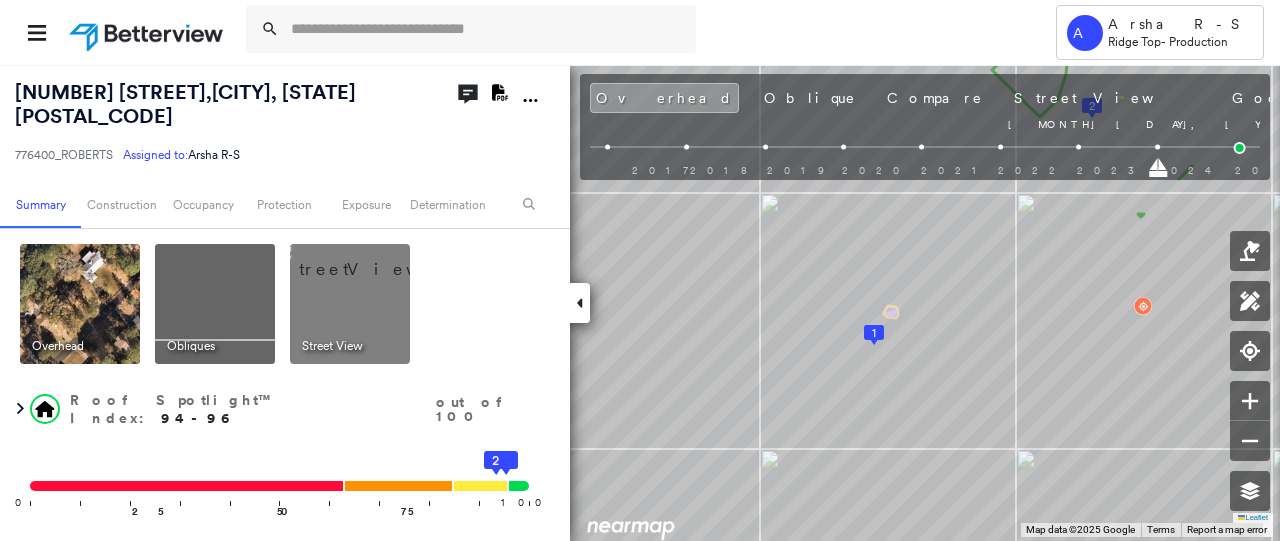 click on "Jan 14, 2024 Jan 14, 2024" at bounding box center (925, 166) 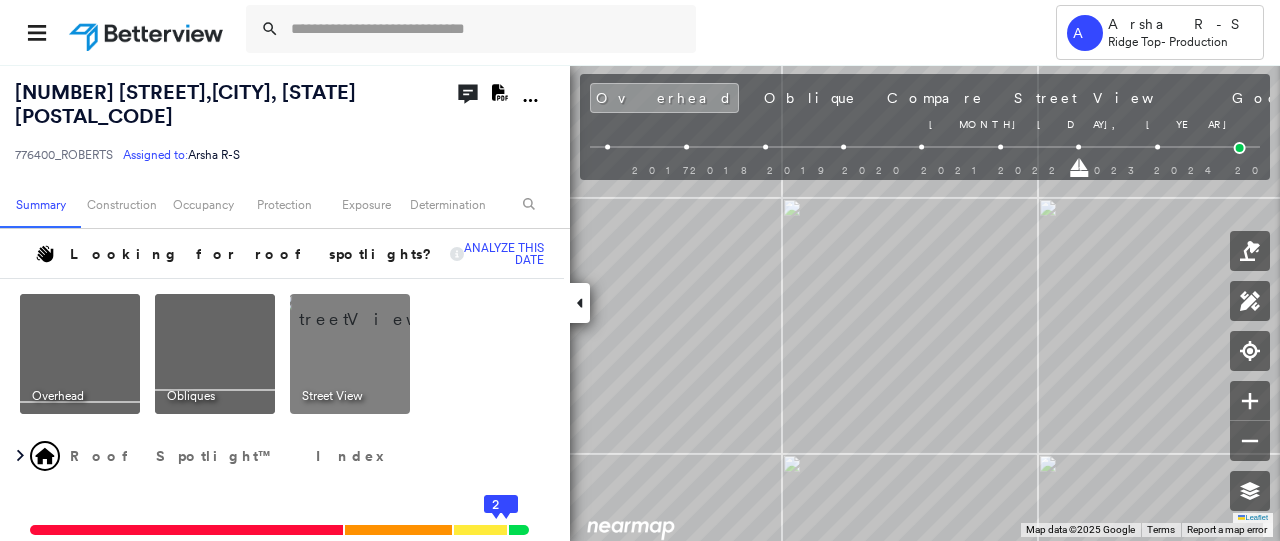 click on "Jan 7, 2023 Jan 7, 2023" at bounding box center (925, 166) 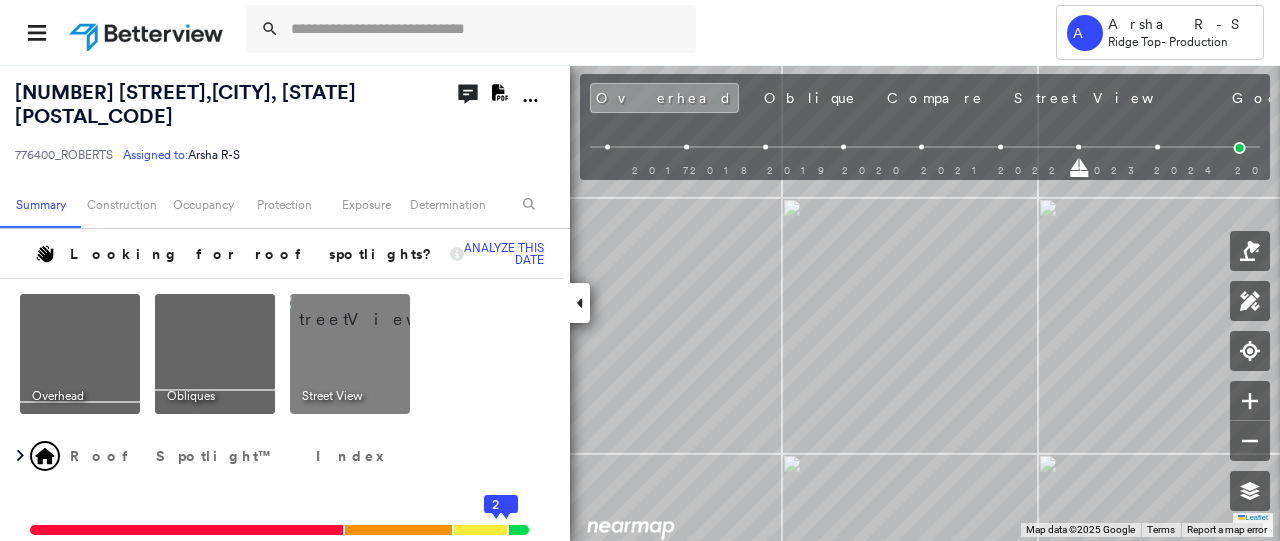 click at bounding box center (925, 166) 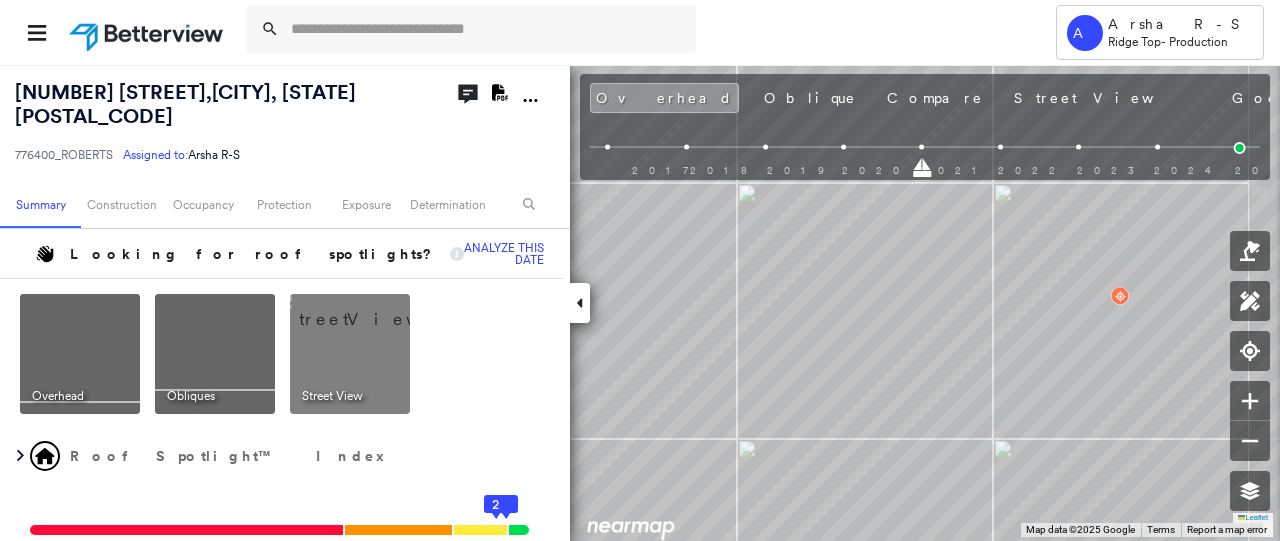 click at bounding box center (925, 166) 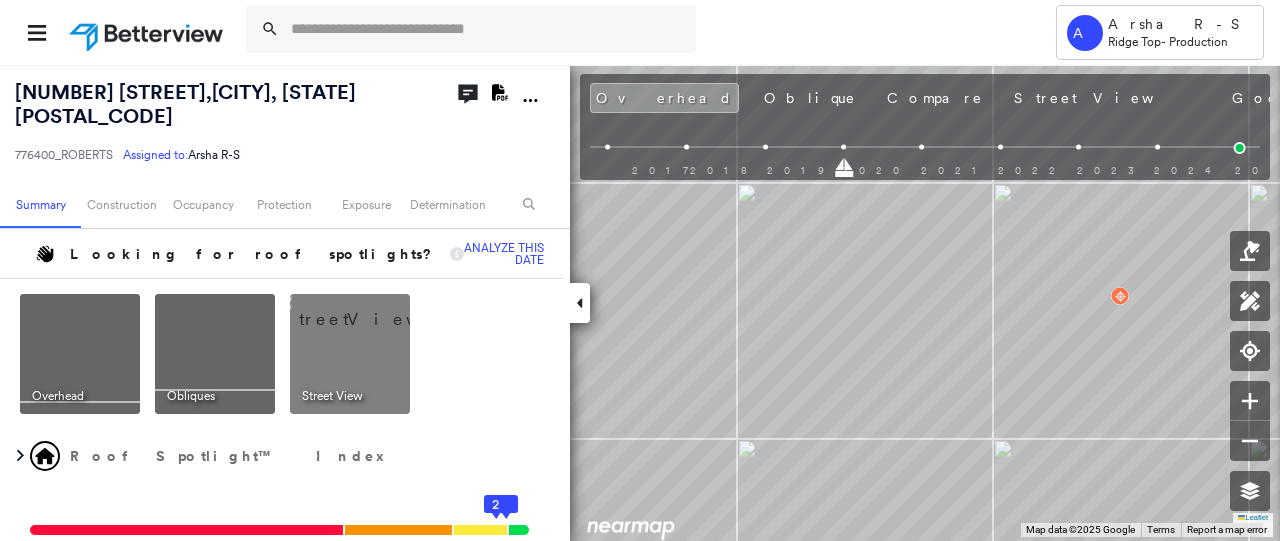 click at bounding box center (925, 166) 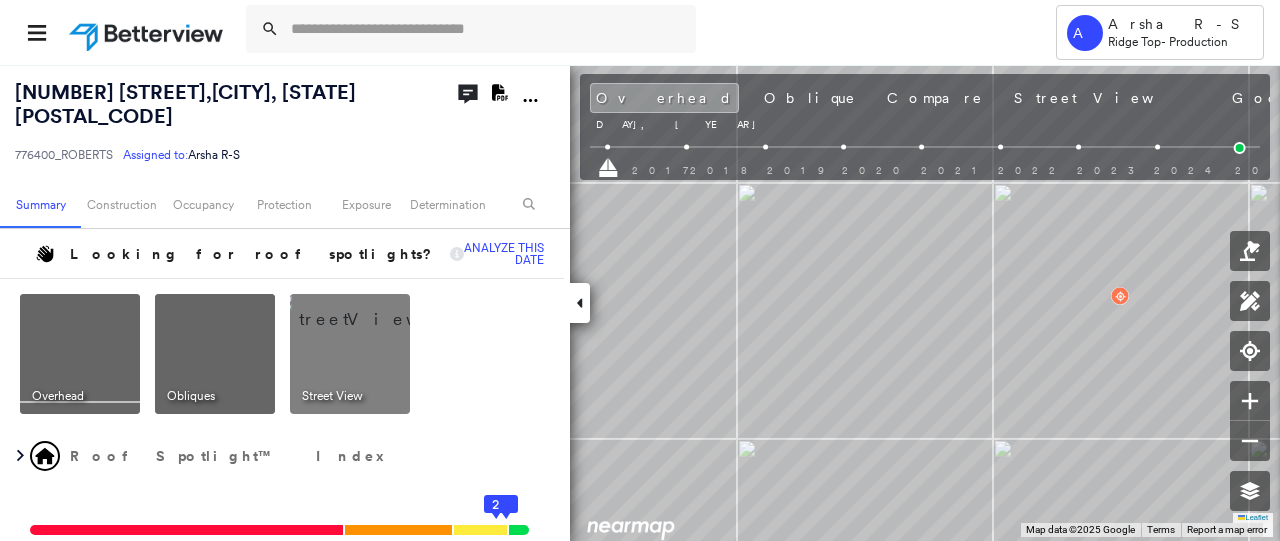 click on "Jul 30, 2016 Jul 30, 2016" at bounding box center (925, 166) 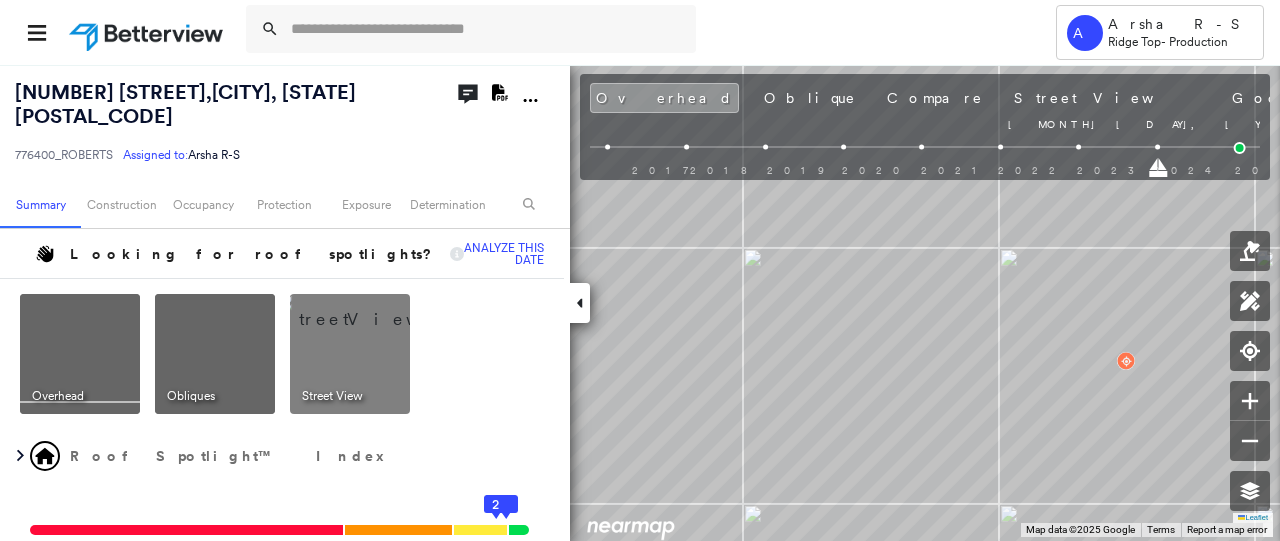 click on "Jan 14, 2024 Jan 14, 2024" at bounding box center [925, 166] 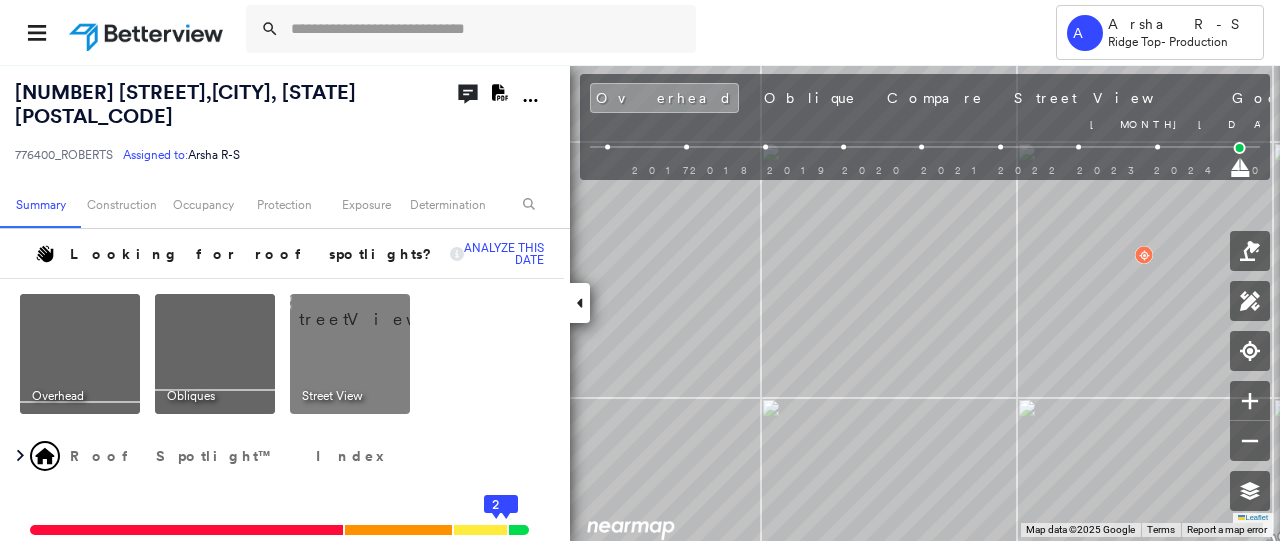 click on "Jan 17, 2025 Jan 17, 2025" at bounding box center (925, 166) 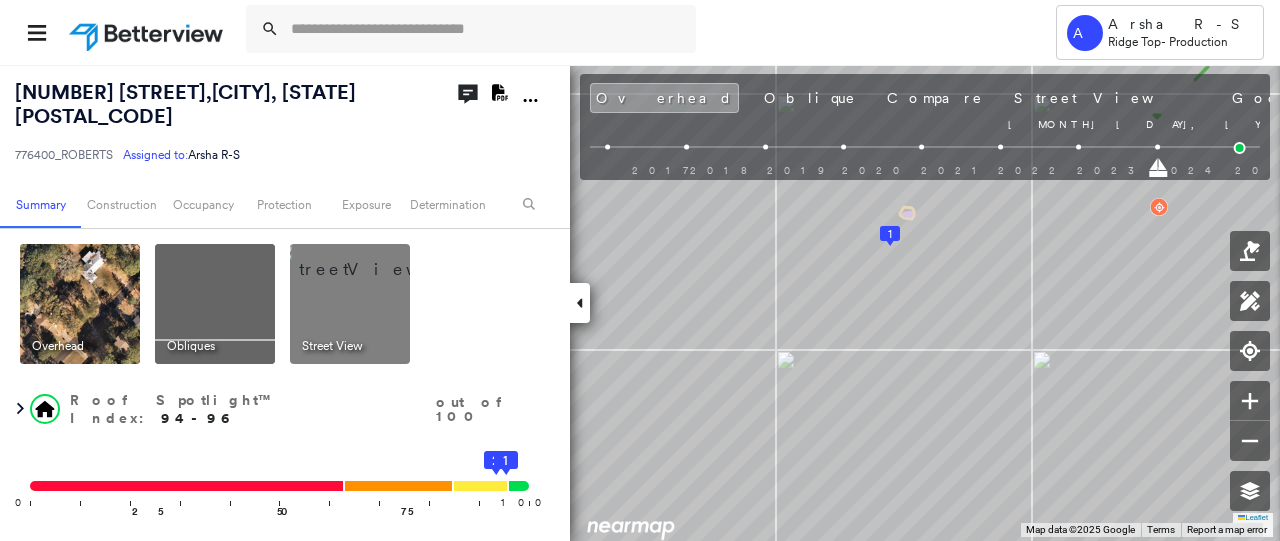 click on "Jan 14, 2024 Jan 14, 2024" at bounding box center [925, 166] 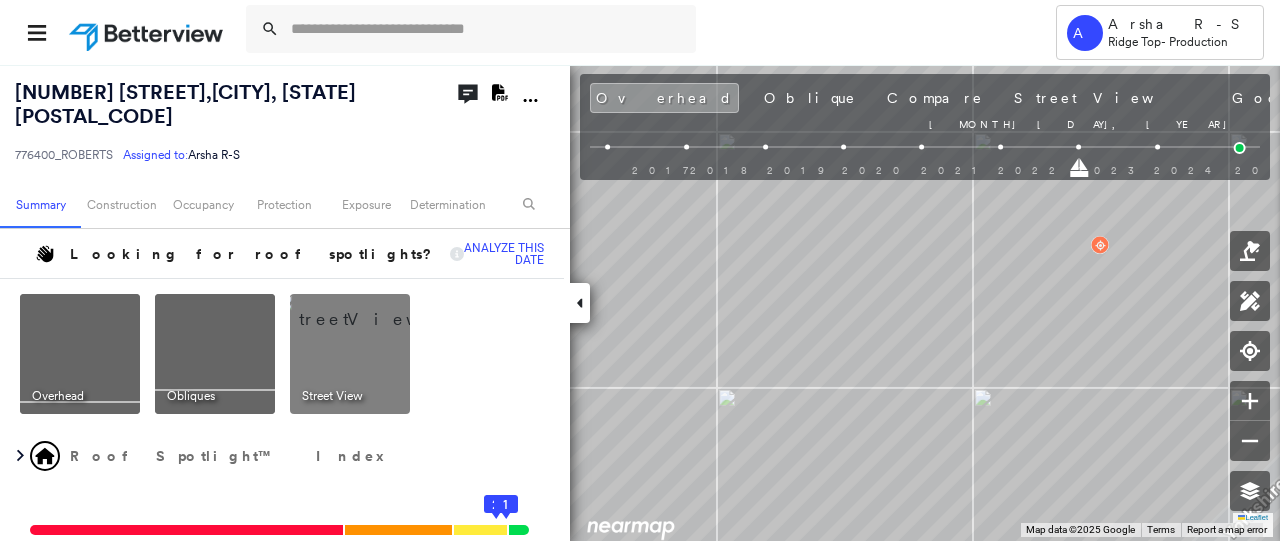 click on "Jan 7, 2023 Jan 7, 2023" at bounding box center [925, 166] 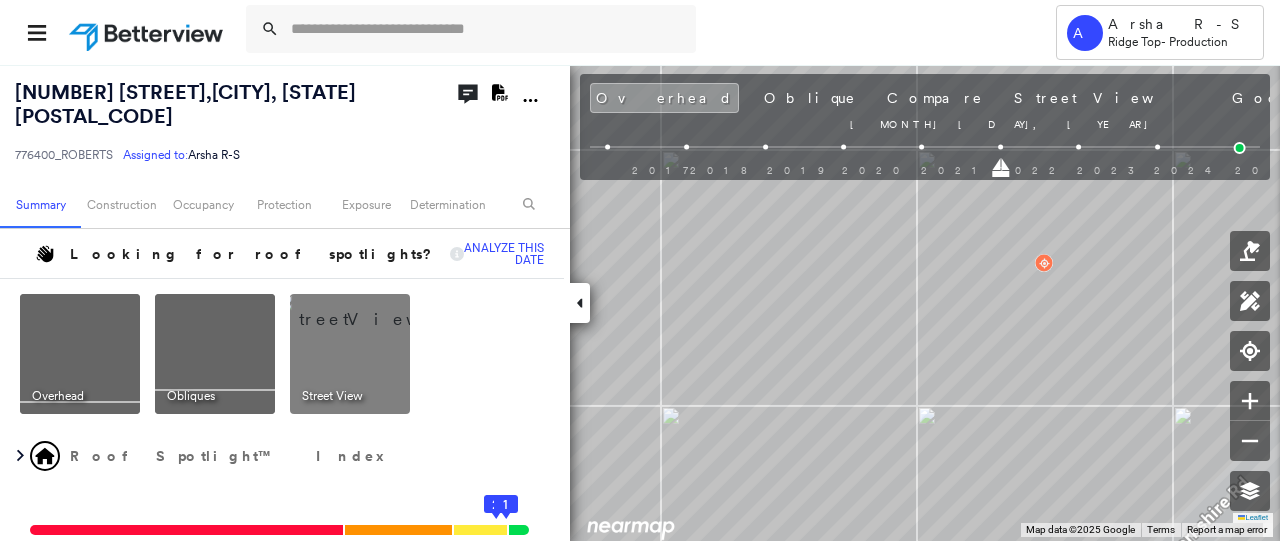 click on "Jan 10, 2022 Jan 10, 2022" at bounding box center [925, 166] 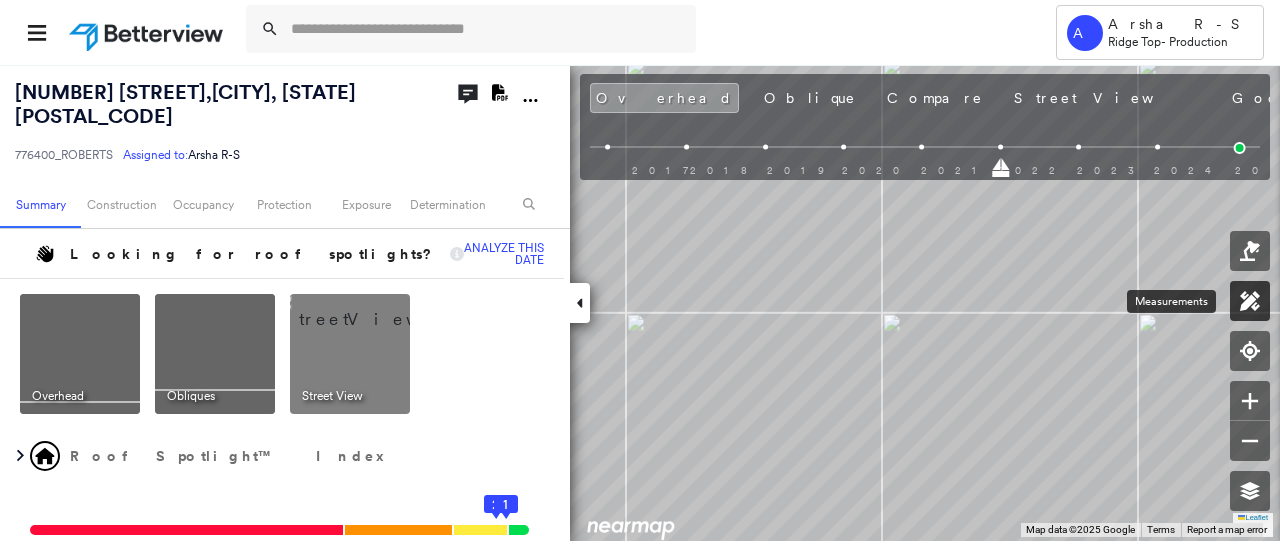 click 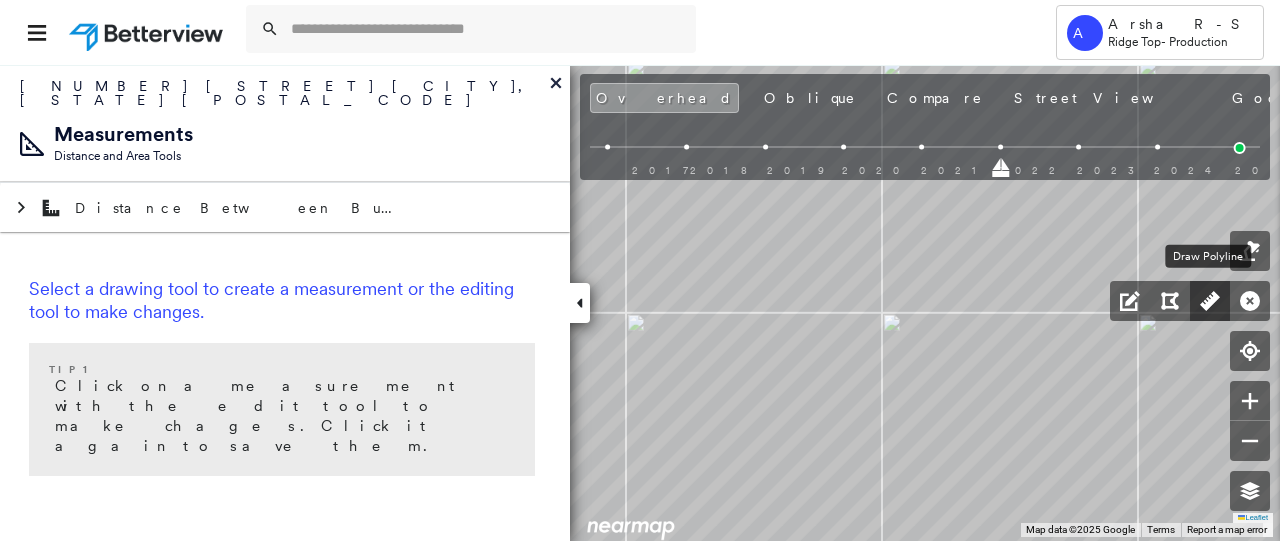 click 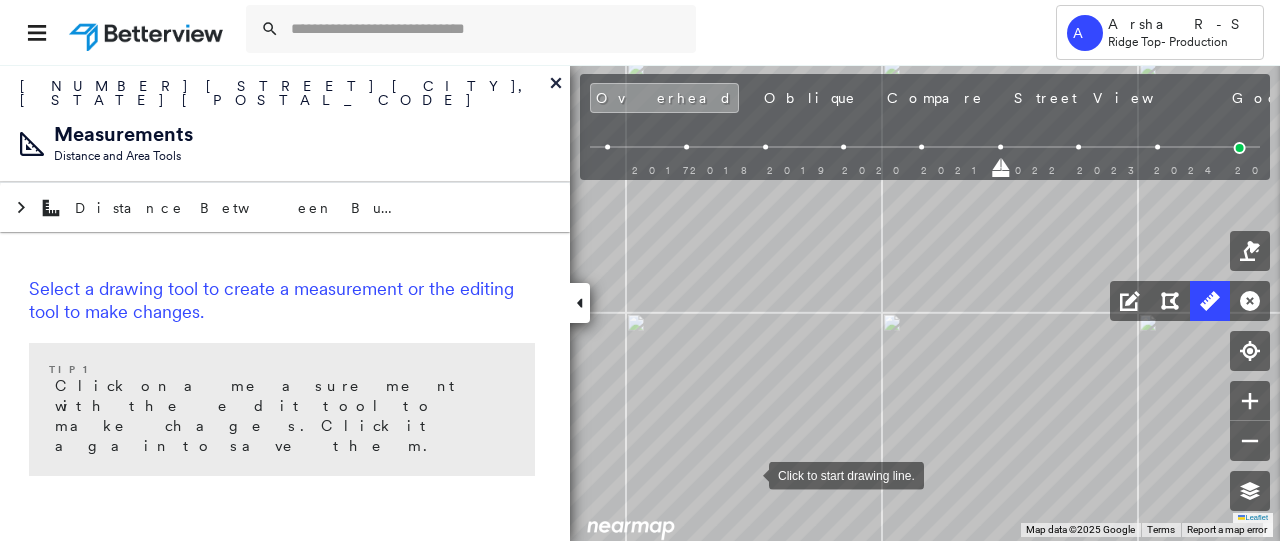 click at bounding box center (749, 474) 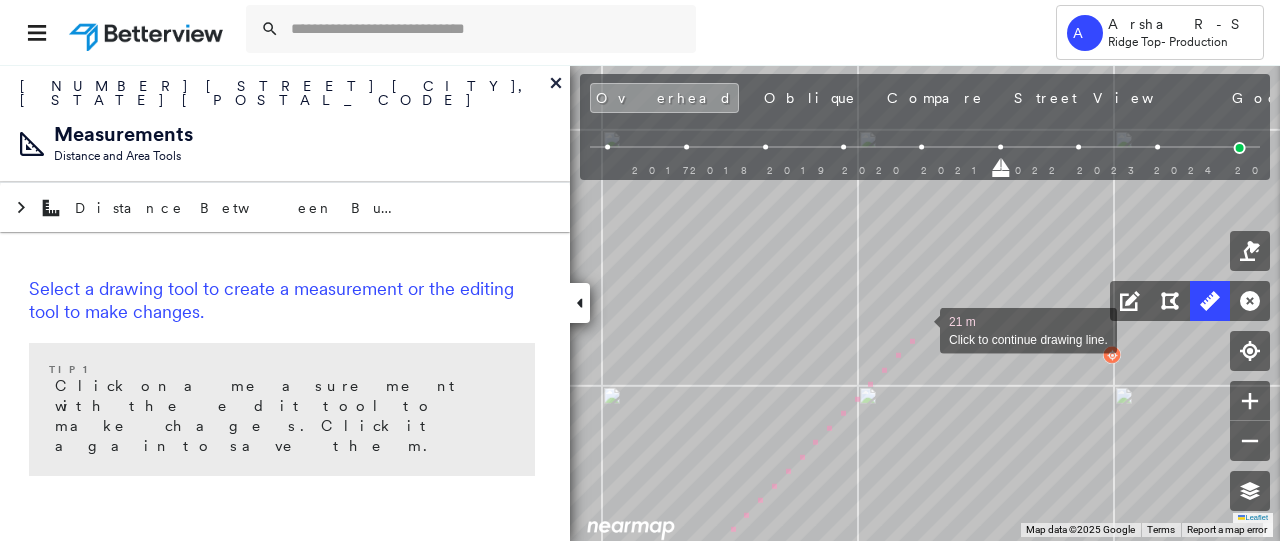 click at bounding box center (920, 329) 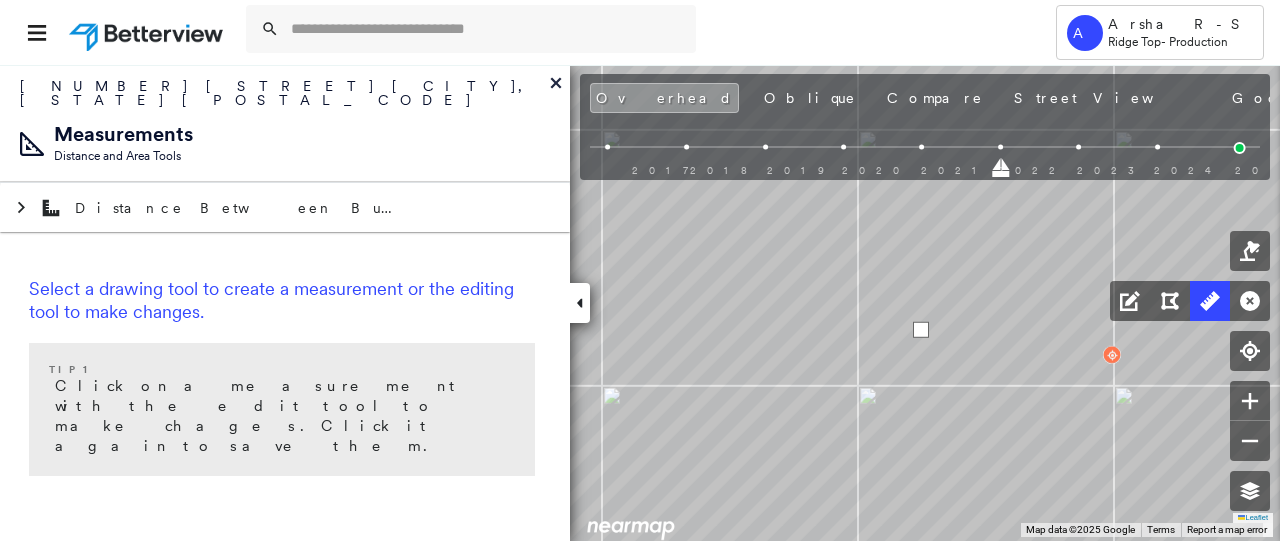 click at bounding box center [921, 330] 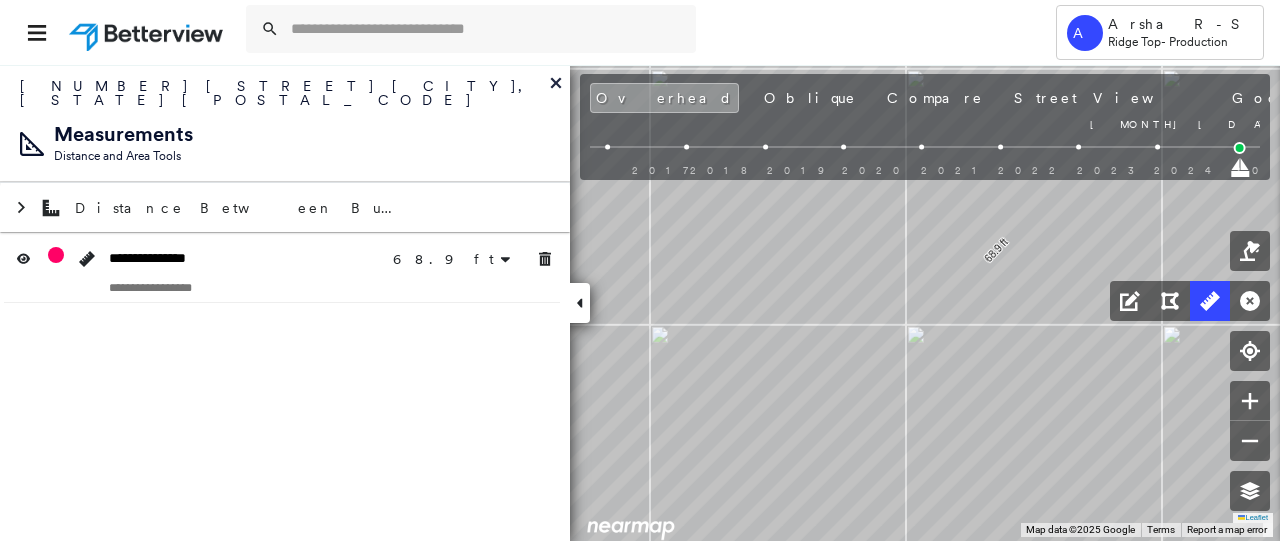click on "Jan 17, 2025 Jan 17, 2025" at bounding box center [925, 166] 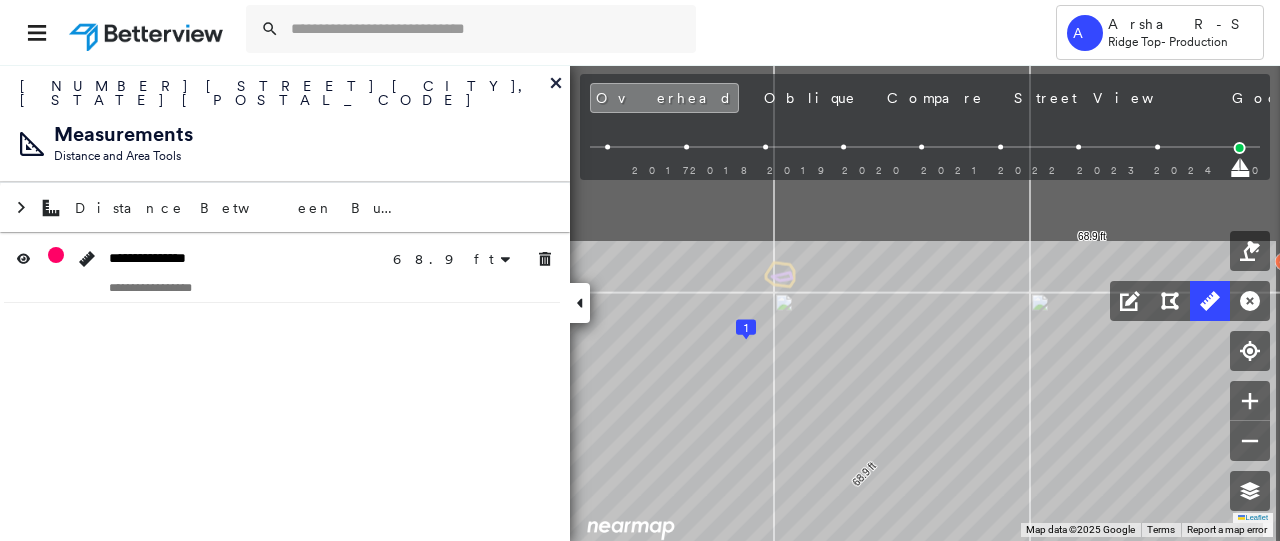 drag, startPoint x: 1052, startPoint y: 325, endPoint x: 835, endPoint y: 461, distance: 256.09567 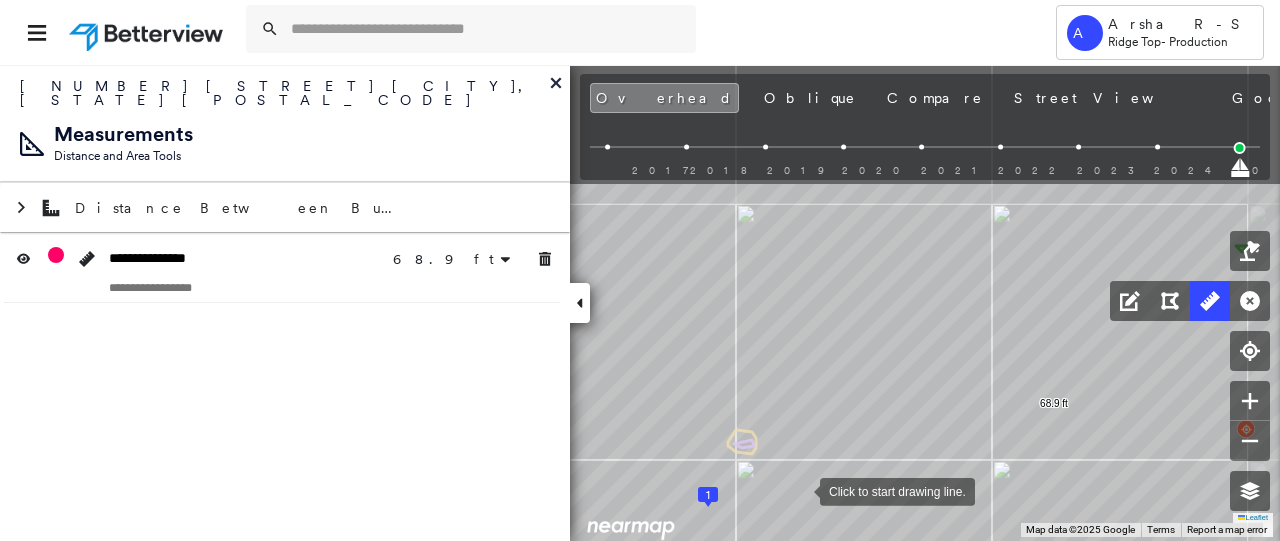 drag, startPoint x: 834, startPoint y: 319, endPoint x: 801, endPoint y: 487, distance: 171.2104 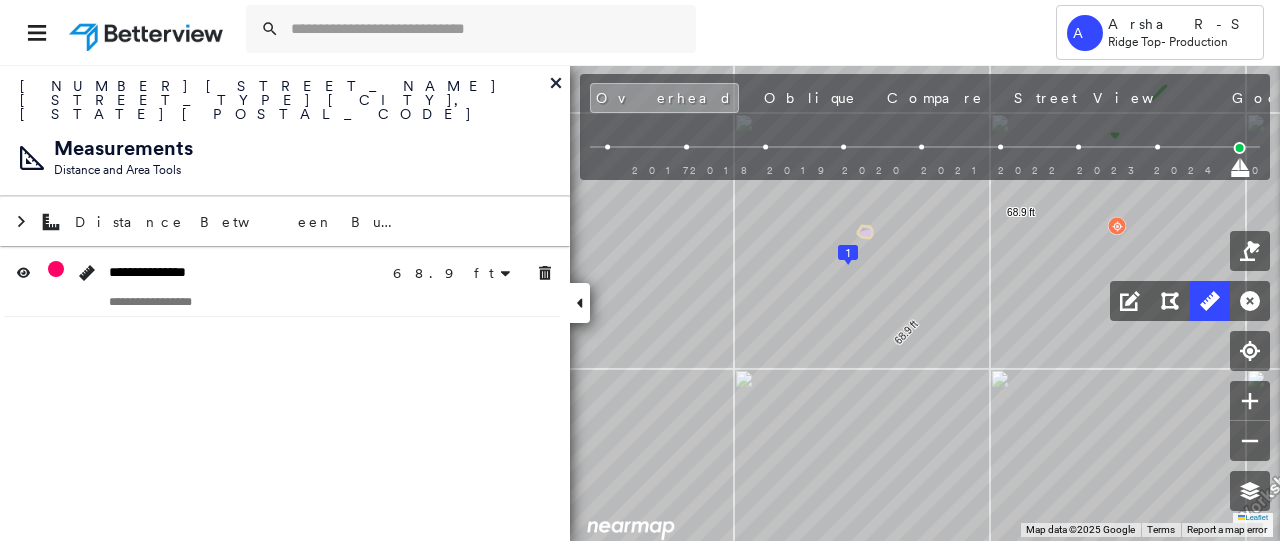scroll, scrollTop: 0, scrollLeft: 0, axis: both 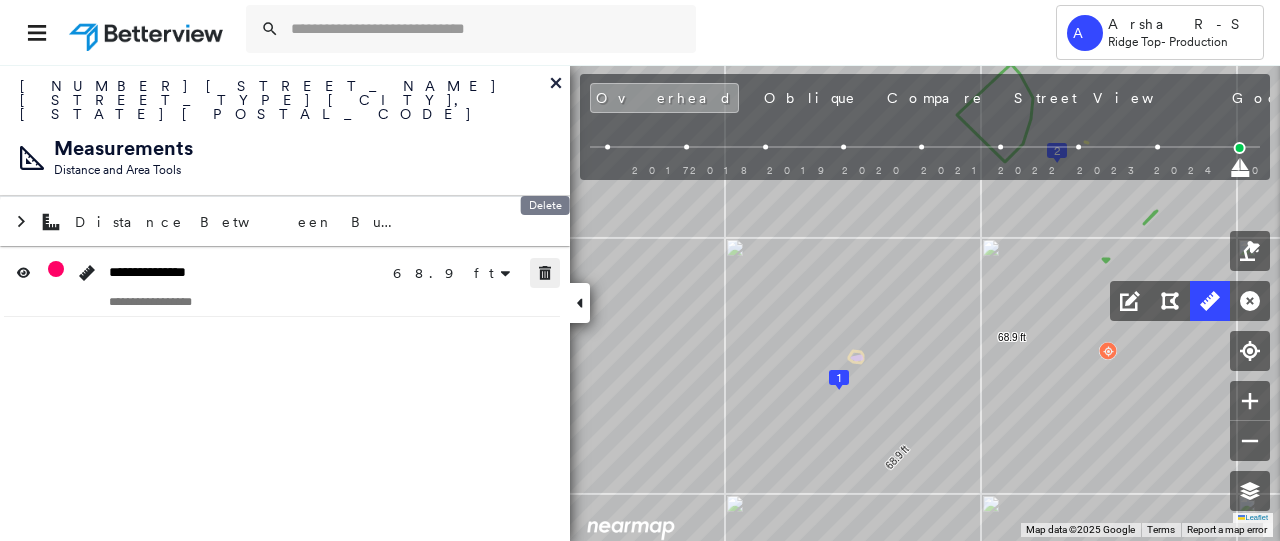 click 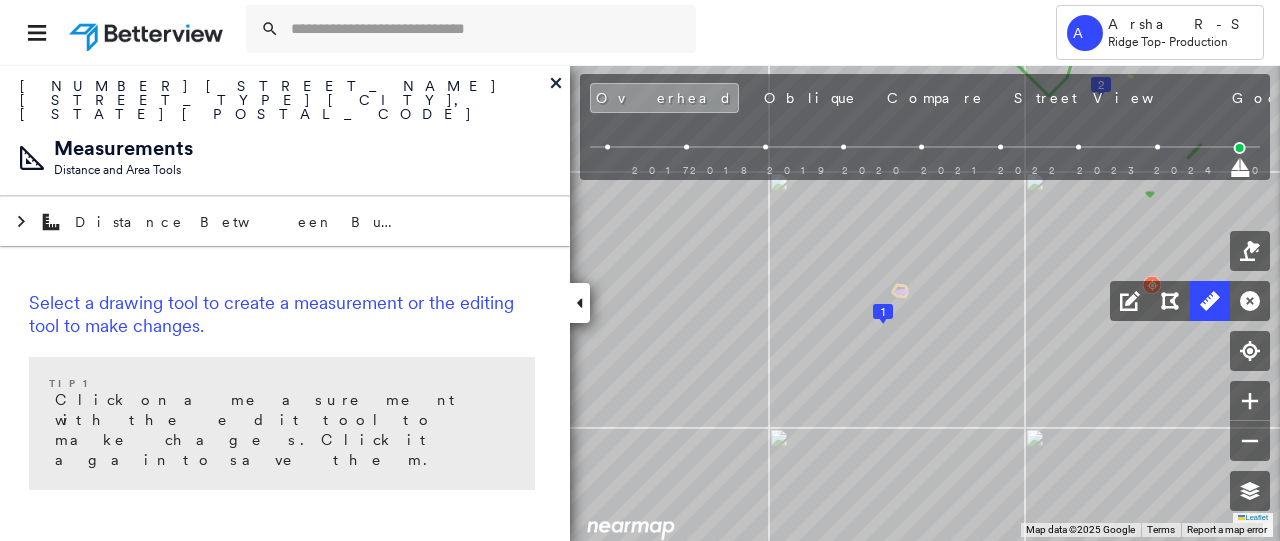 click at bounding box center (925, 166) 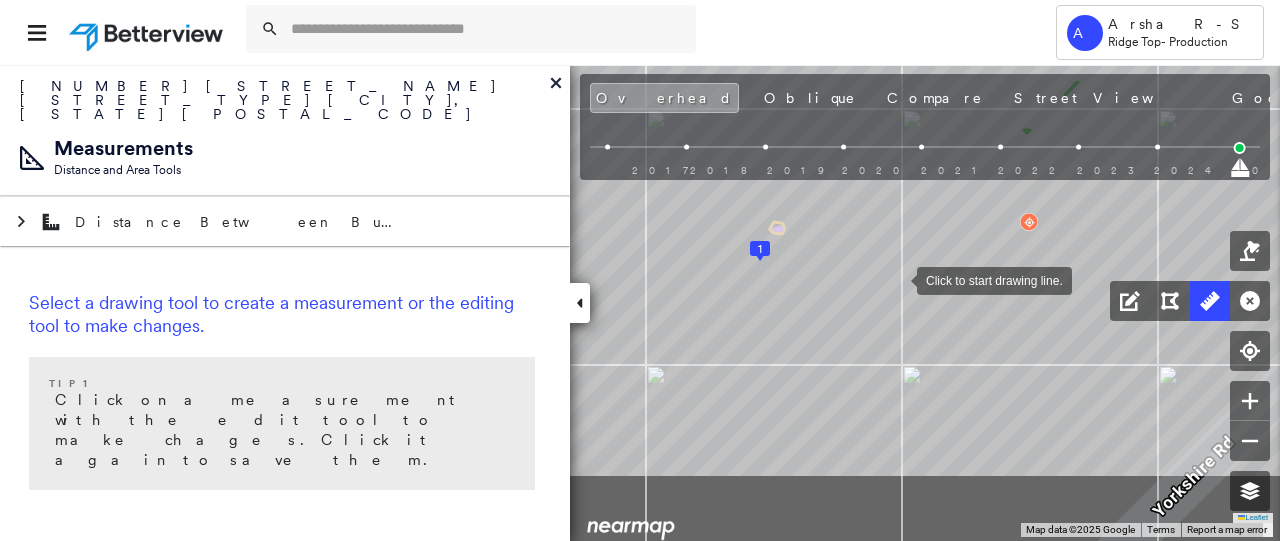 drag, startPoint x: 910, startPoint y: 394, endPoint x: 898, endPoint y: 282, distance: 112.64102 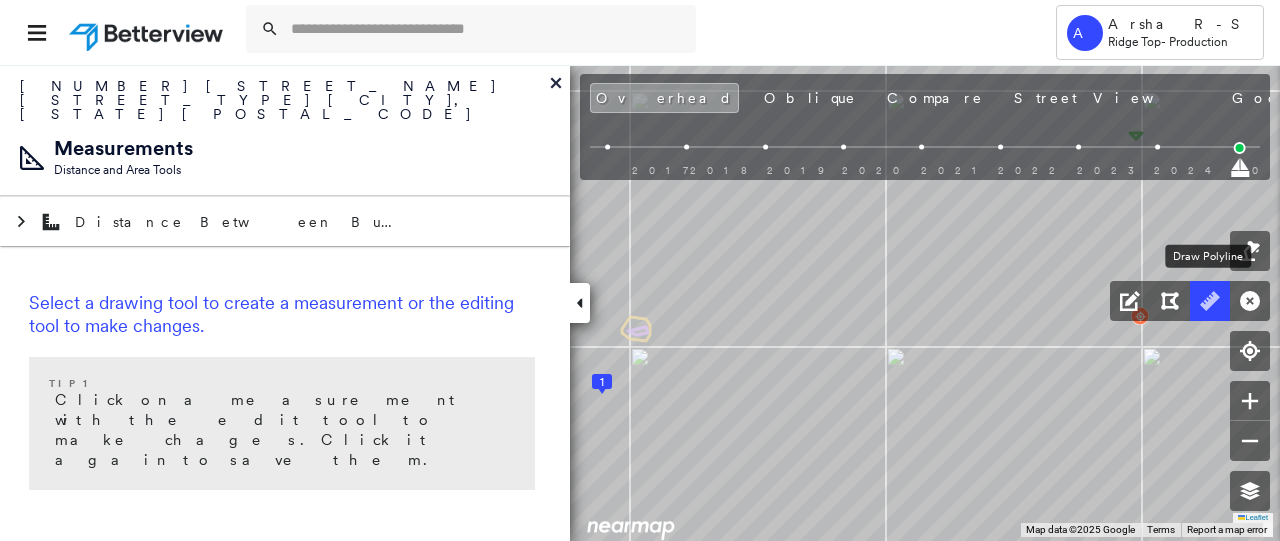 click 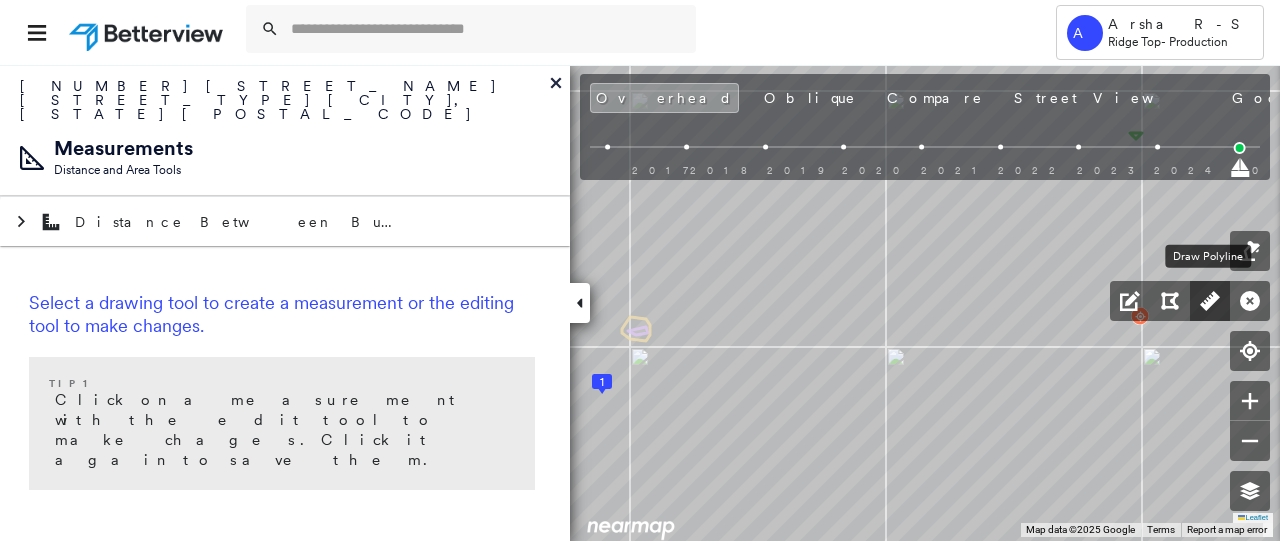 click 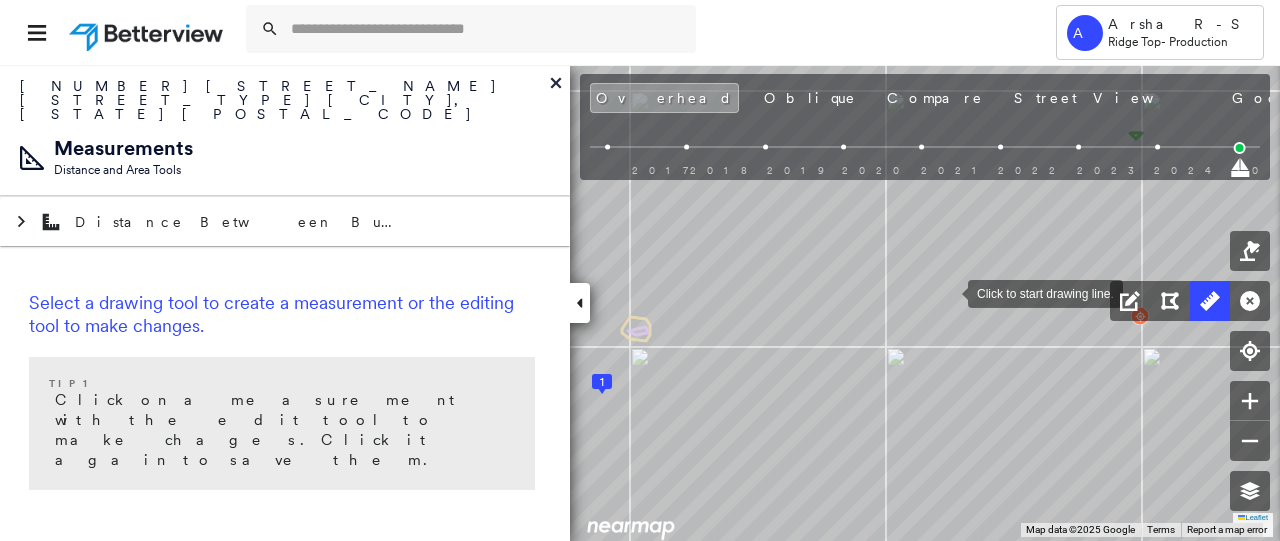 click at bounding box center [948, 292] 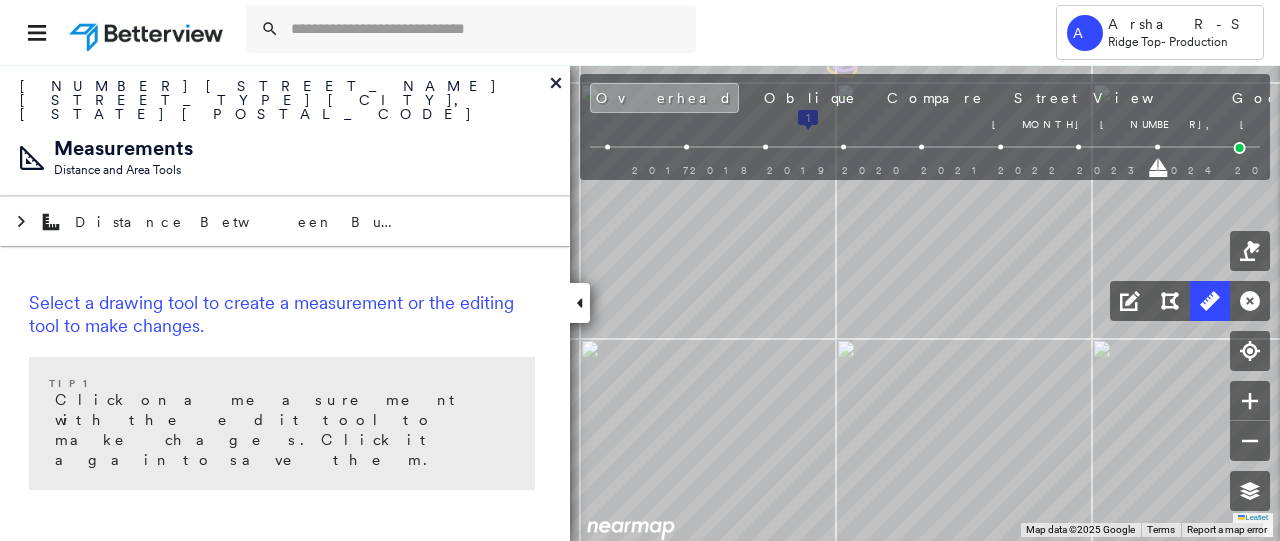 click on "Jan 14, 2024 Jan 14, 2024" at bounding box center [925, 166] 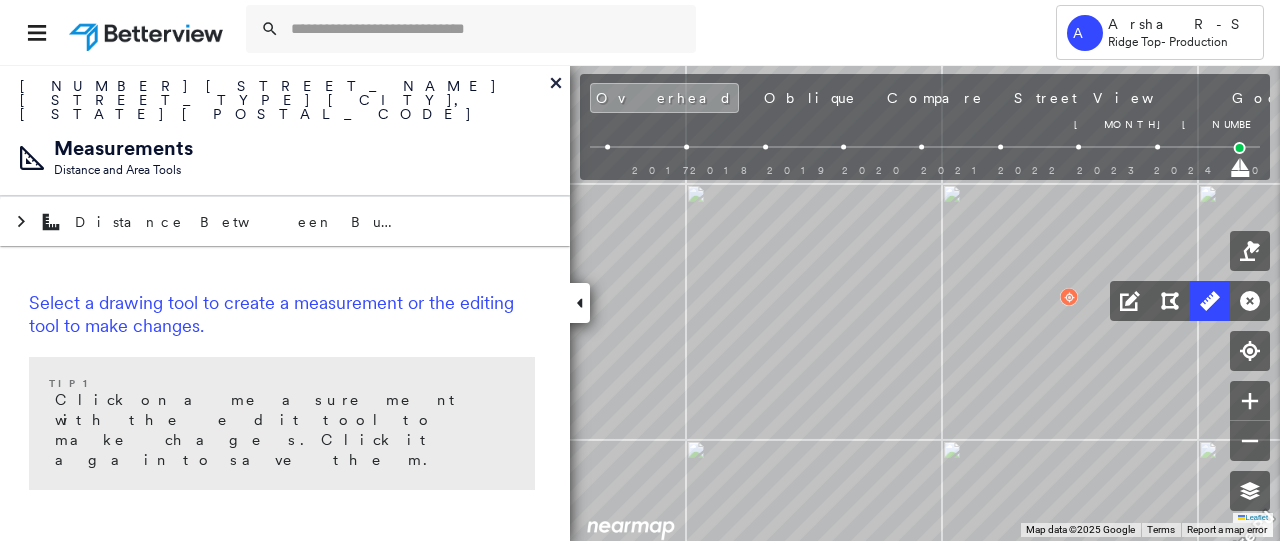click at bounding box center [925, 166] 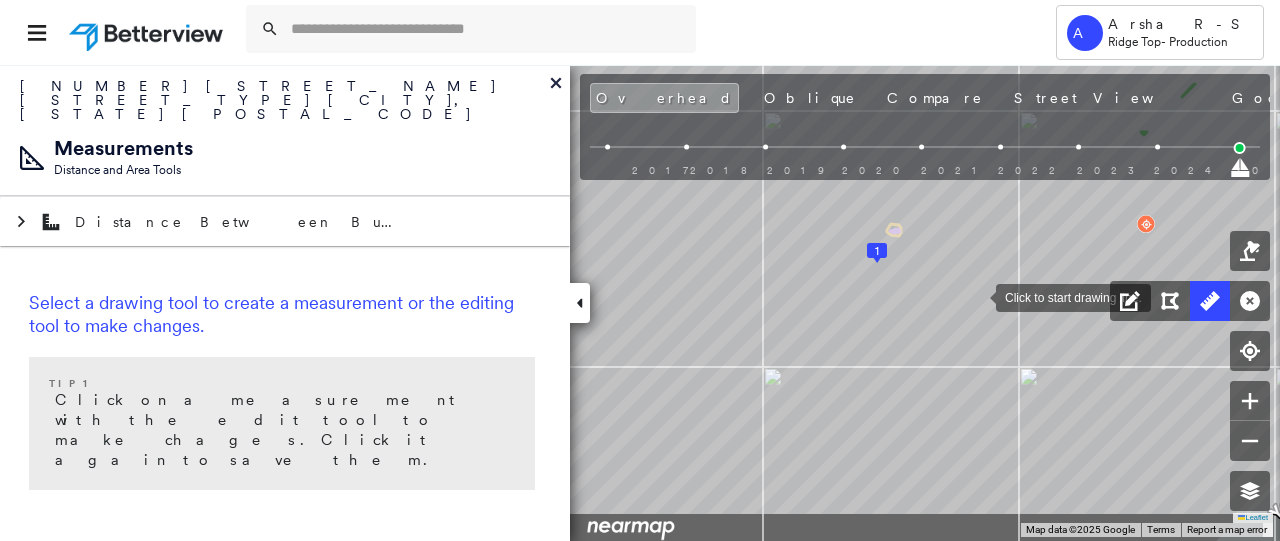 drag, startPoint x: 974, startPoint y: 374, endPoint x: 977, endPoint y: 292, distance: 82.05486 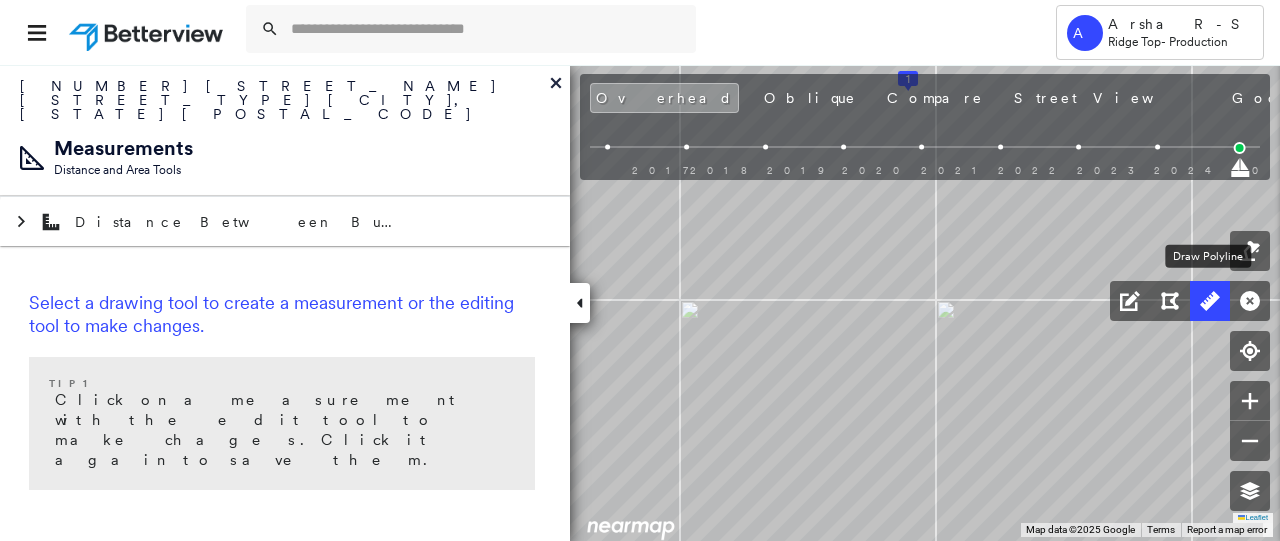 click 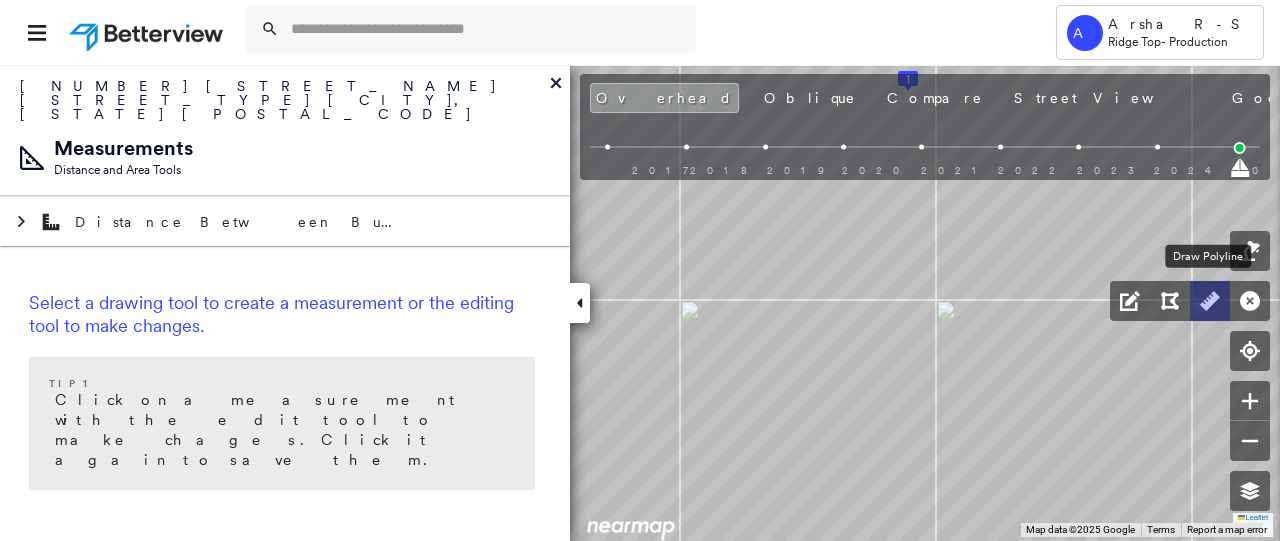 click 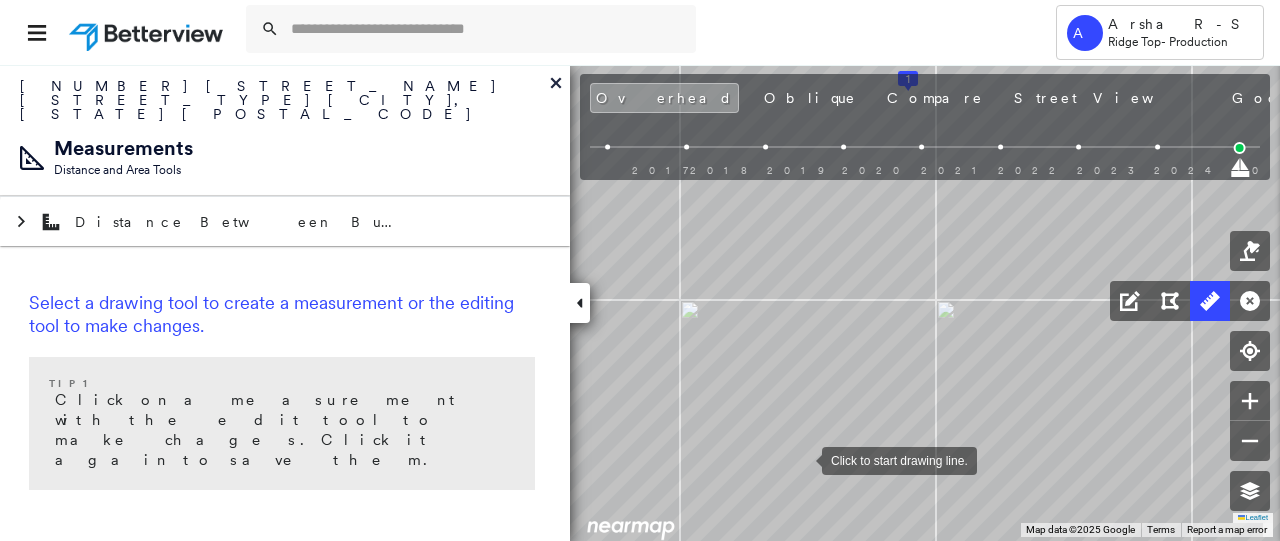 click at bounding box center [802, 459] 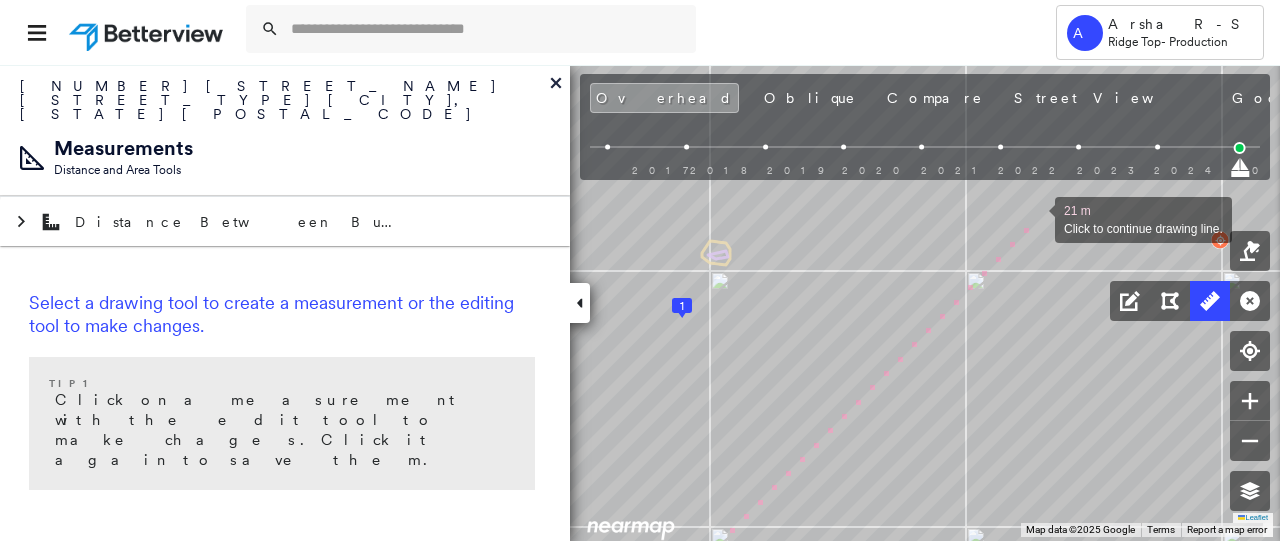 click at bounding box center [1035, 218] 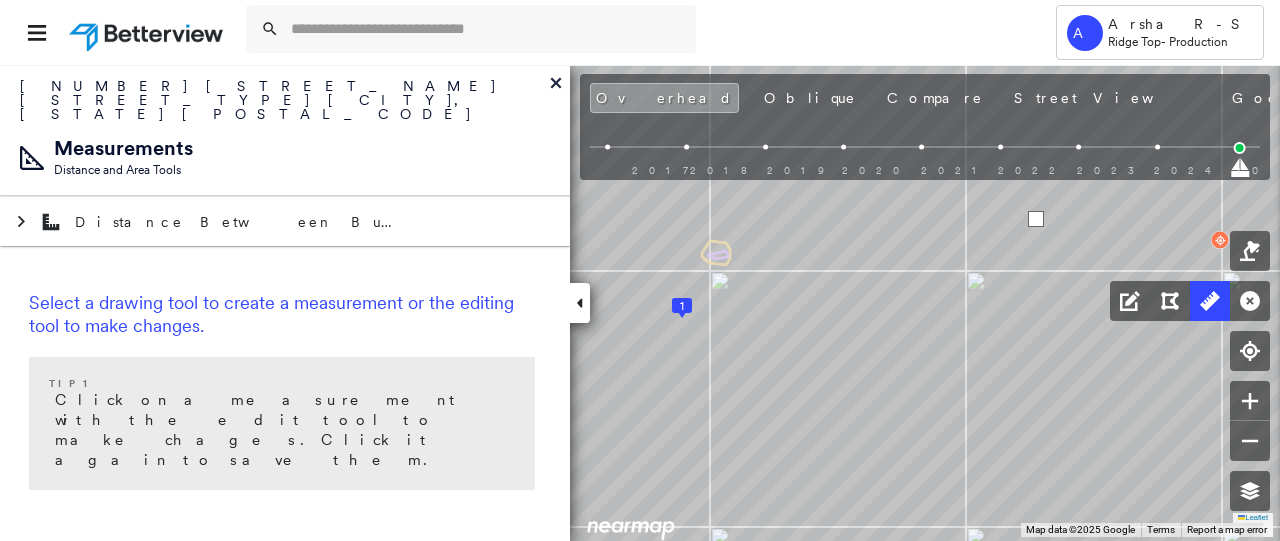 click at bounding box center (1036, 219) 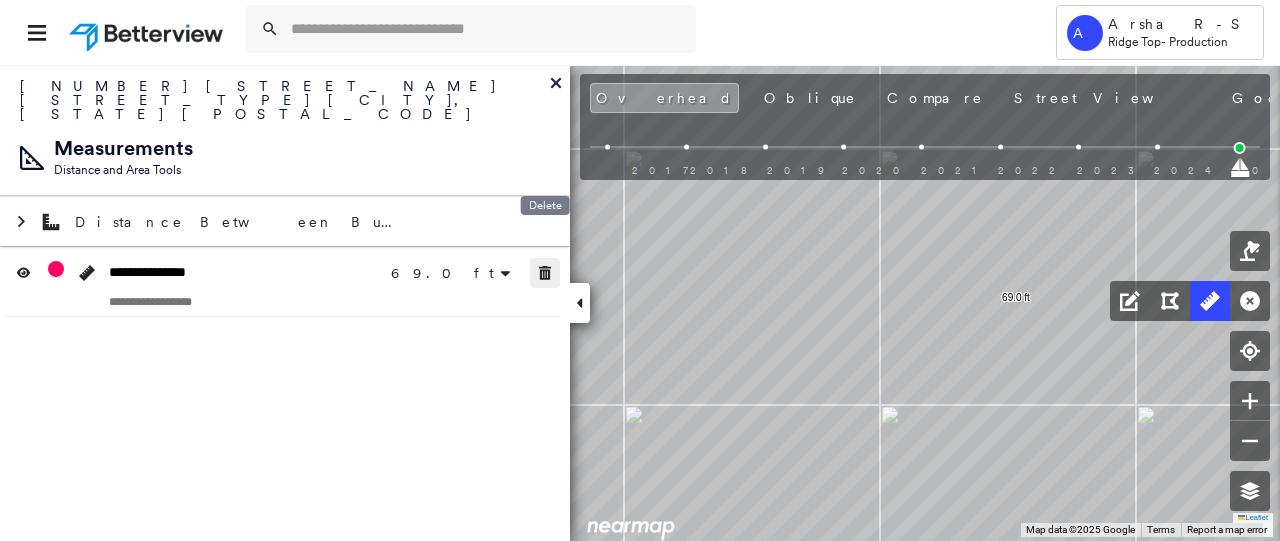 click 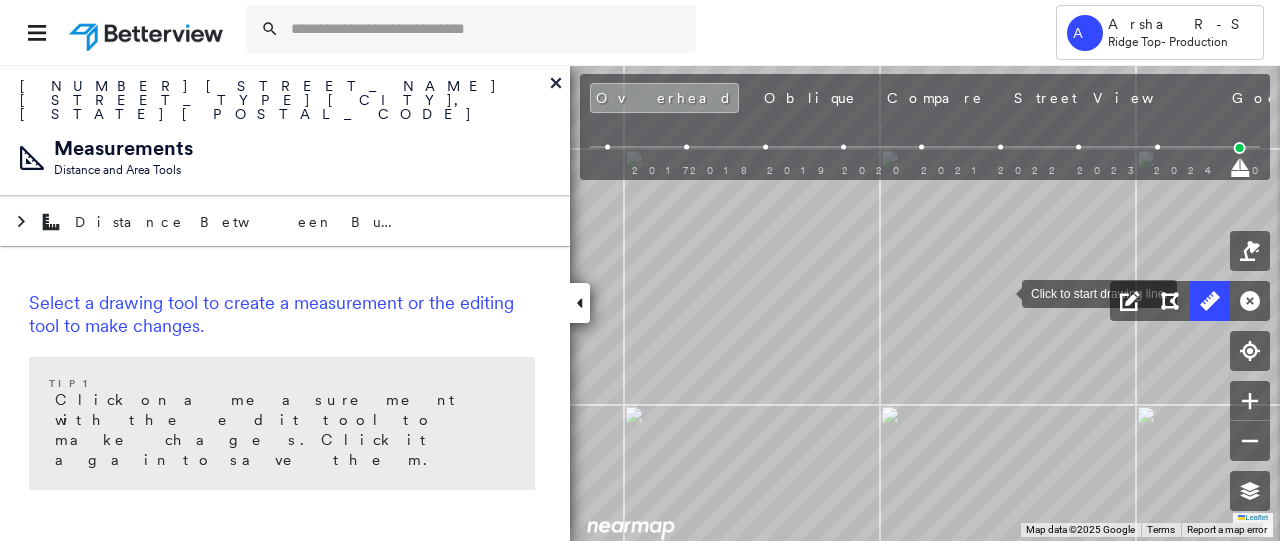 click at bounding box center [1002, 292] 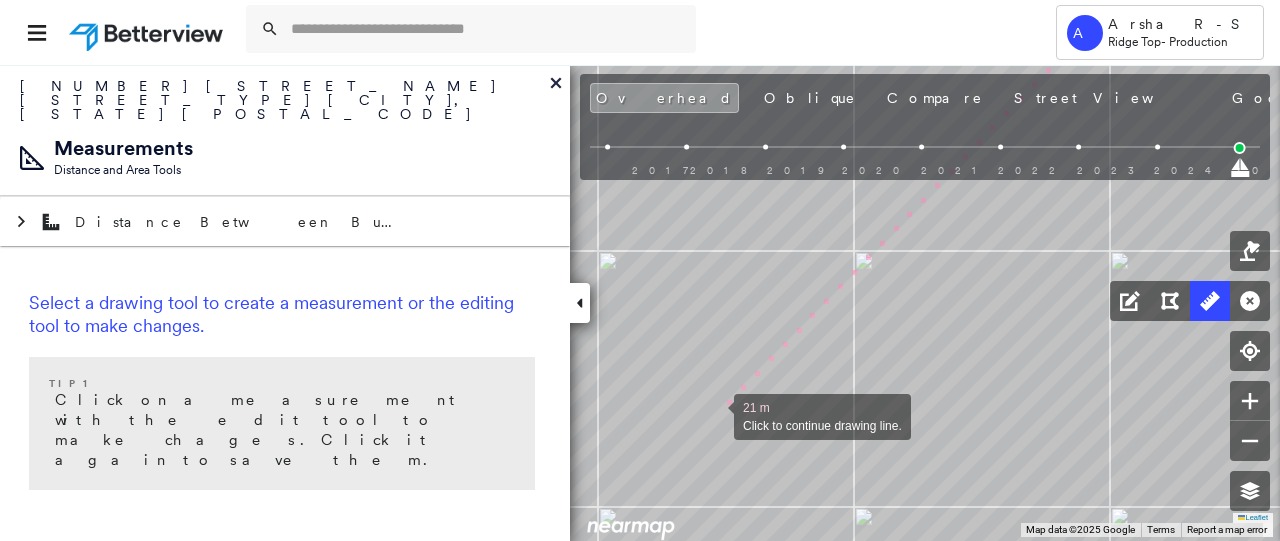click at bounding box center (714, 415) 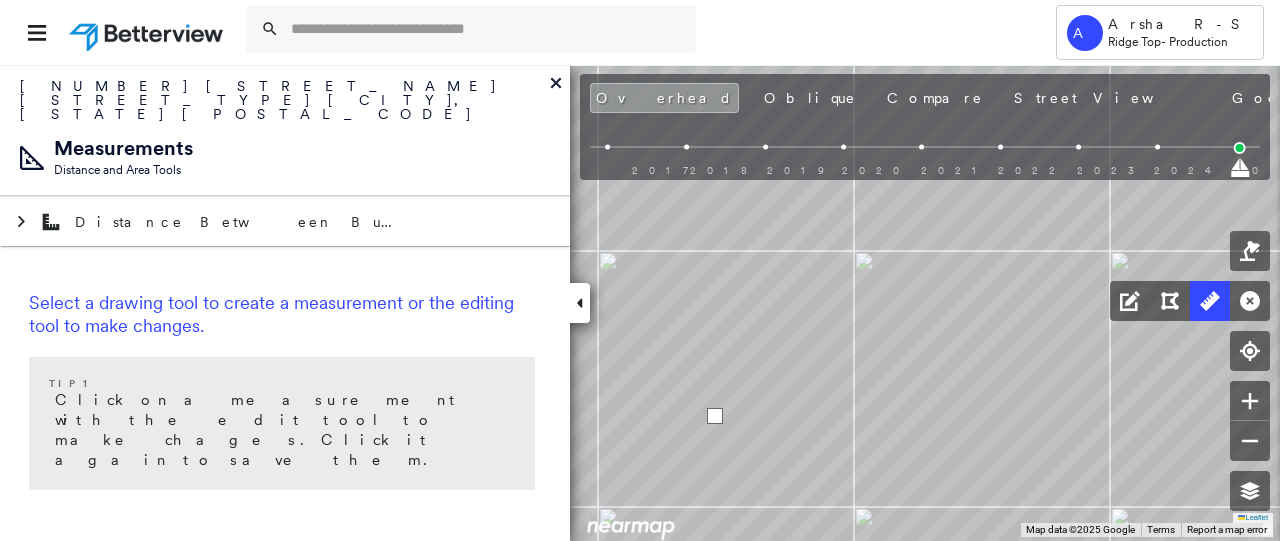 click at bounding box center [715, 416] 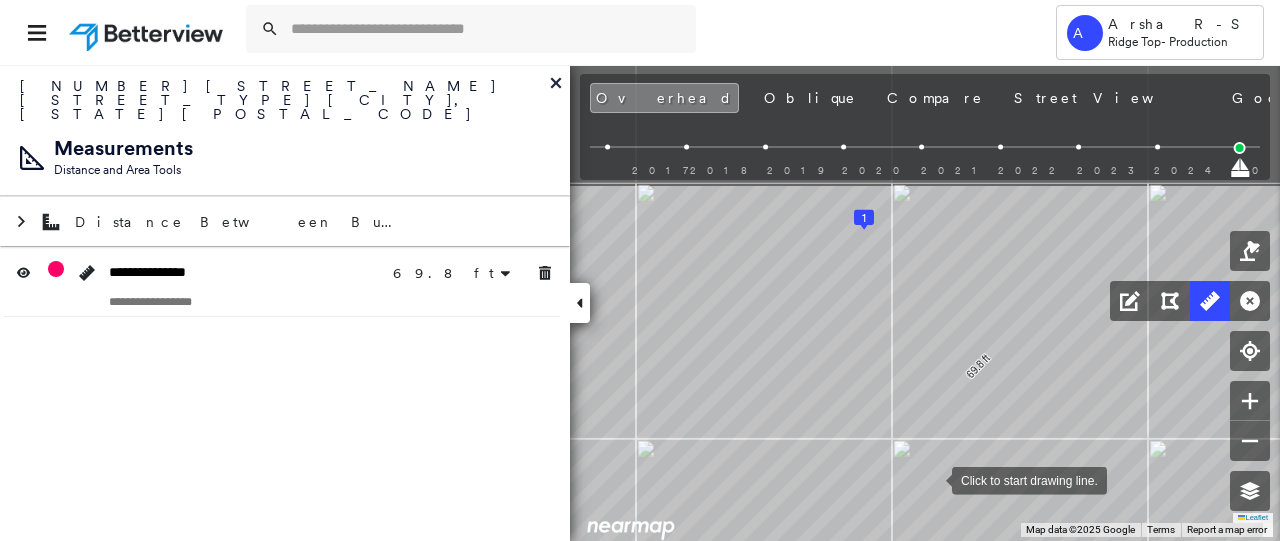 drag, startPoint x: 938, startPoint y: 411, endPoint x: 925, endPoint y: 392, distance: 23.021729 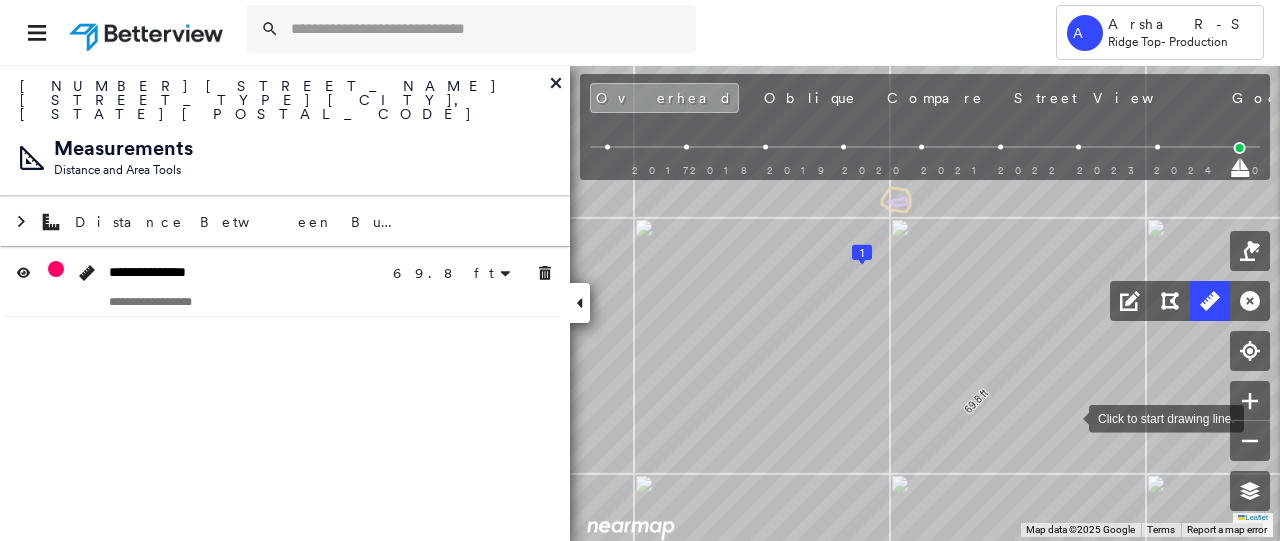 drag, startPoint x: 1074, startPoint y: 401, endPoint x: 1070, endPoint y: 416, distance: 15.524175 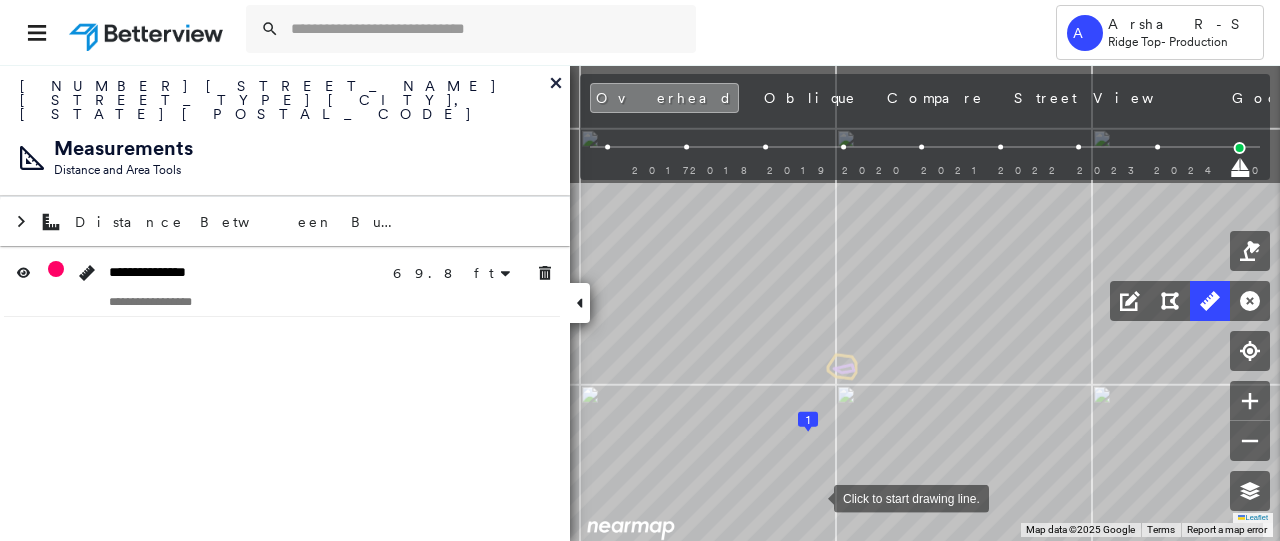 drag, startPoint x: 869, startPoint y: 327, endPoint x: 827, endPoint y: 368, distance: 58.694122 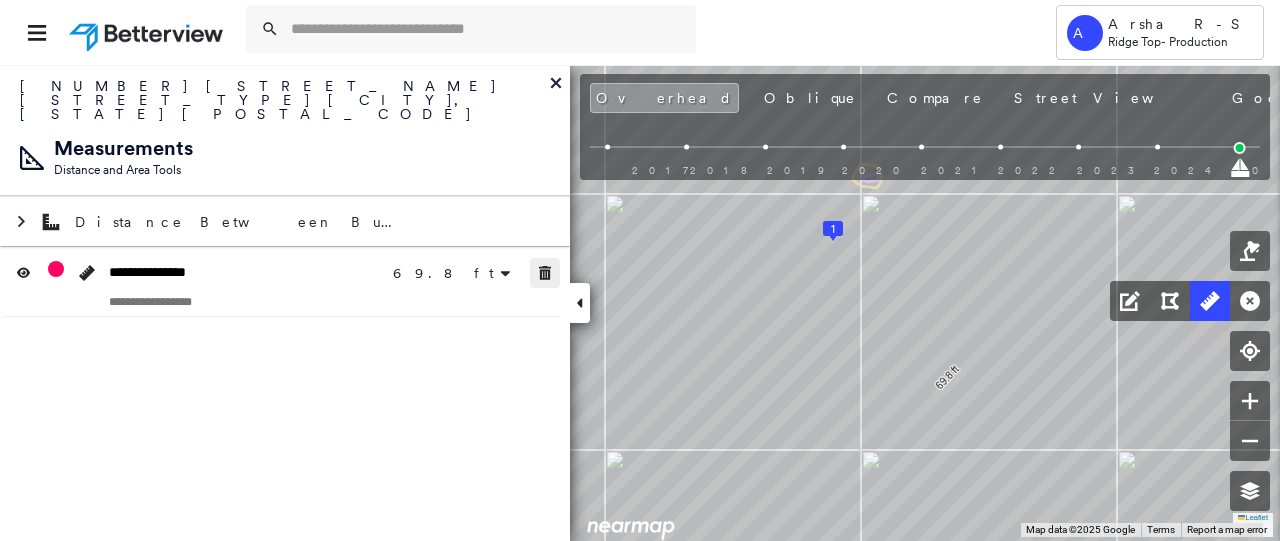 click 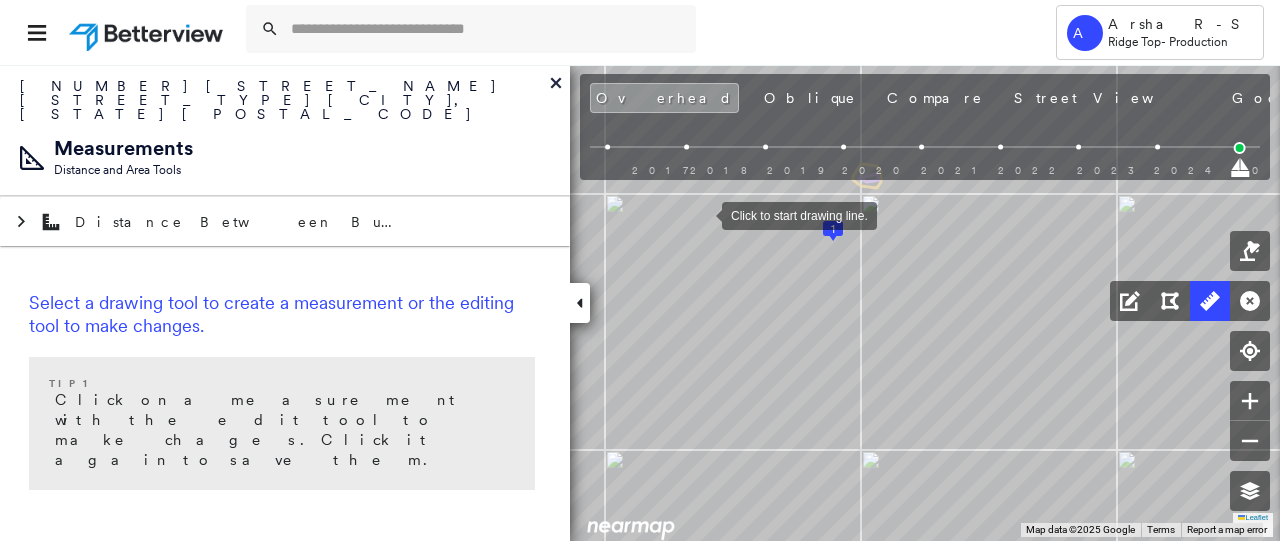click at bounding box center (702, 214) 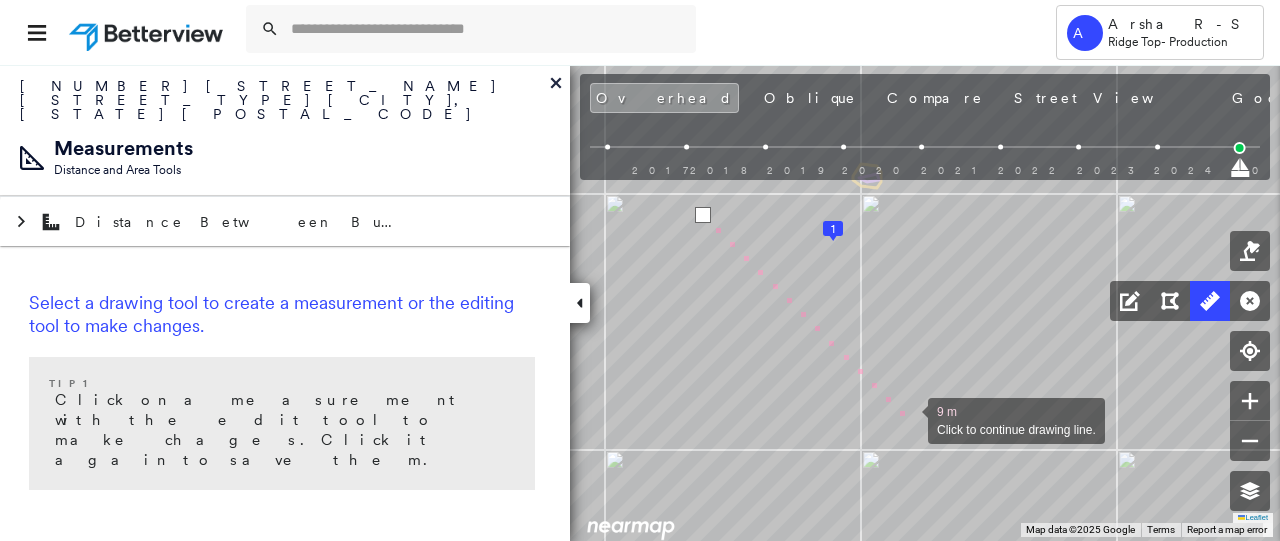 click at bounding box center (908, 419) 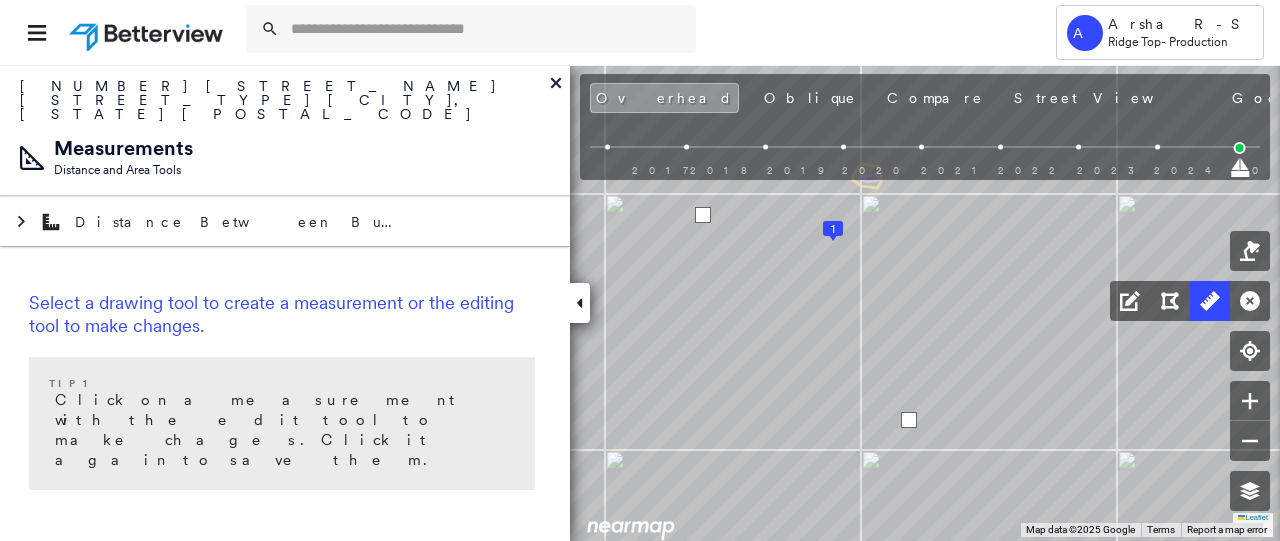 click at bounding box center [909, 420] 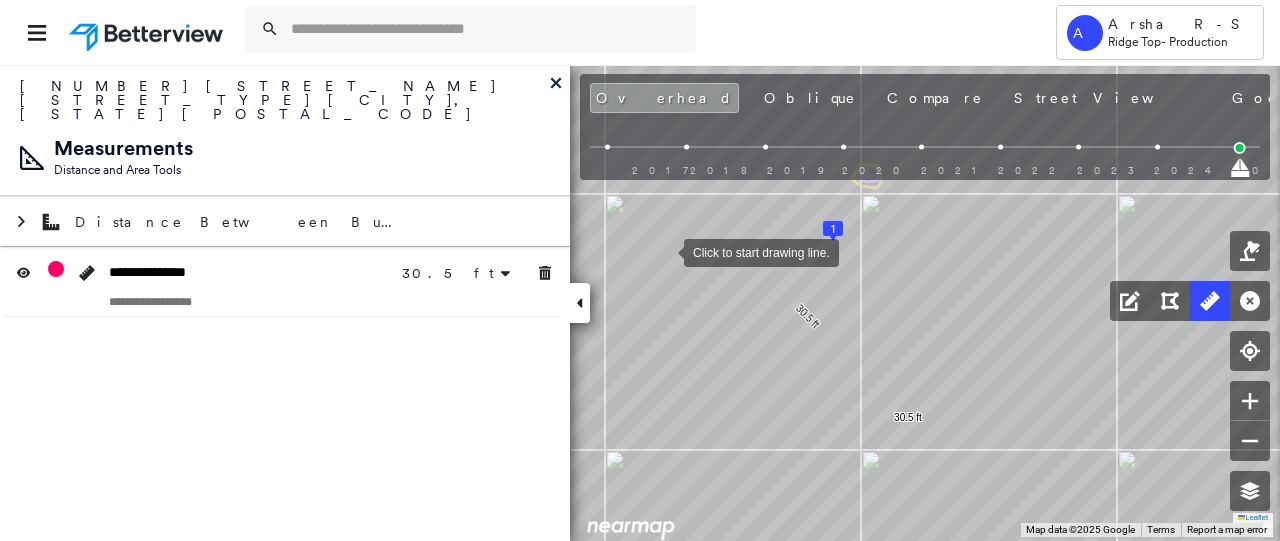 click at bounding box center (664, 251) 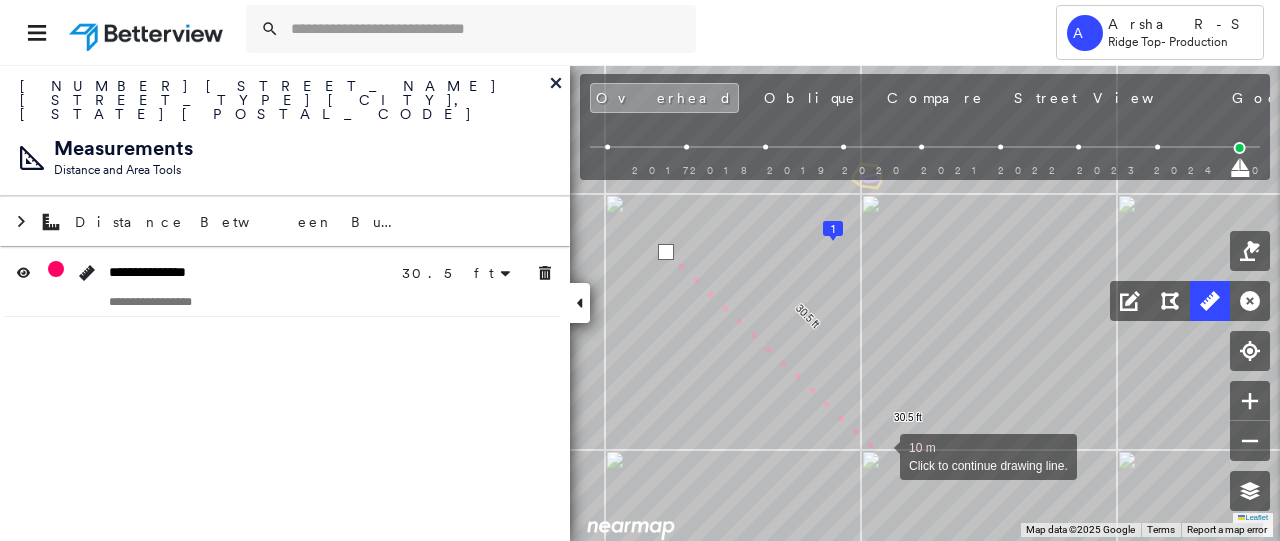 click at bounding box center (880, 455) 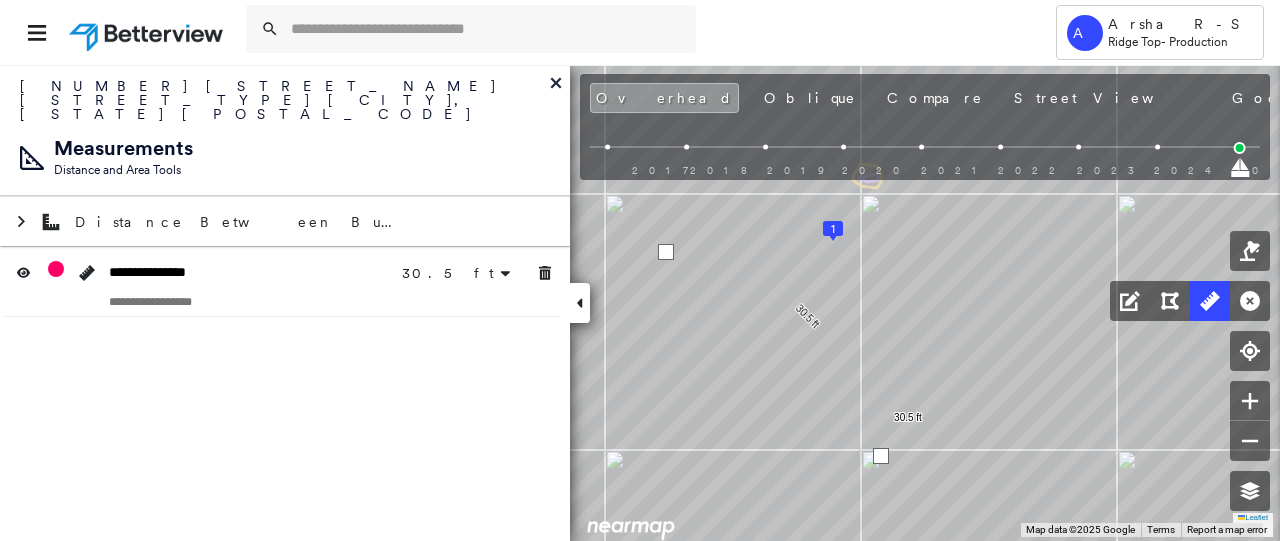 click at bounding box center (881, 456) 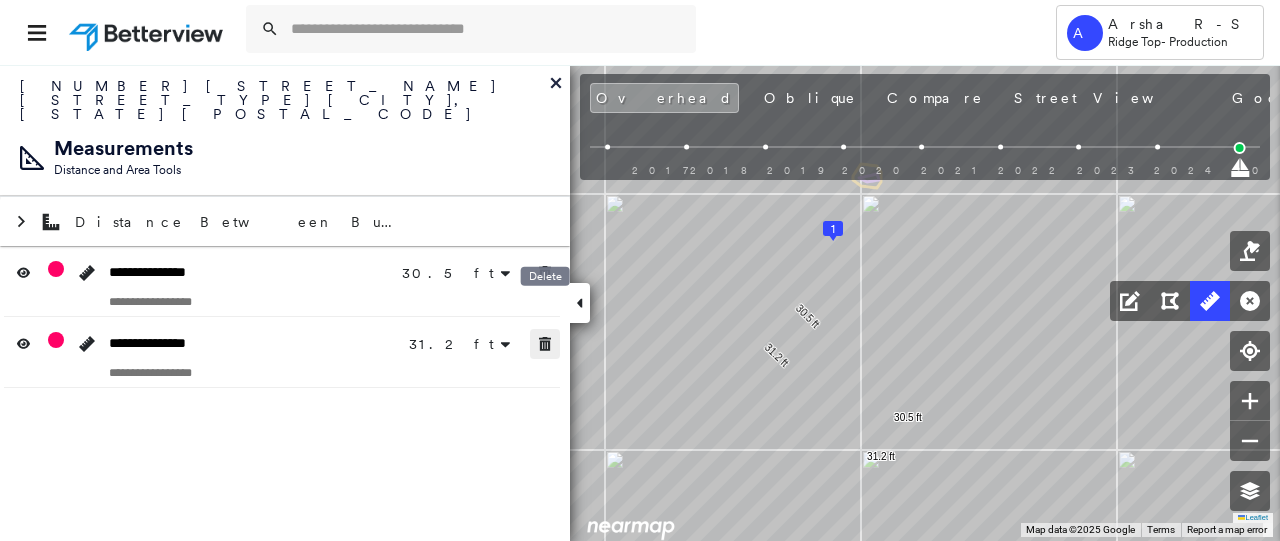 click 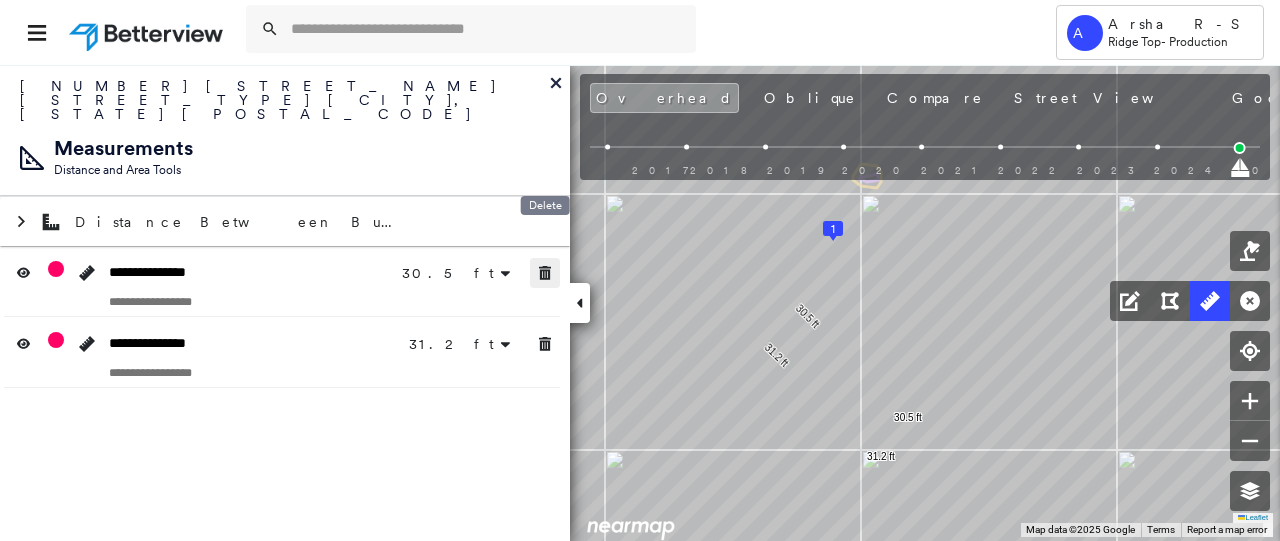 click 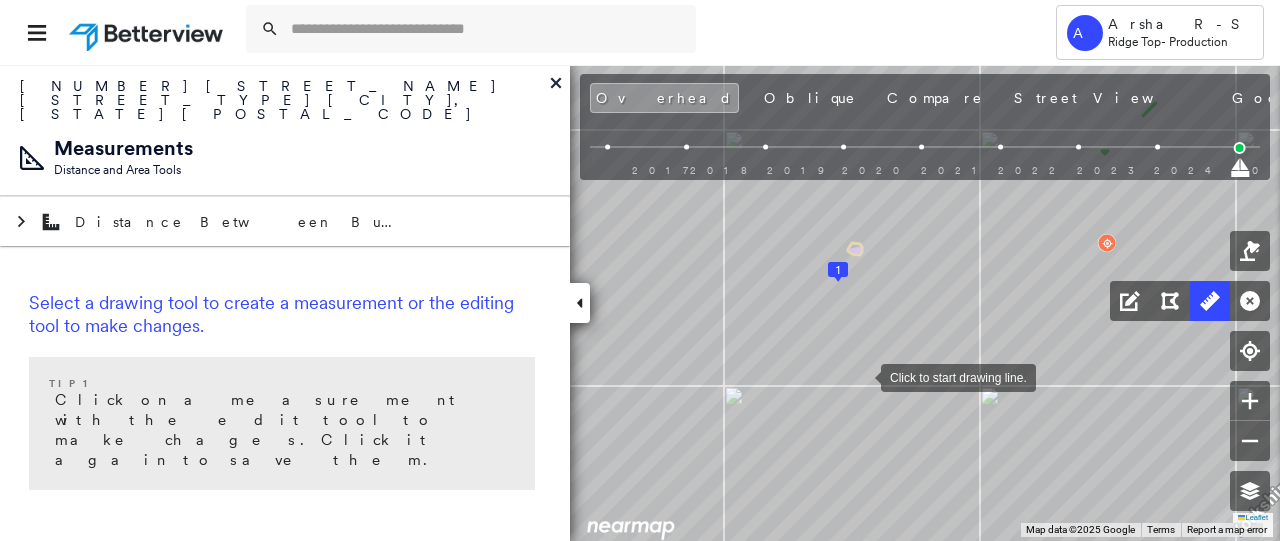 drag, startPoint x: 830, startPoint y: 356, endPoint x: 876, endPoint y: 383, distance: 53.338543 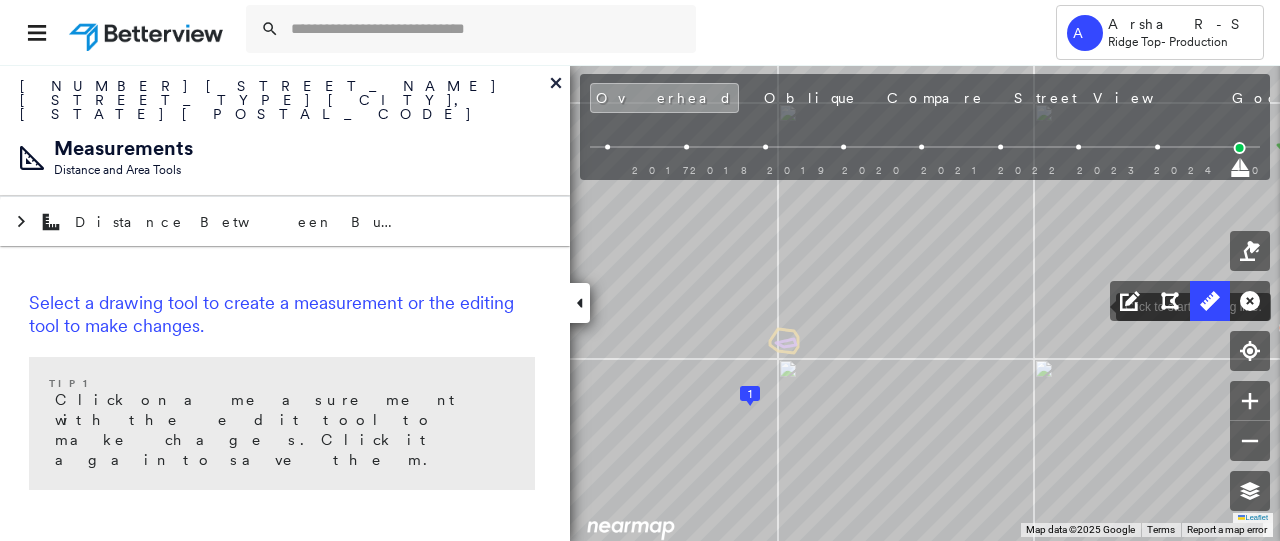 click at bounding box center (1096, 305) 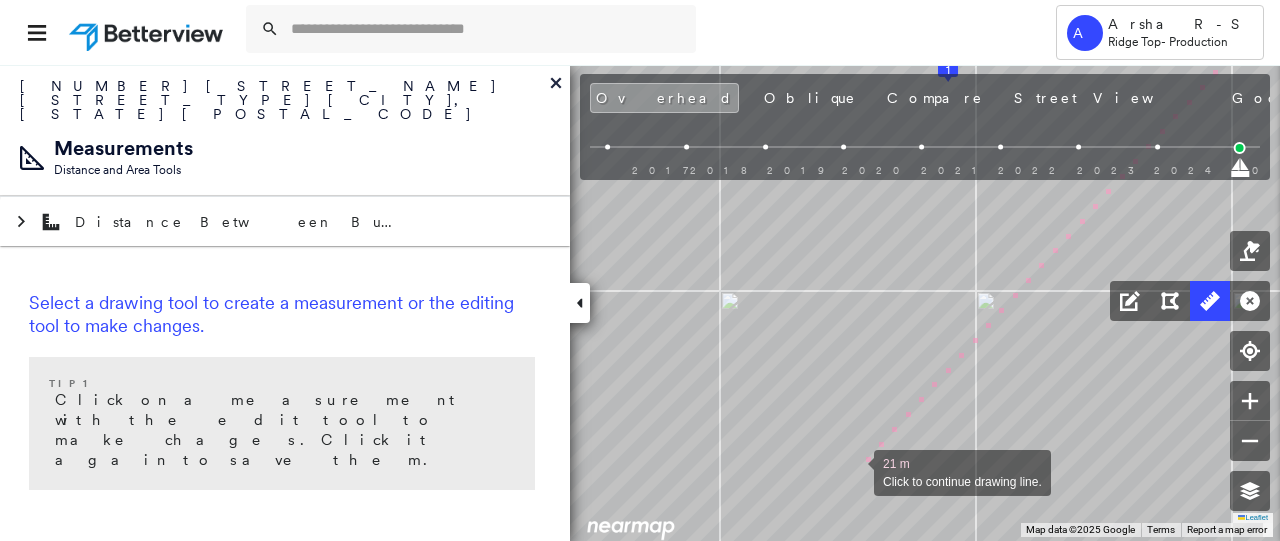click at bounding box center [854, 471] 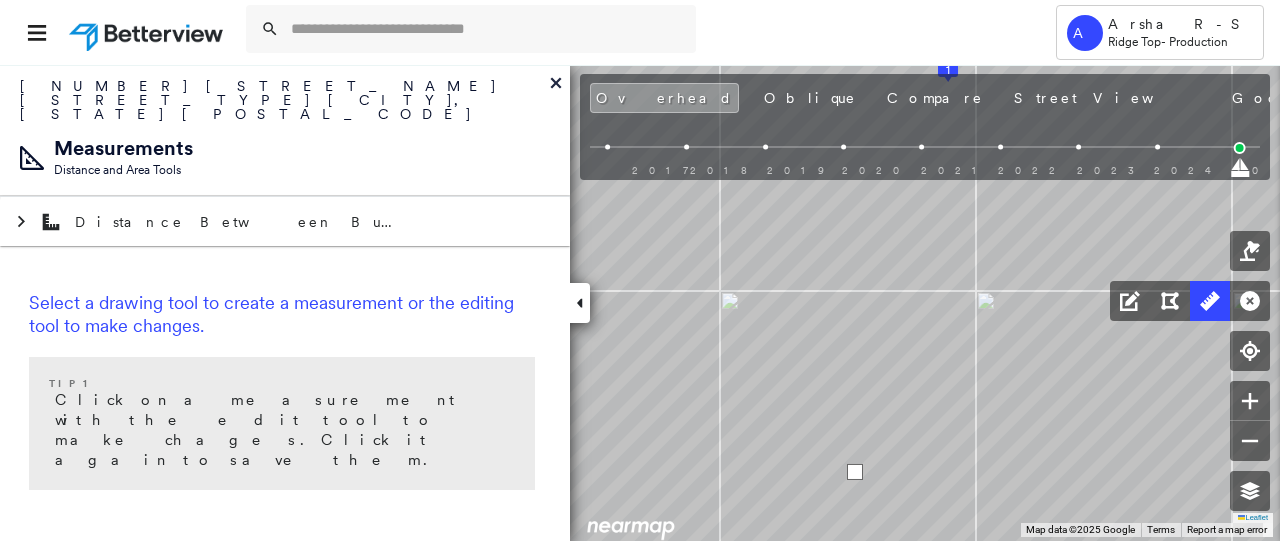click at bounding box center [855, 472] 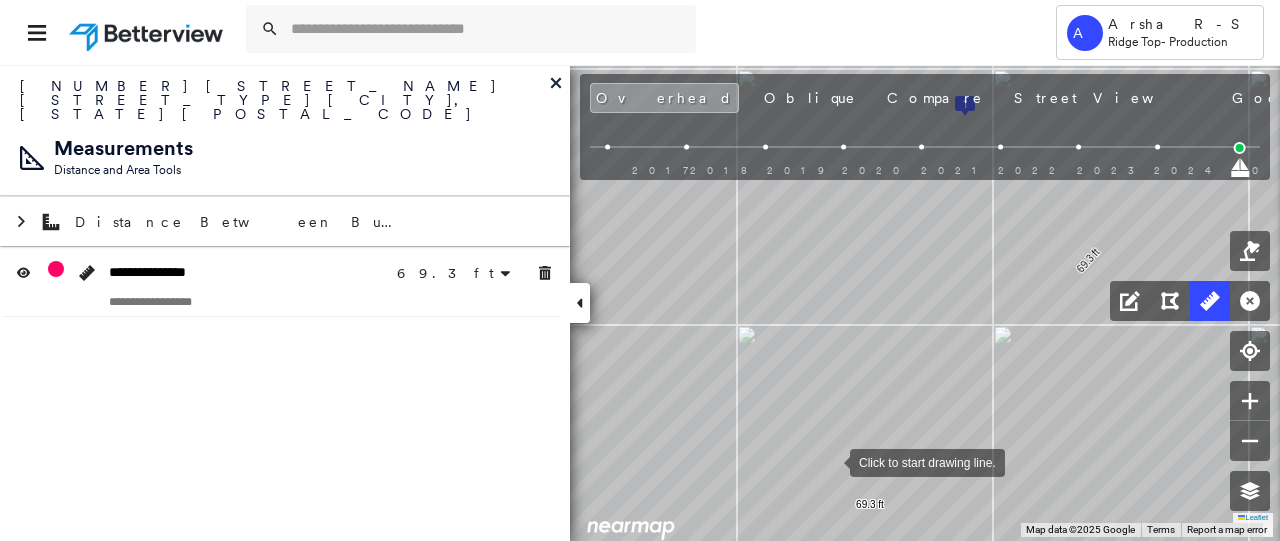 click at bounding box center [830, 461] 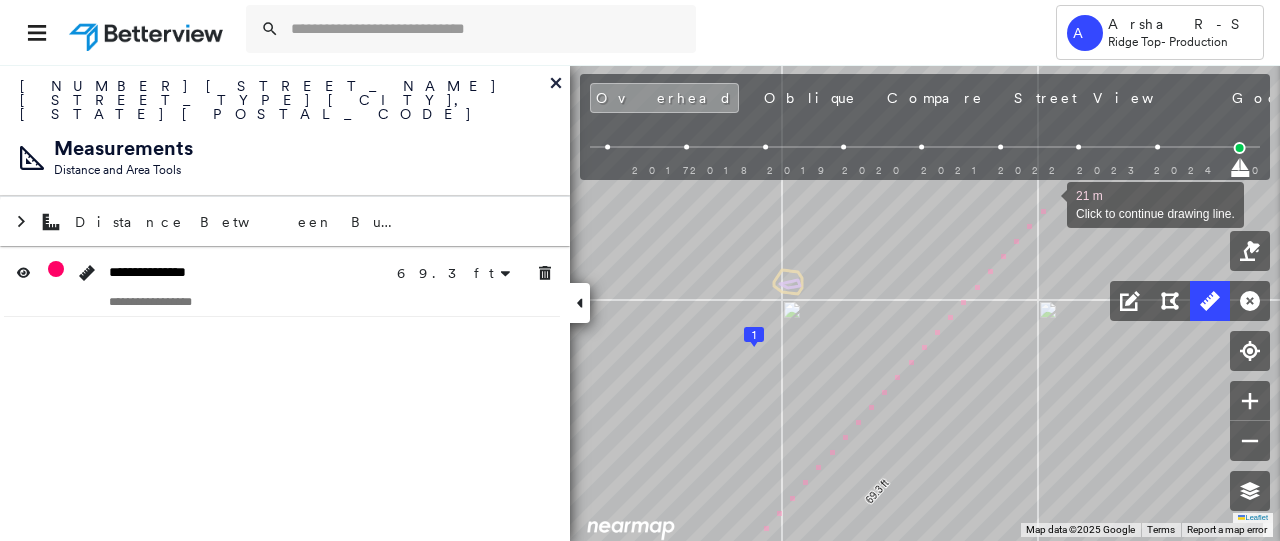 click at bounding box center (1047, 203) 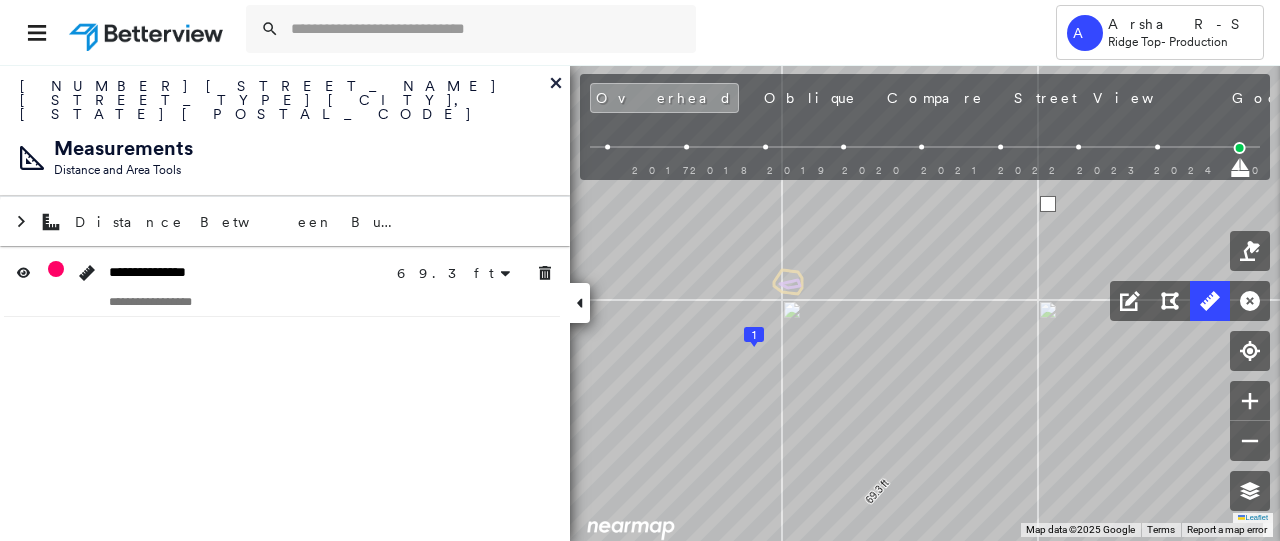 click at bounding box center (1048, 204) 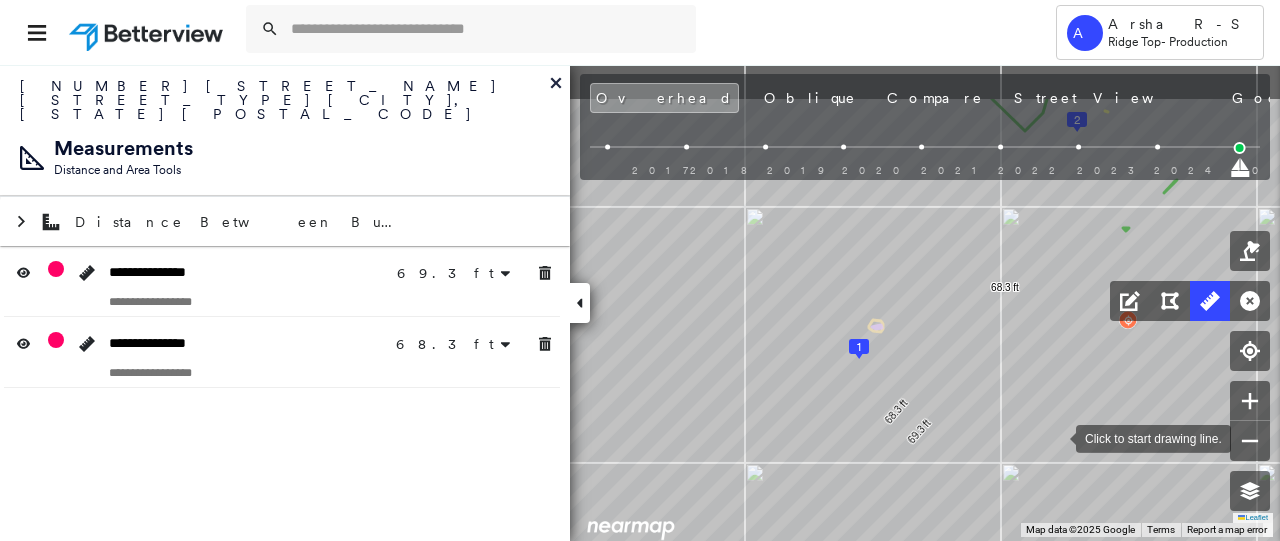 drag, startPoint x: 1054, startPoint y: 425, endPoint x: 1052, endPoint y: 449, distance: 24.083189 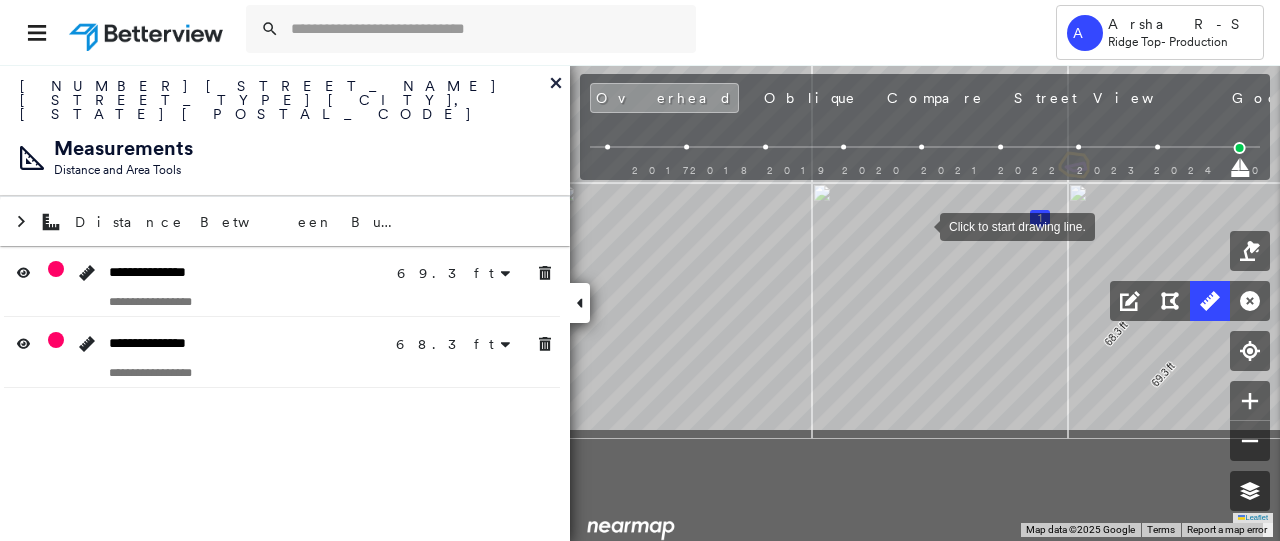 drag, startPoint x: 867, startPoint y: 319, endPoint x: 920, endPoint y: 224, distance: 108.78419 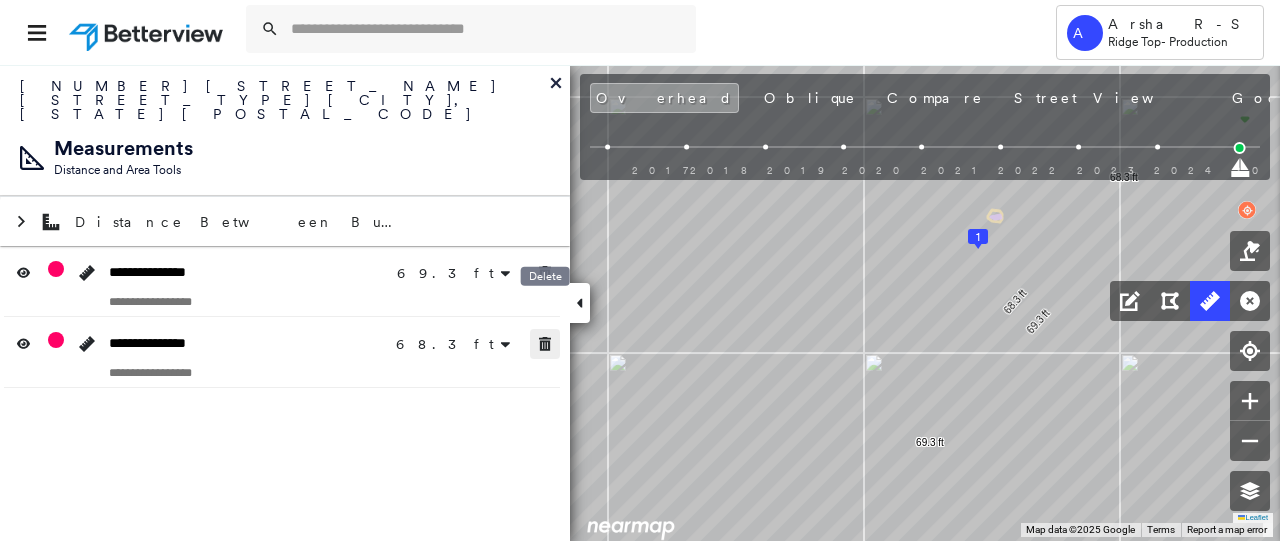 click at bounding box center [545, 344] 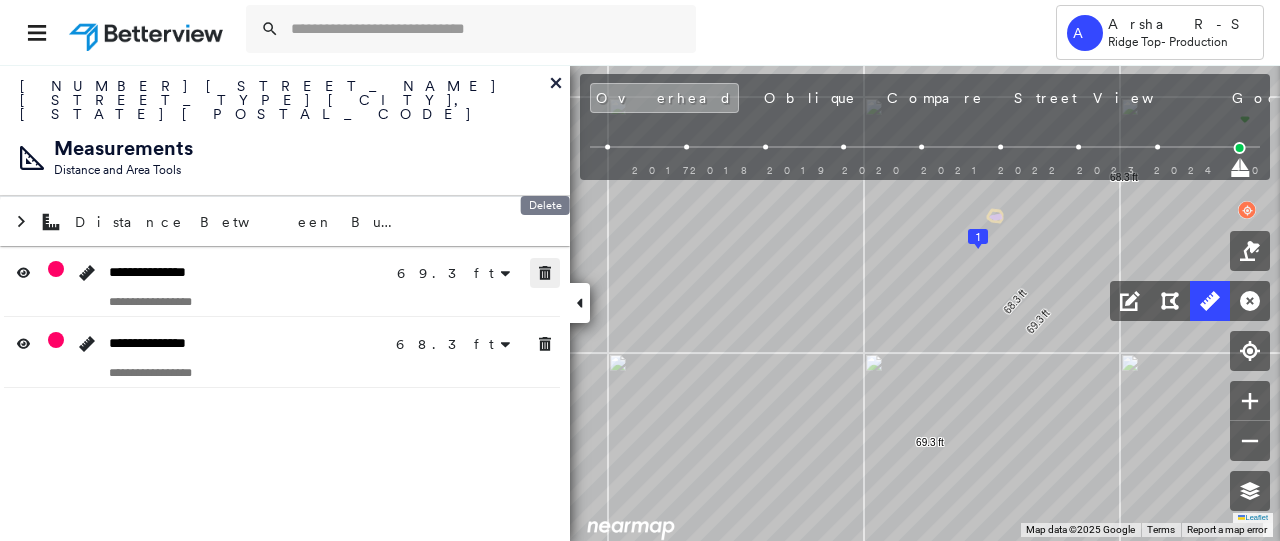 click 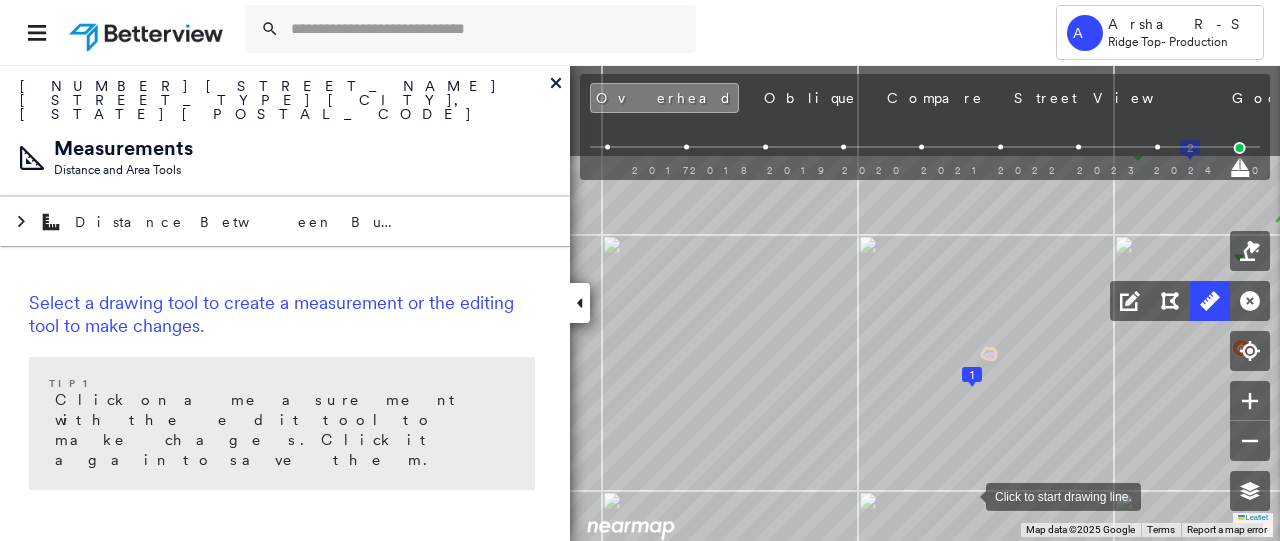 drag, startPoint x: 977, startPoint y: 450, endPoint x: 954, endPoint y: 450, distance: 23 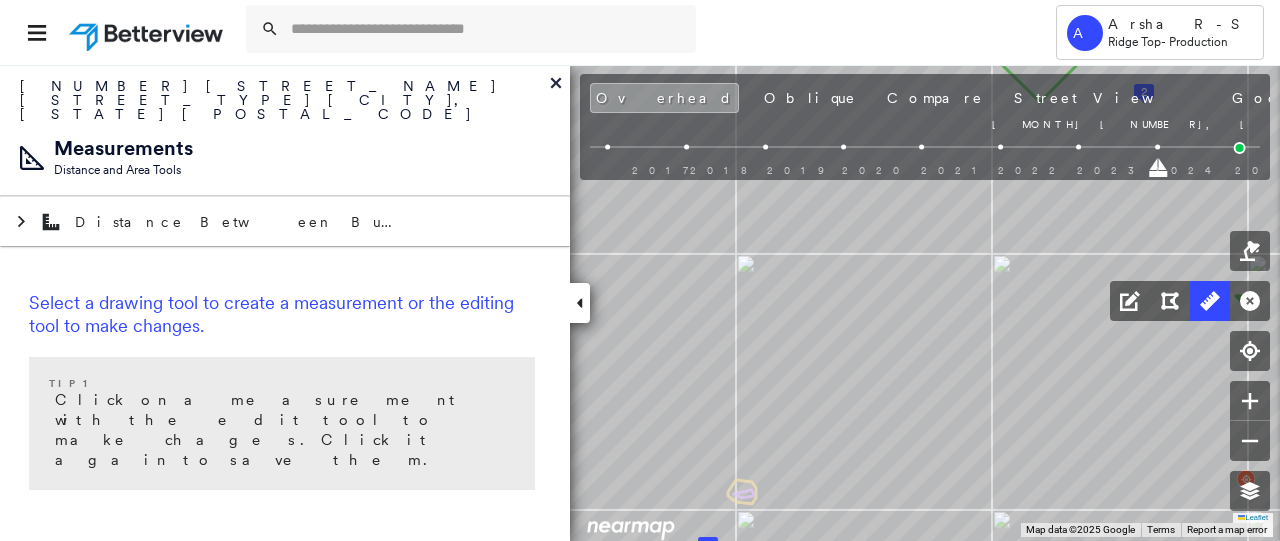 click on "Jan 14, 2024 Jan 14, 2024" at bounding box center [925, 166] 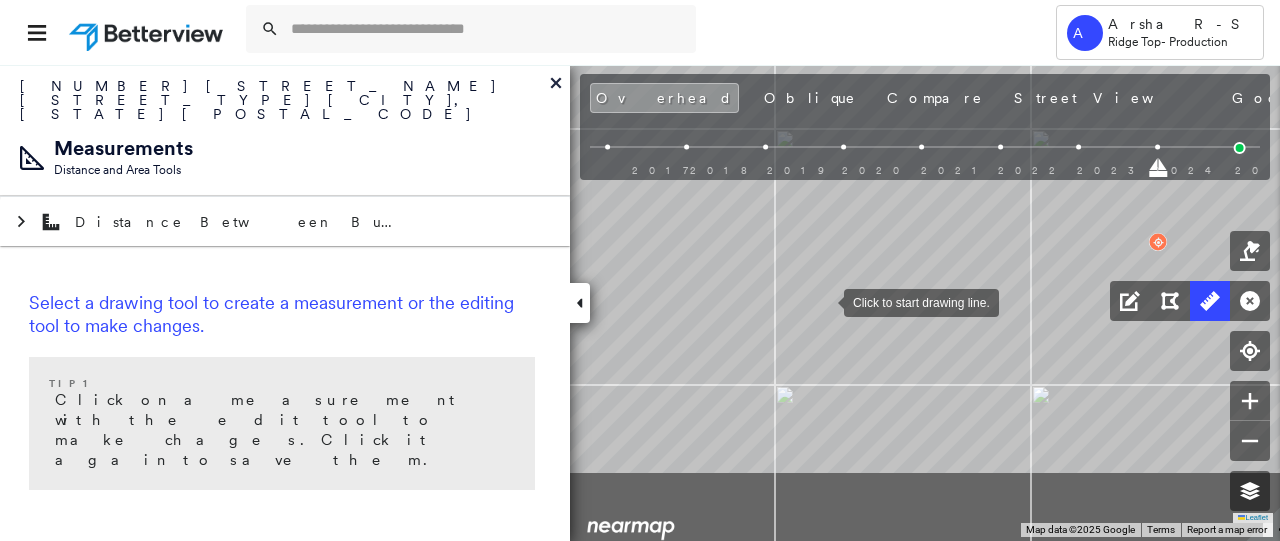 drag, startPoint x: 798, startPoint y: 373, endPoint x: 826, endPoint y: 303, distance: 75.39231 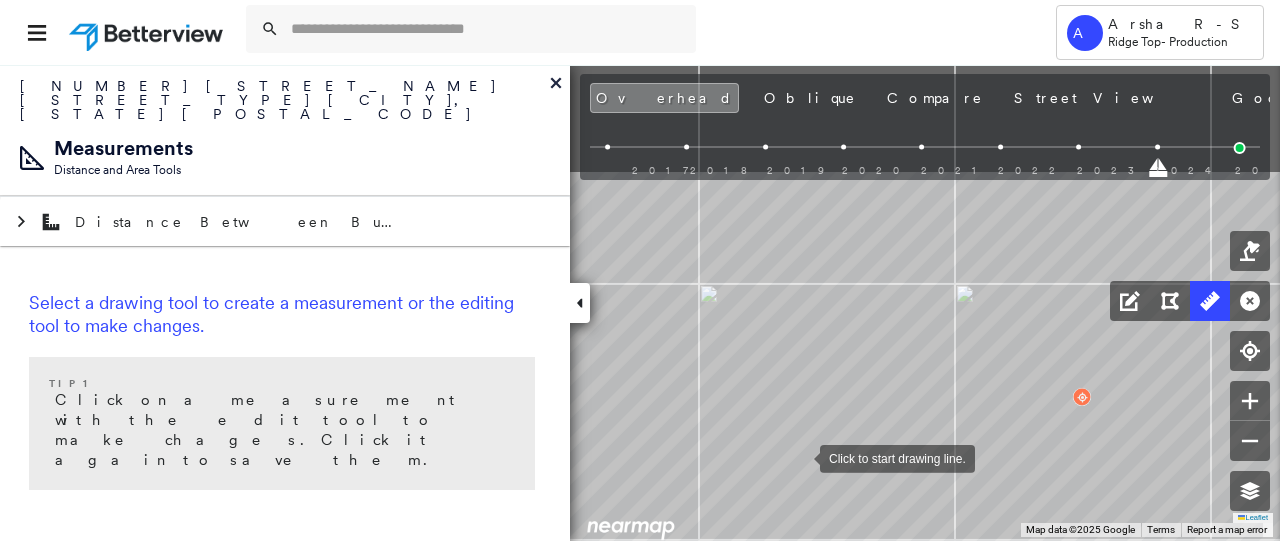 drag, startPoint x: 886, startPoint y: 292, endPoint x: 777, endPoint y: 462, distance: 201.94305 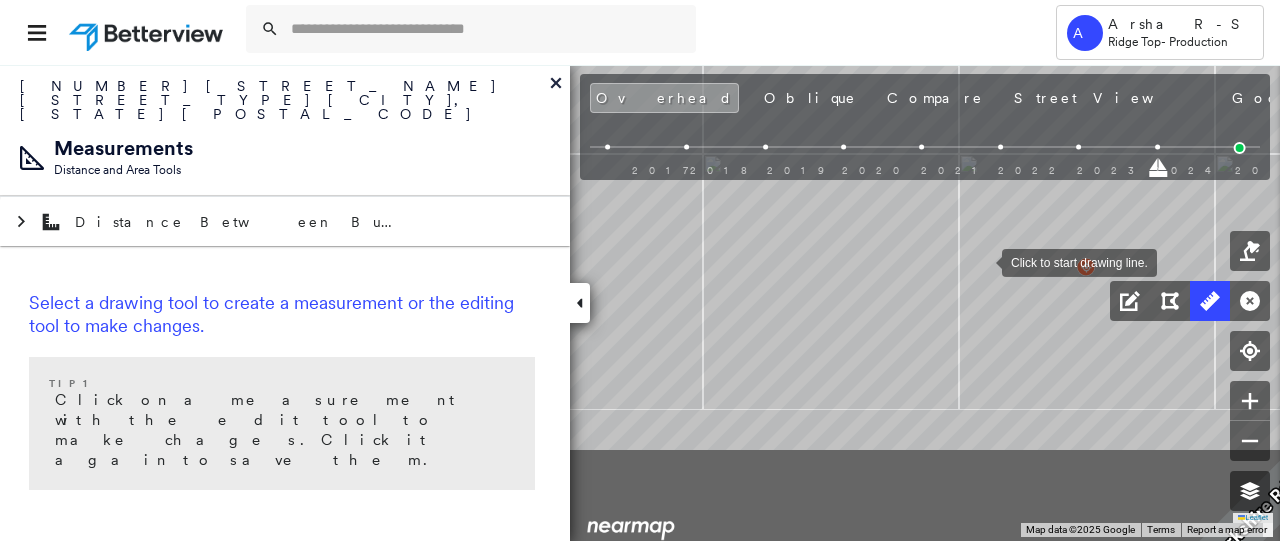 drag, startPoint x: 960, startPoint y: 405, endPoint x: 984, endPoint y: 260, distance: 146.9728 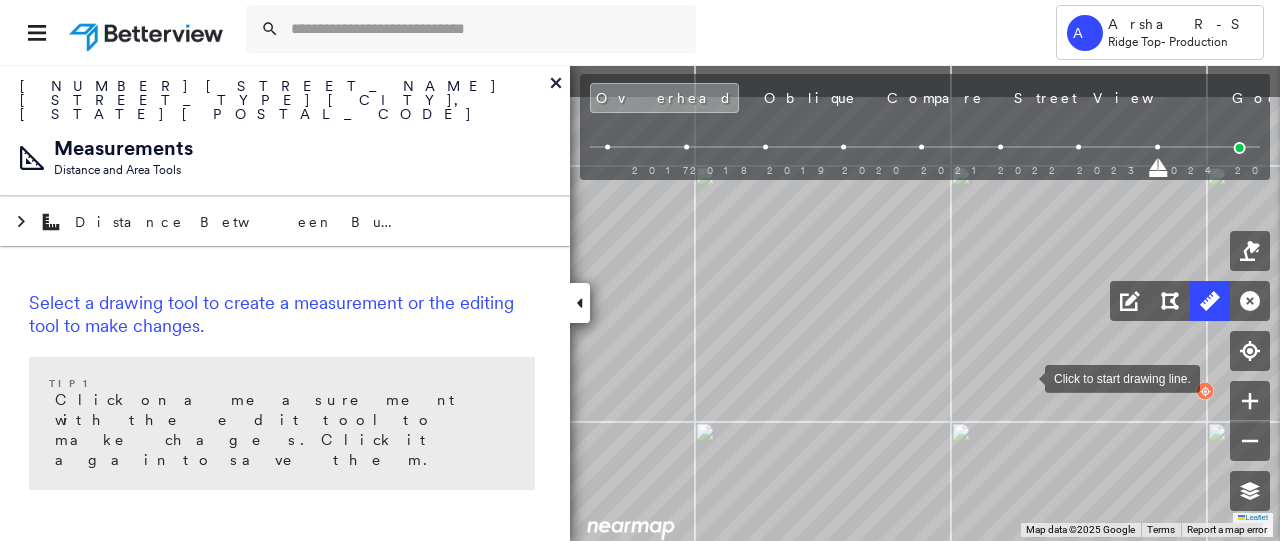 drag, startPoint x: 979, startPoint y: 295, endPoint x: 1027, endPoint y: 385, distance: 102 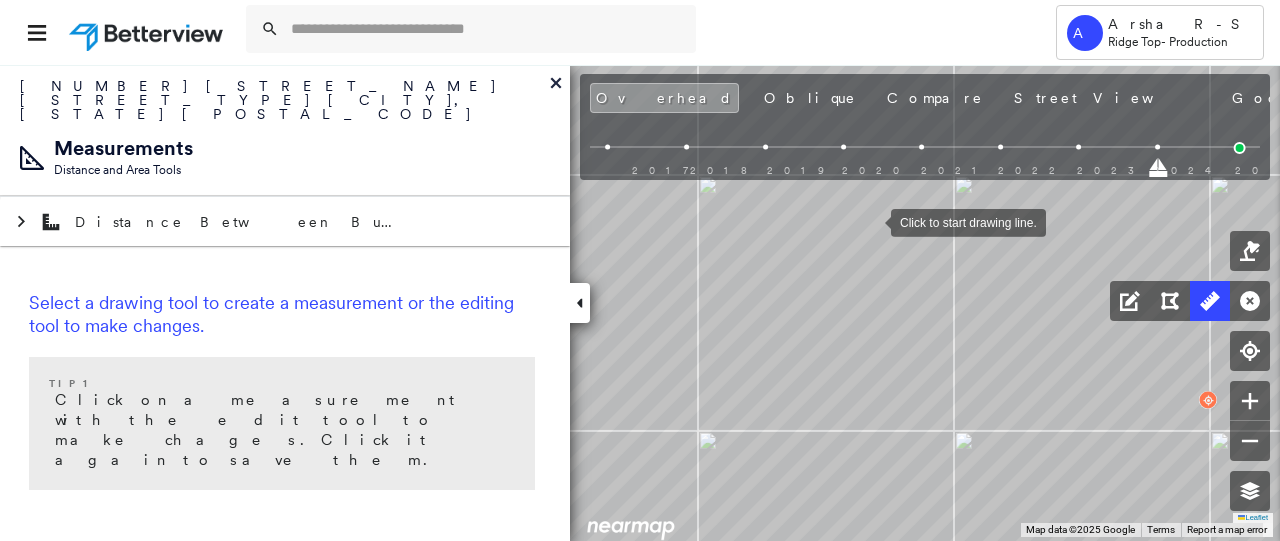 click at bounding box center (871, 221) 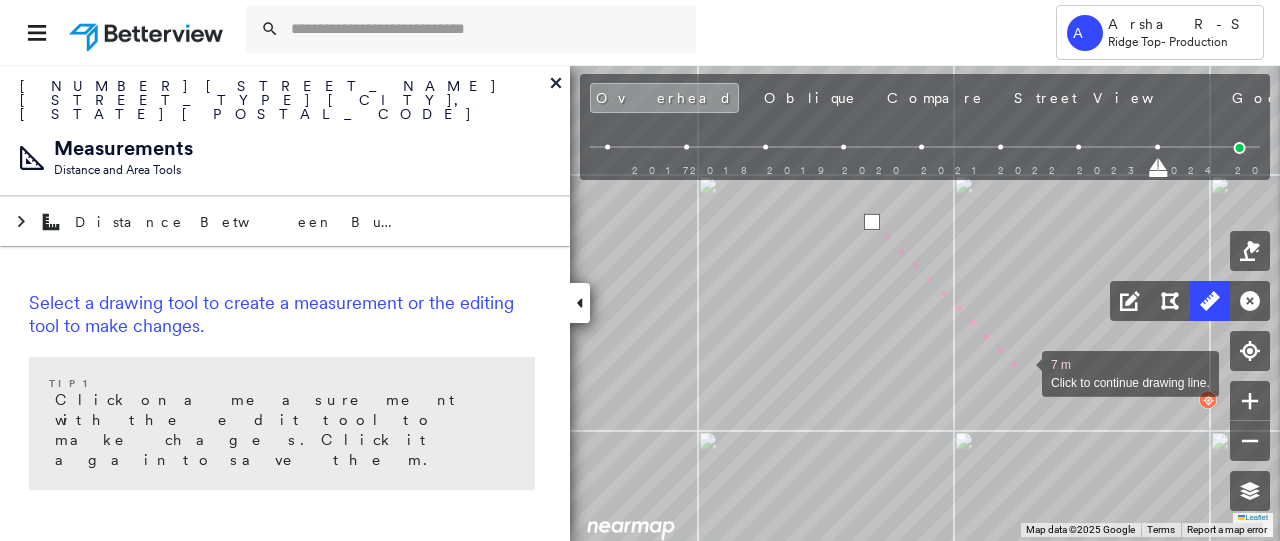 click at bounding box center (1022, 372) 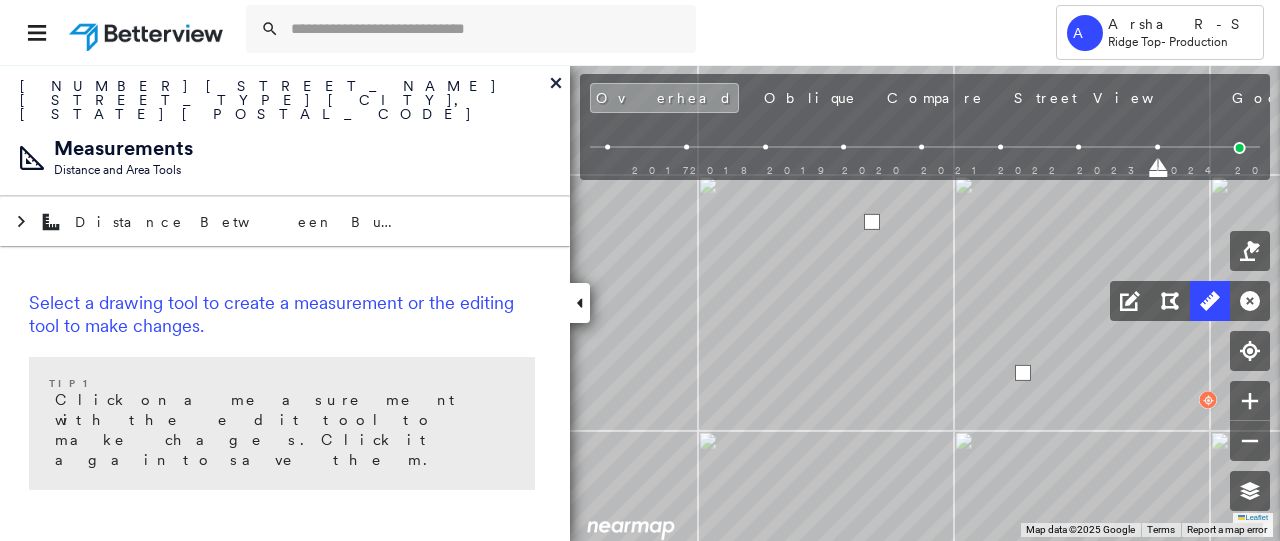 click at bounding box center (1023, 373) 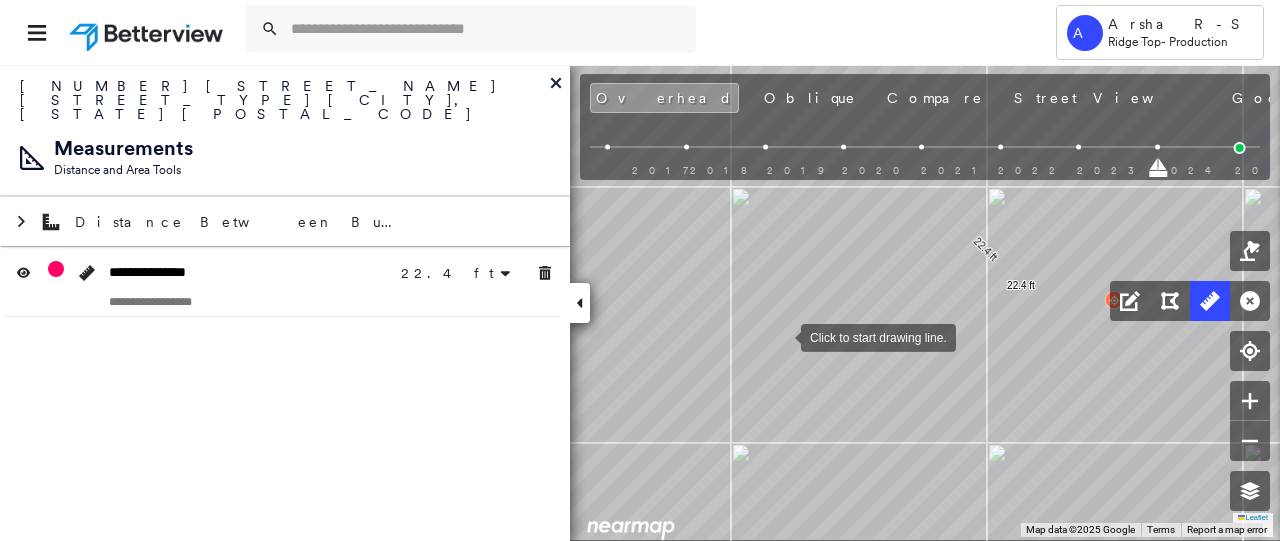 drag, startPoint x: 780, startPoint y: 385, endPoint x: 781, endPoint y: 337, distance: 48.010414 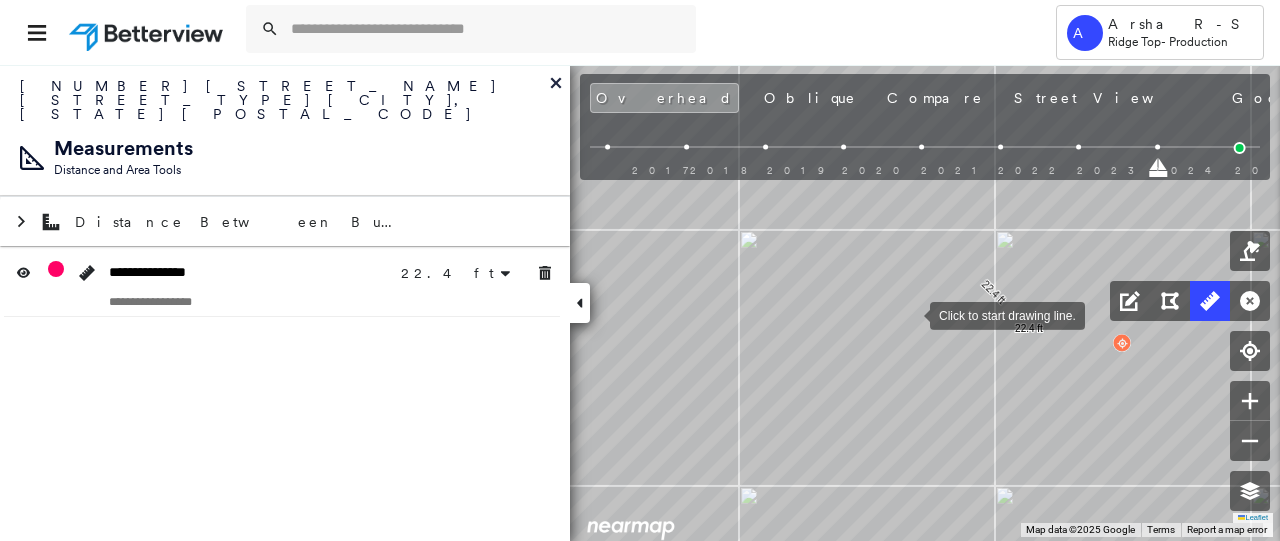 click at bounding box center (910, 314) 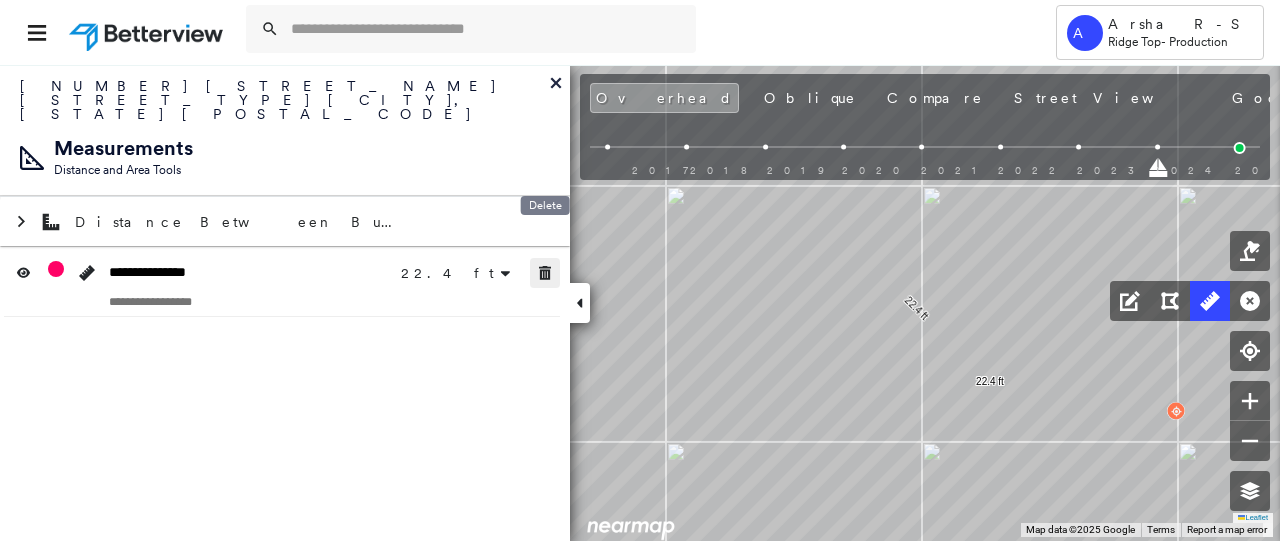 click at bounding box center [545, 273] 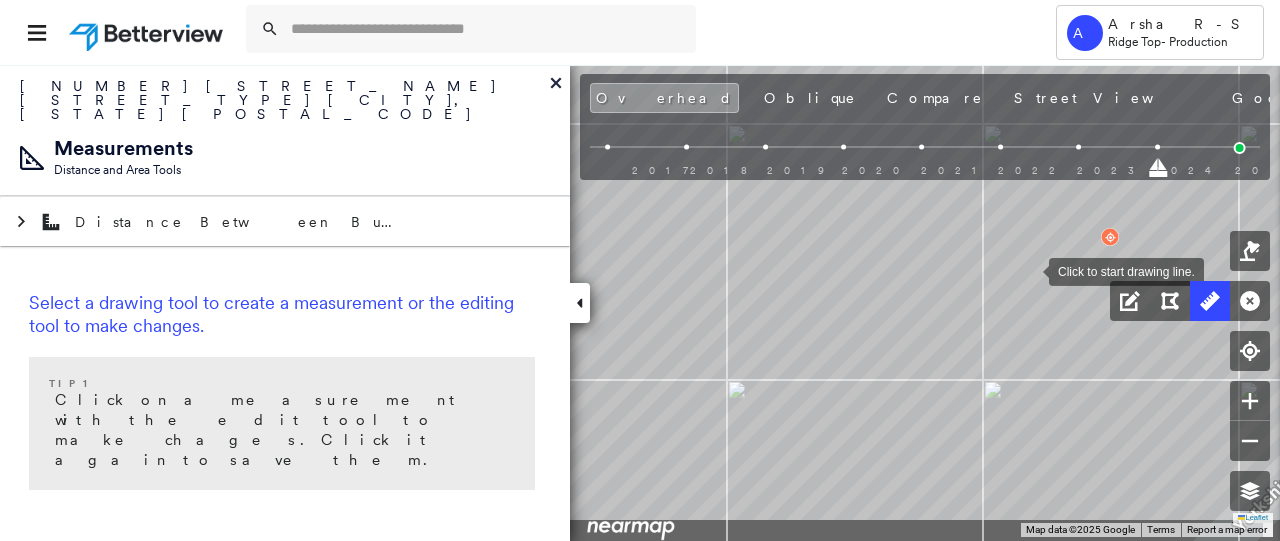 drag, startPoint x: 1013, startPoint y: 337, endPoint x: 1028, endPoint y: 271, distance: 67.68308 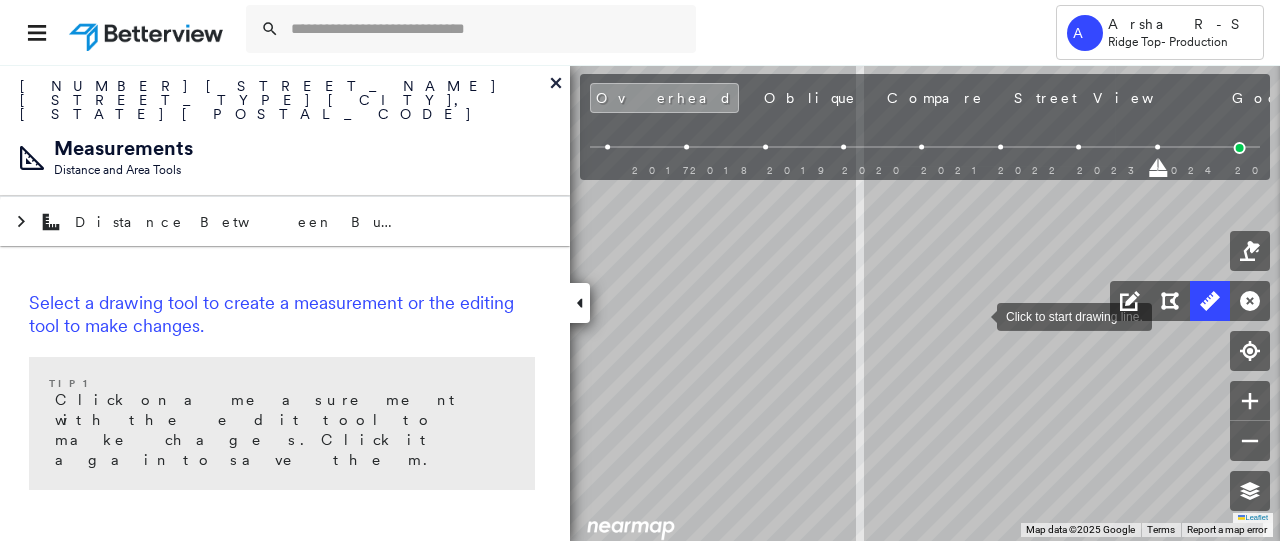 click at bounding box center [977, 315] 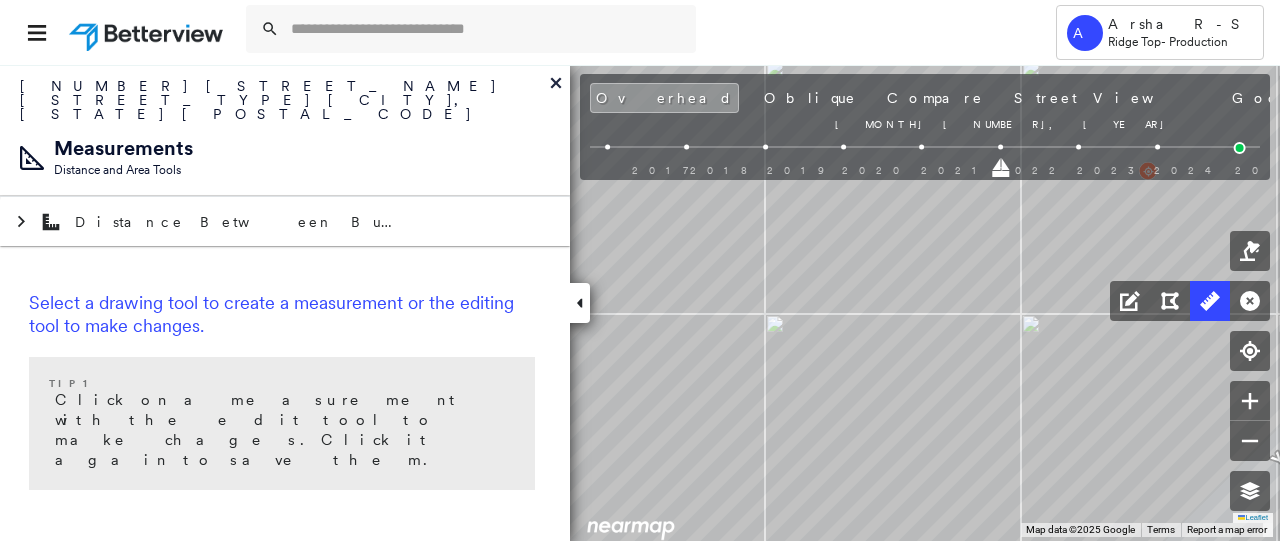 click on "Jan 10, 2022 Jan 10, 2022" at bounding box center (925, 166) 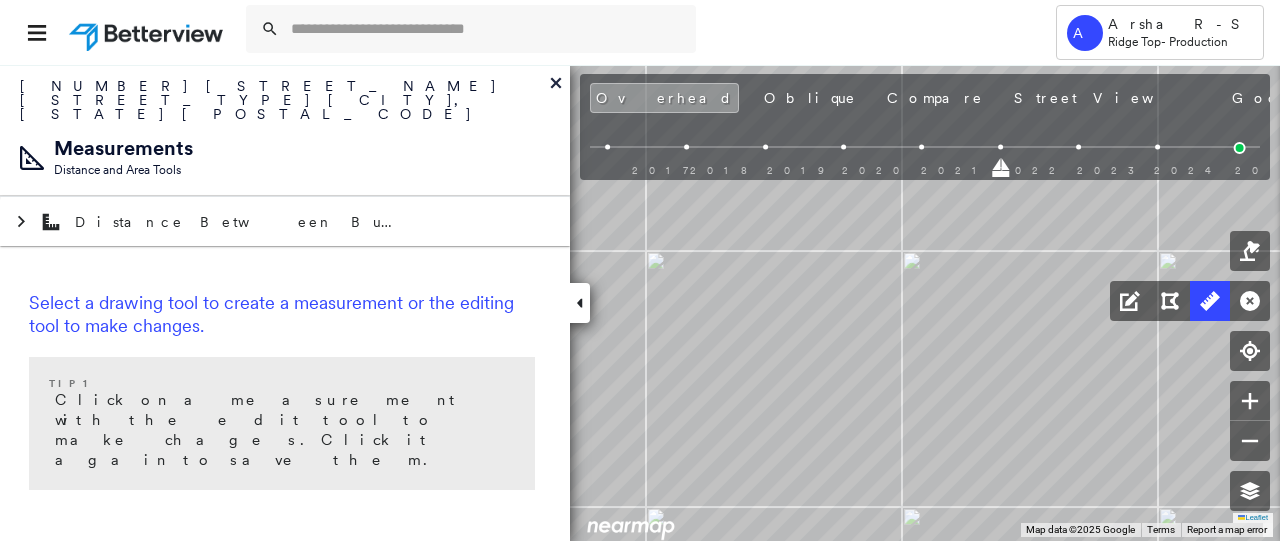 click 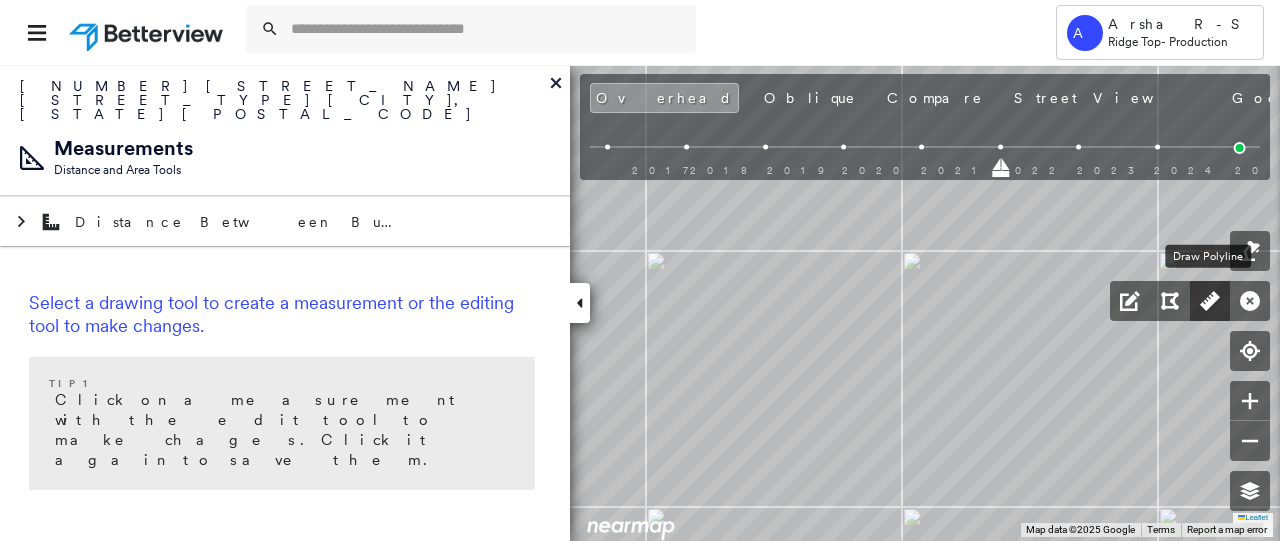 click 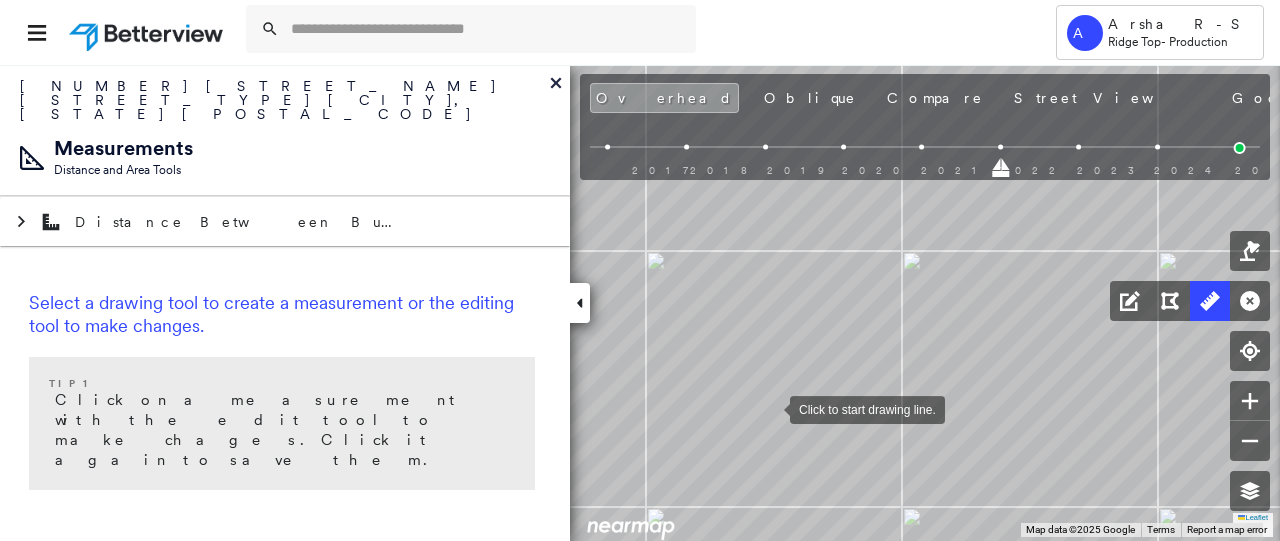 click at bounding box center (770, 408) 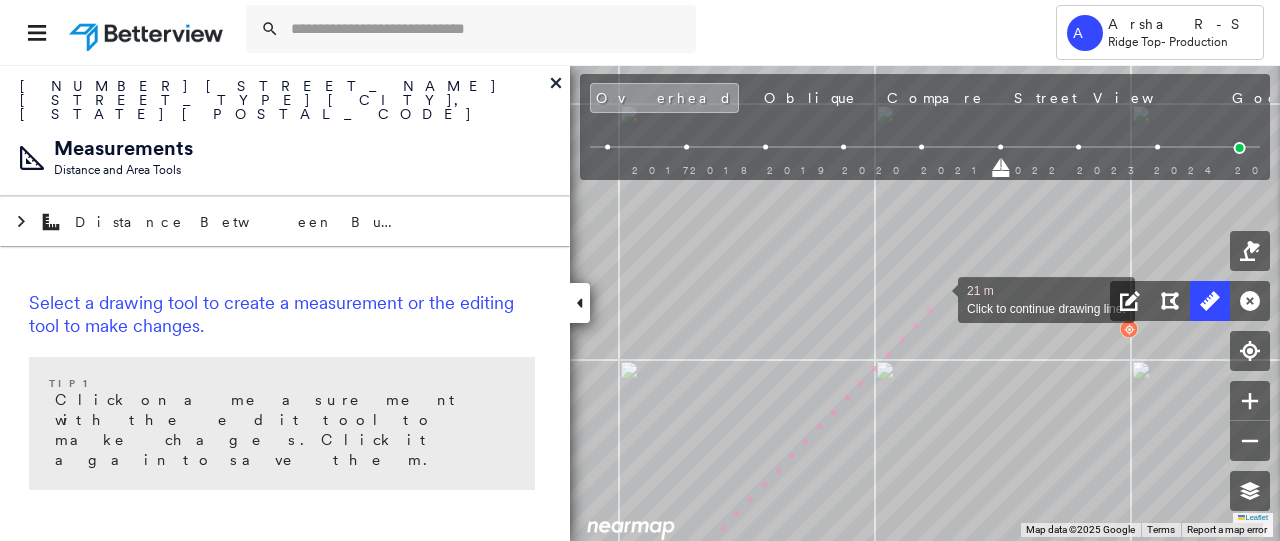 click at bounding box center [938, 298] 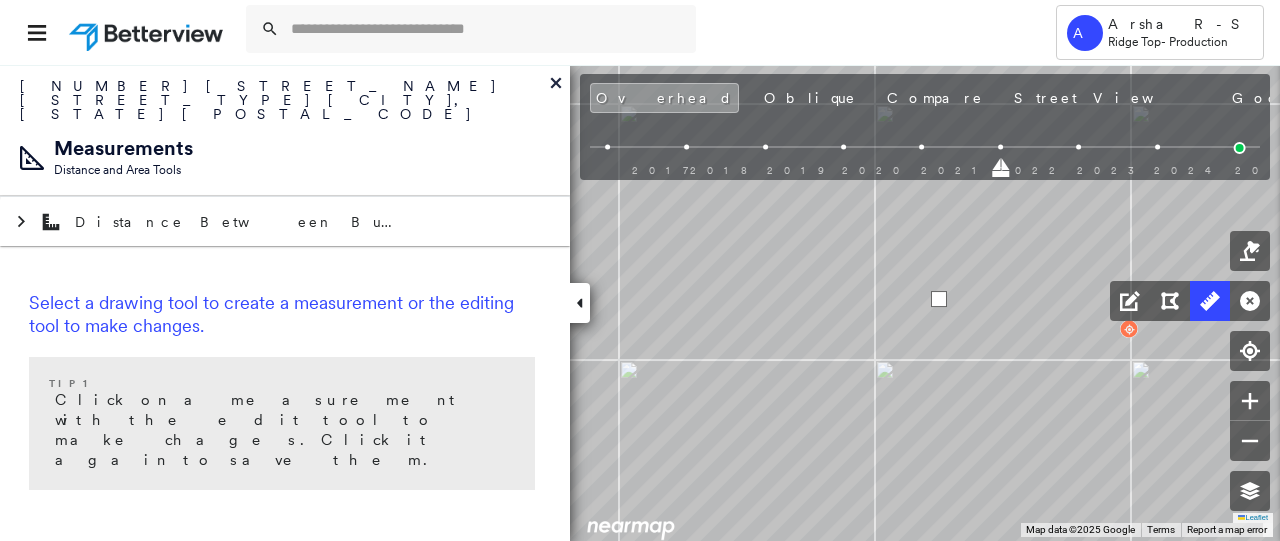 click at bounding box center [939, 299] 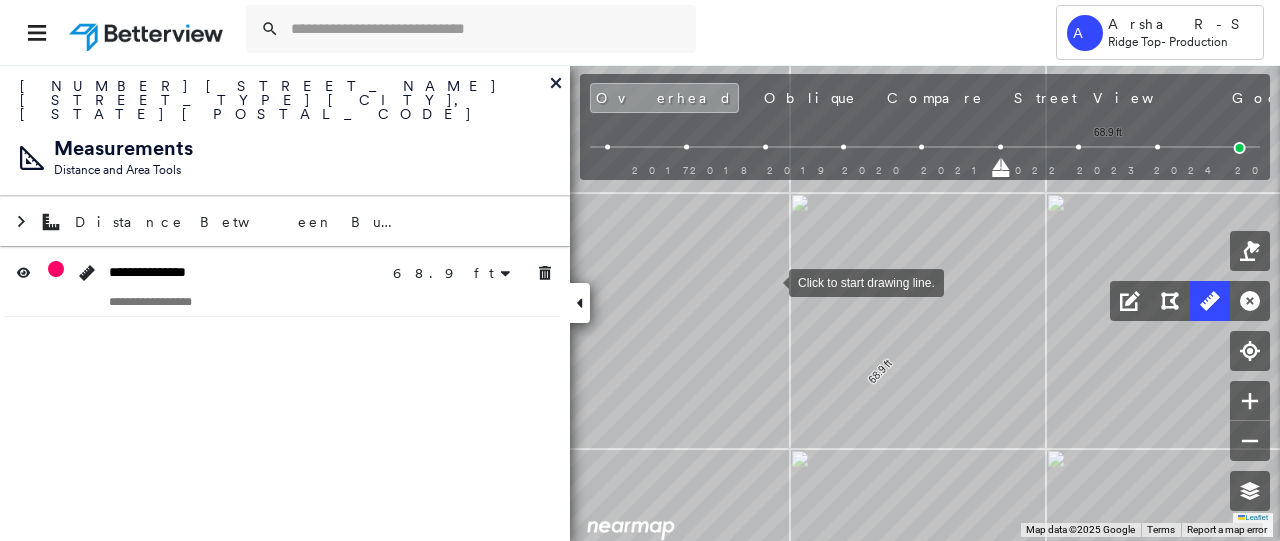 click at bounding box center (769, 281) 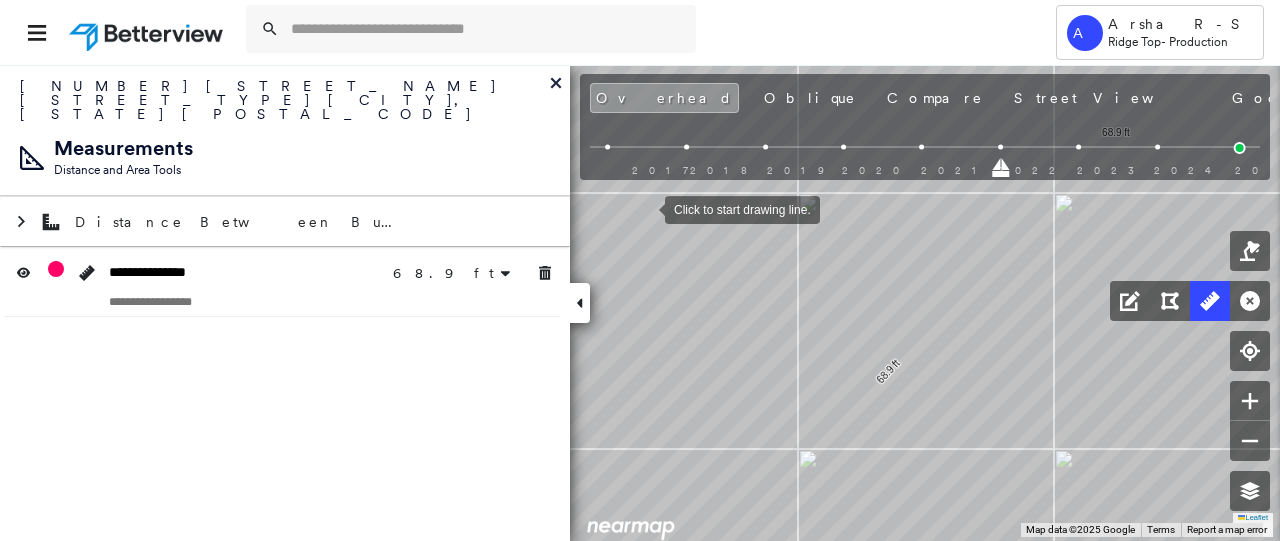 click at bounding box center (645, 208) 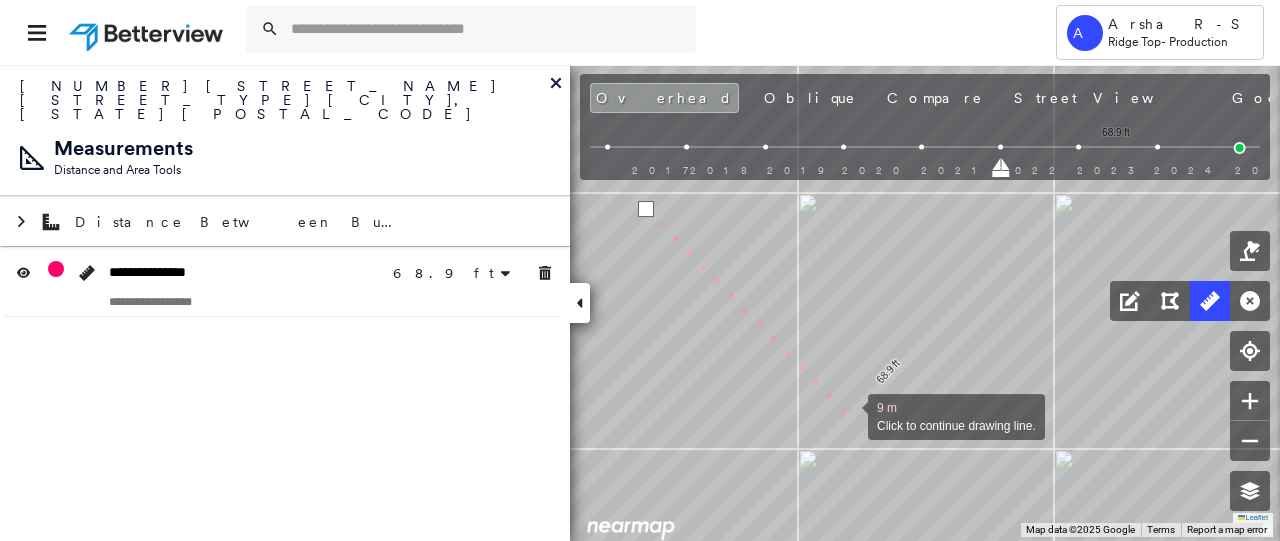 click at bounding box center (848, 415) 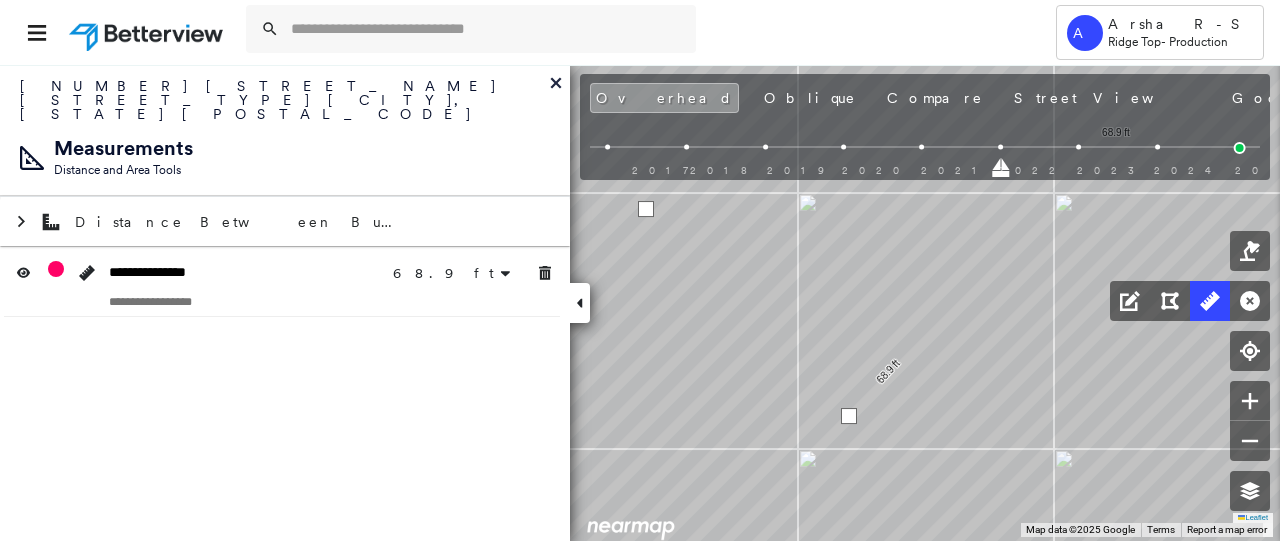 click at bounding box center [849, 416] 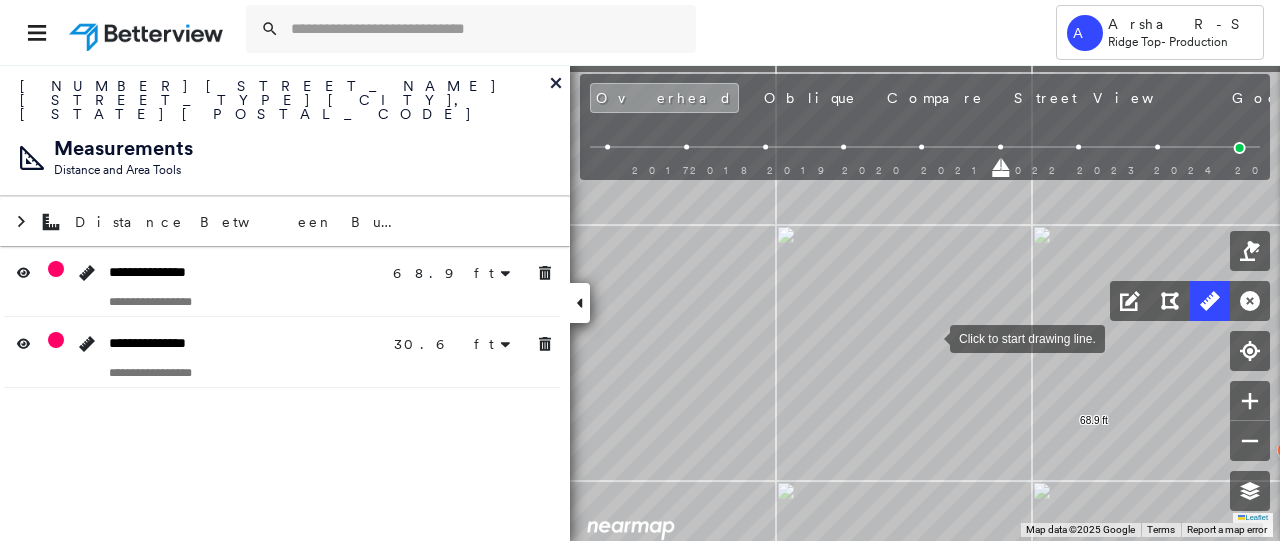 drag, startPoint x: 914, startPoint y: 305, endPoint x: 936, endPoint y: 347, distance: 47.41308 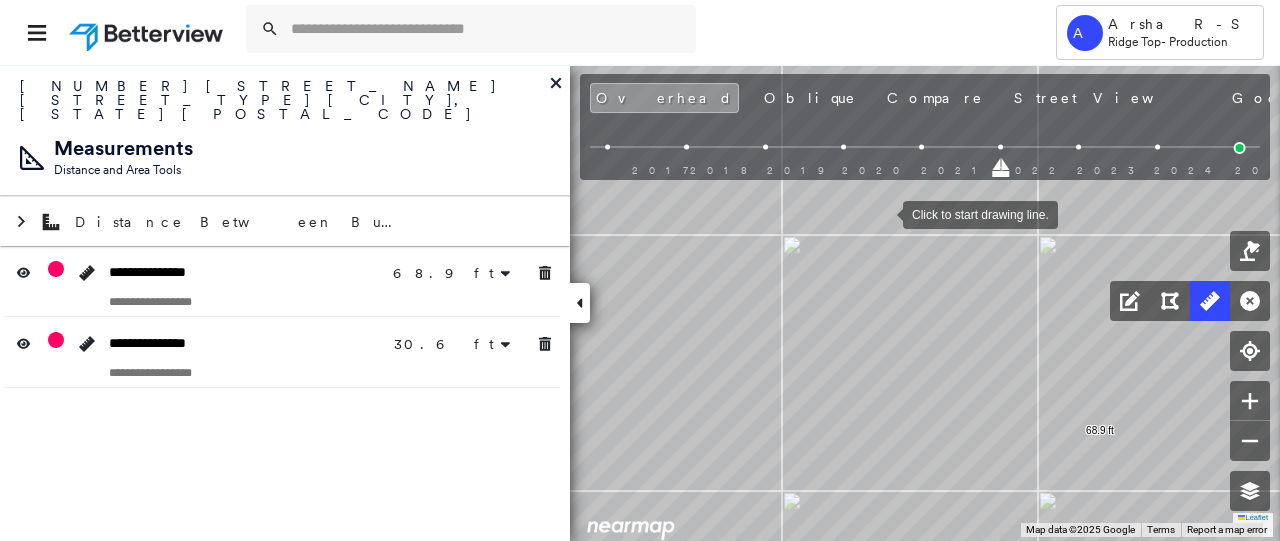 click at bounding box center (883, 213) 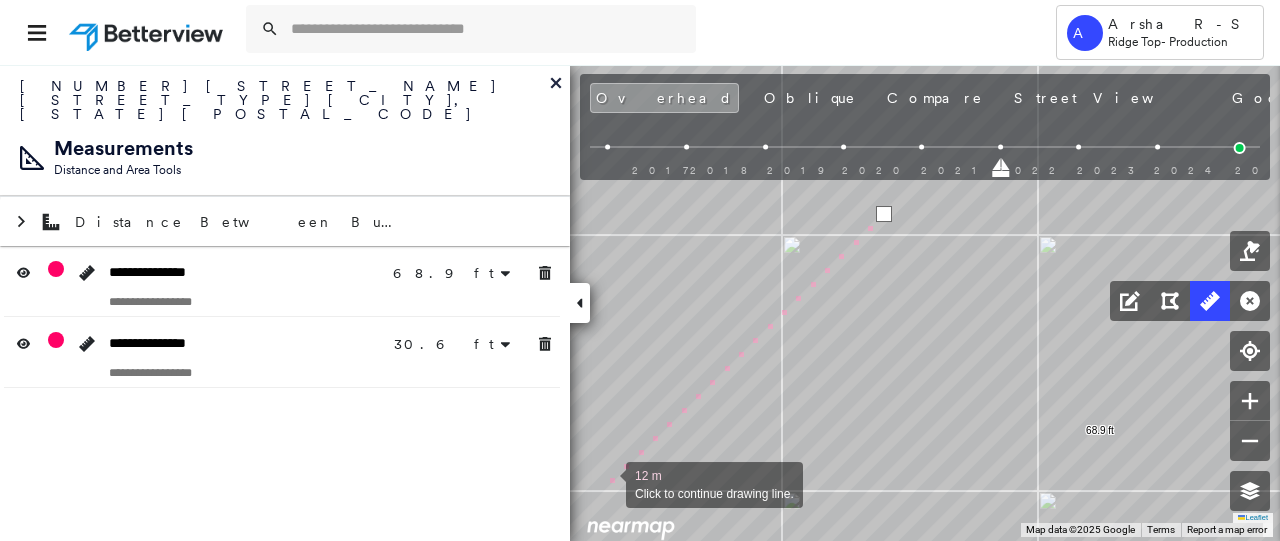 click at bounding box center [606, 483] 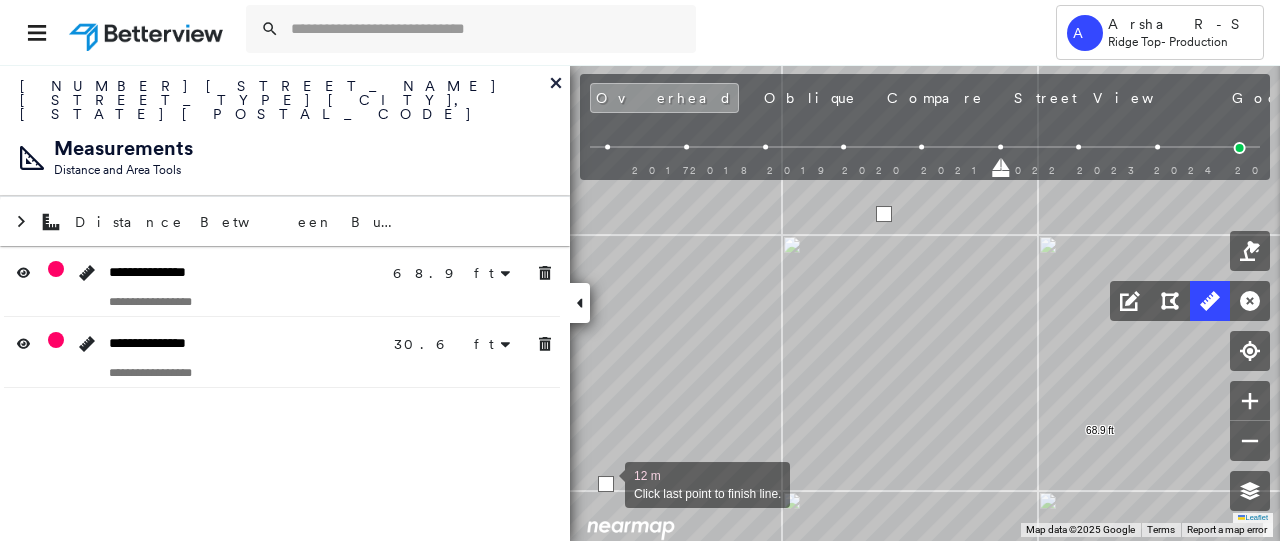 click at bounding box center [606, 484] 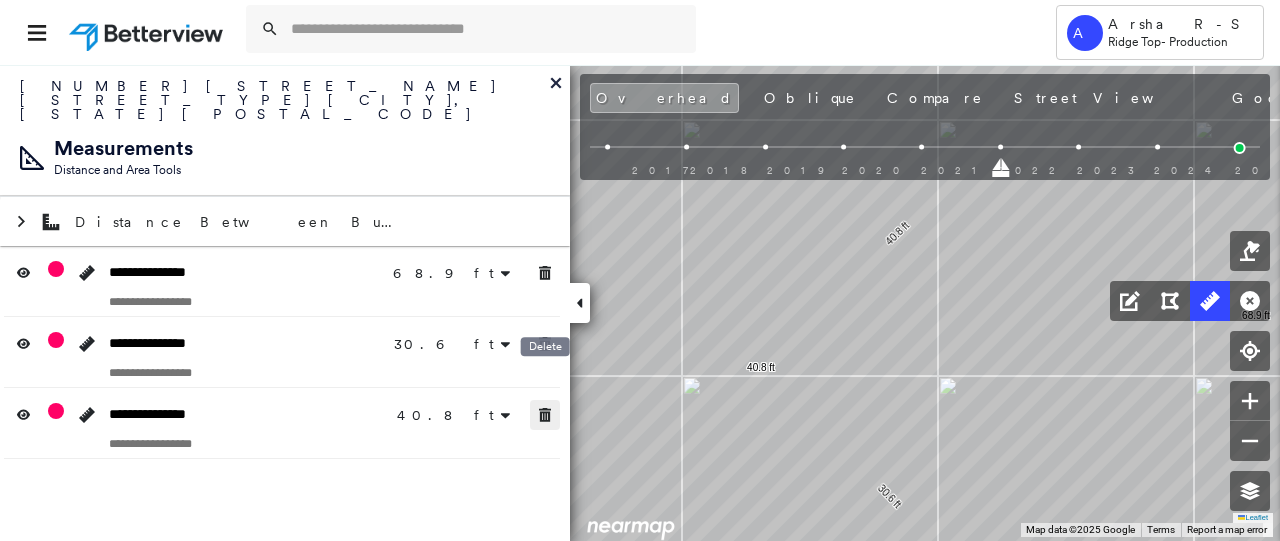 drag, startPoint x: 548, startPoint y: 381, endPoint x: 544, endPoint y: 361, distance: 20.396078 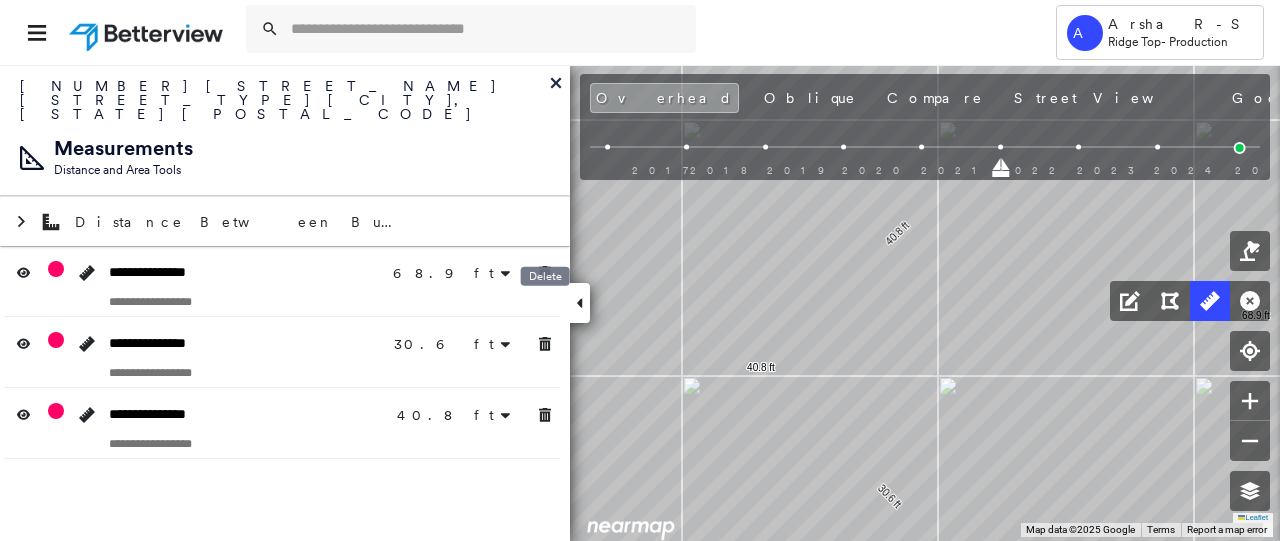 click on "Delete" at bounding box center [545, 282] 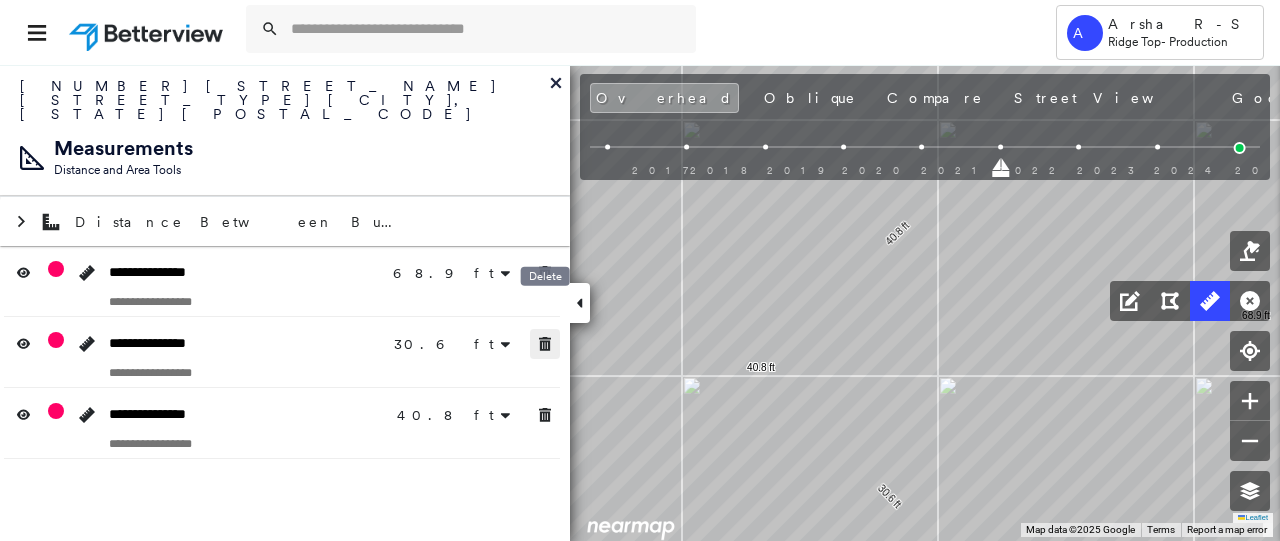 click 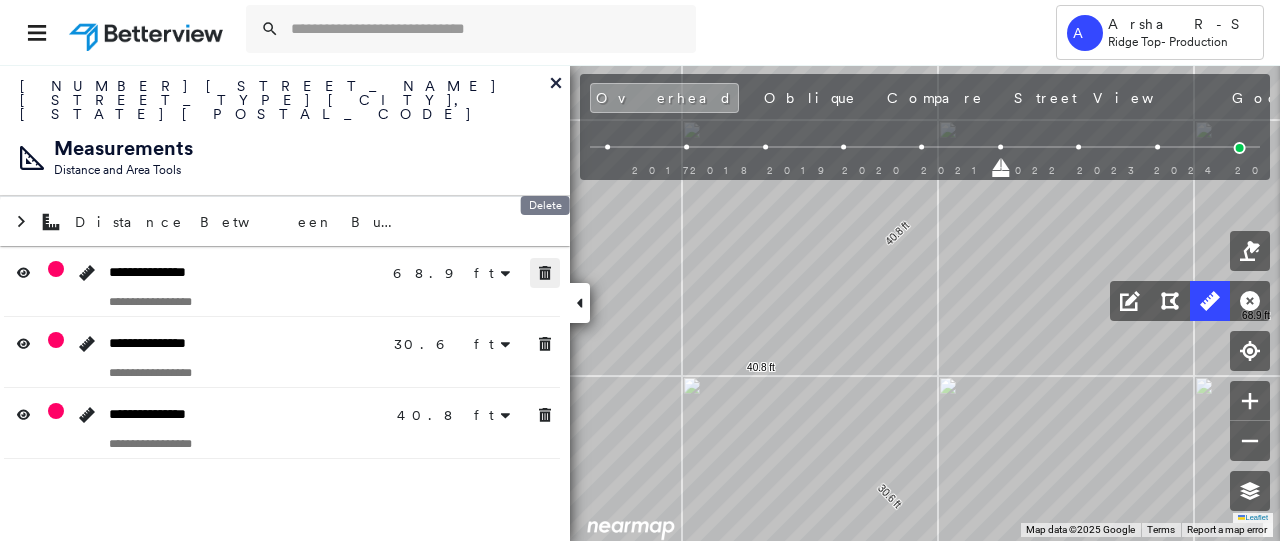 click 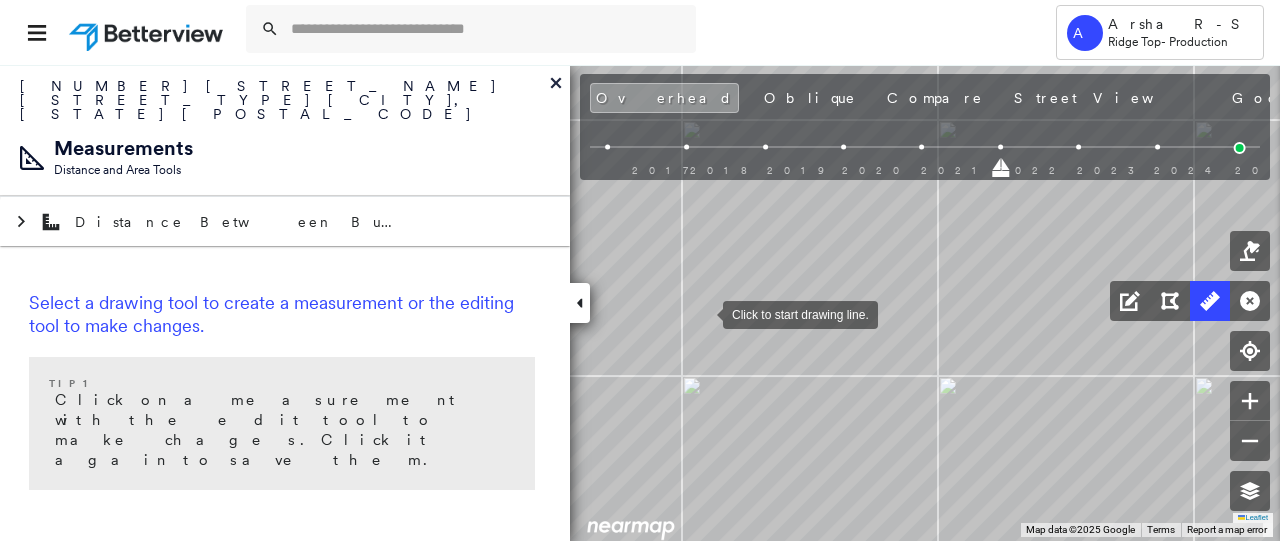 click at bounding box center (703, 313) 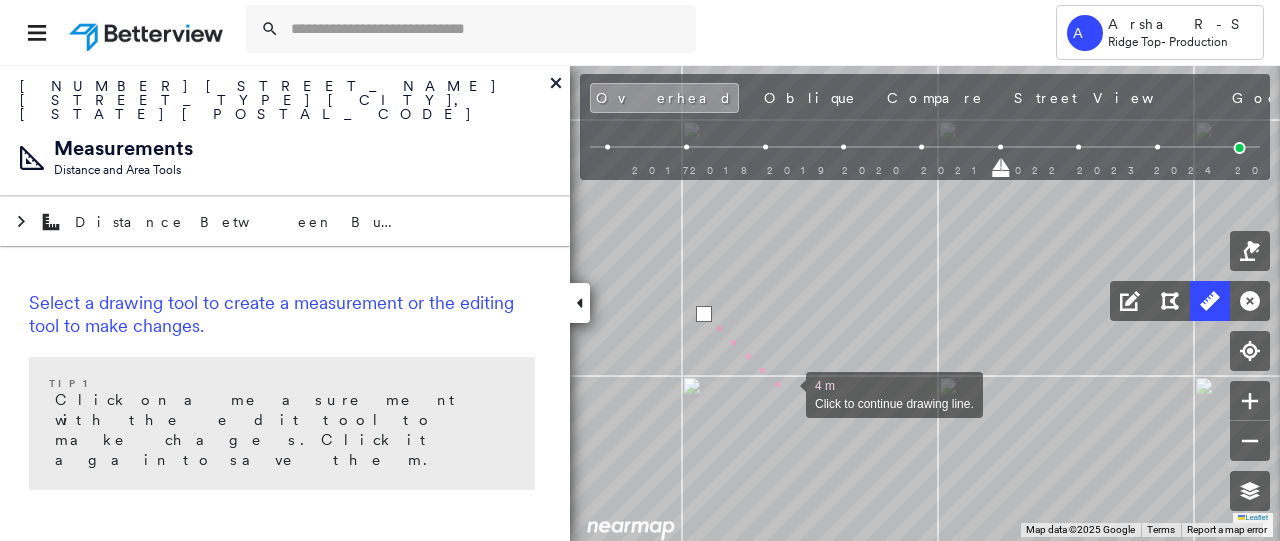 click at bounding box center [786, 393] 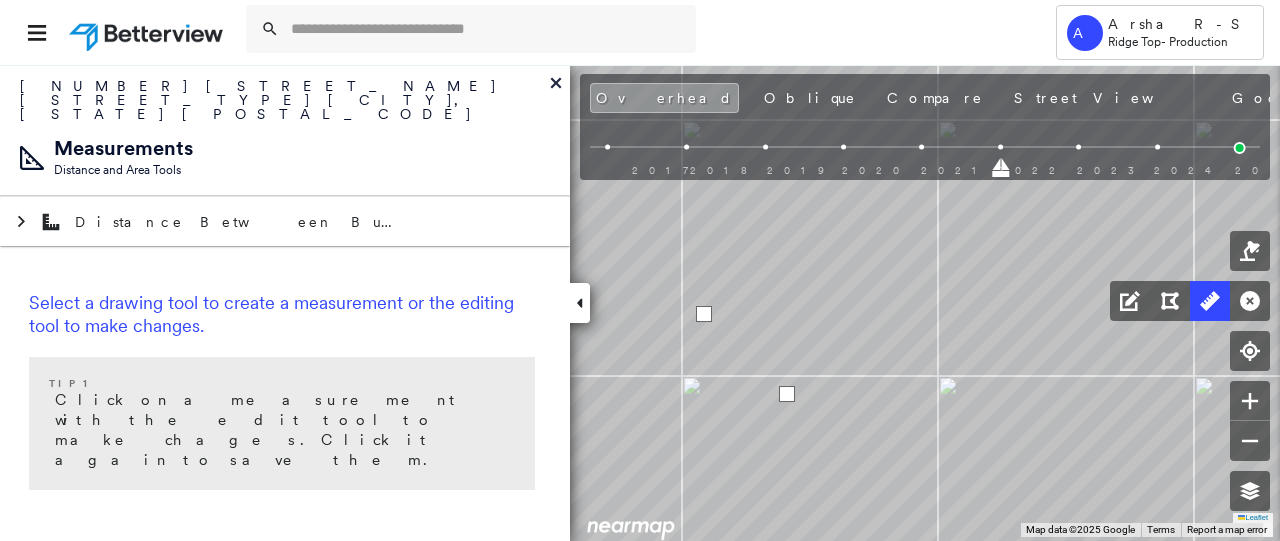 click at bounding box center (787, 394) 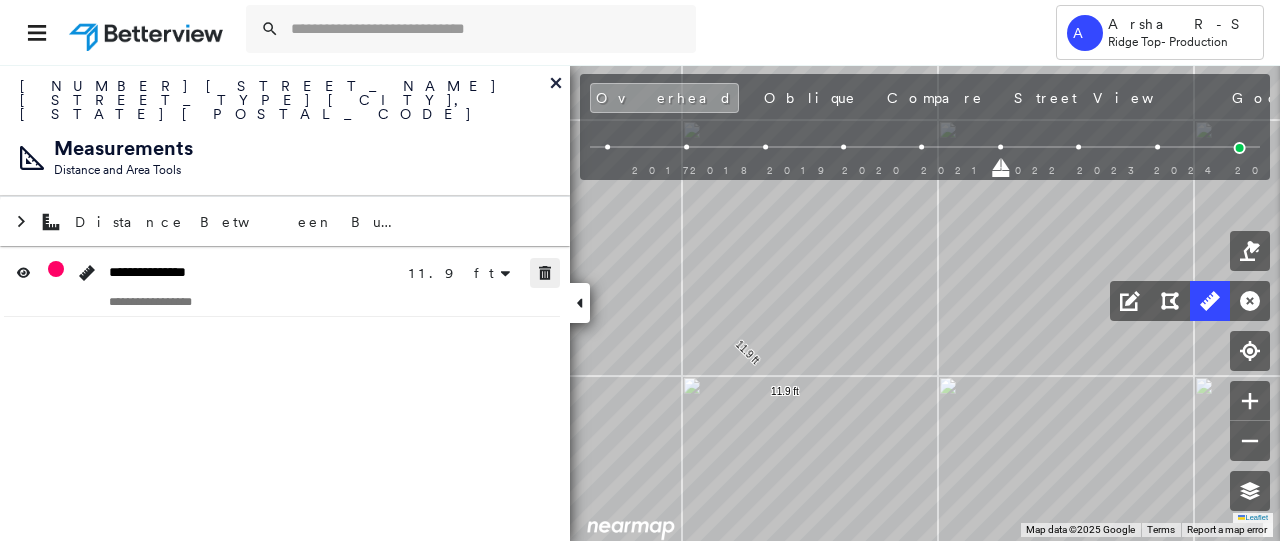 click 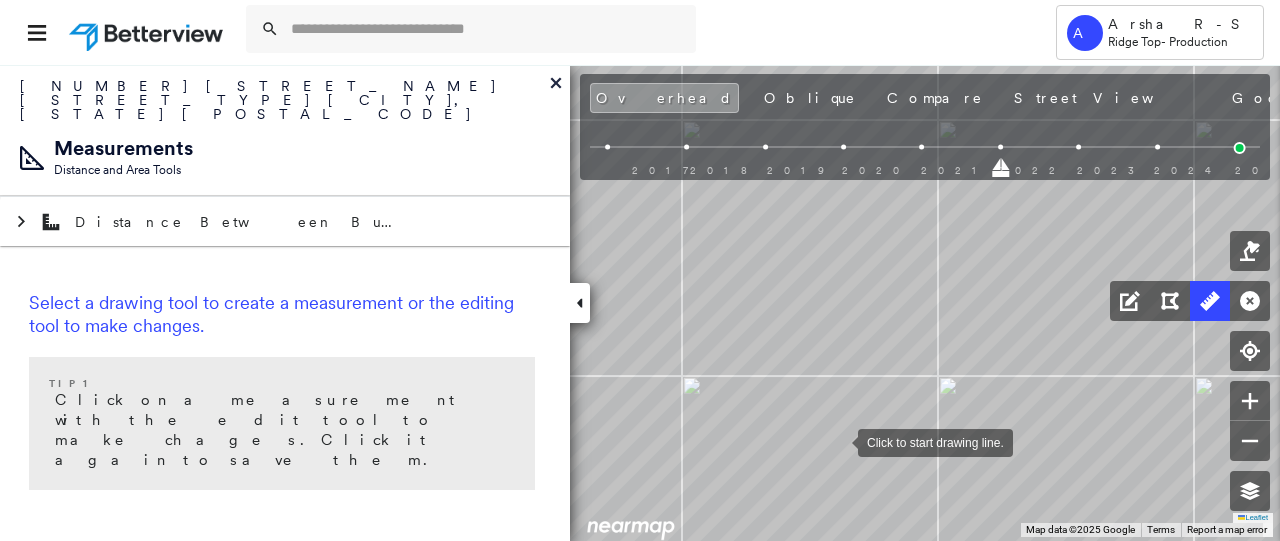 click at bounding box center [838, 441] 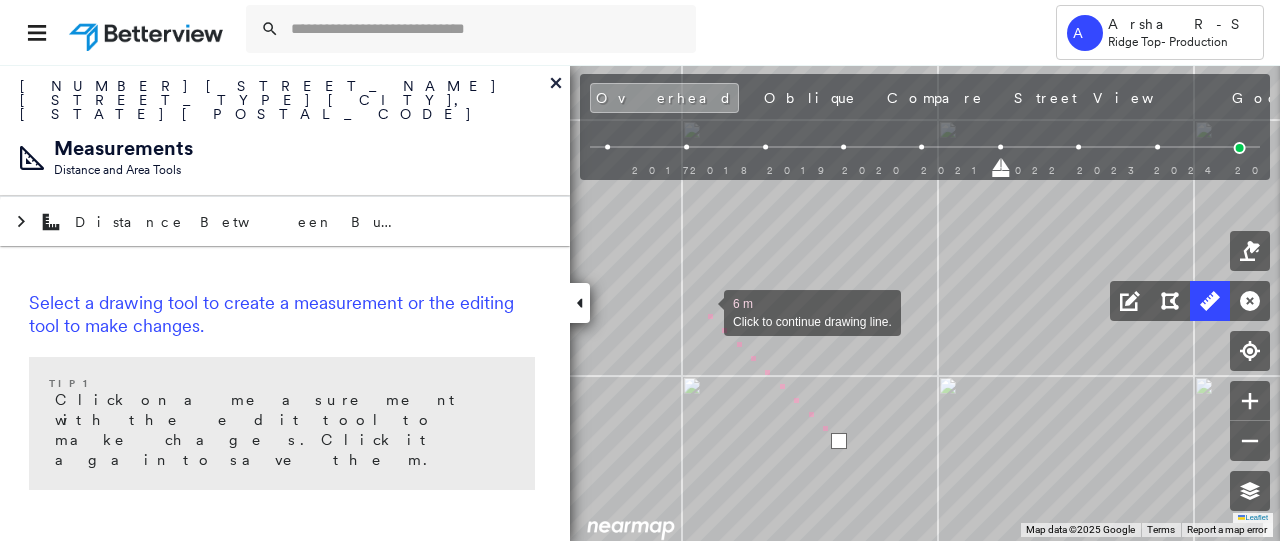 click at bounding box center (704, 311) 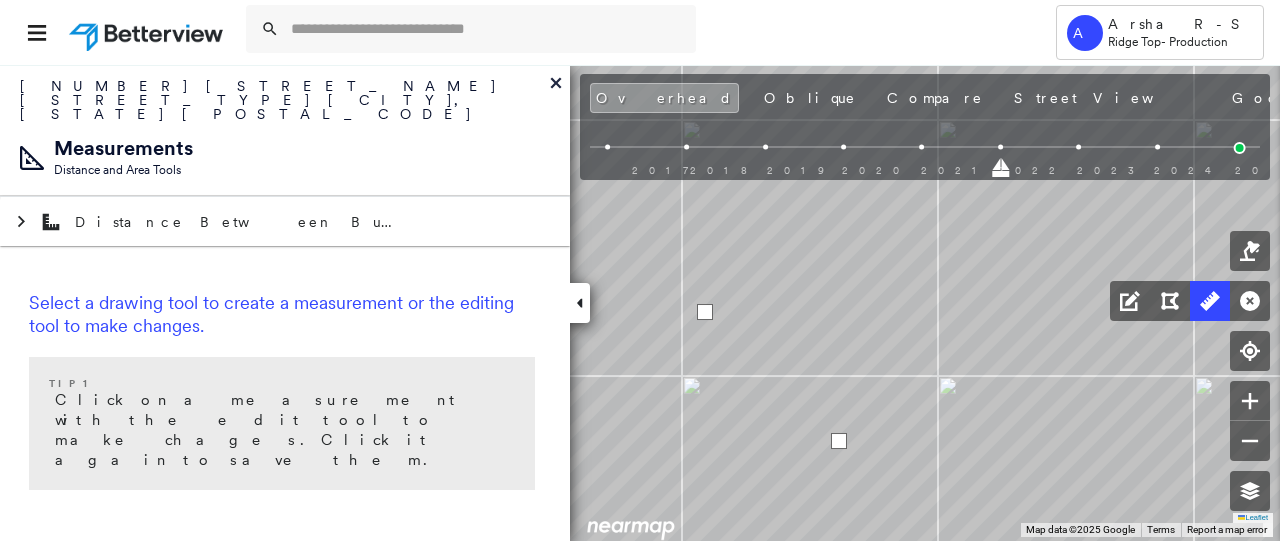 click at bounding box center [705, 312] 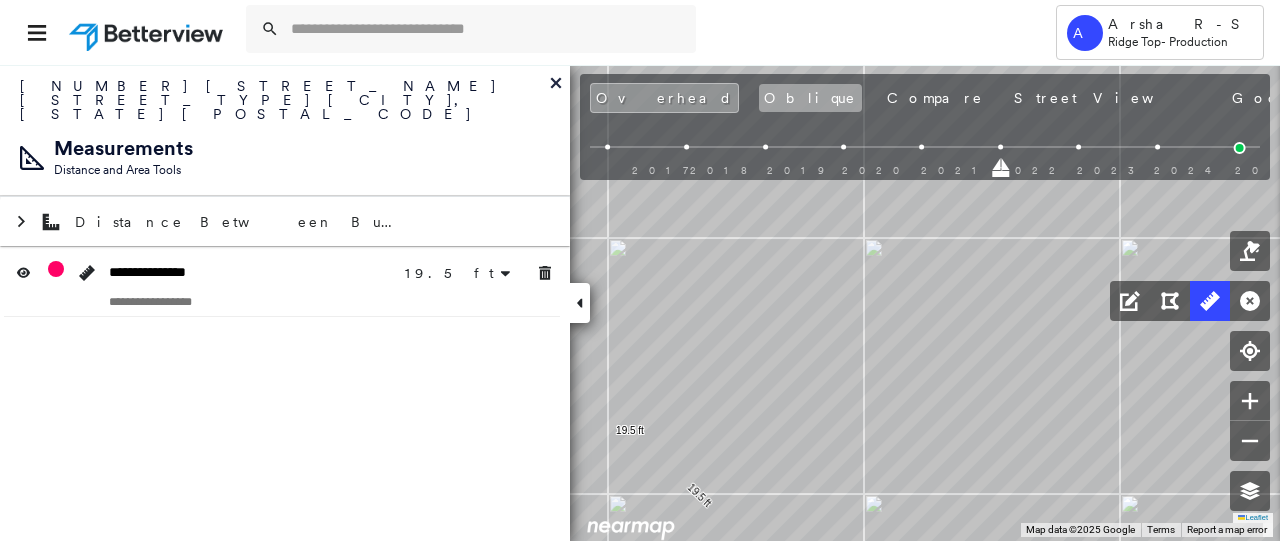 click on "Oblique" at bounding box center (810, 98) 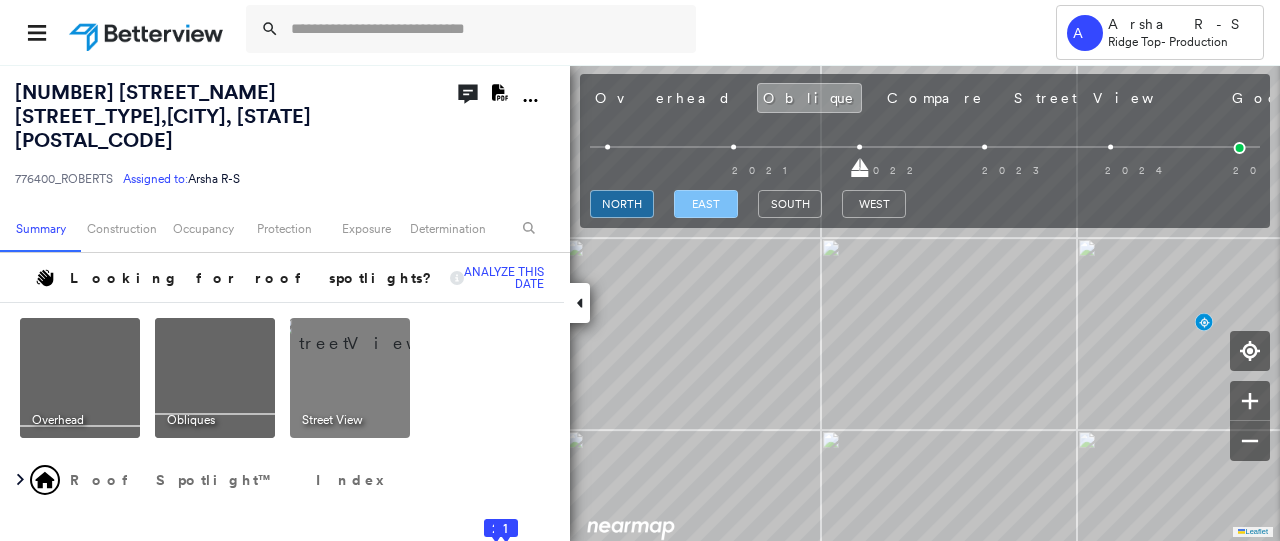 click on "east" at bounding box center (706, 204) 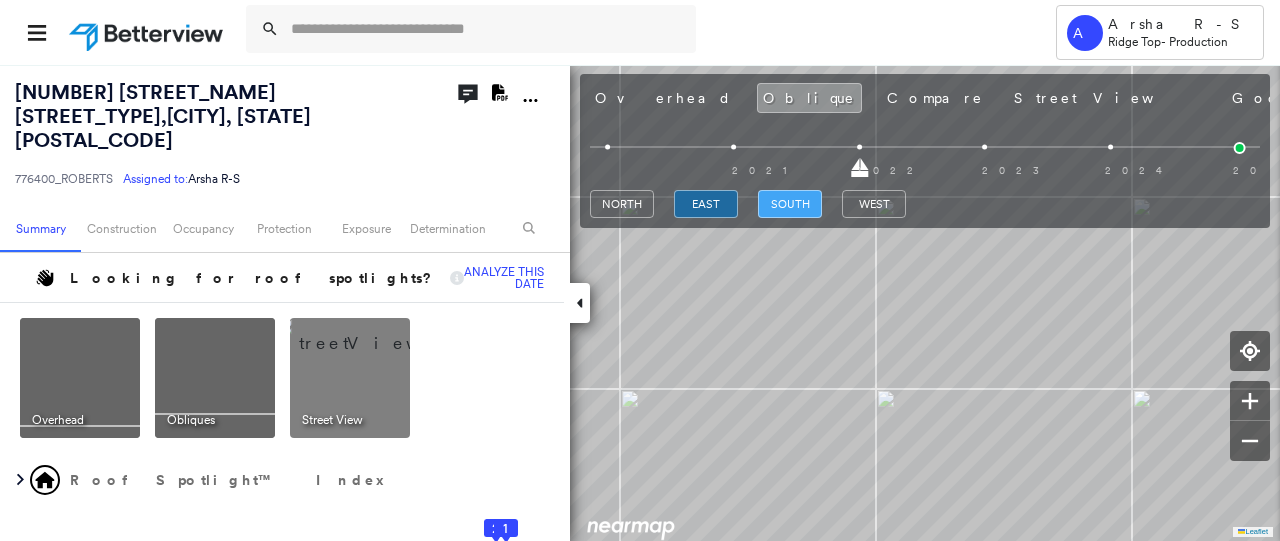 click on "south" at bounding box center [790, 204] 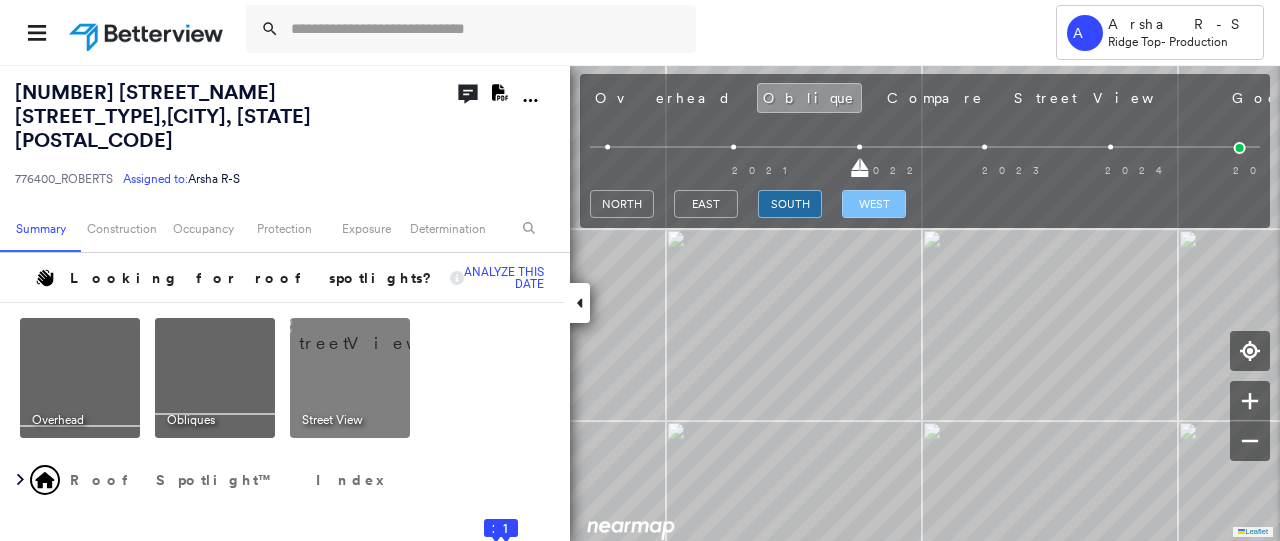 click on "west" at bounding box center [874, 204] 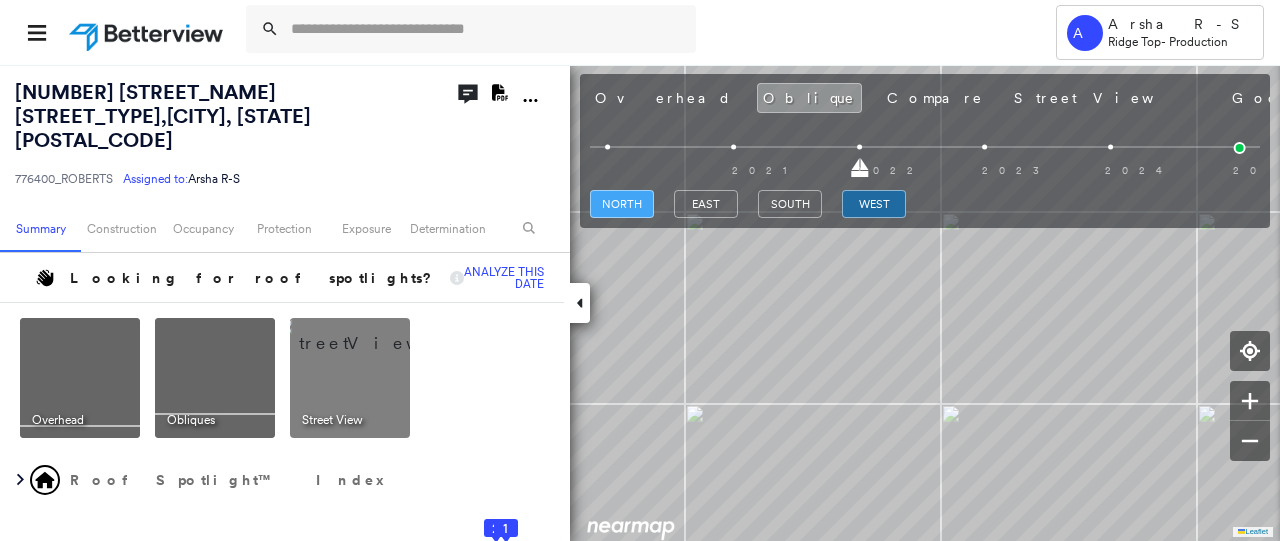 click on "north" at bounding box center [622, 204] 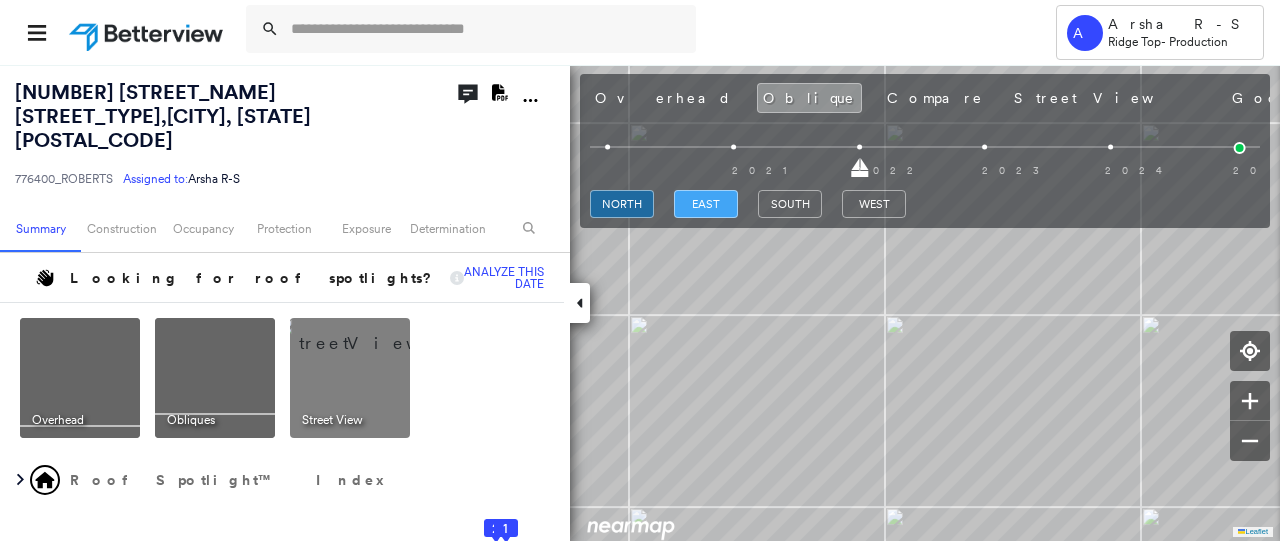 click on "east" at bounding box center (706, 204) 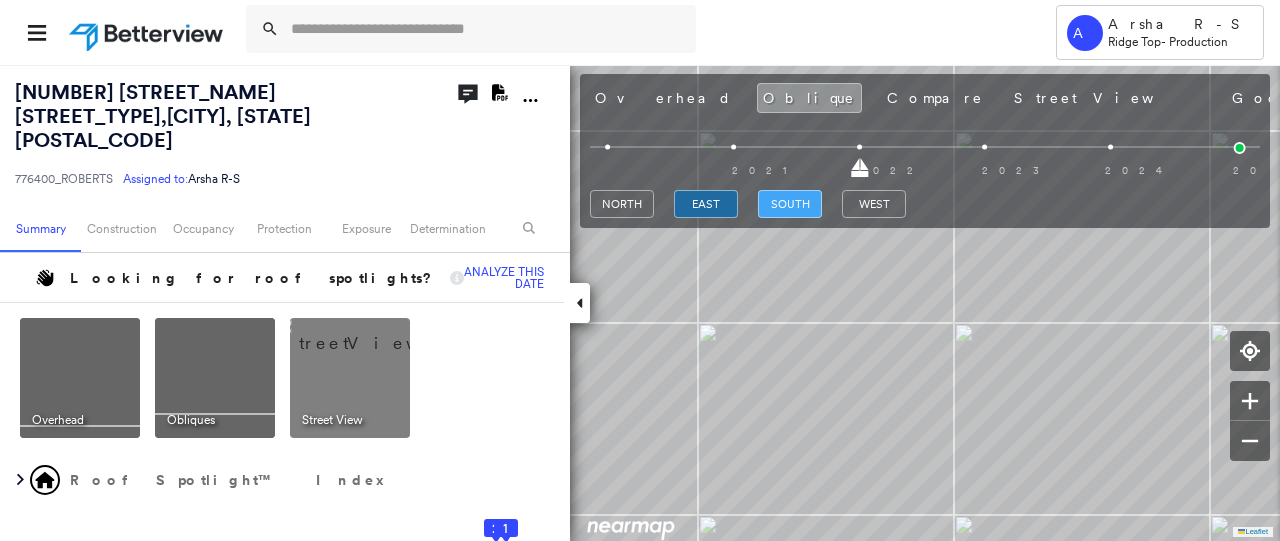 click on "south" at bounding box center (790, 204) 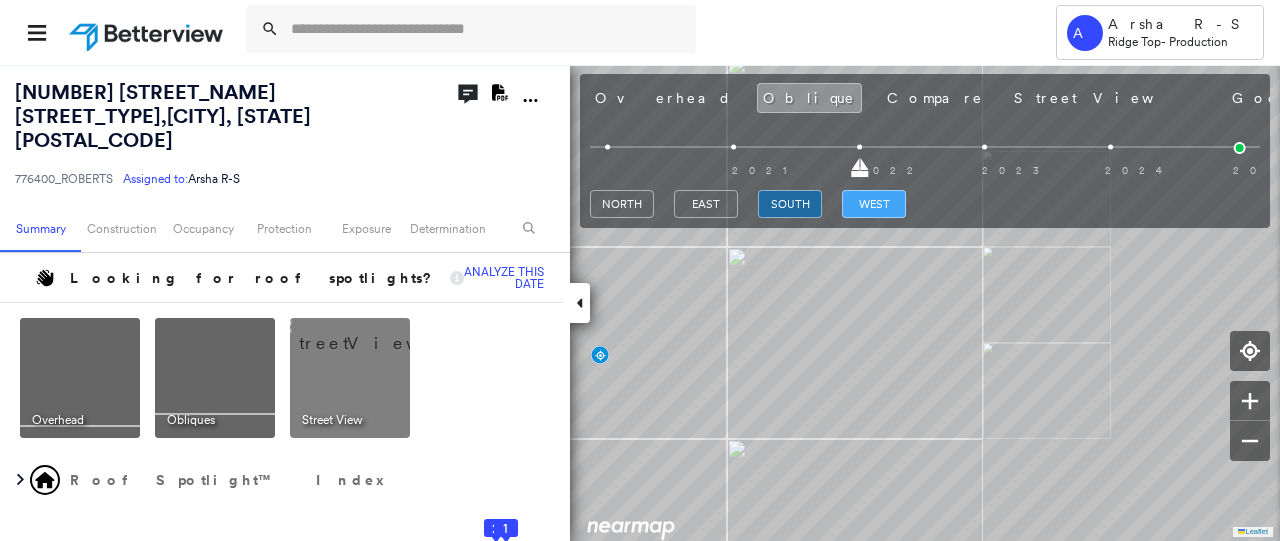 click on "west" at bounding box center [874, 204] 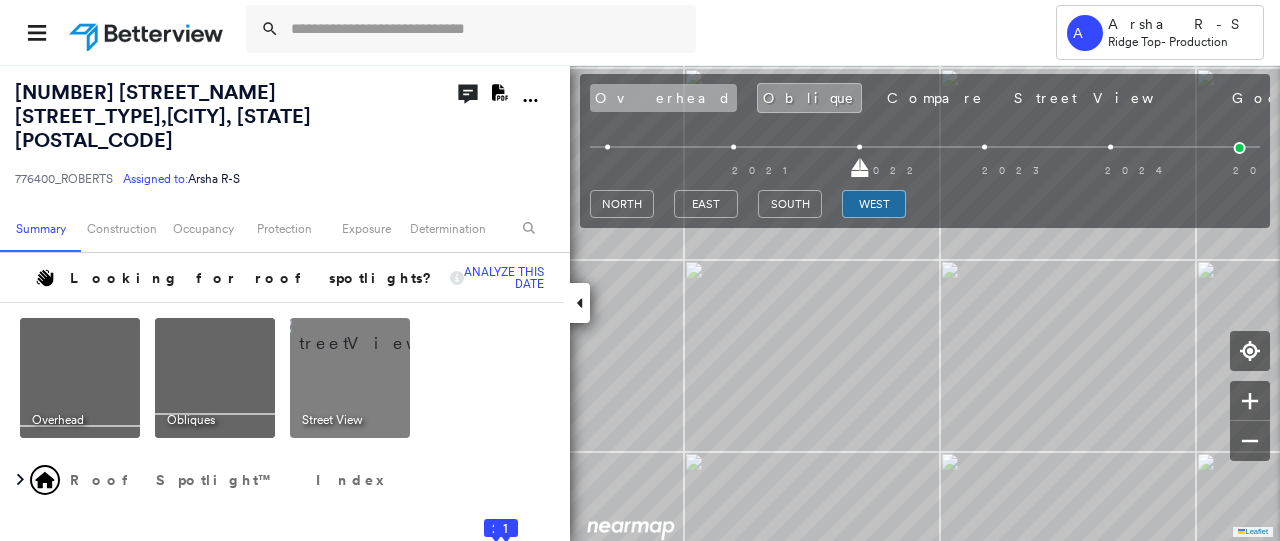 click on "Overhead" at bounding box center [663, 98] 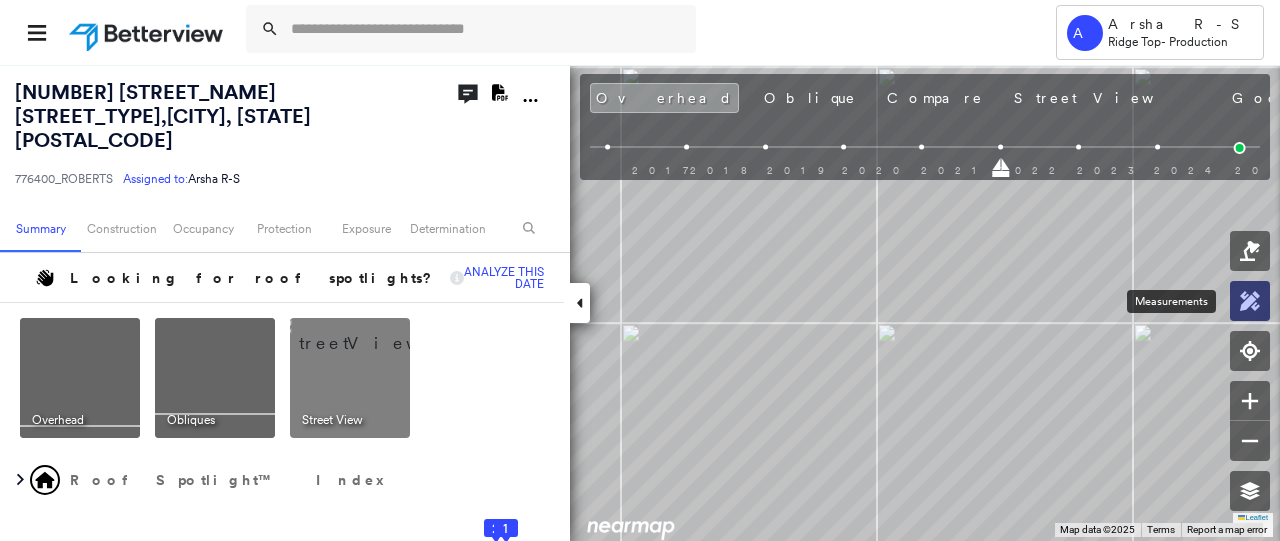 click 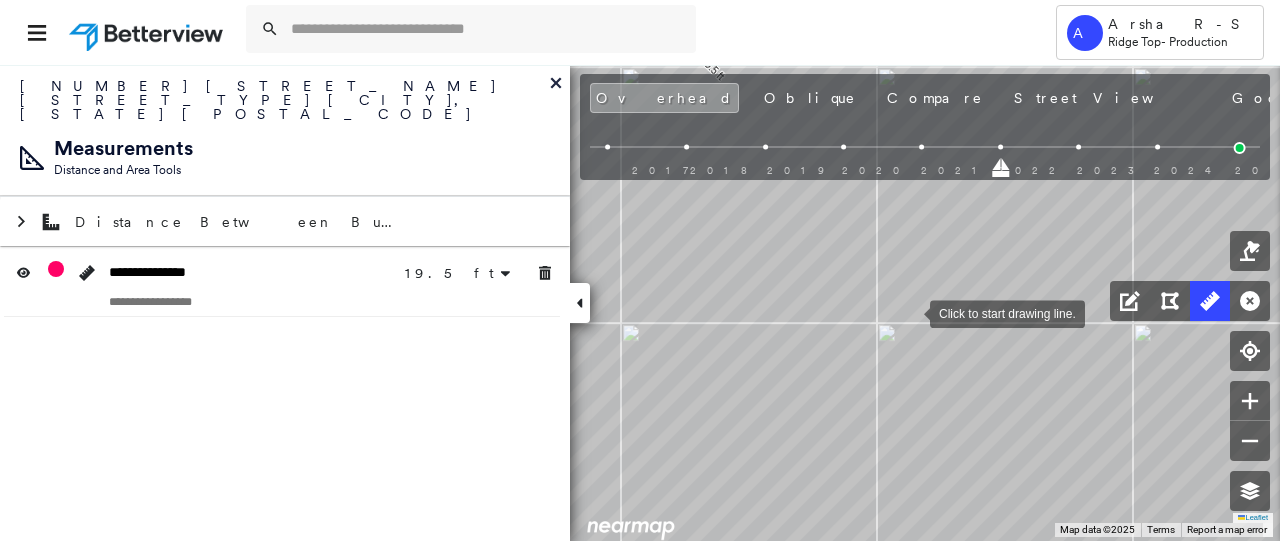 click on "19.5 ft 19.5 ft Click to start drawing line." at bounding box center (46, -182) 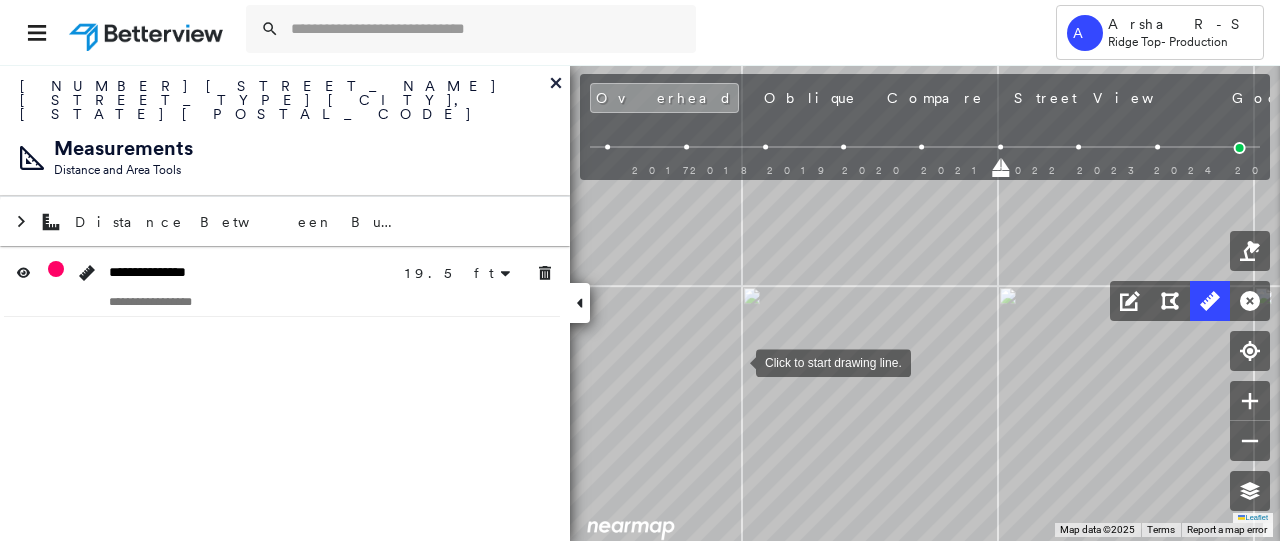 click at bounding box center (736, 361) 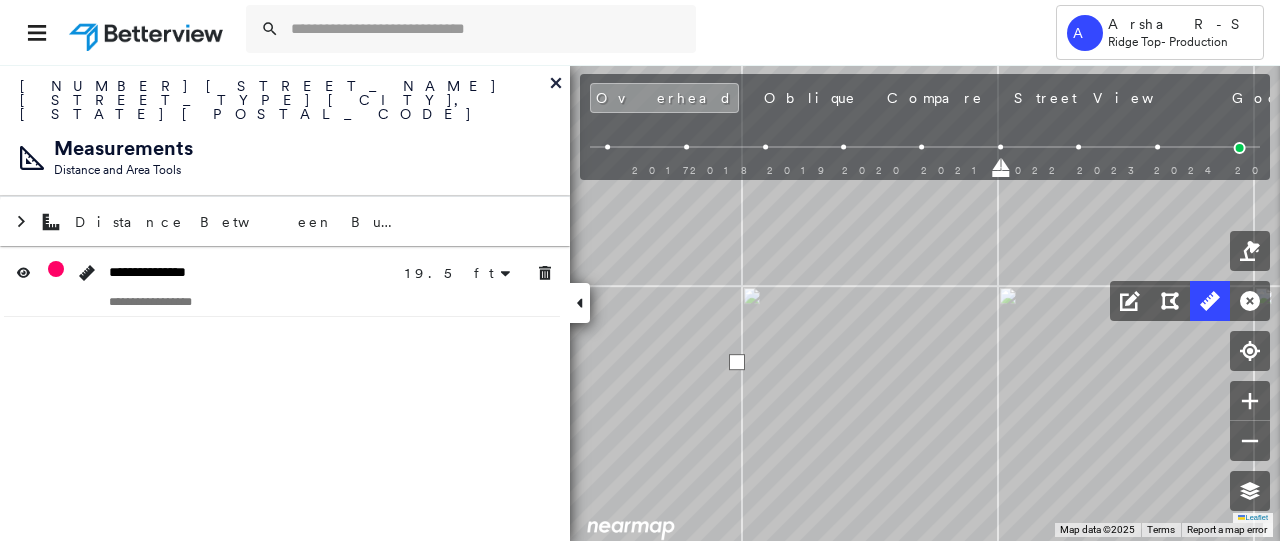 click at bounding box center [737, 362] 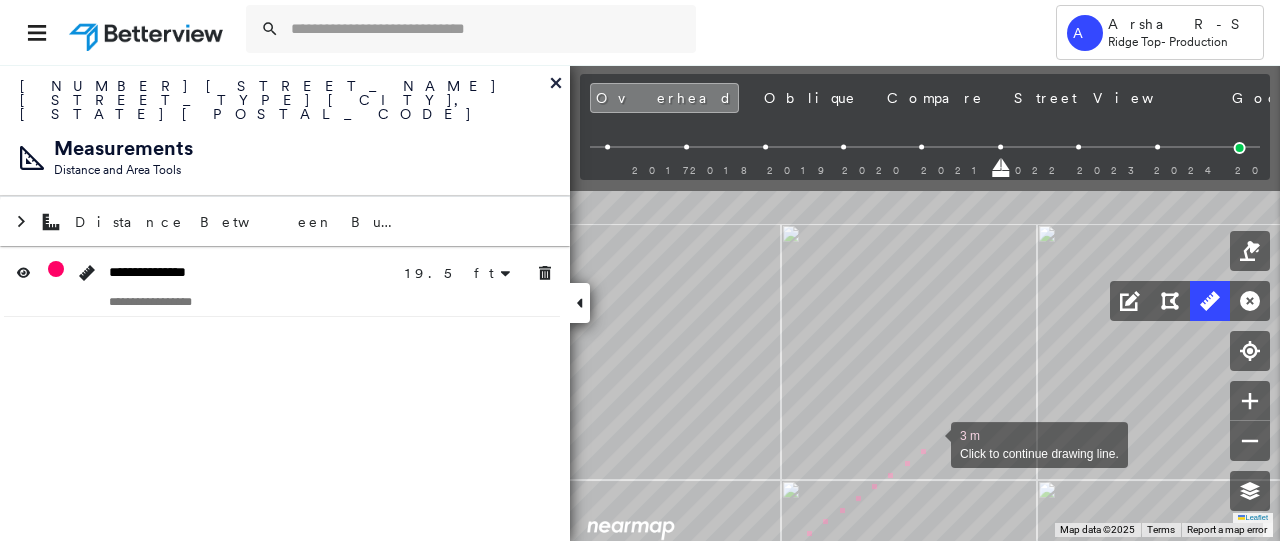drag, startPoint x: 938, startPoint y: 269, endPoint x: 947, endPoint y: 364, distance: 95.42536 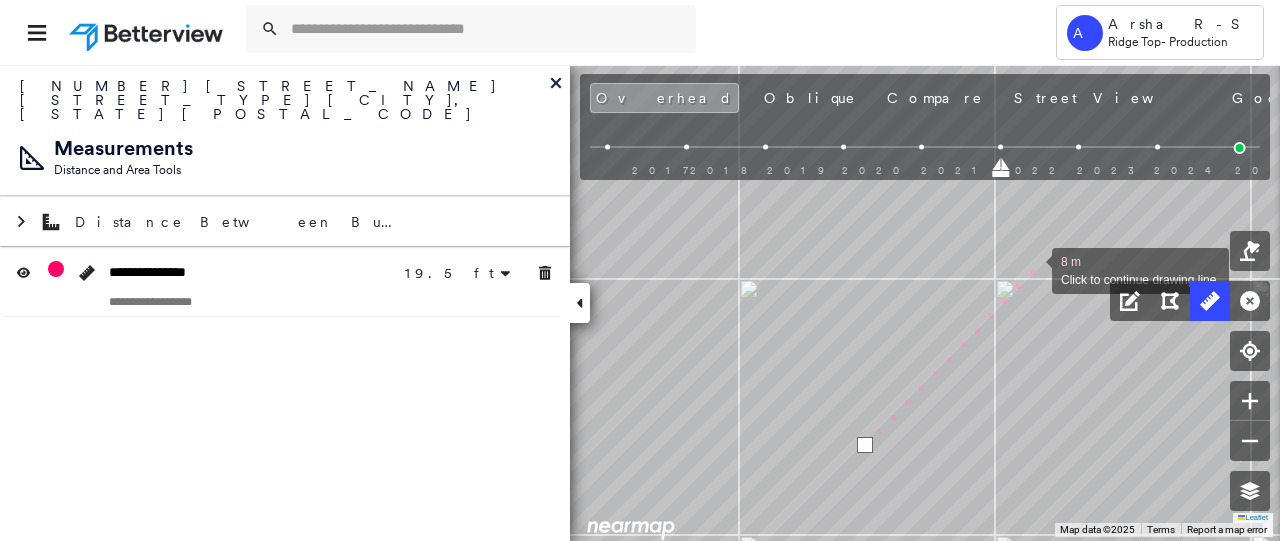 click at bounding box center [1032, 269] 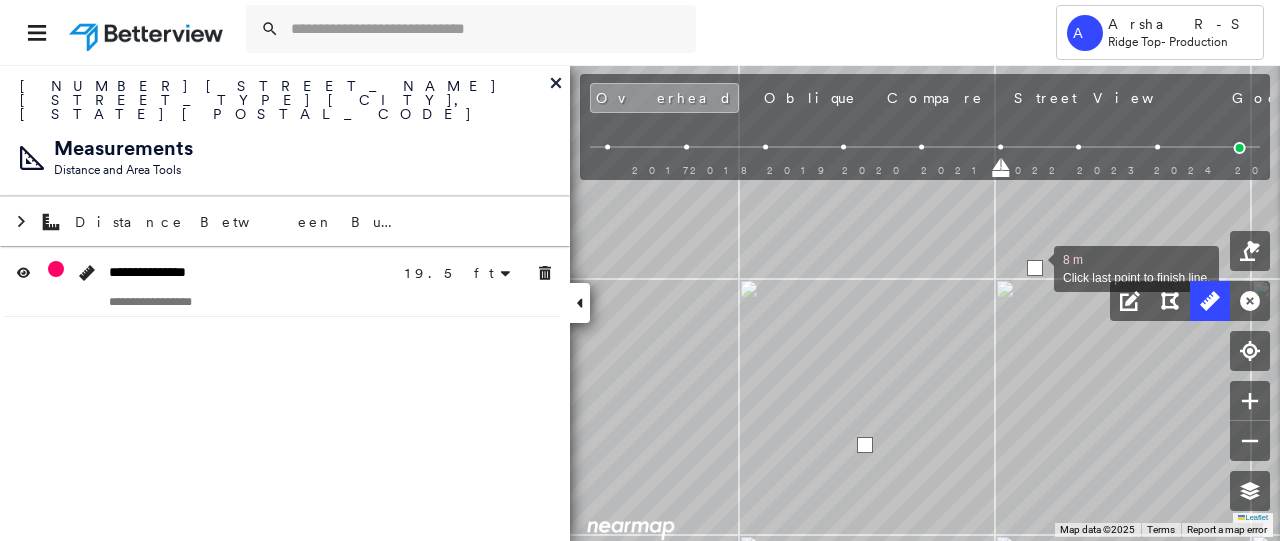 click at bounding box center [1035, 268] 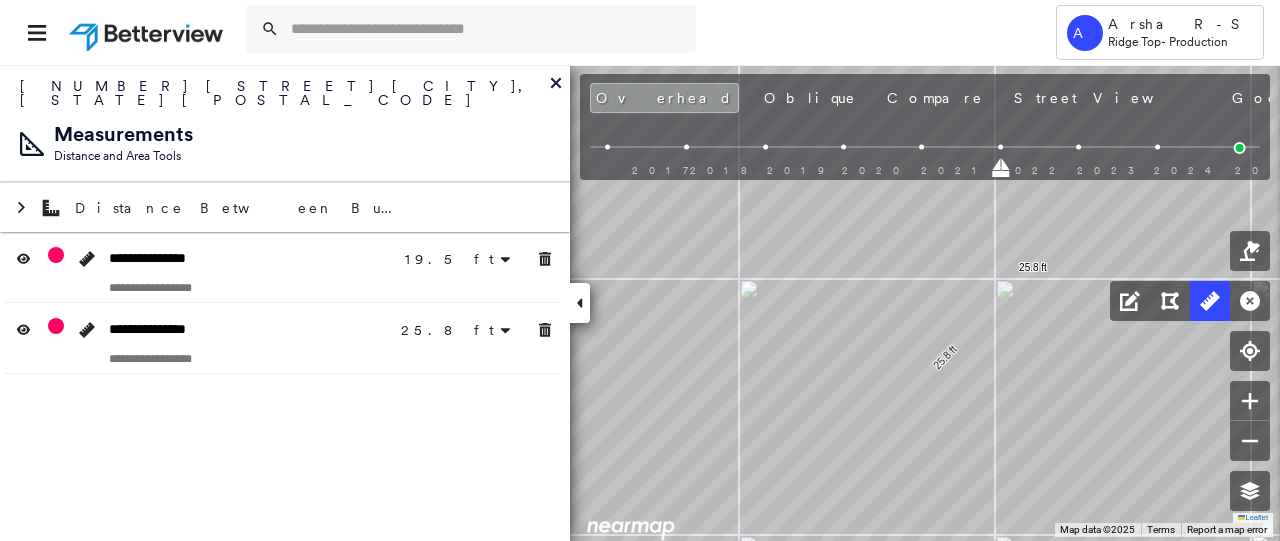 scroll, scrollTop: 0, scrollLeft: 0, axis: both 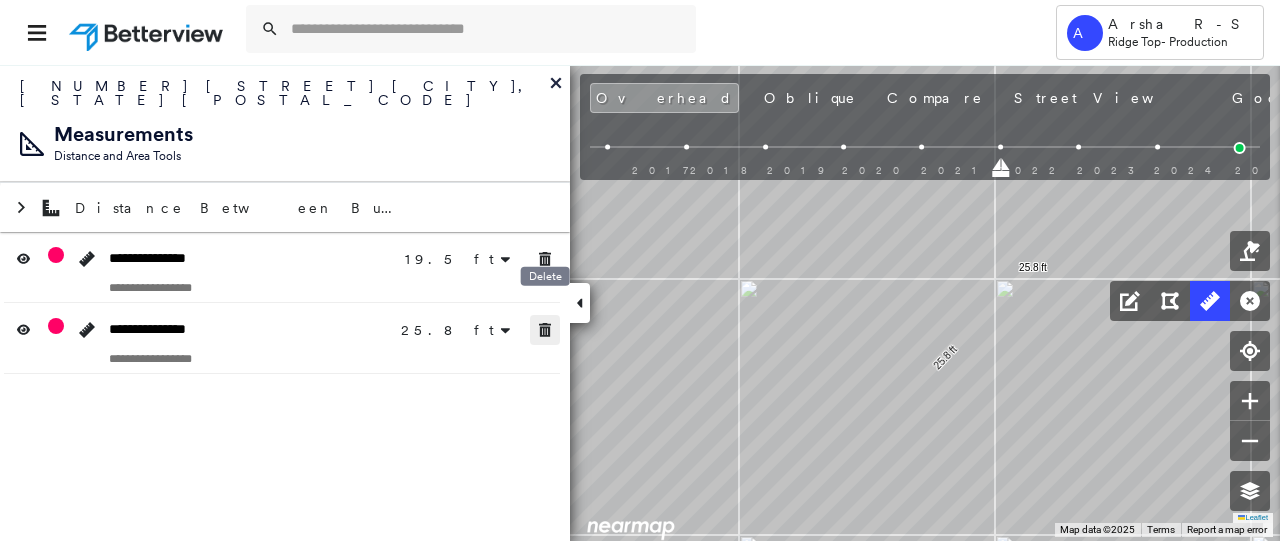 click 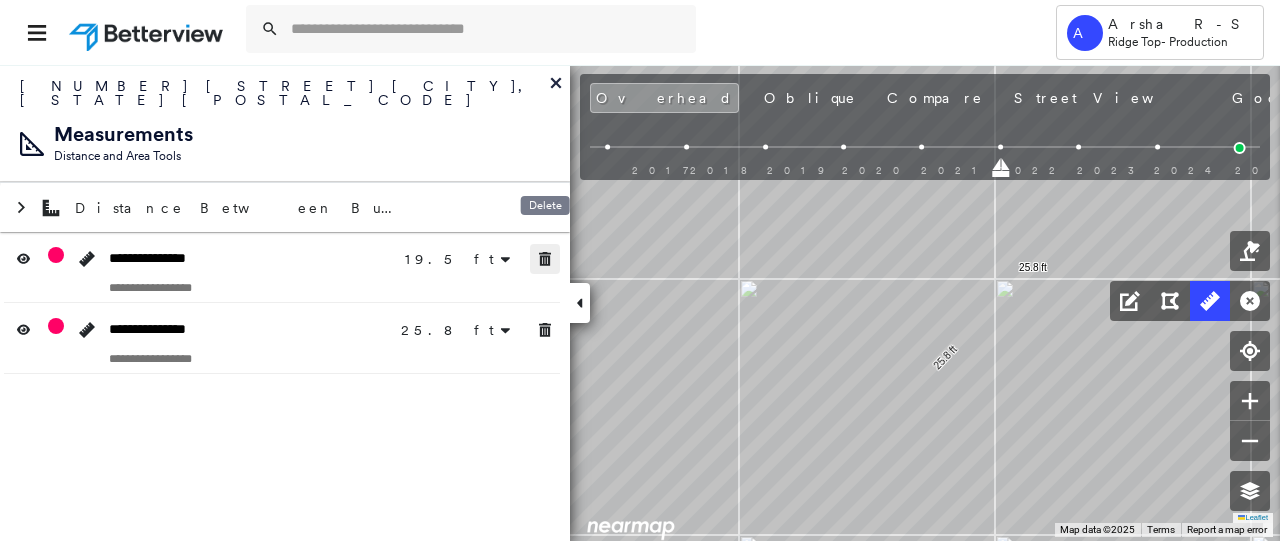 click at bounding box center [545, 259] 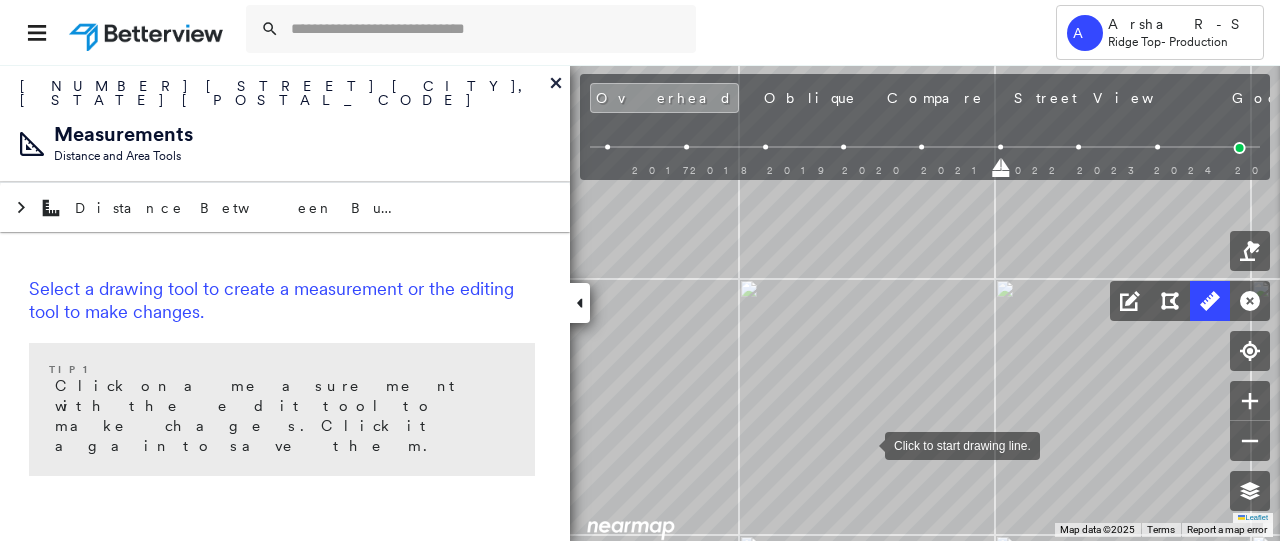 click at bounding box center [865, 444] 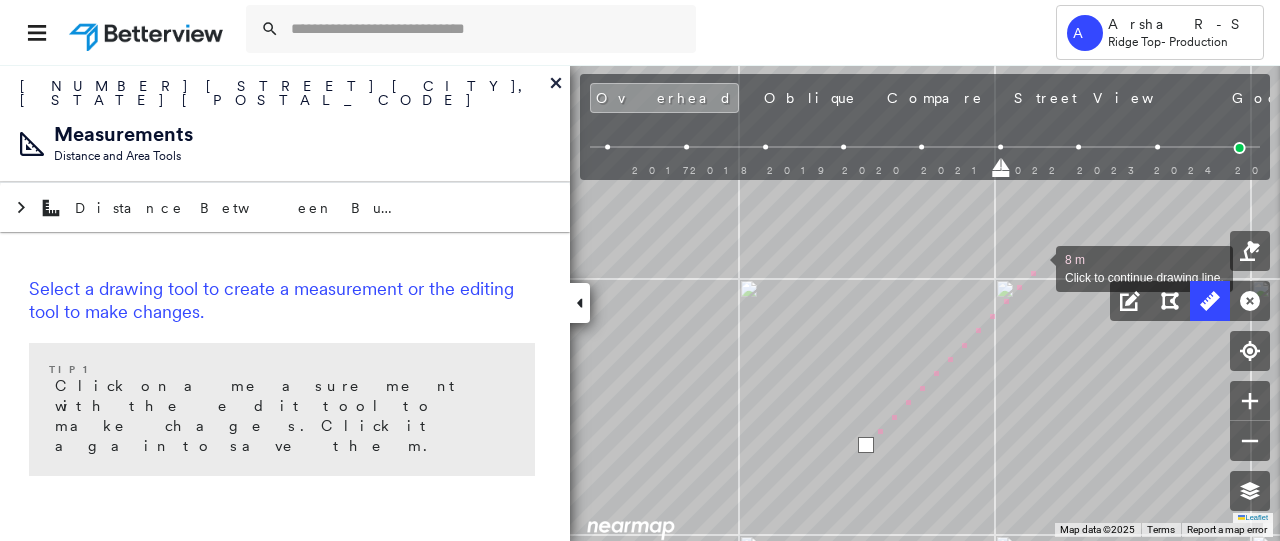 click at bounding box center [1036, 267] 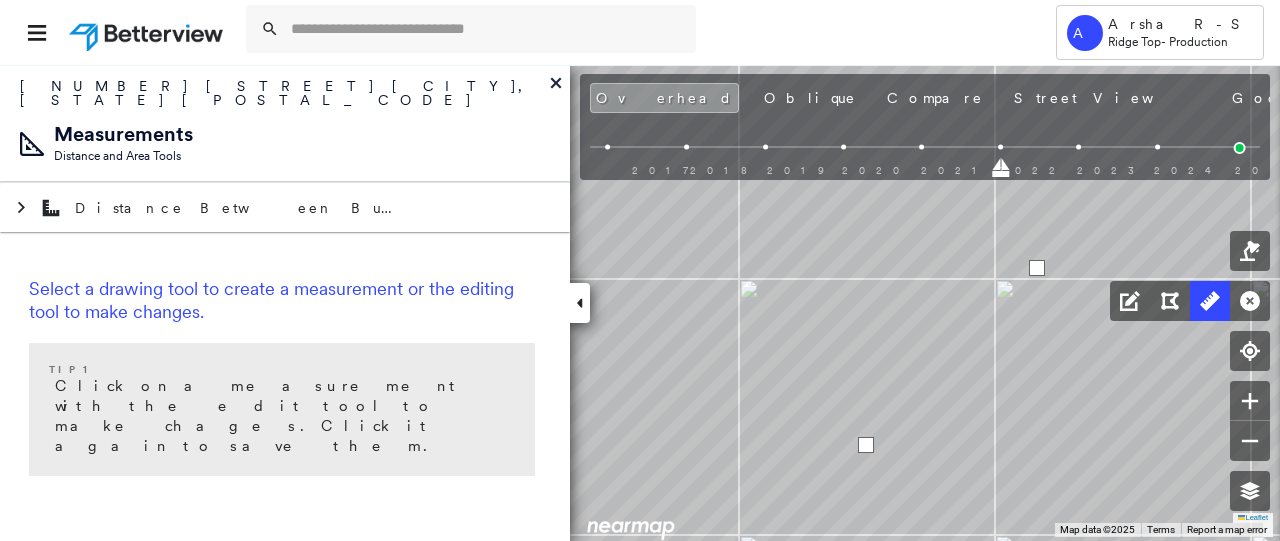 click at bounding box center (1037, 268) 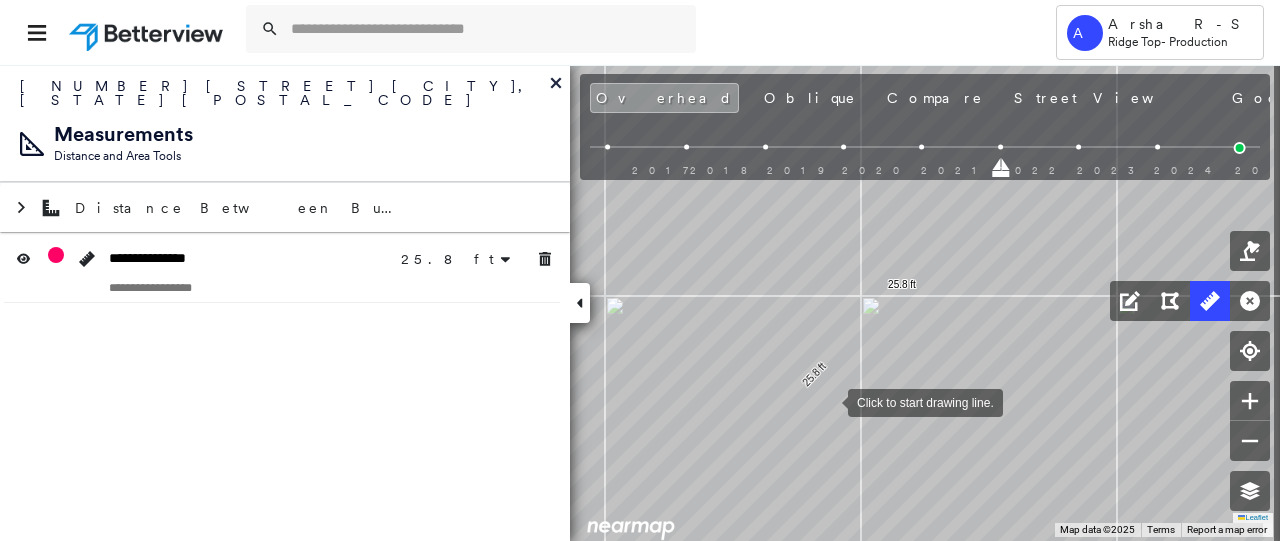 drag, startPoint x: 962, startPoint y: 385, endPoint x: 788, endPoint y: 399, distance: 174.56232 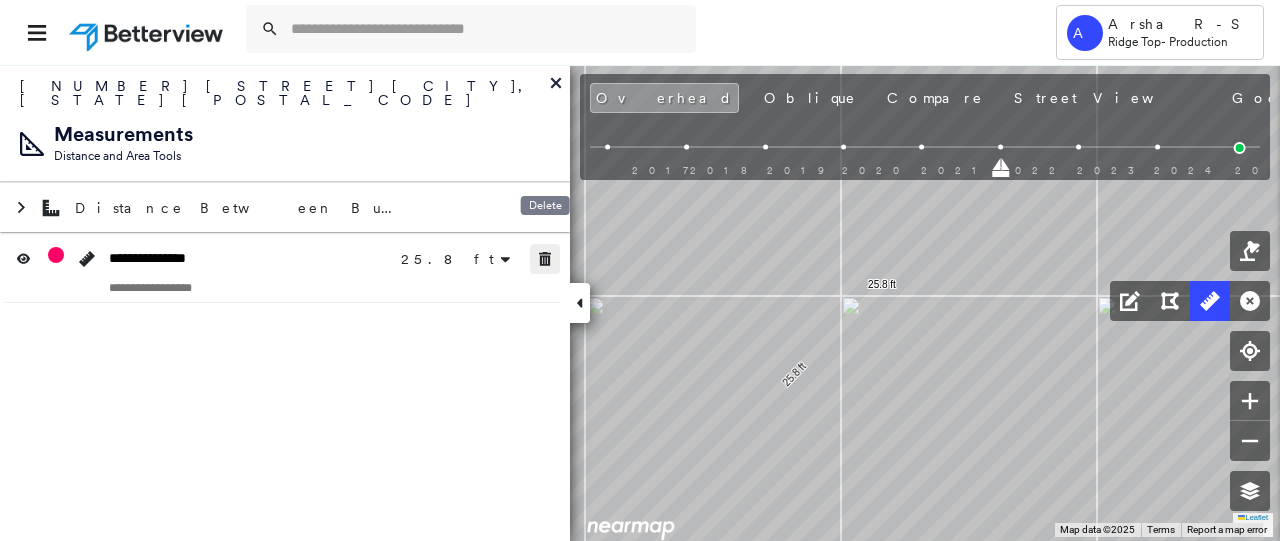 click at bounding box center [545, 259] 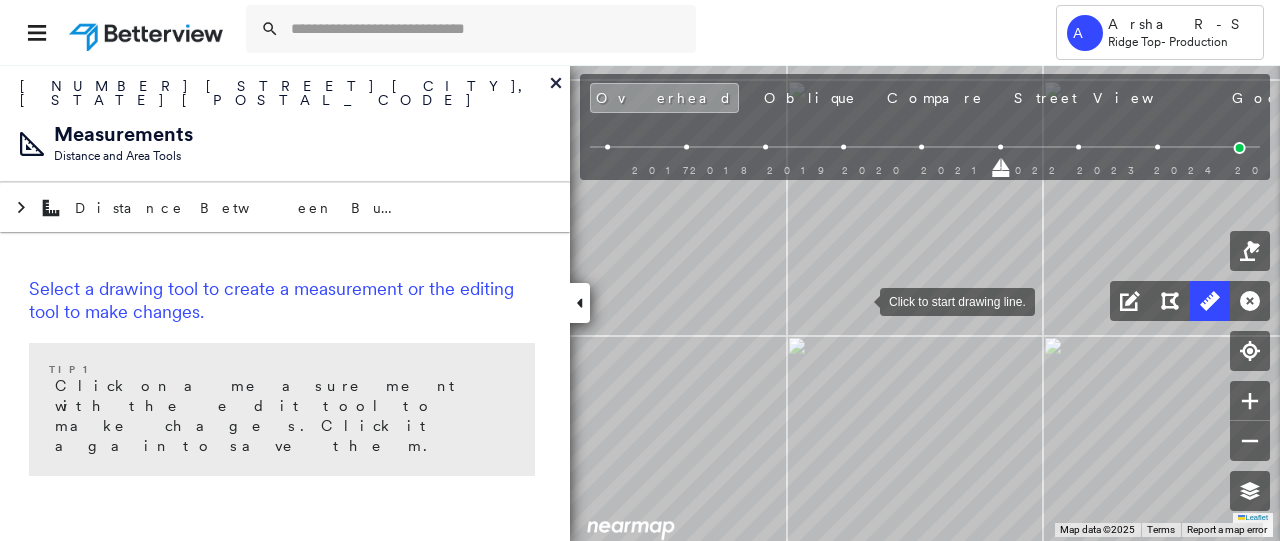 click at bounding box center [860, 300] 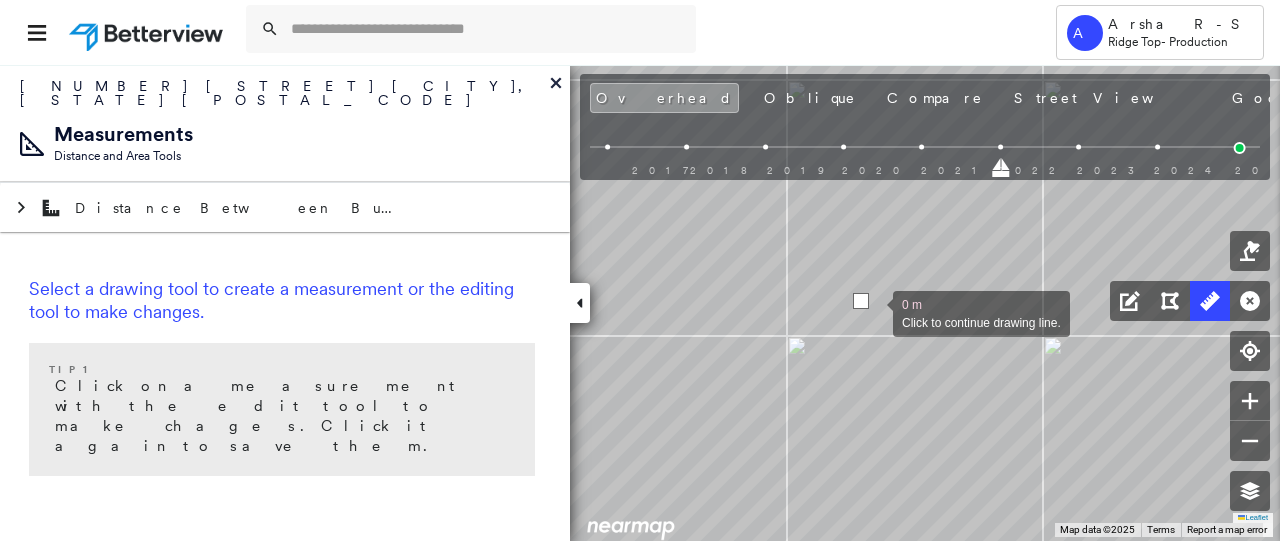click at bounding box center [873, 312] 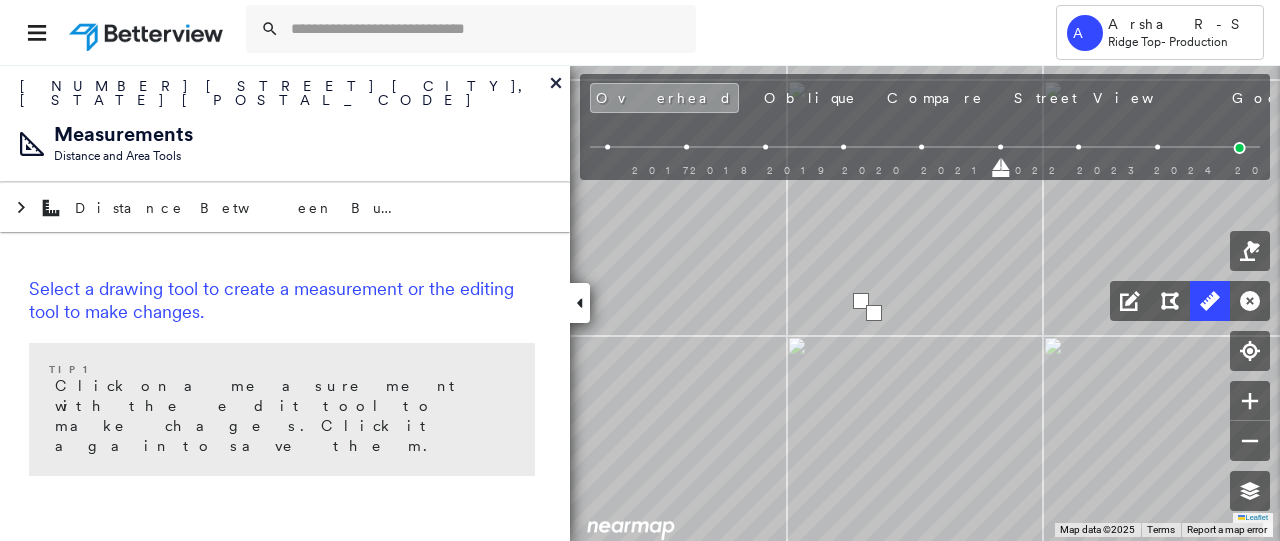 click at bounding box center (874, 313) 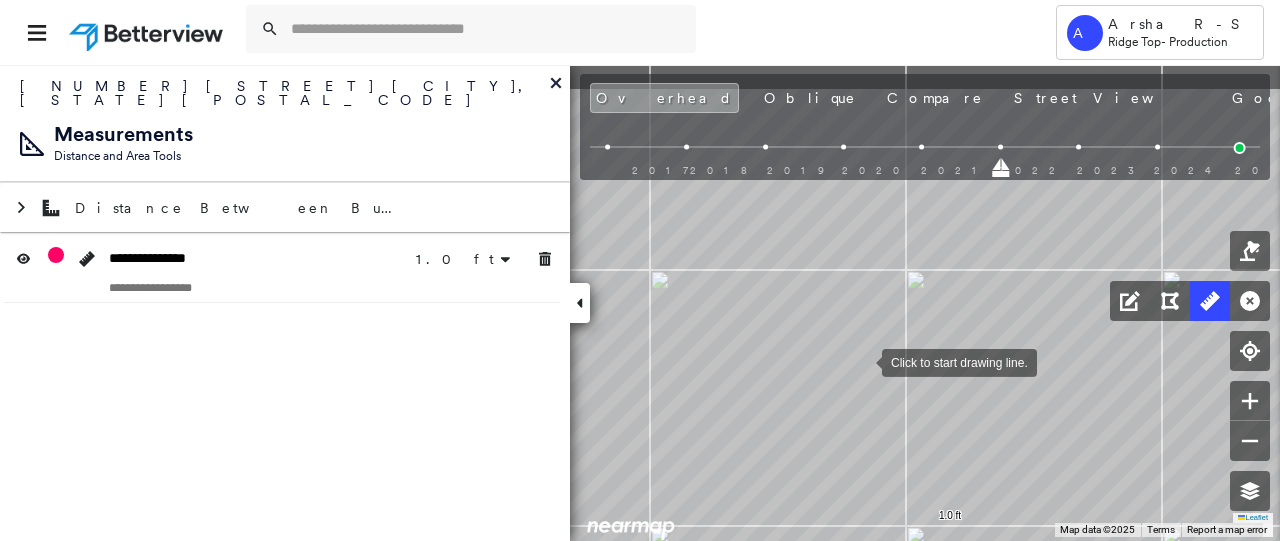 drag, startPoint x: 828, startPoint y: 291, endPoint x: 820, endPoint y: 445, distance: 154.20766 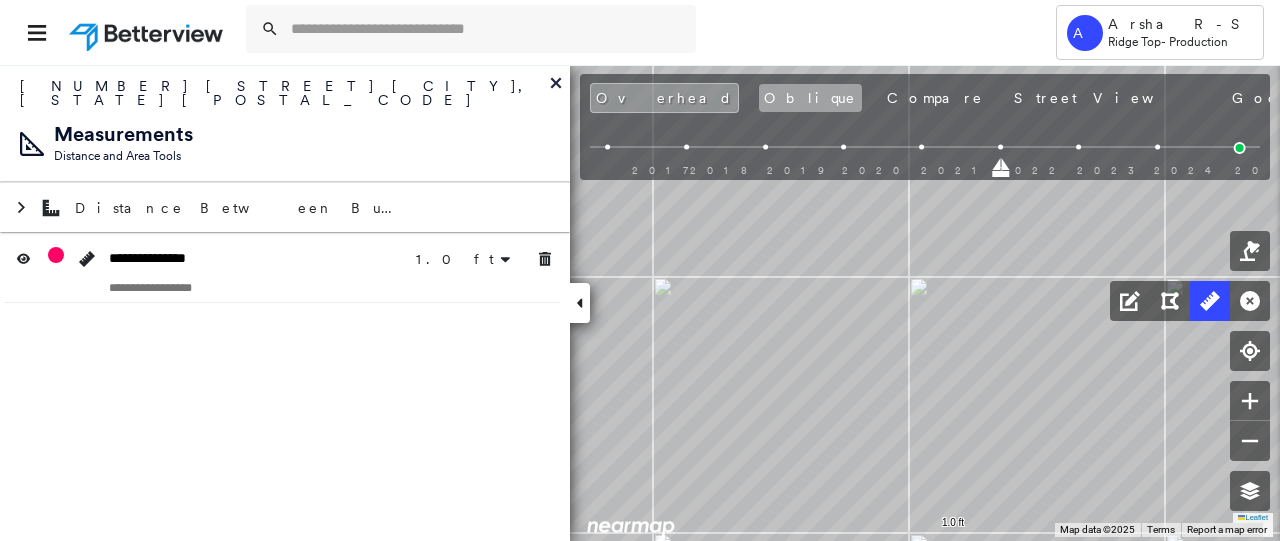 click on "Oblique" at bounding box center (810, 98) 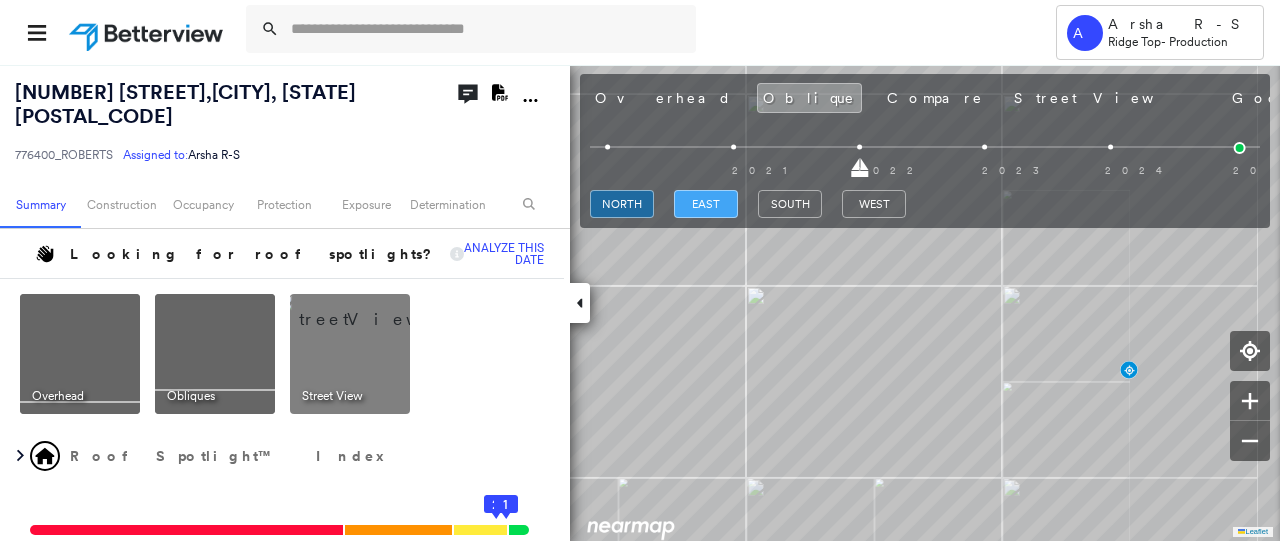 click on "east" at bounding box center (706, 204) 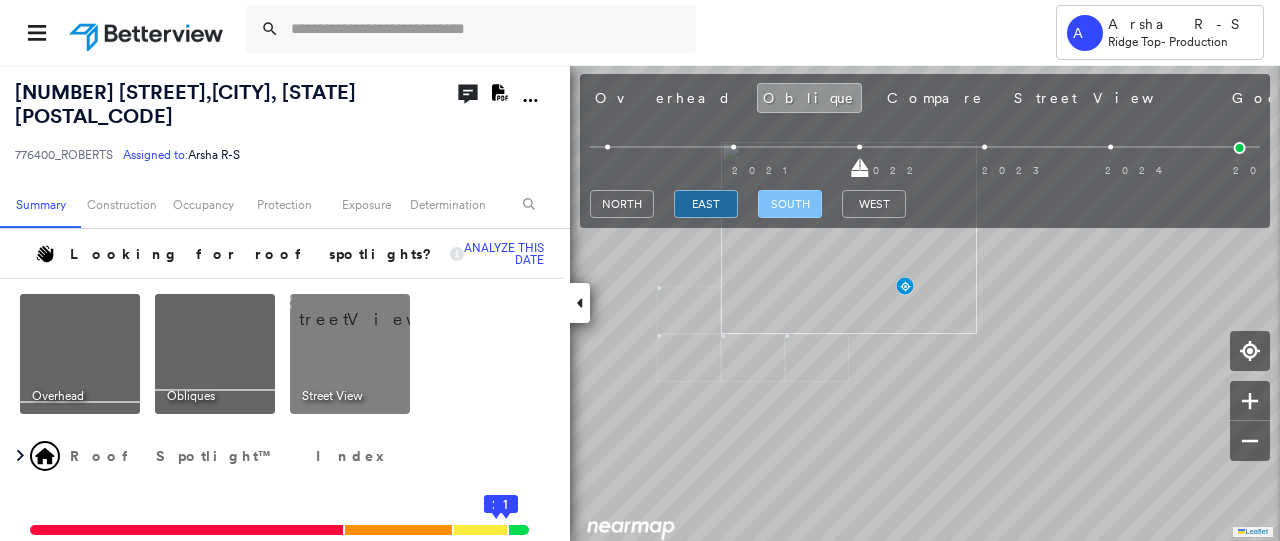 click on "south" at bounding box center [790, 204] 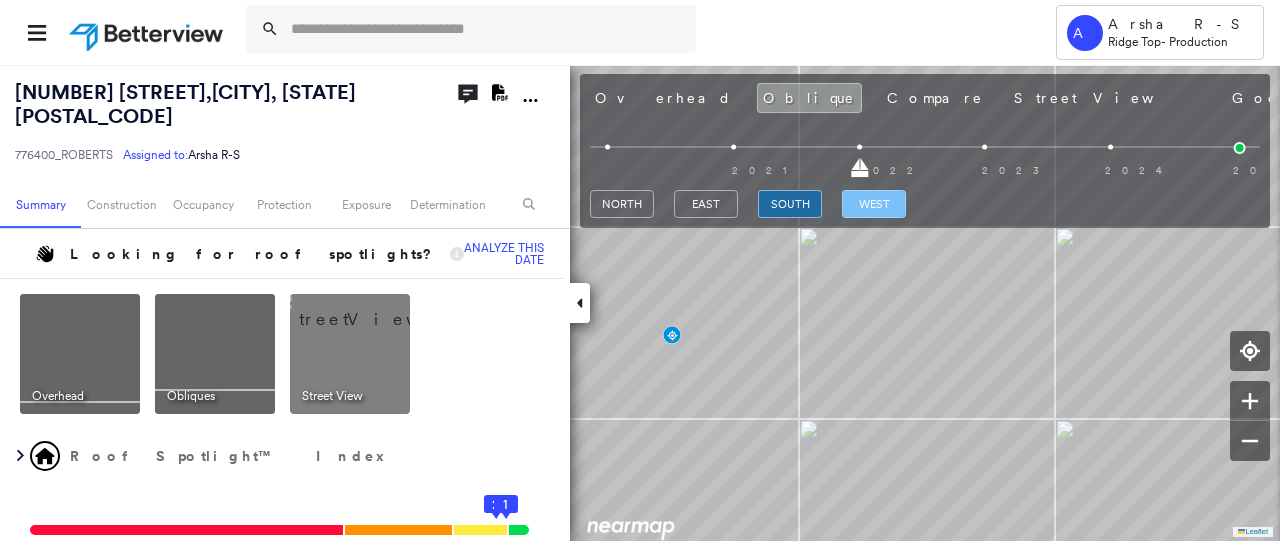 click on "west" at bounding box center (874, 204) 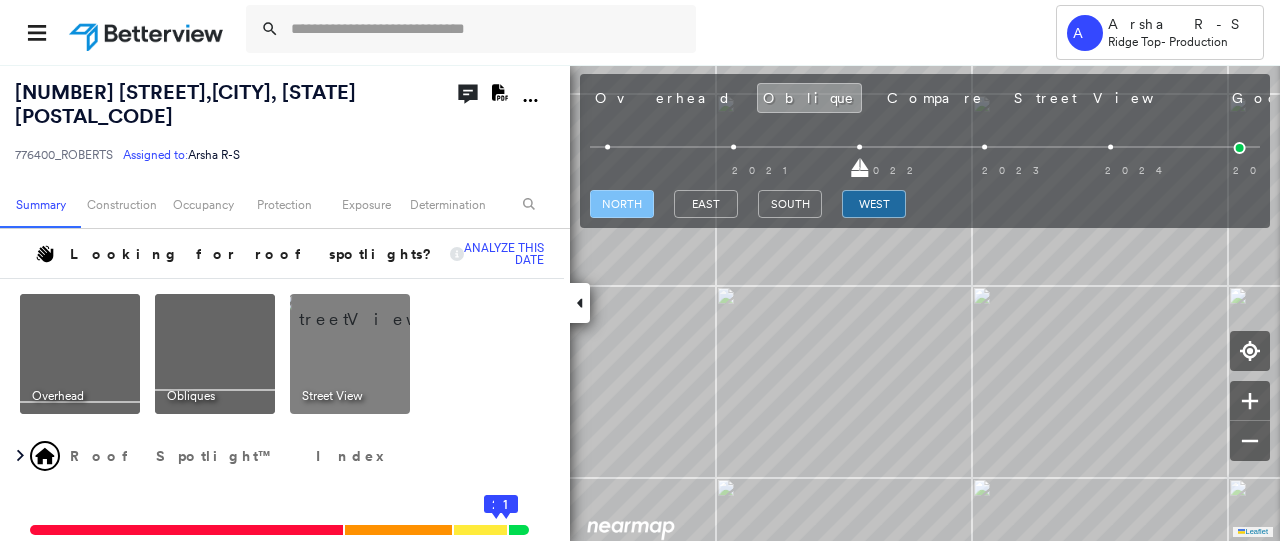 click on "north" at bounding box center [622, 204] 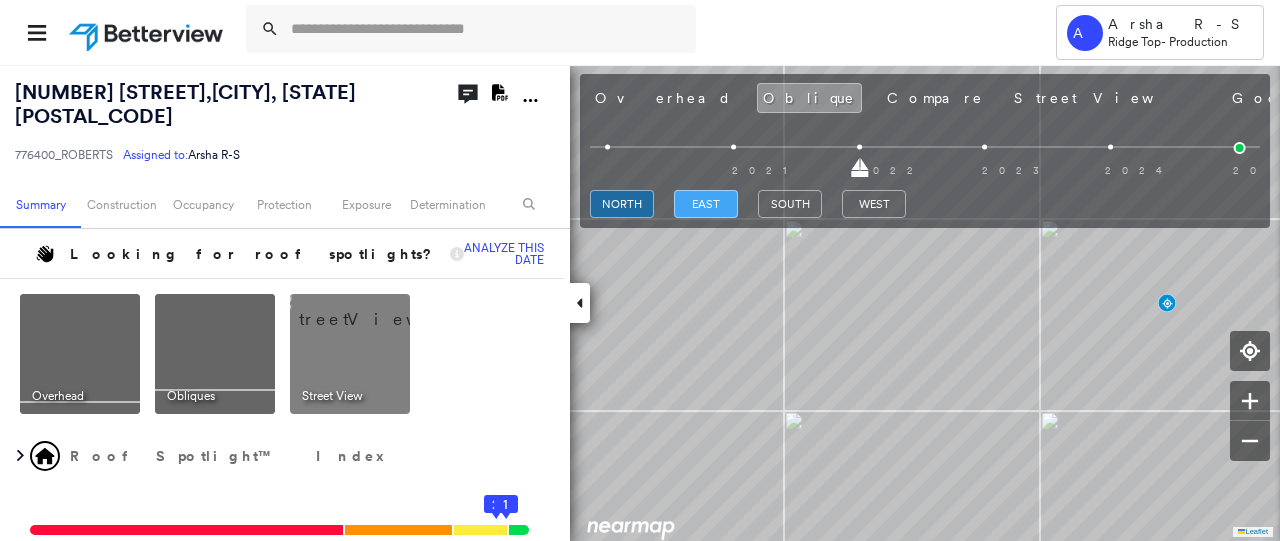 click on "east" at bounding box center [706, 204] 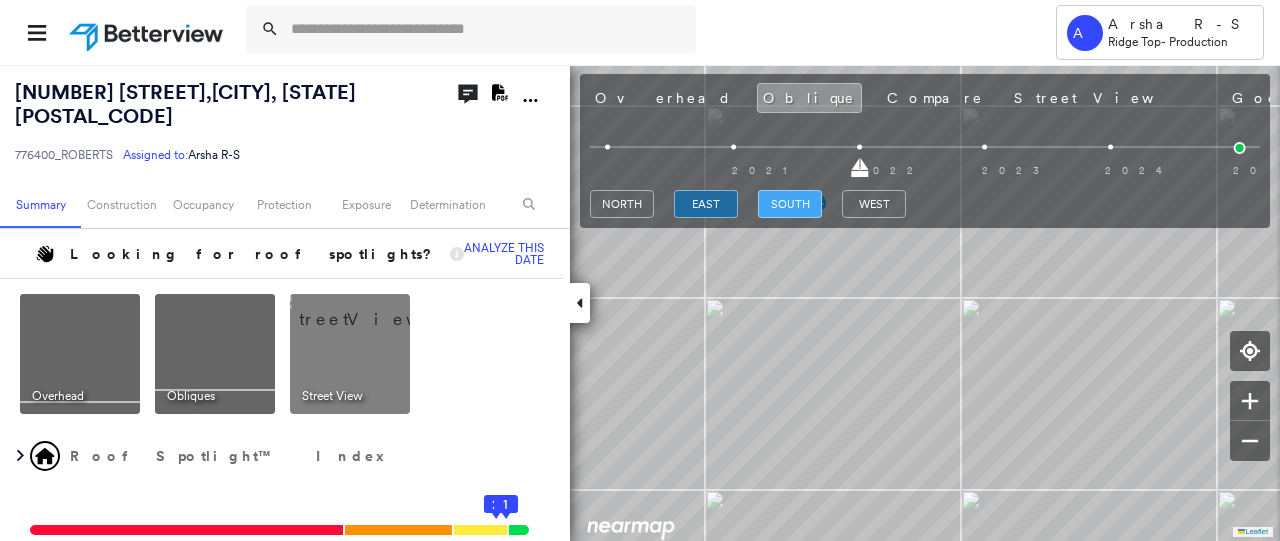 click on "south" at bounding box center [790, 204] 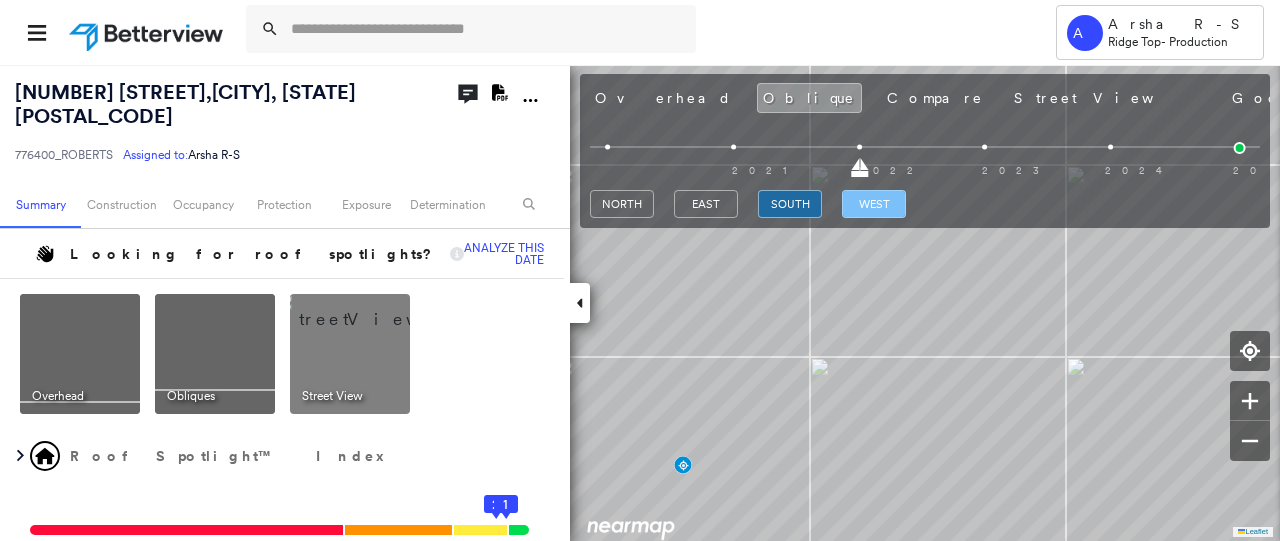 click on "west" at bounding box center [874, 204] 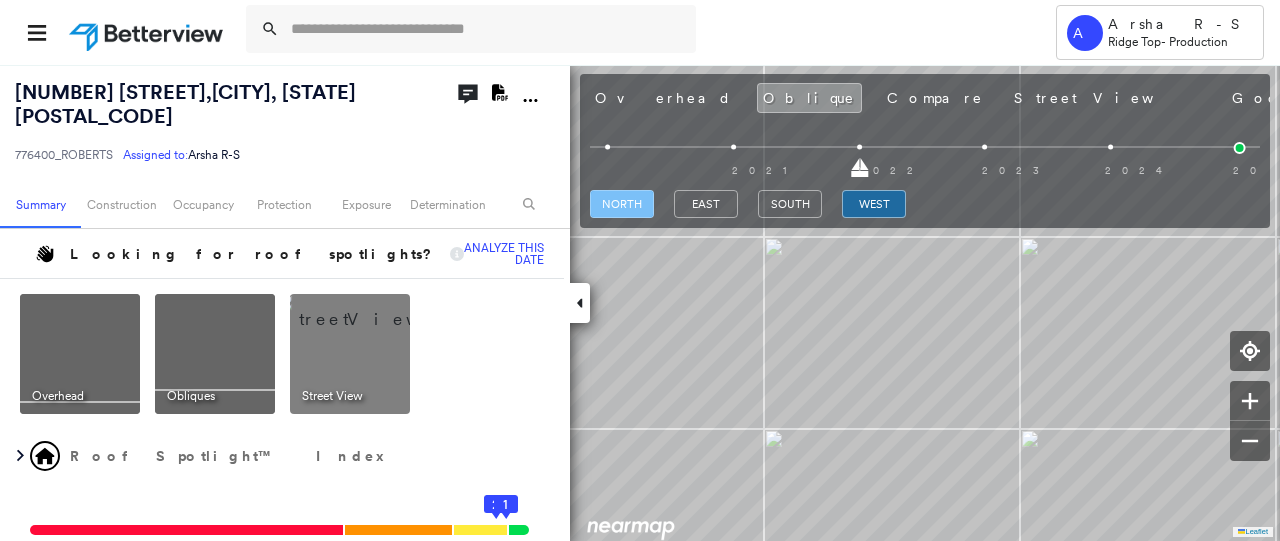 drag, startPoint x: 641, startPoint y: 205, endPoint x: 652, endPoint y: 206, distance: 11.045361 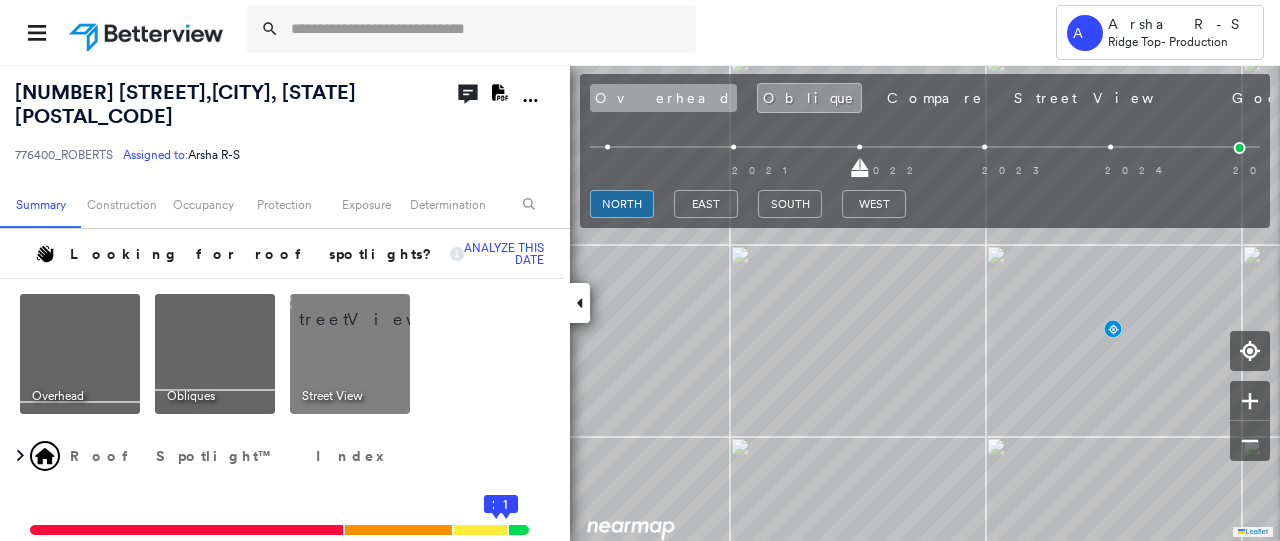click on "Overhead" at bounding box center [663, 98] 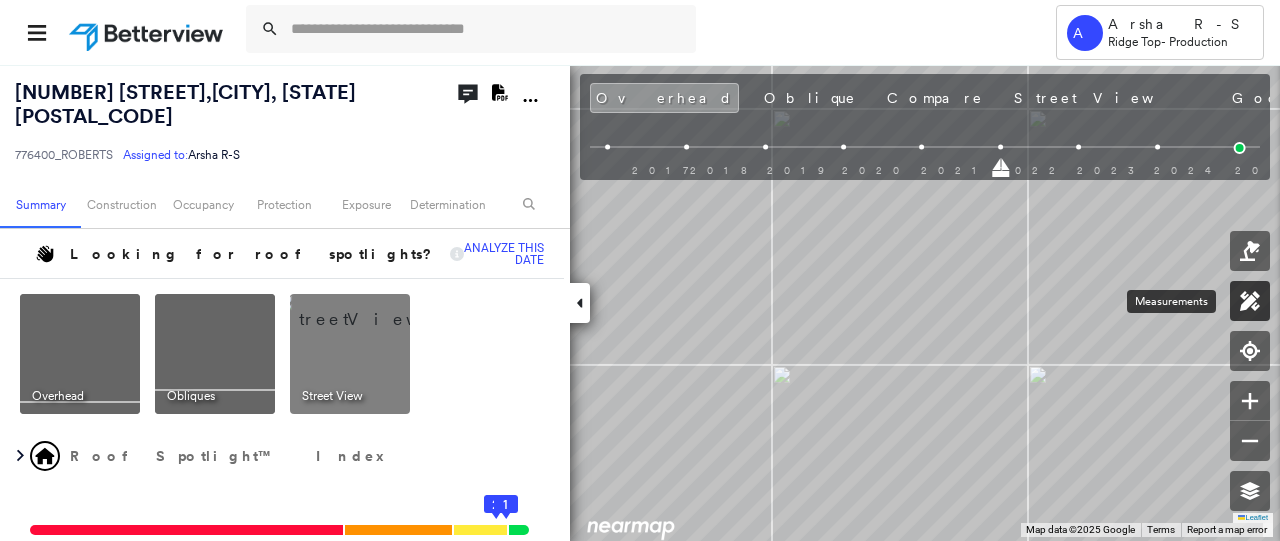 click 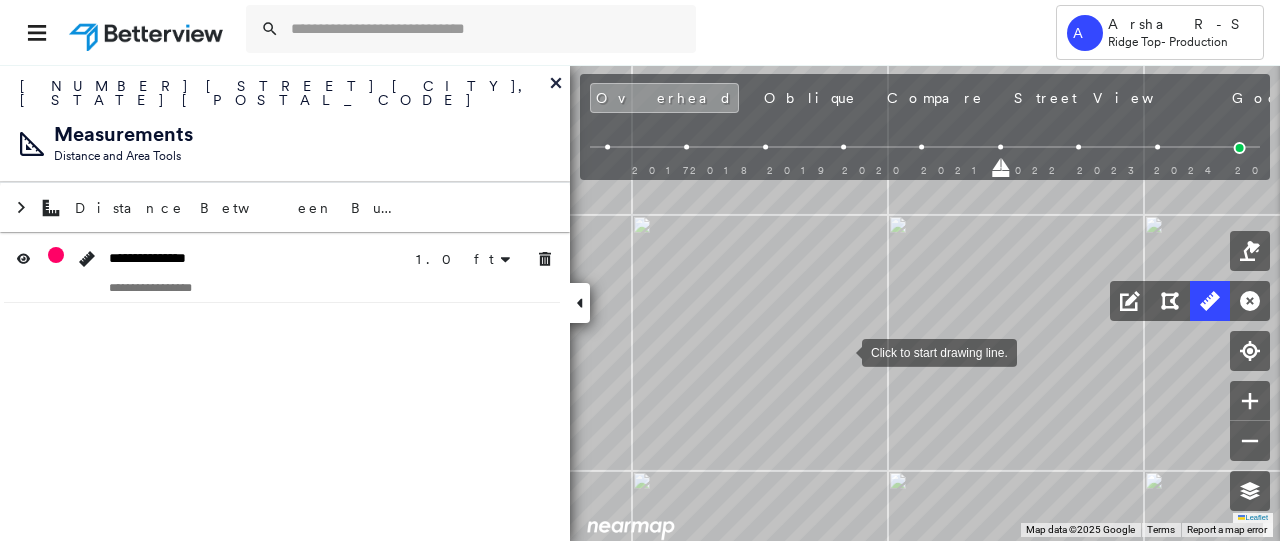 click at bounding box center [842, 351] 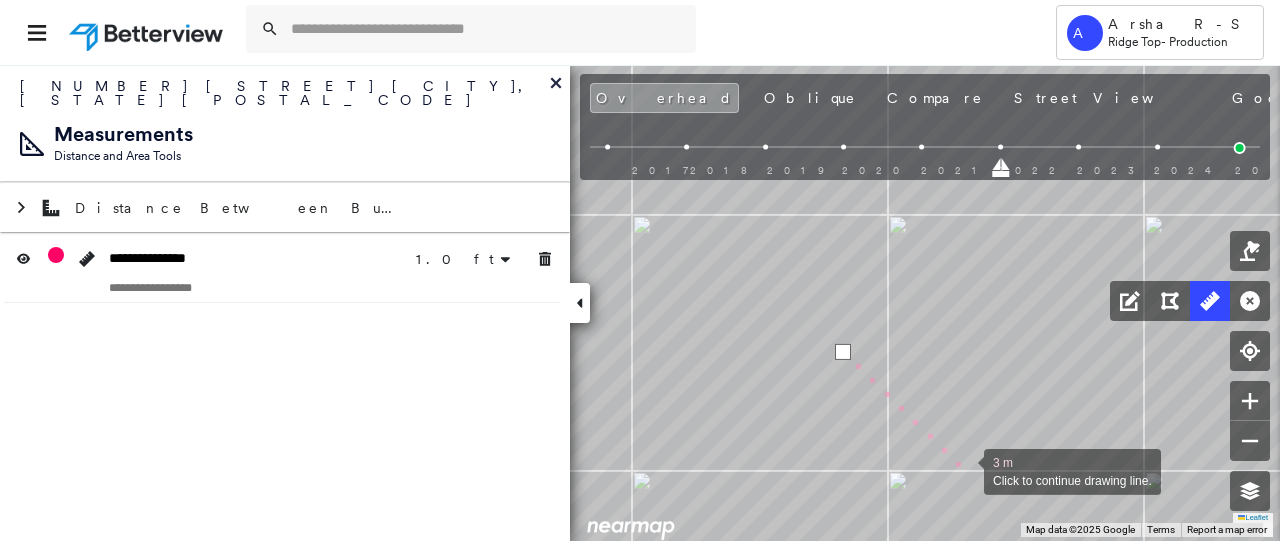 click at bounding box center [964, 470] 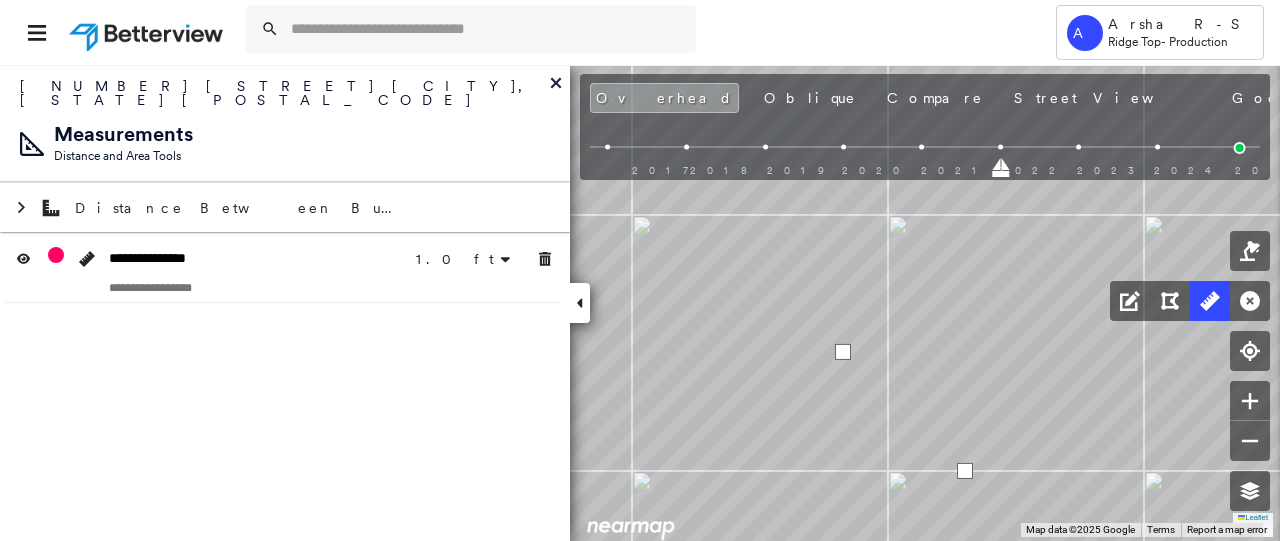 click at bounding box center (965, 471) 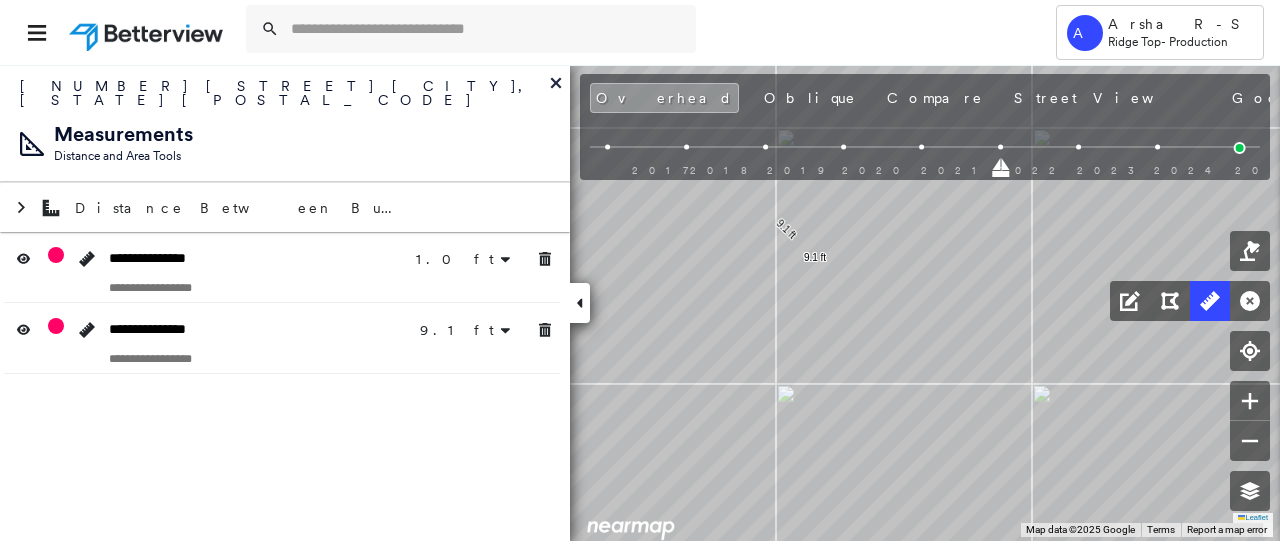 drag, startPoint x: 898, startPoint y: 368, endPoint x: 956, endPoint y: 409, distance: 71.02816 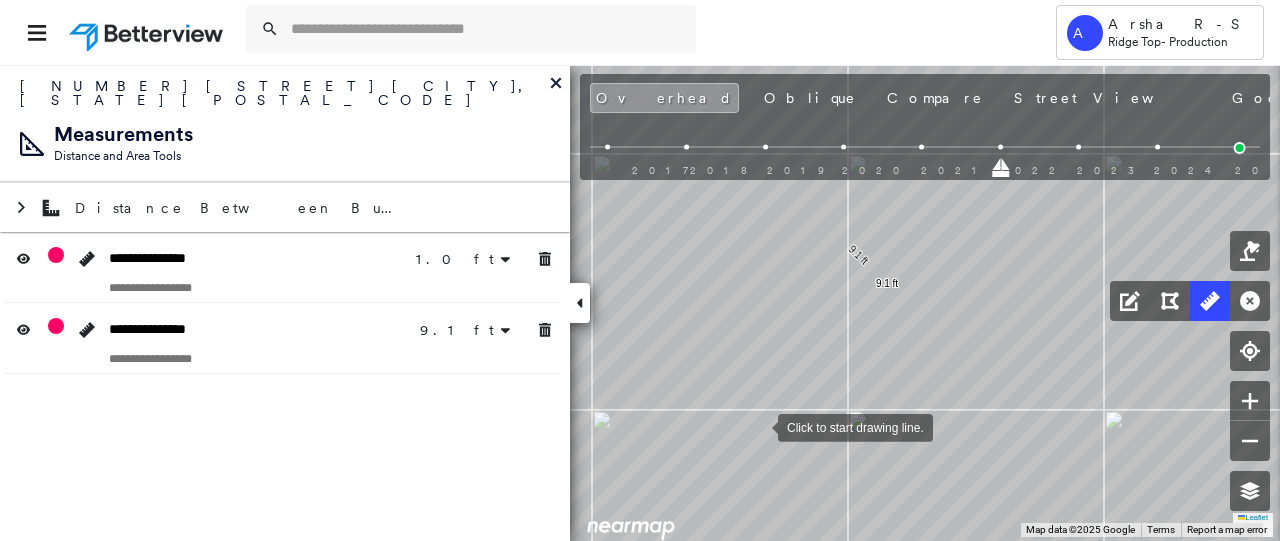 click at bounding box center [758, 426] 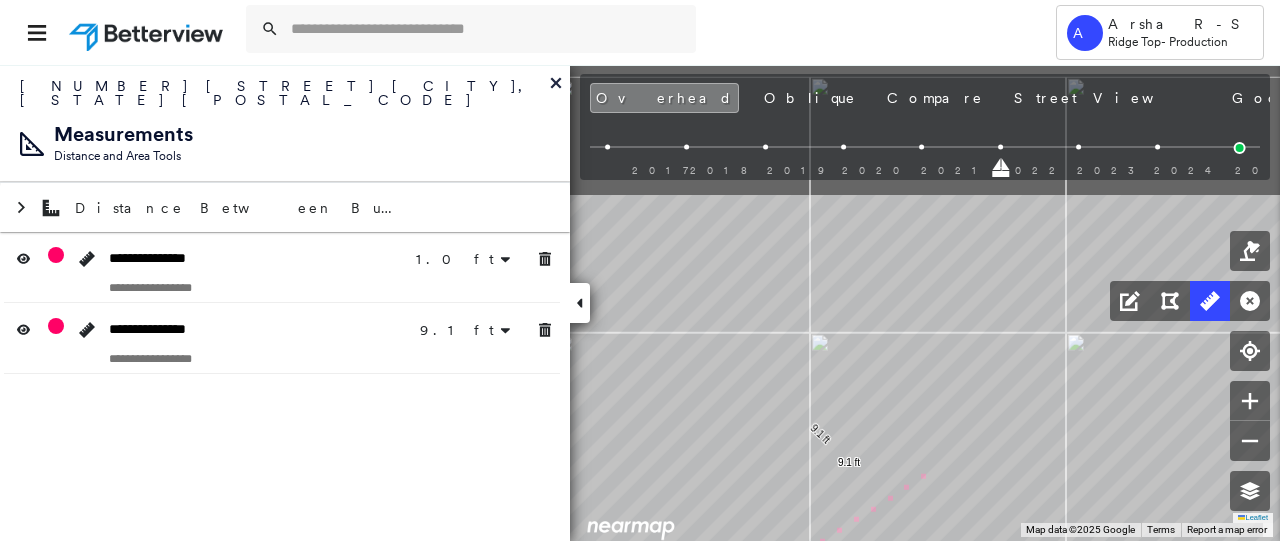 click on "1.0 ft 9.1 ft 9.1 ft 8 m Click to continue drawing line." at bounding box center (82, 422) 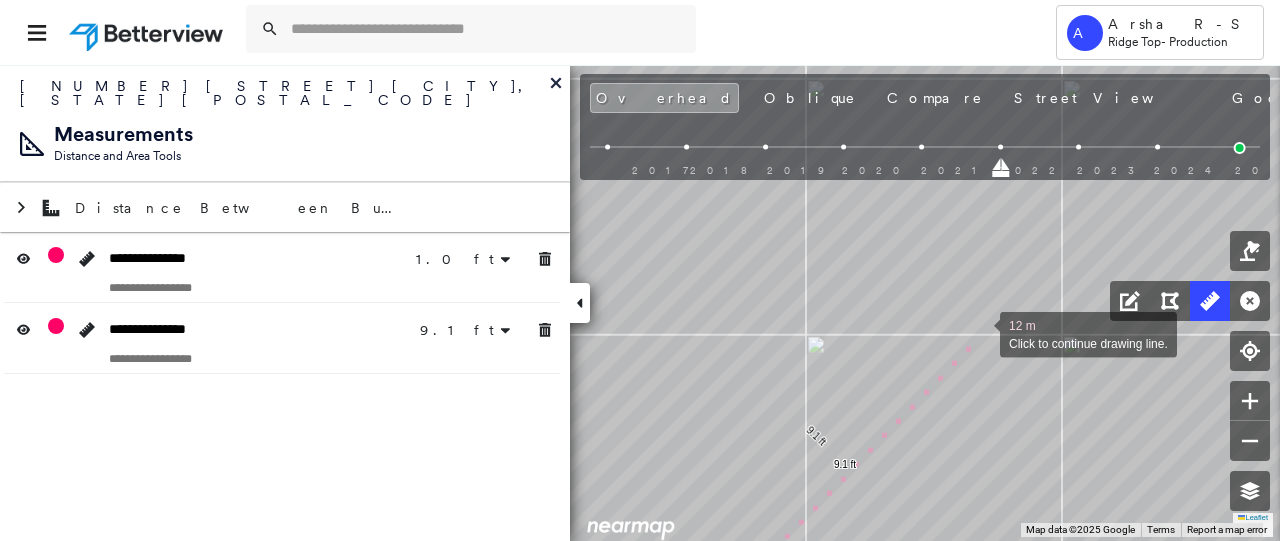 click at bounding box center (980, 333) 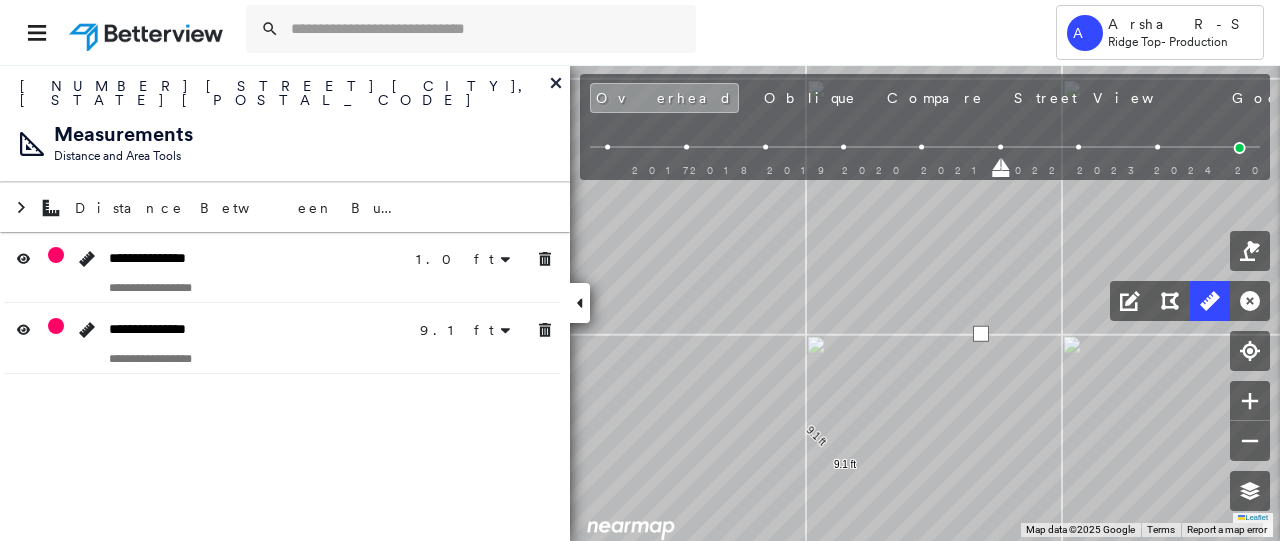 click at bounding box center (981, 334) 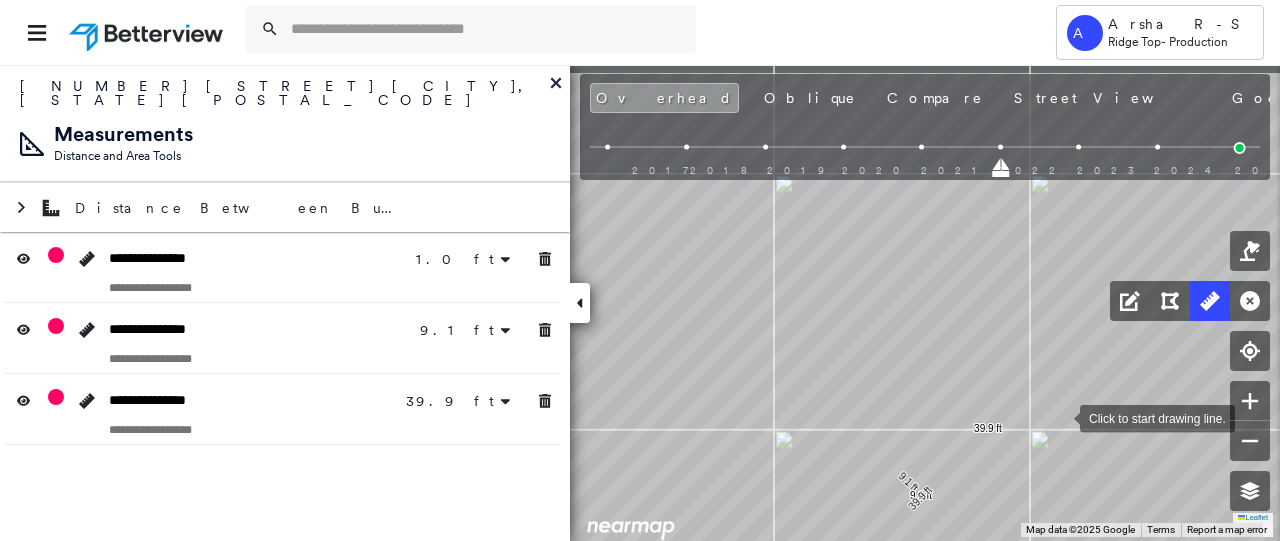 click at bounding box center (1060, 417) 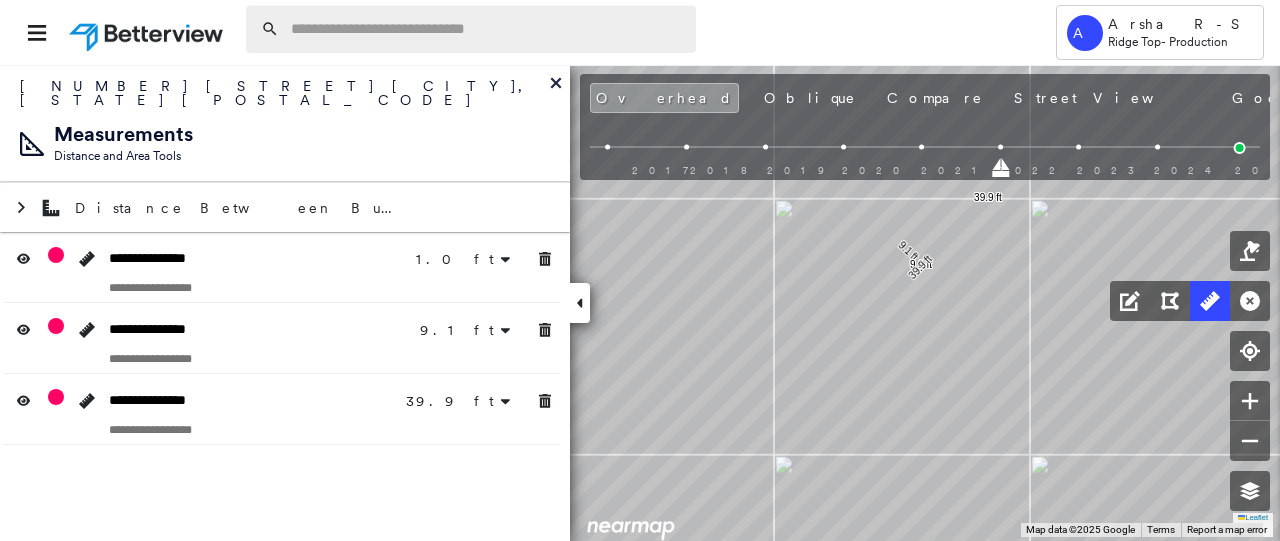 click at bounding box center (487, 29) 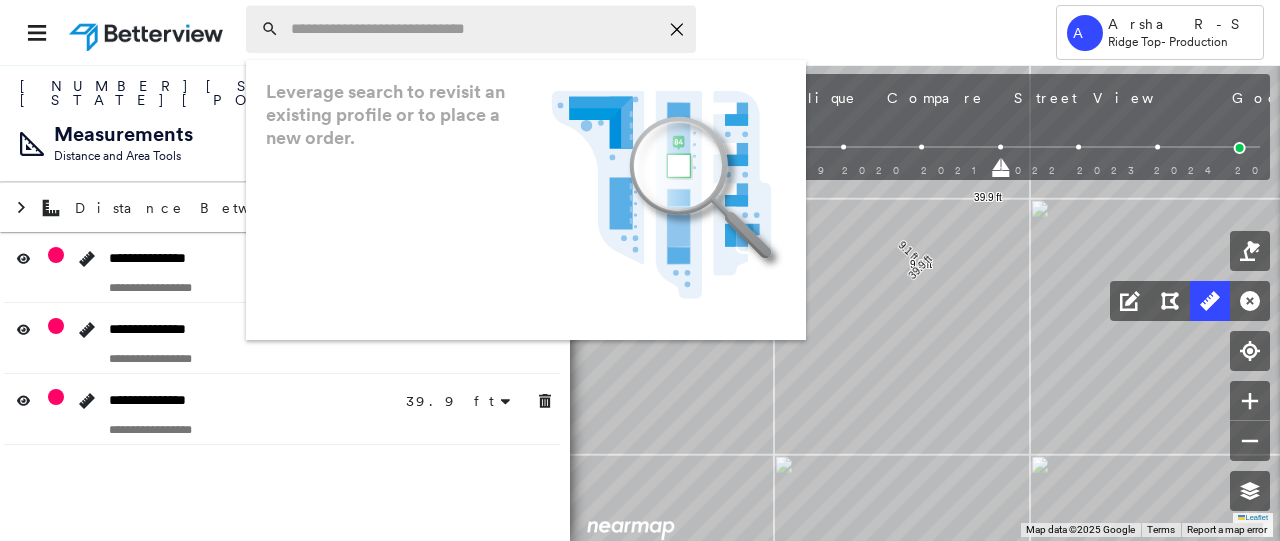 paste on "**********" 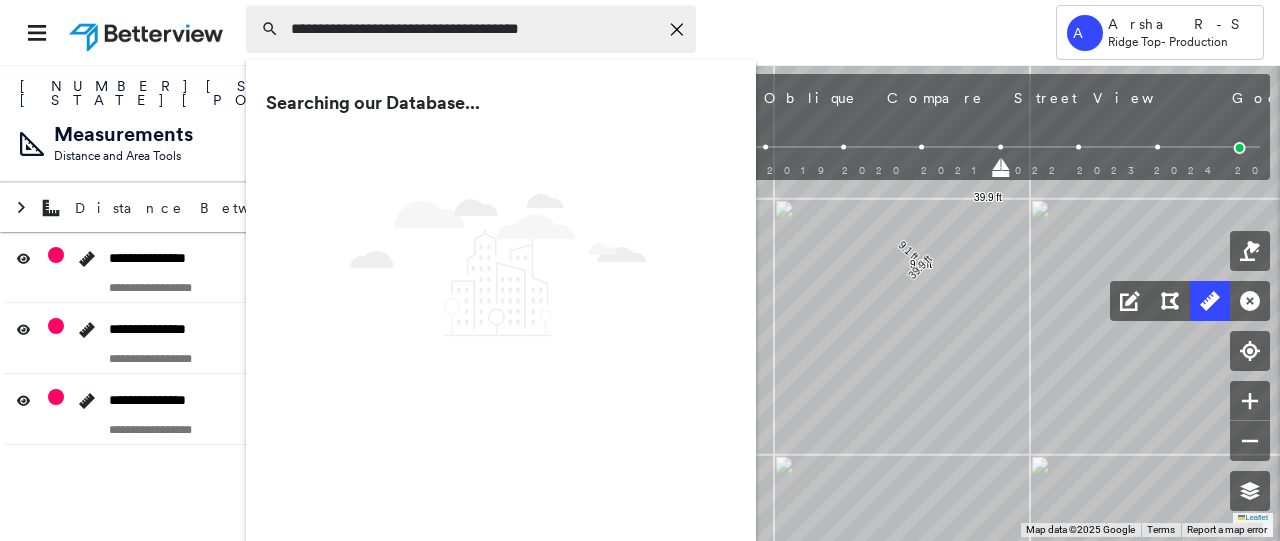 type on "**********" 